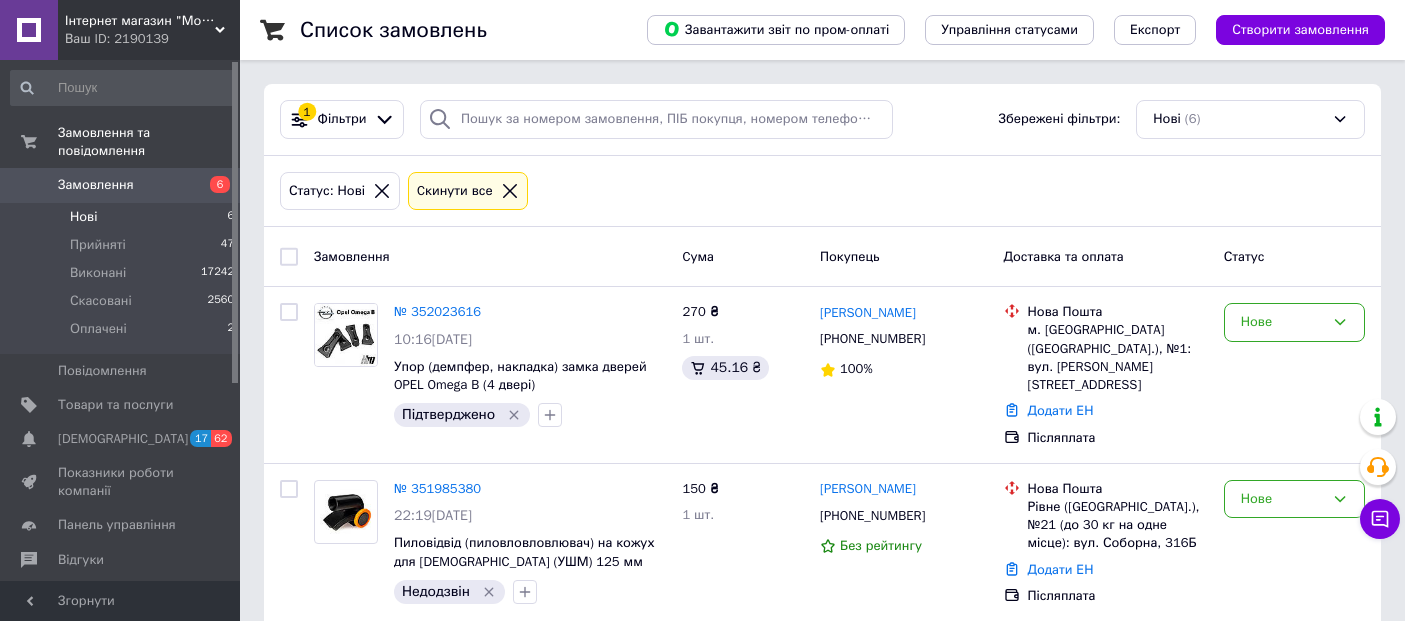 scroll, scrollTop: 0, scrollLeft: 0, axis: both 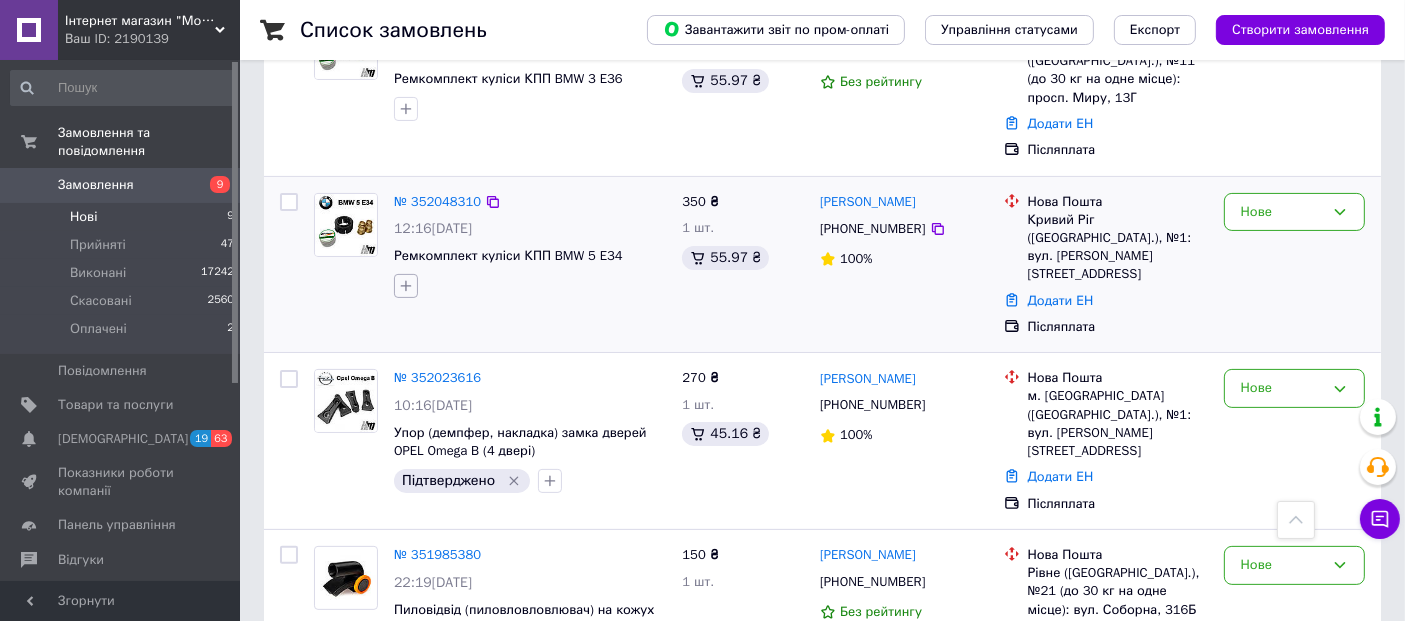 click 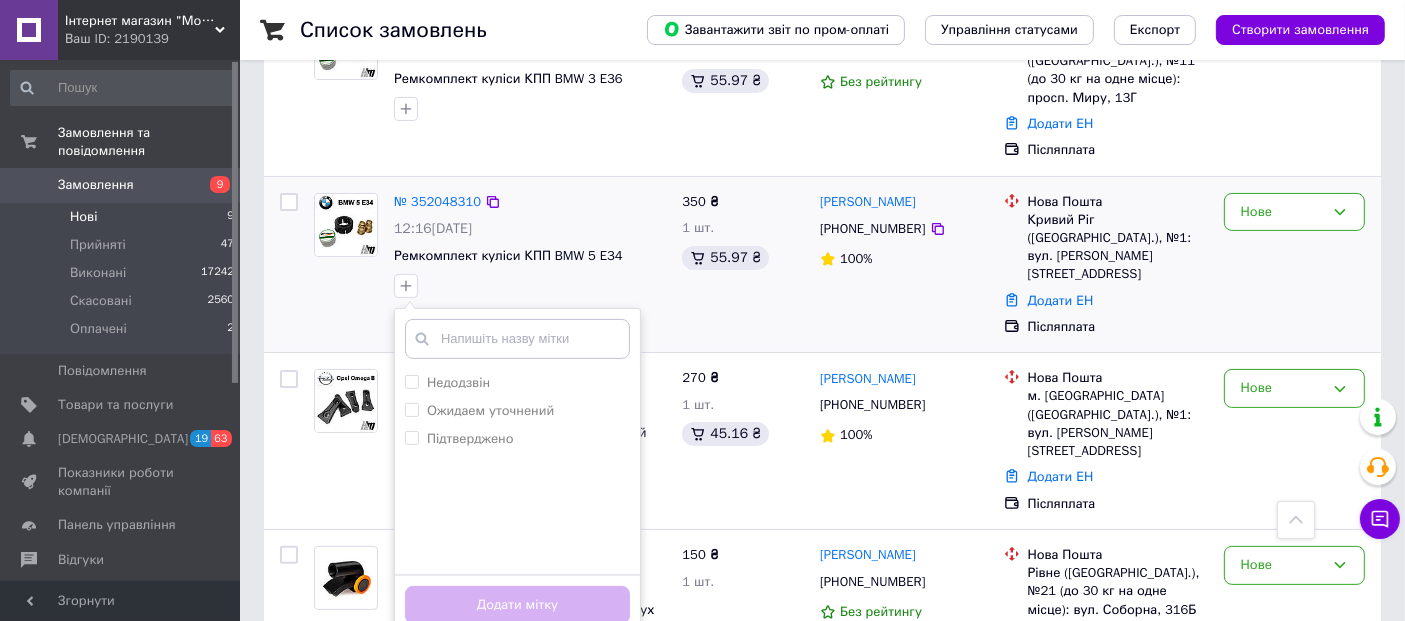 click on "350 ₴ 1 шт. 55.97 ₴" at bounding box center (743, 265) 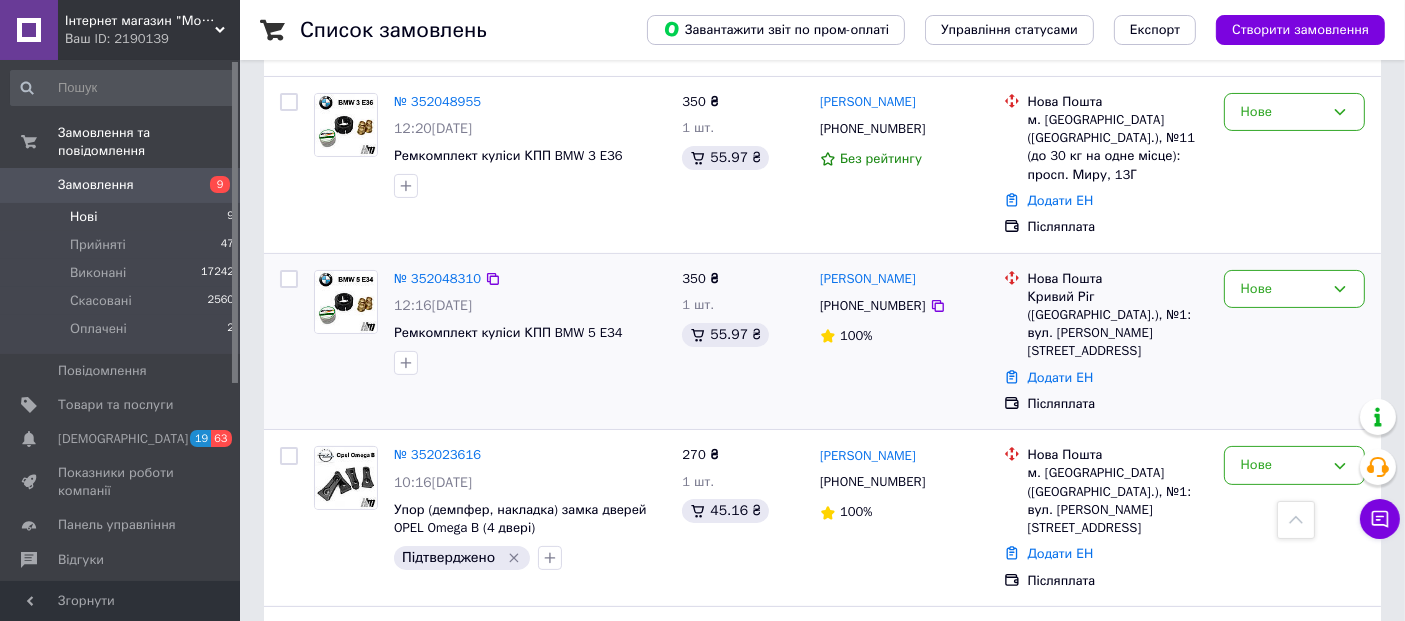 scroll, scrollTop: 333, scrollLeft: 0, axis: vertical 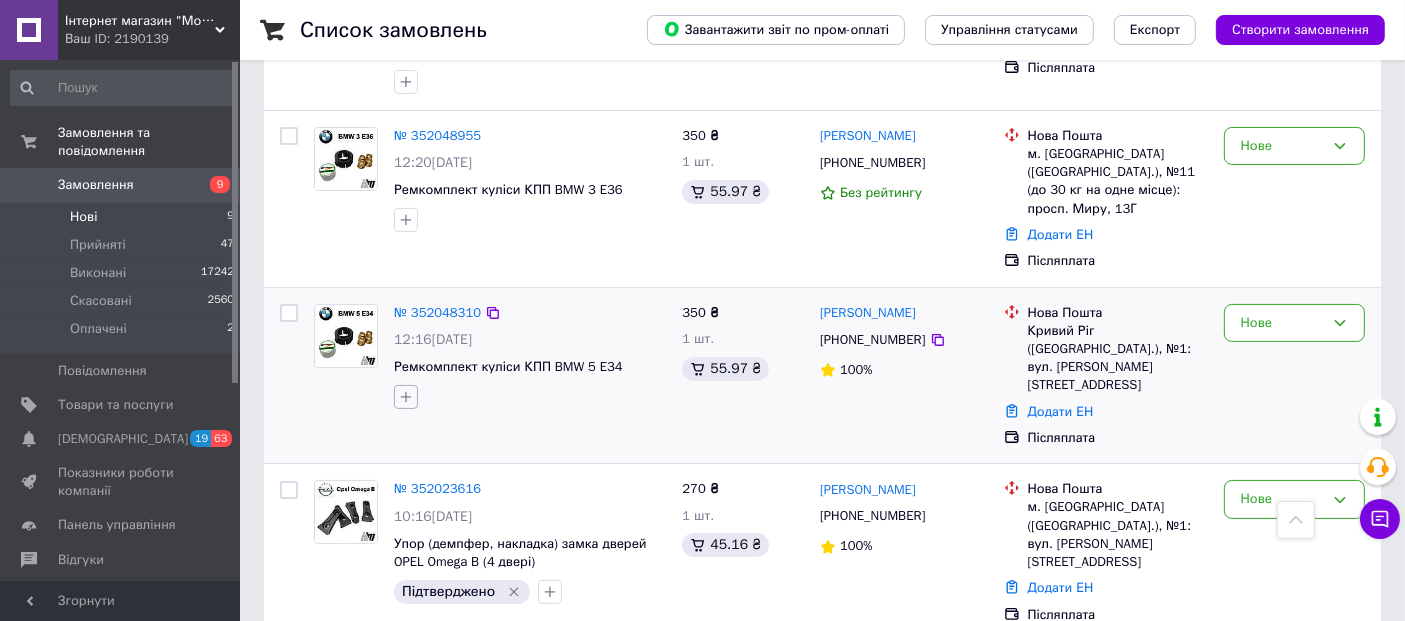 click at bounding box center (406, 397) 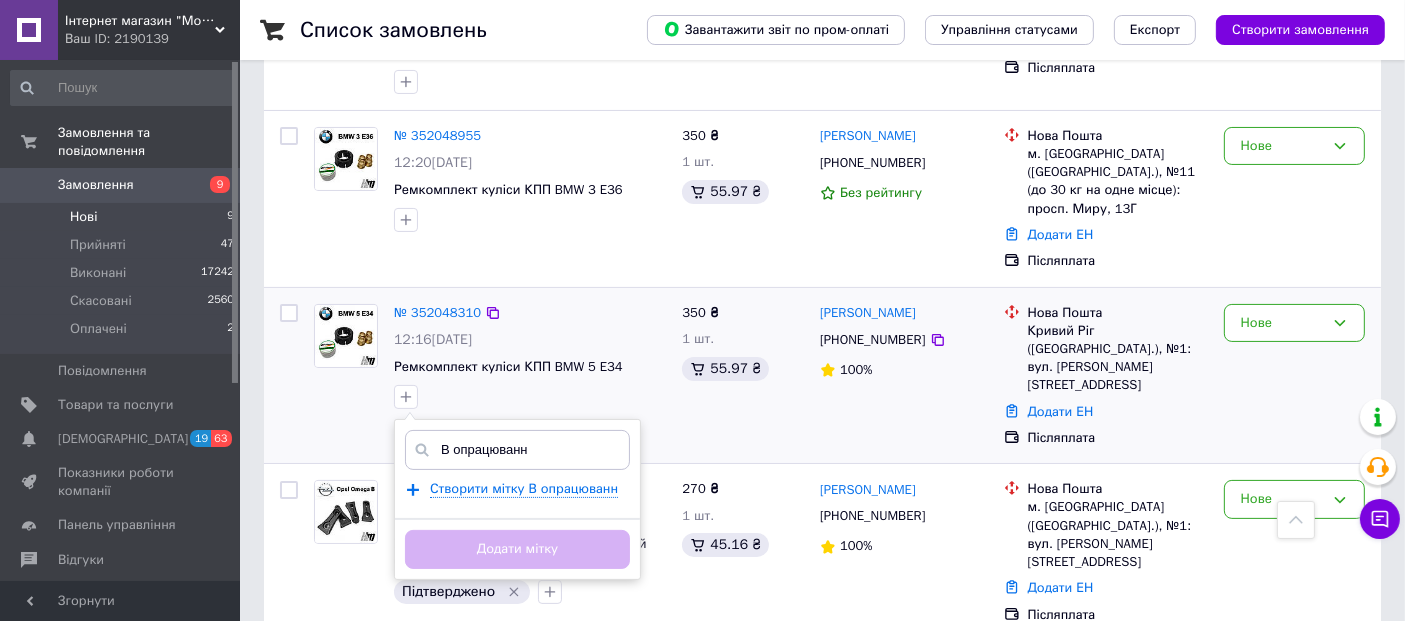 type on "В опрацюванні" 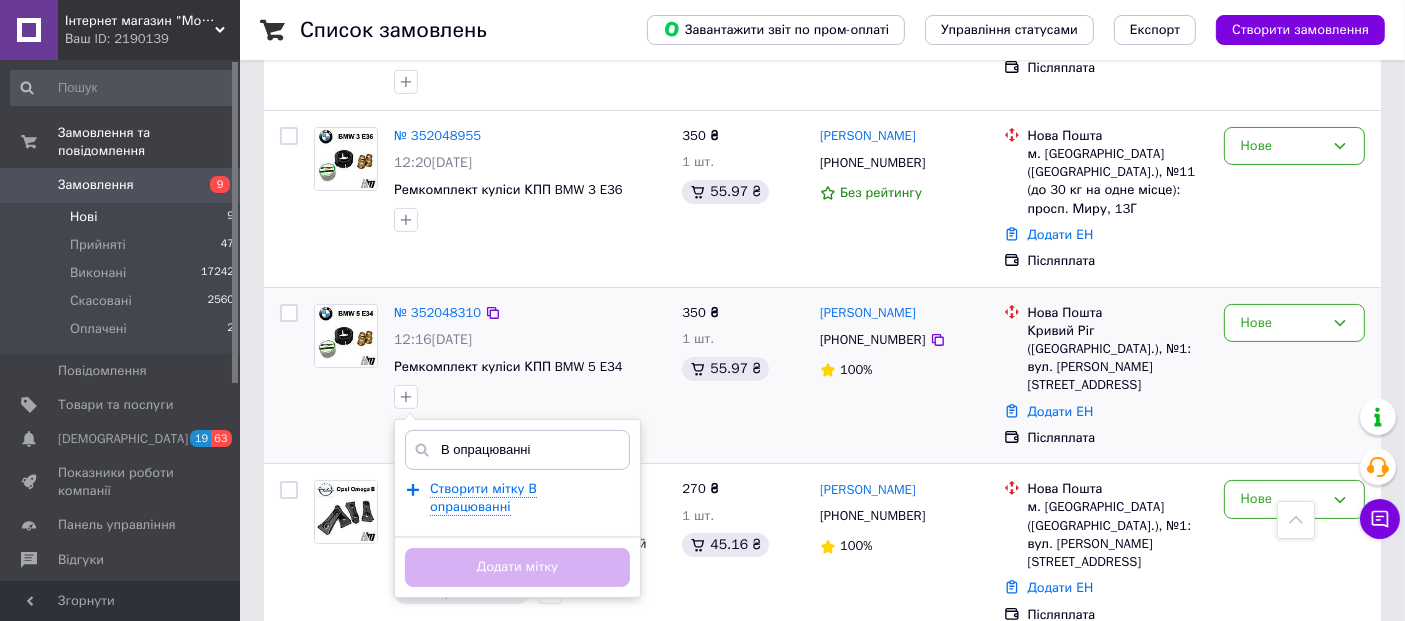 type 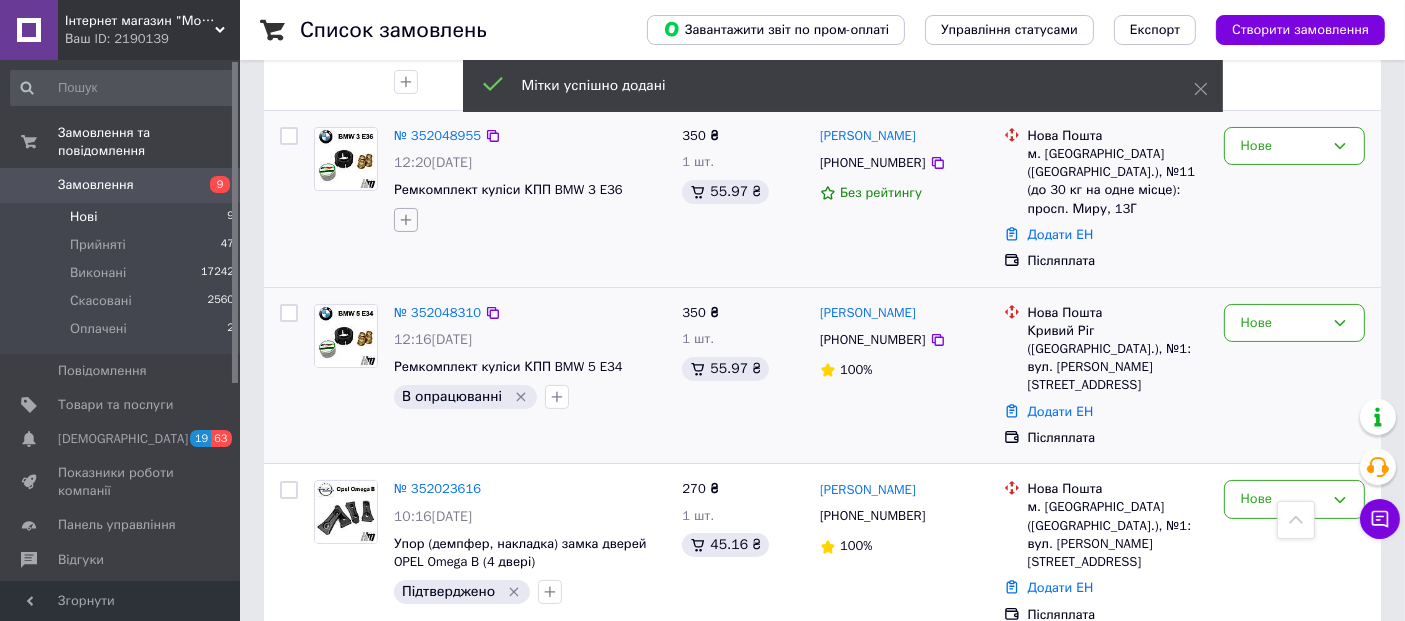 click 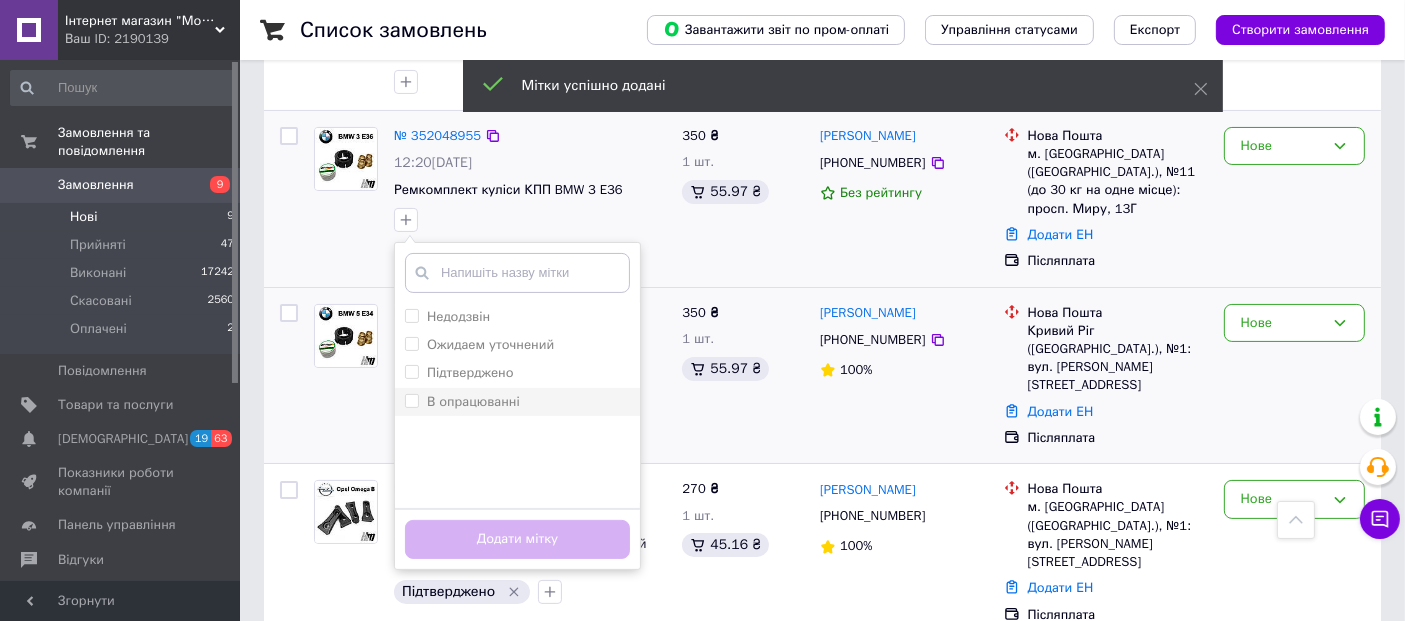 click on "В опрацюванні" at bounding box center (473, 401) 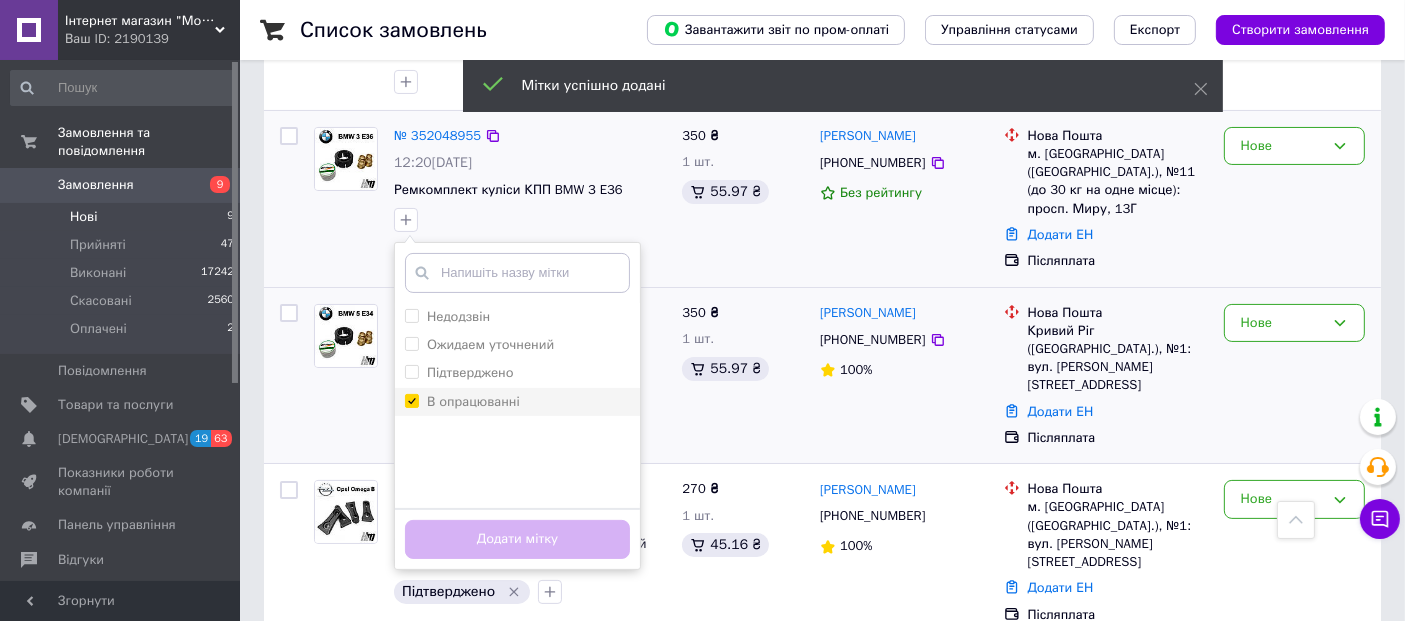 checkbox on "true" 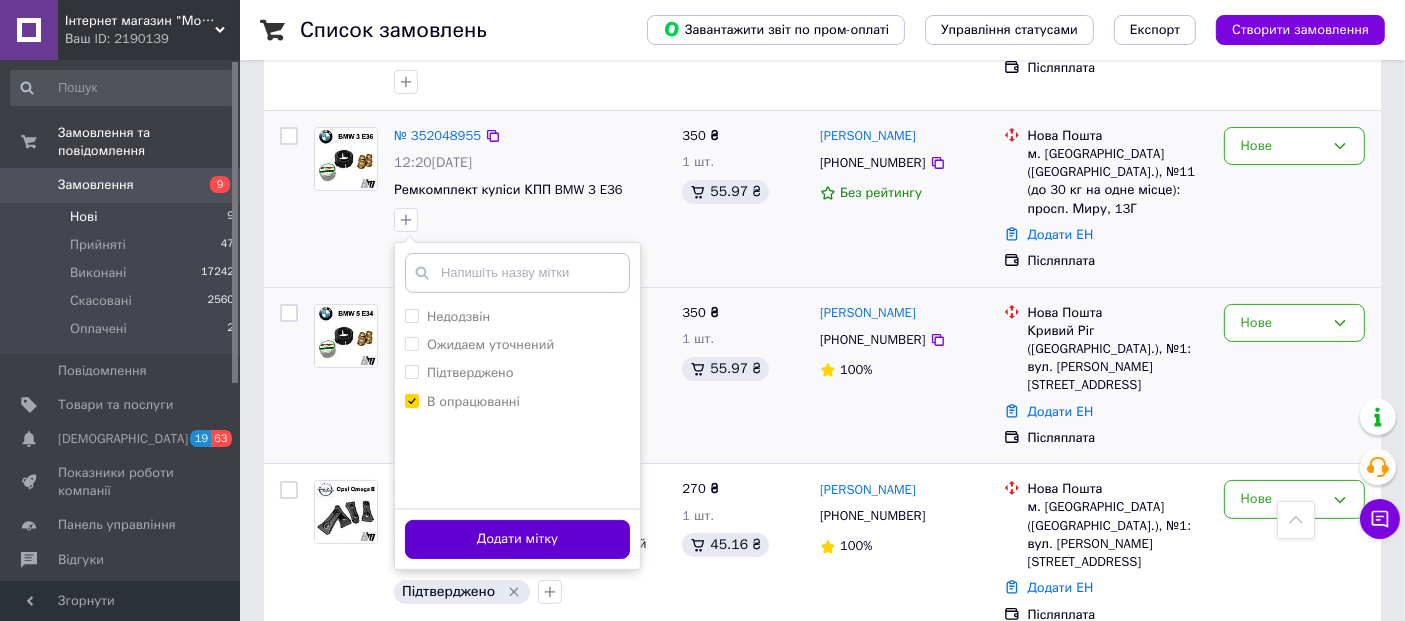 click on "Додати мітку" at bounding box center (517, 539) 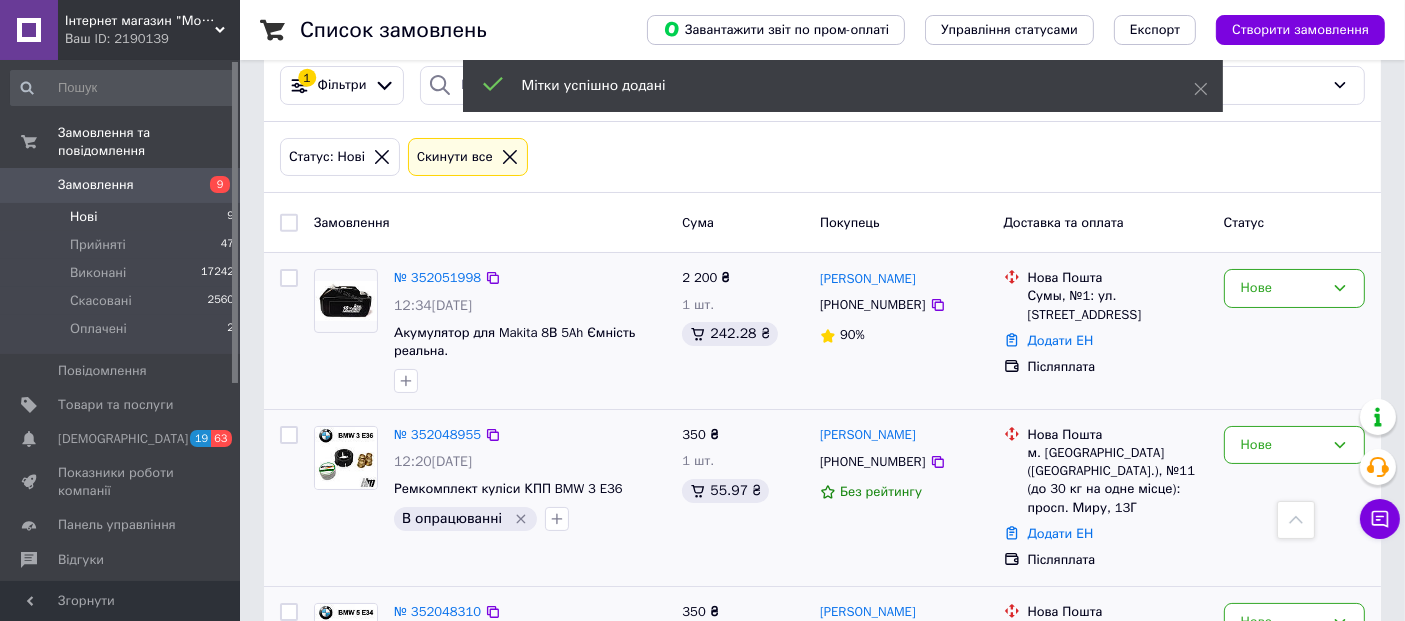 scroll, scrollTop: 0, scrollLeft: 0, axis: both 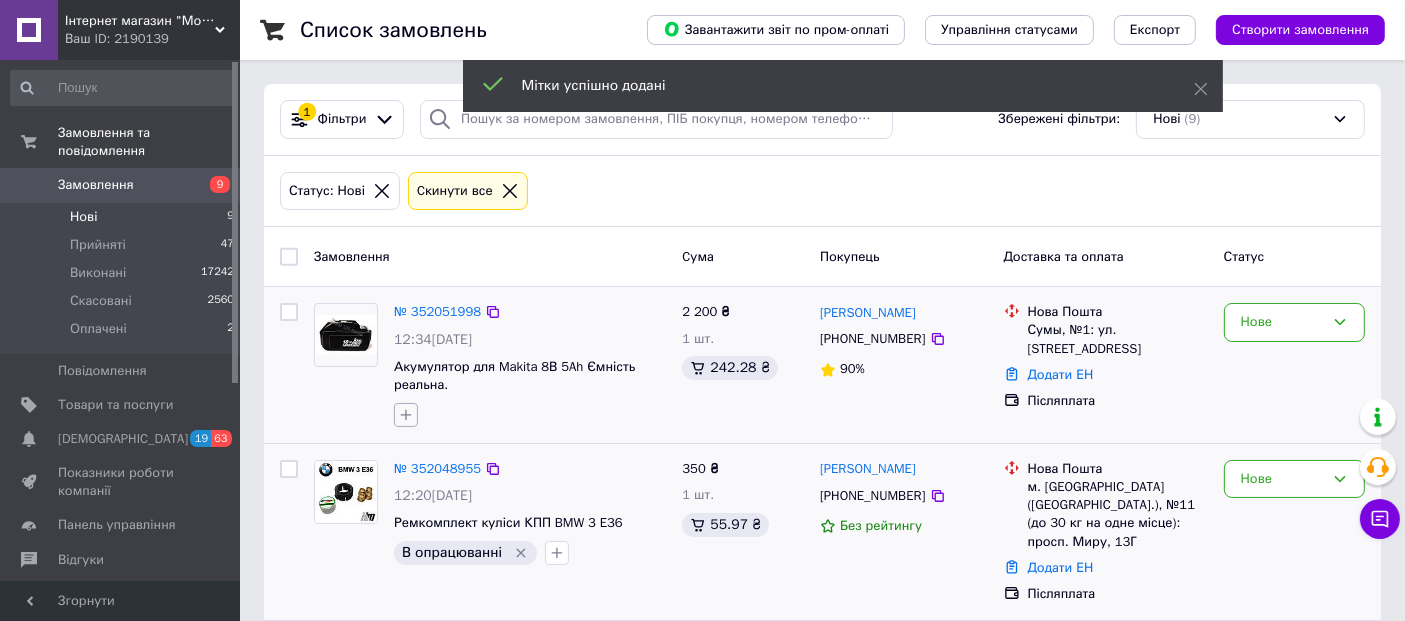 click 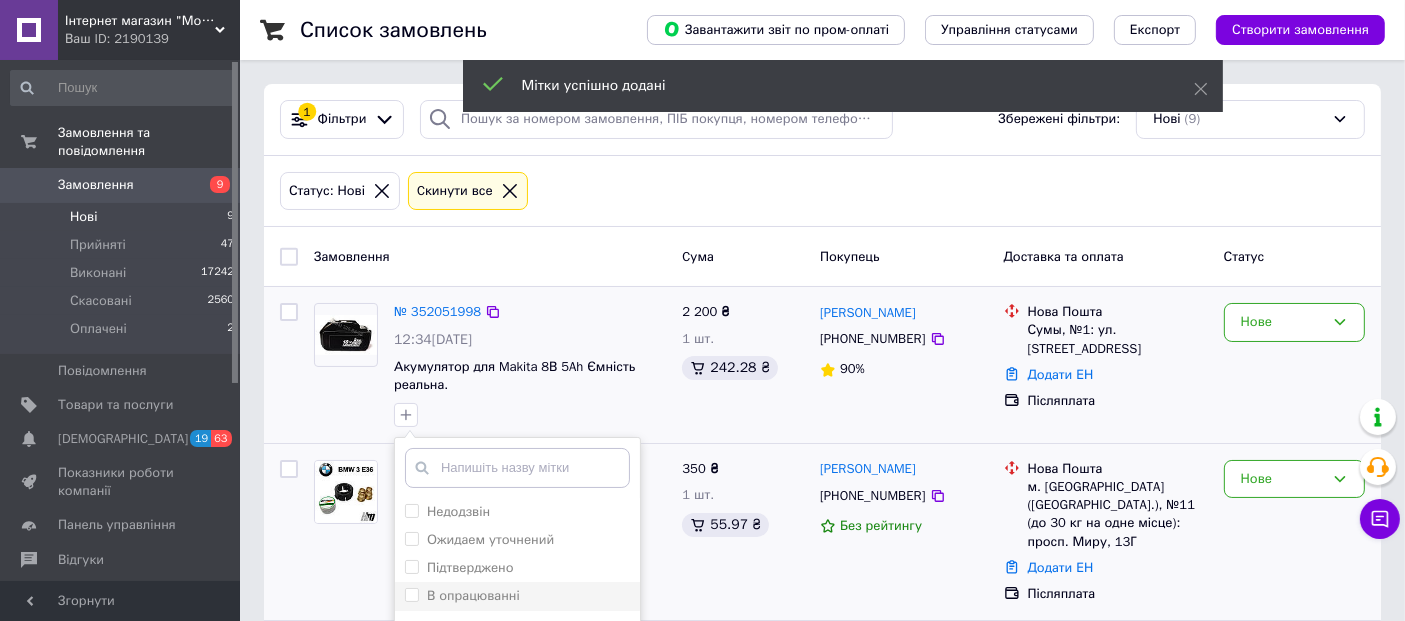 click on "В опрацюванні" at bounding box center [473, 595] 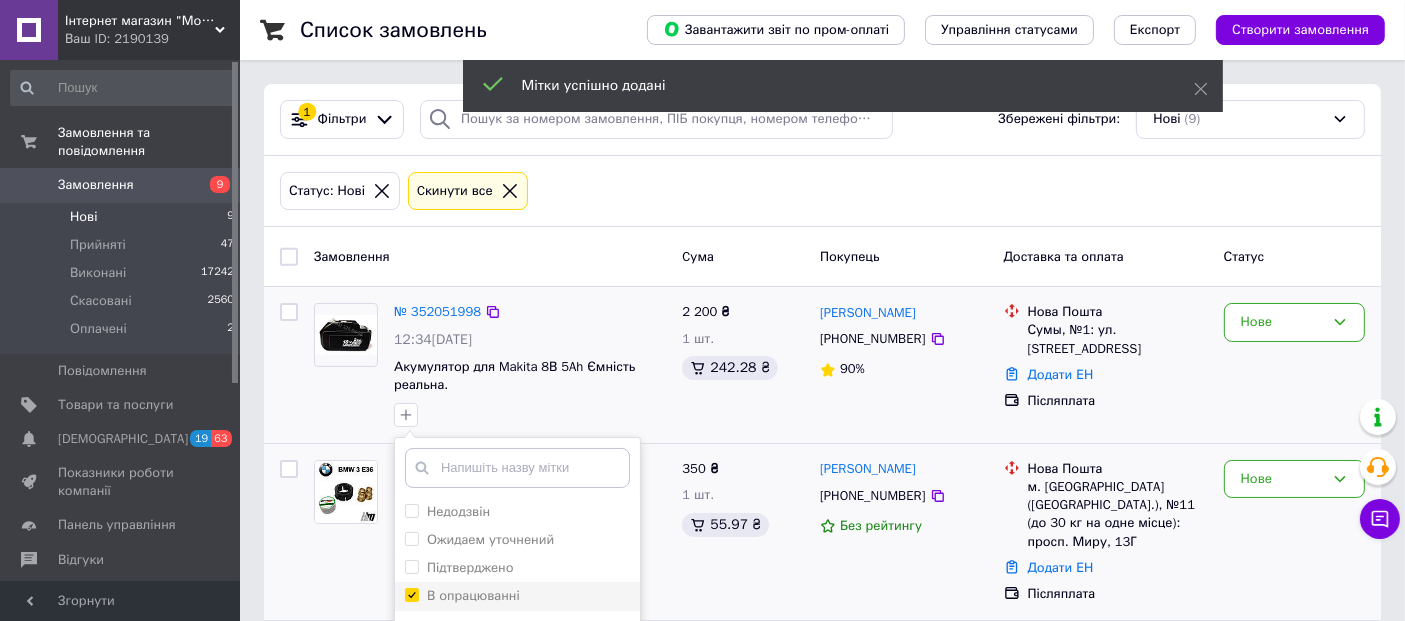 checkbox on "true" 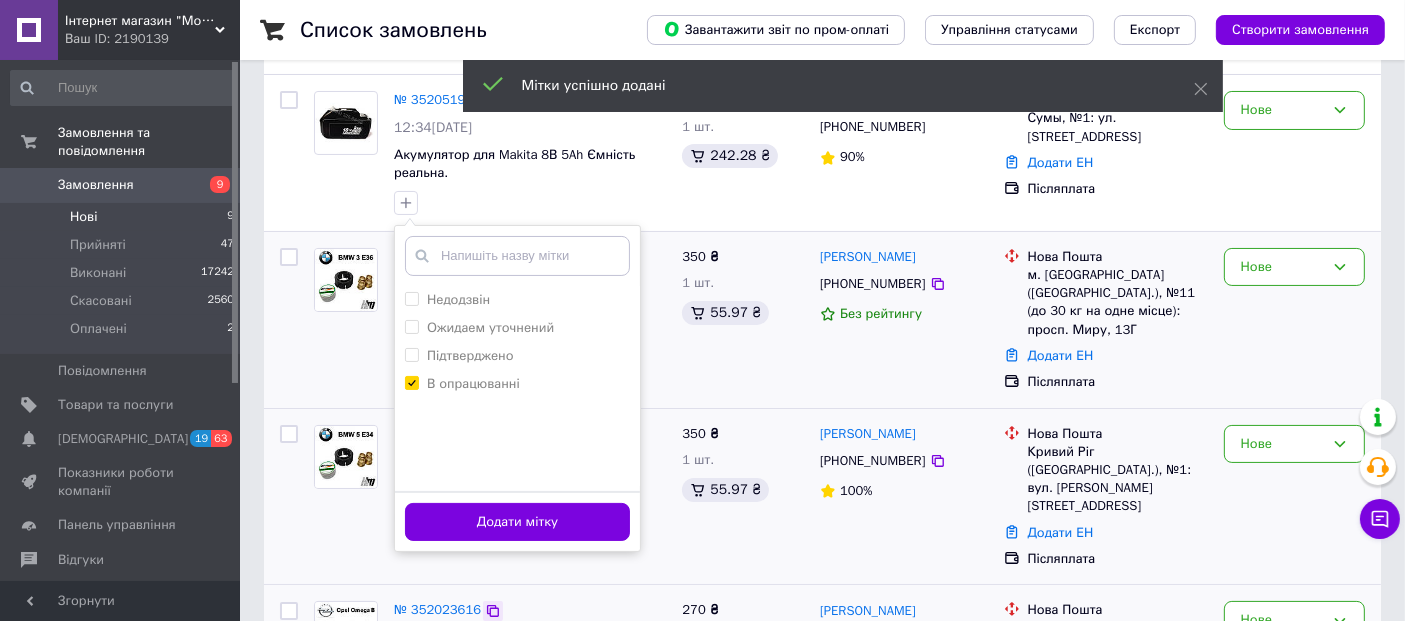 scroll, scrollTop: 222, scrollLeft: 0, axis: vertical 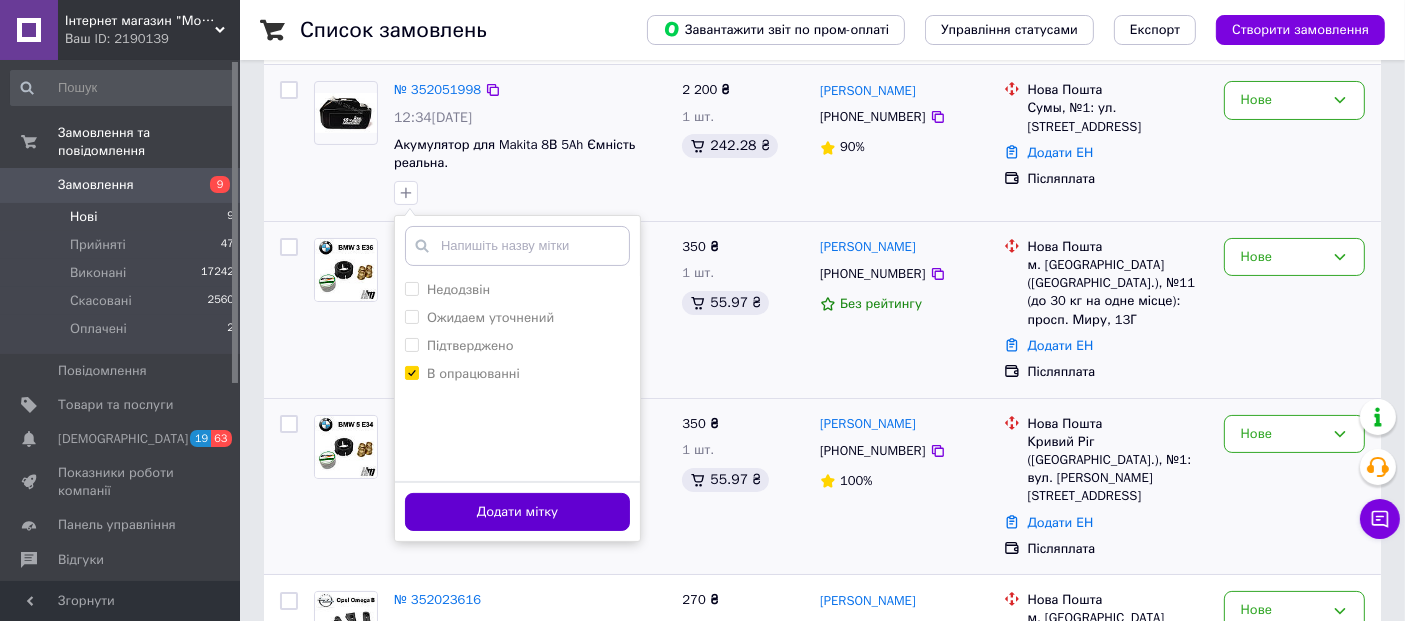click on "Додати мітку" at bounding box center (517, 512) 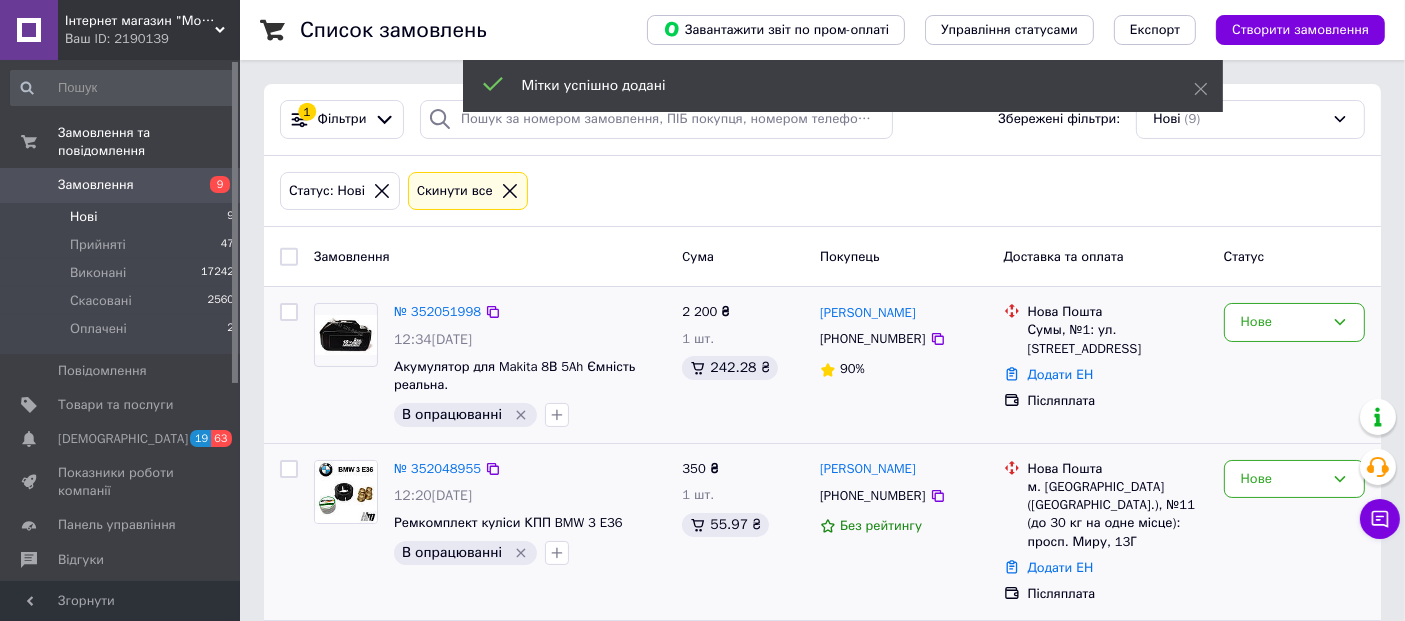 scroll, scrollTop: 0, scrollLeft: 0, axis: both 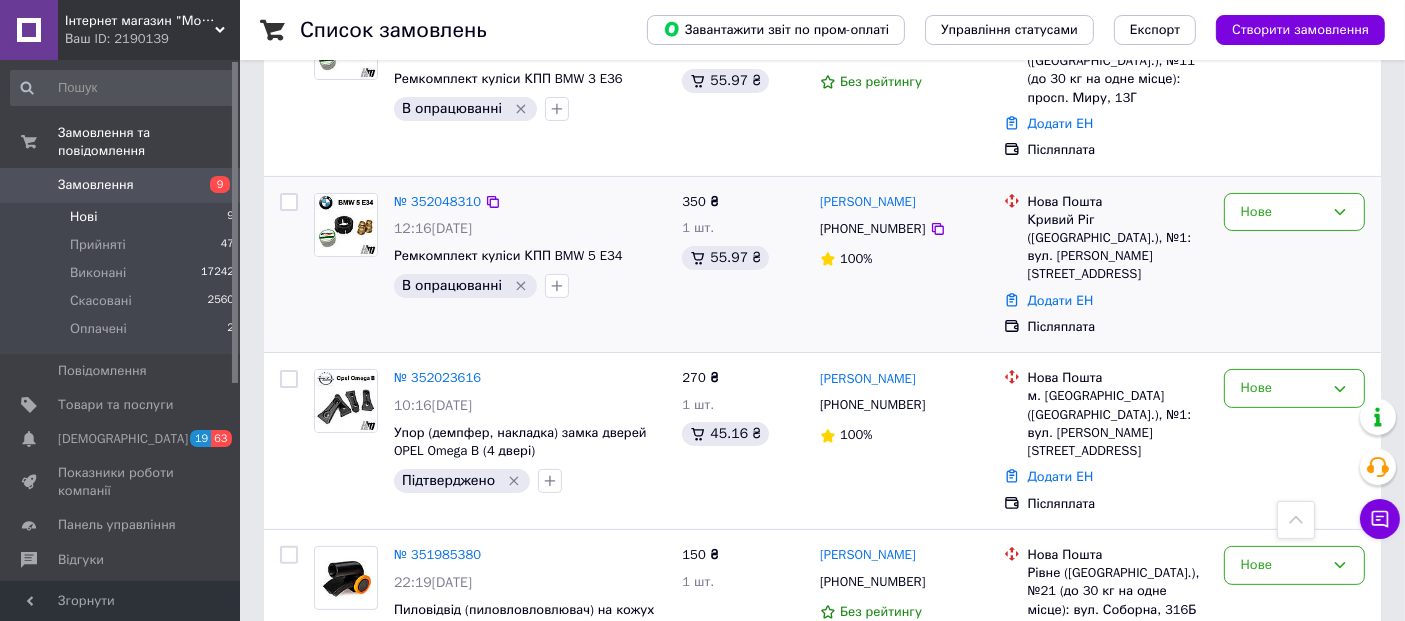 click 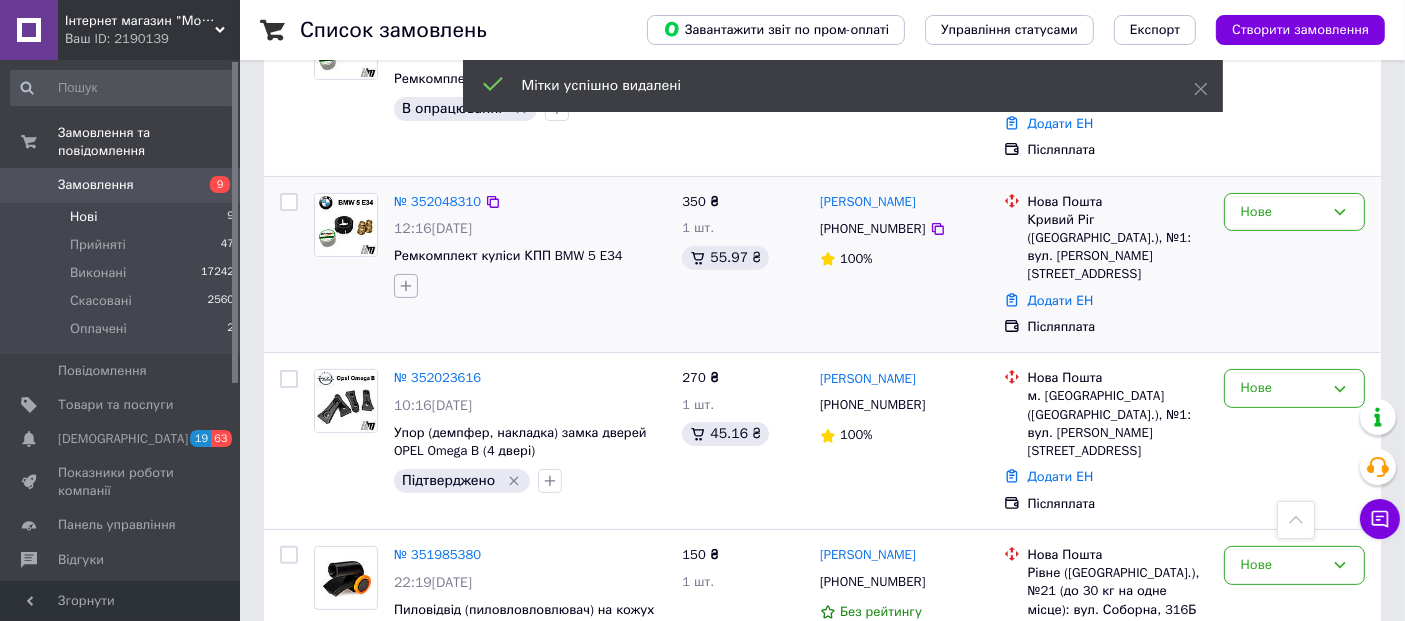 click 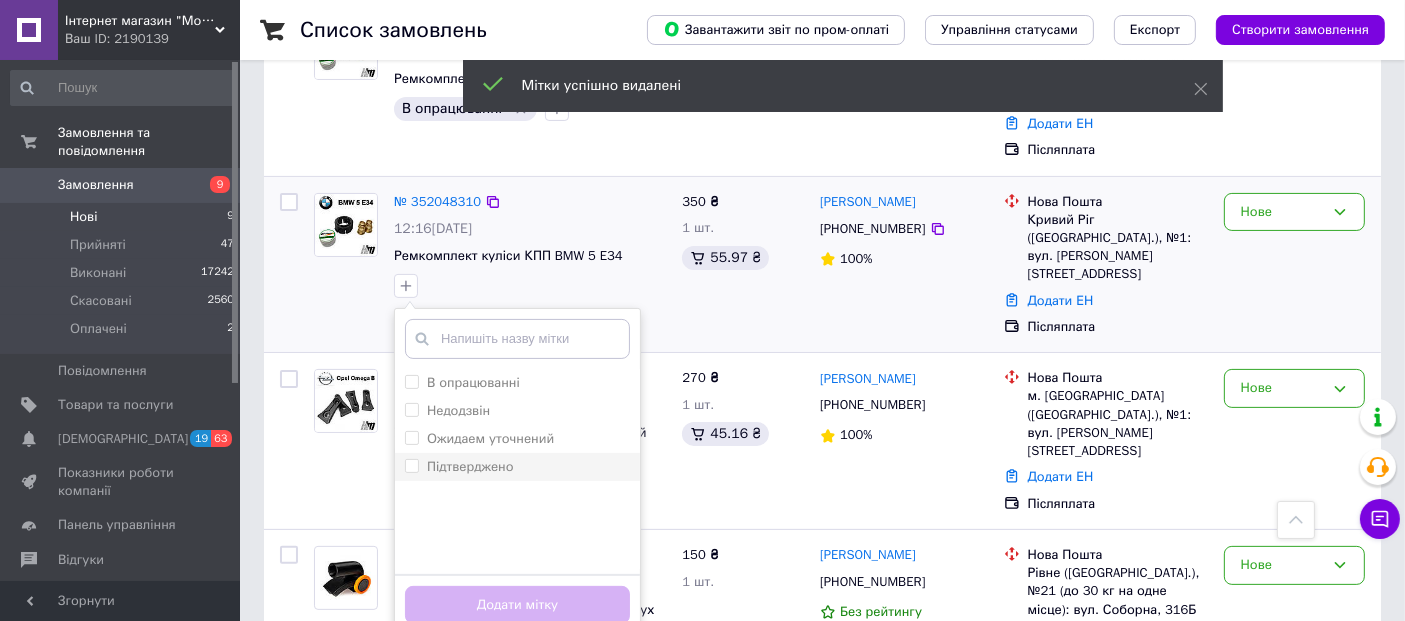 click on "Підтверджено" at bounding box center [470, 466] 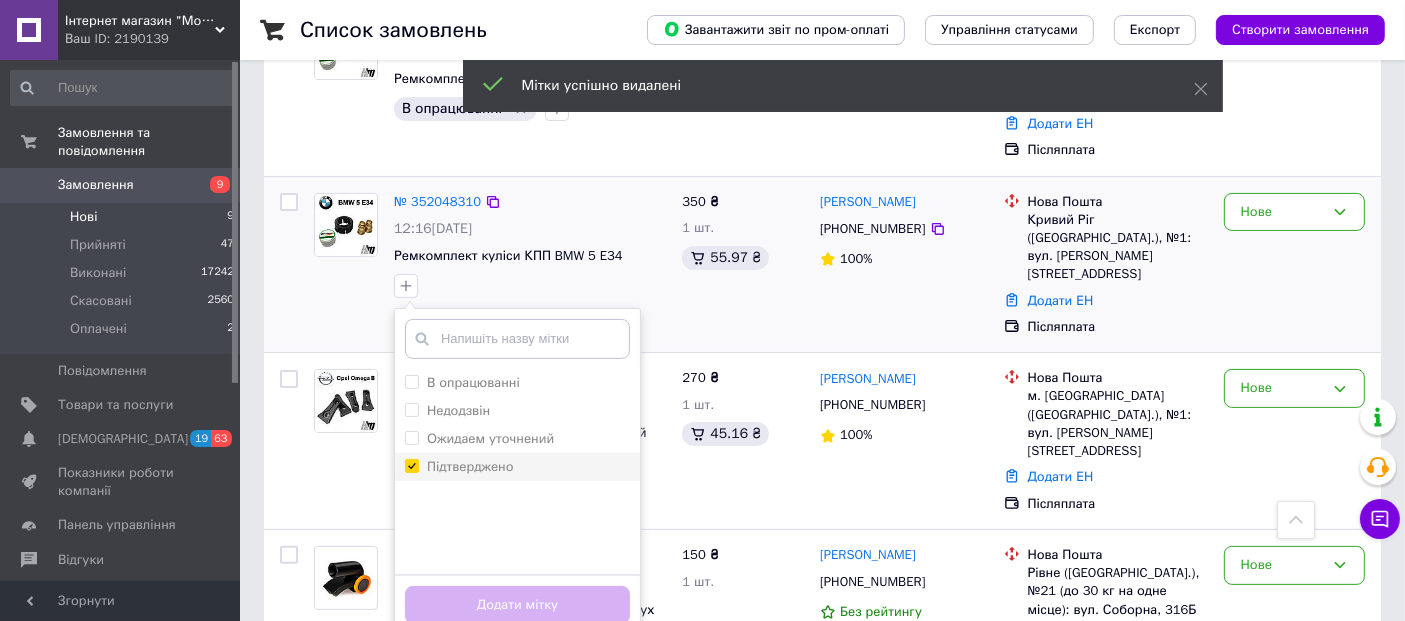 checkbox on "true" 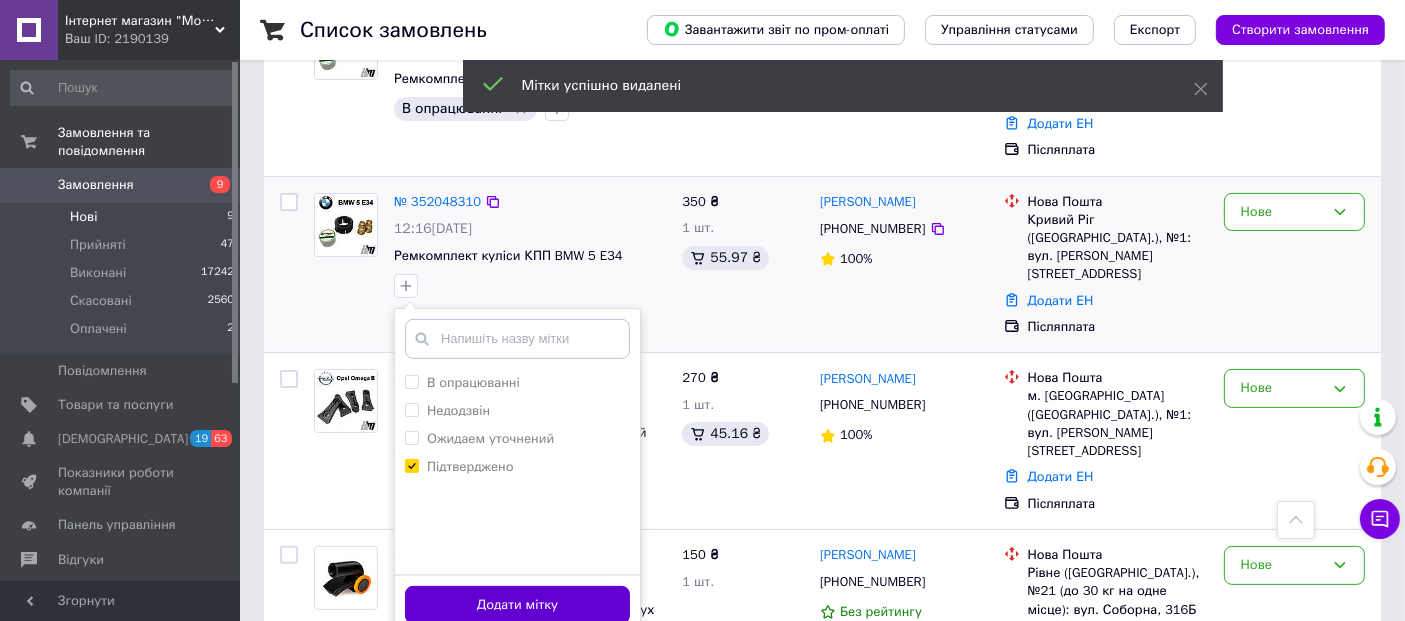 click on "Додати мітку" at bounding box center [517, 605] 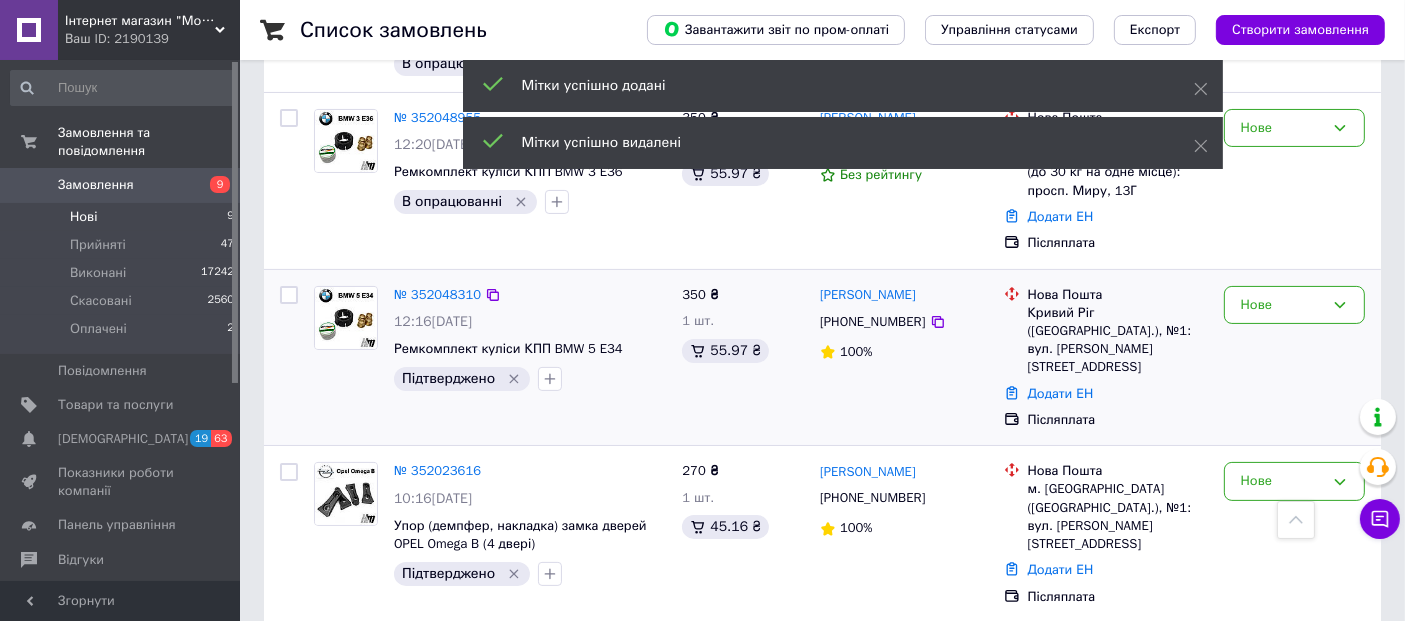 scroll, scrollTop: 222, scrollLeft: 0, axis: vertical 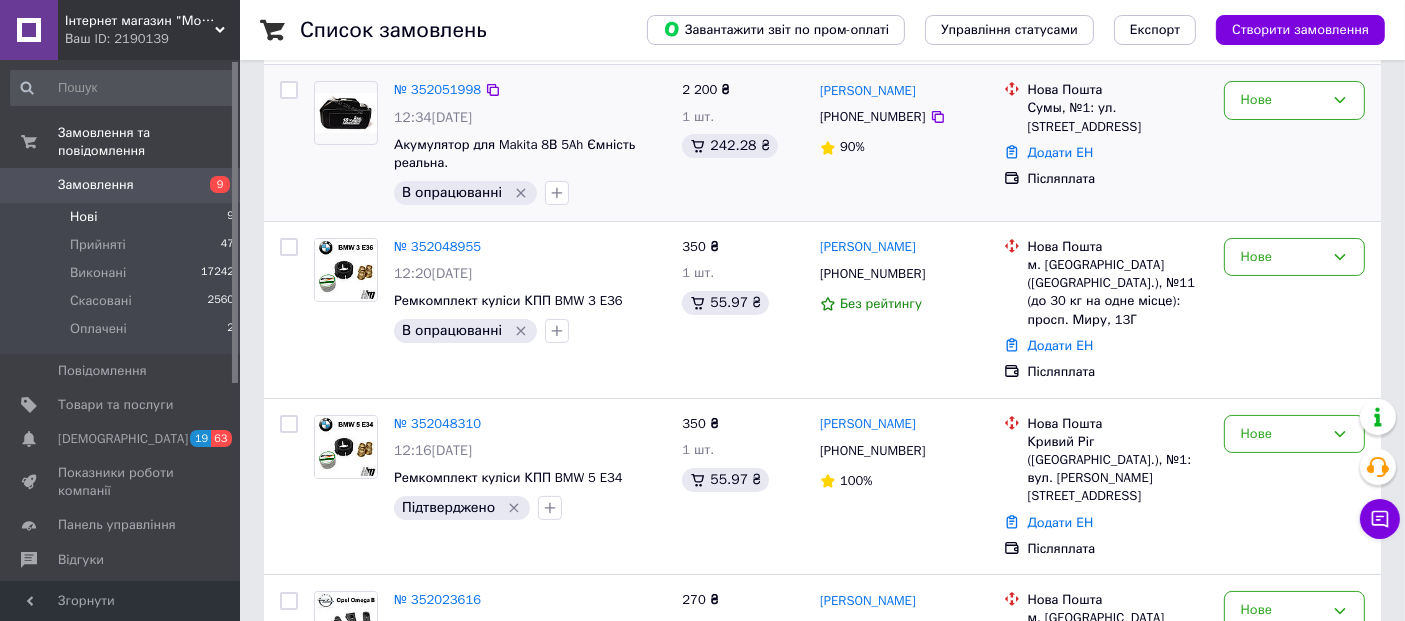 click 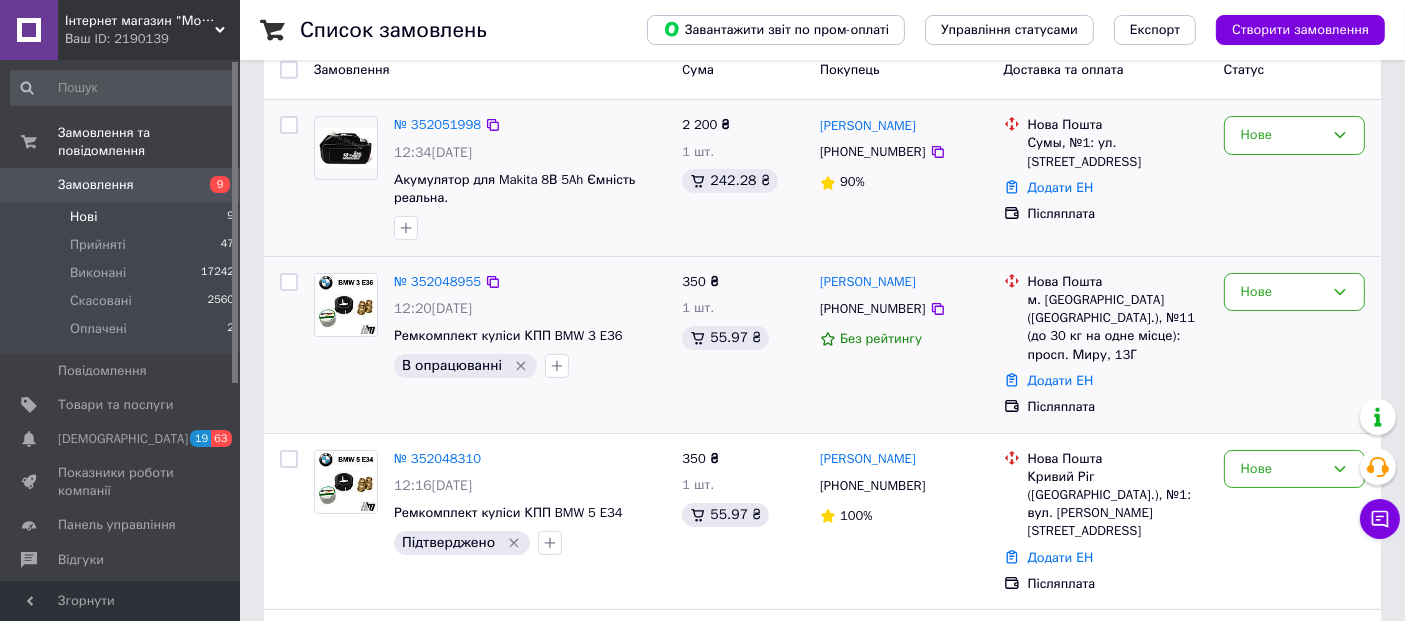 scroll, scrollTop: 222, scrollLeft: 0, axis: vertical 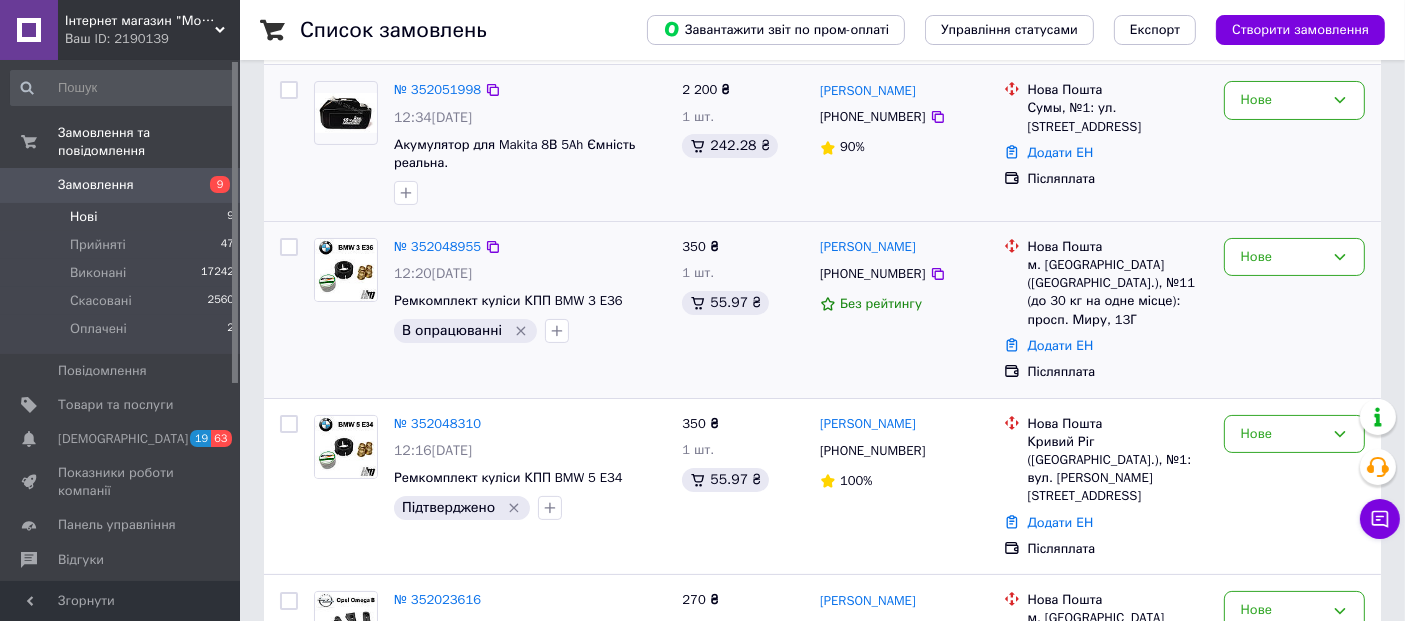 click 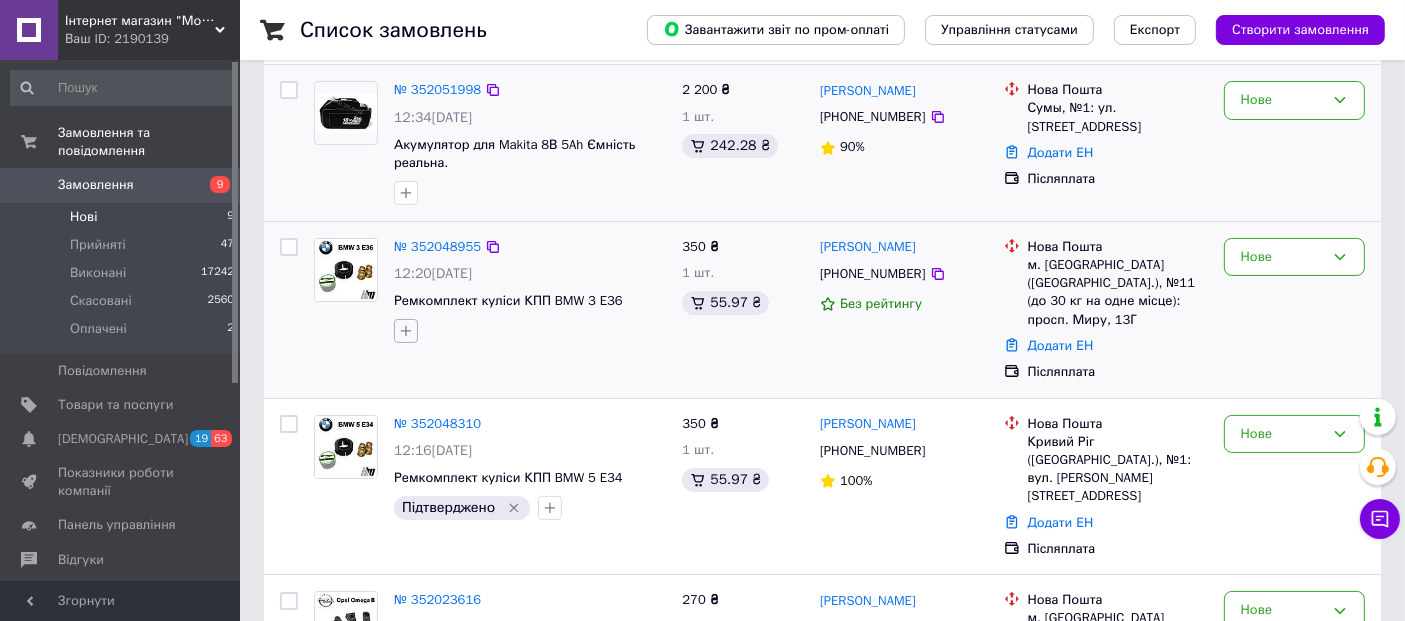 click 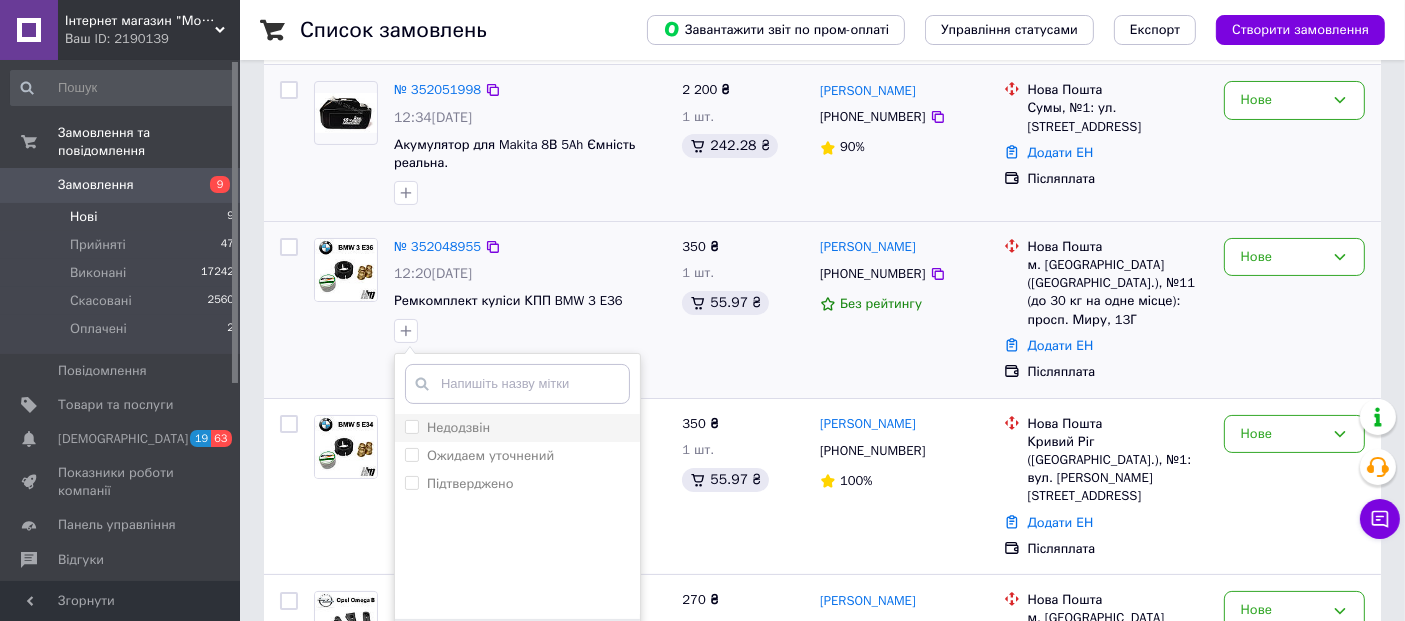 click on "Недодзвін" at bounding box center (517, 428) 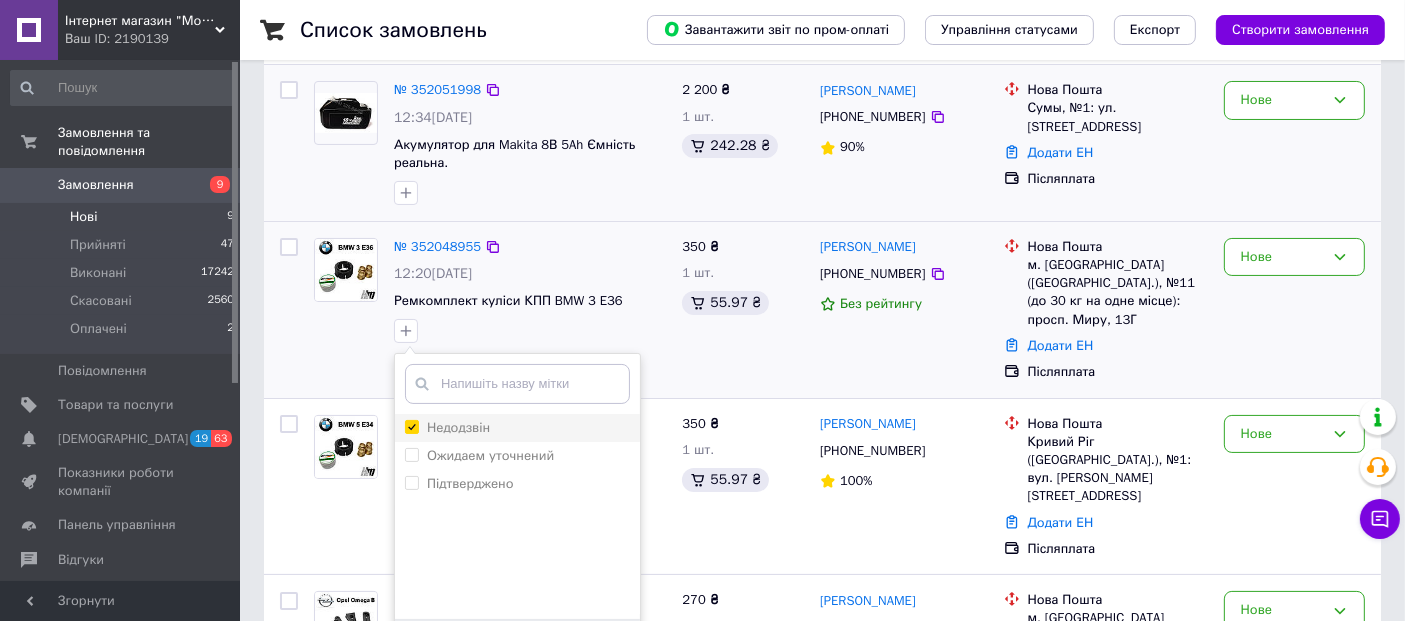 checkbox on "true" 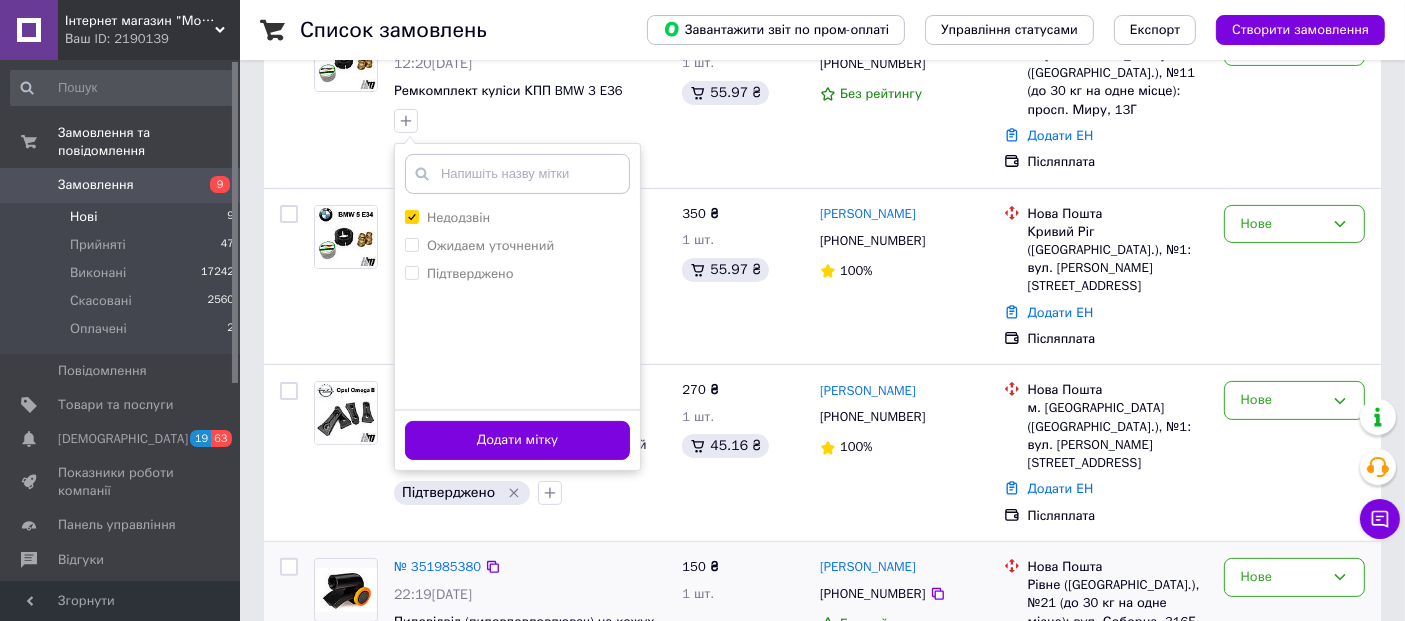 scroll, scrollTop: 444, scrollLeft: 0, axis: vertical 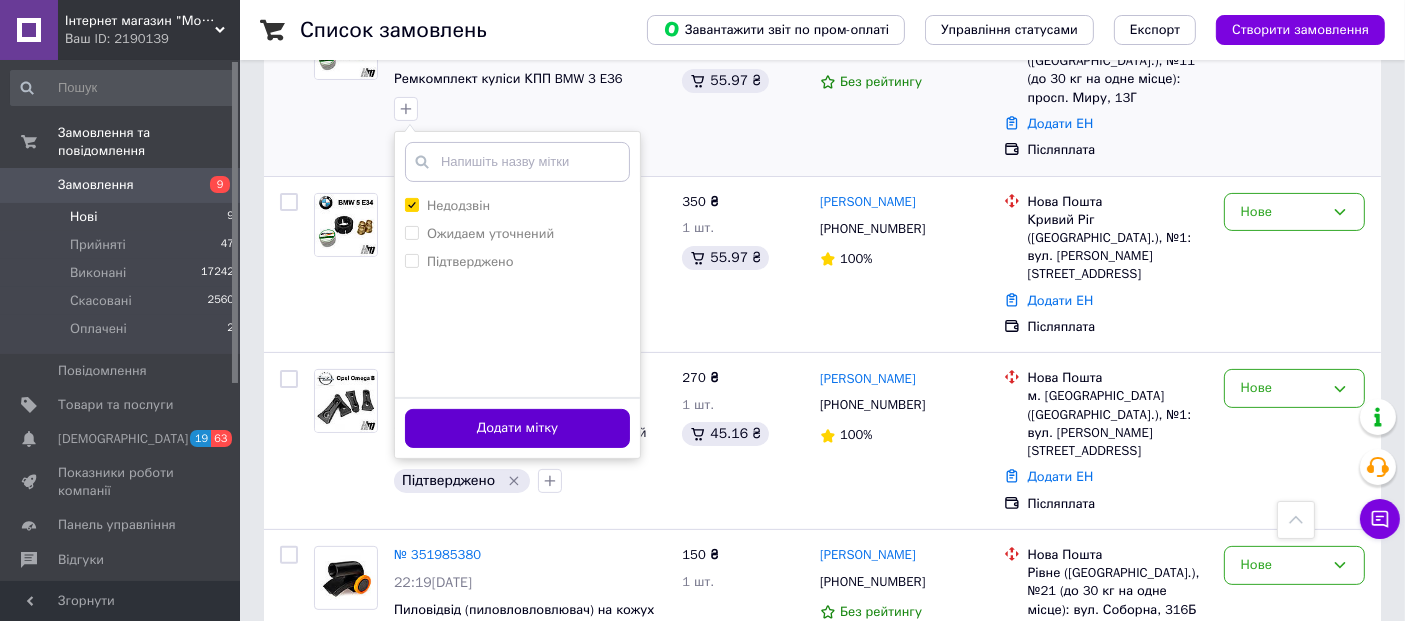 drag, startPoint x: 511, startPoint y: 421, endPoint x: 514, endPoint y: 437, distance: 16.27882 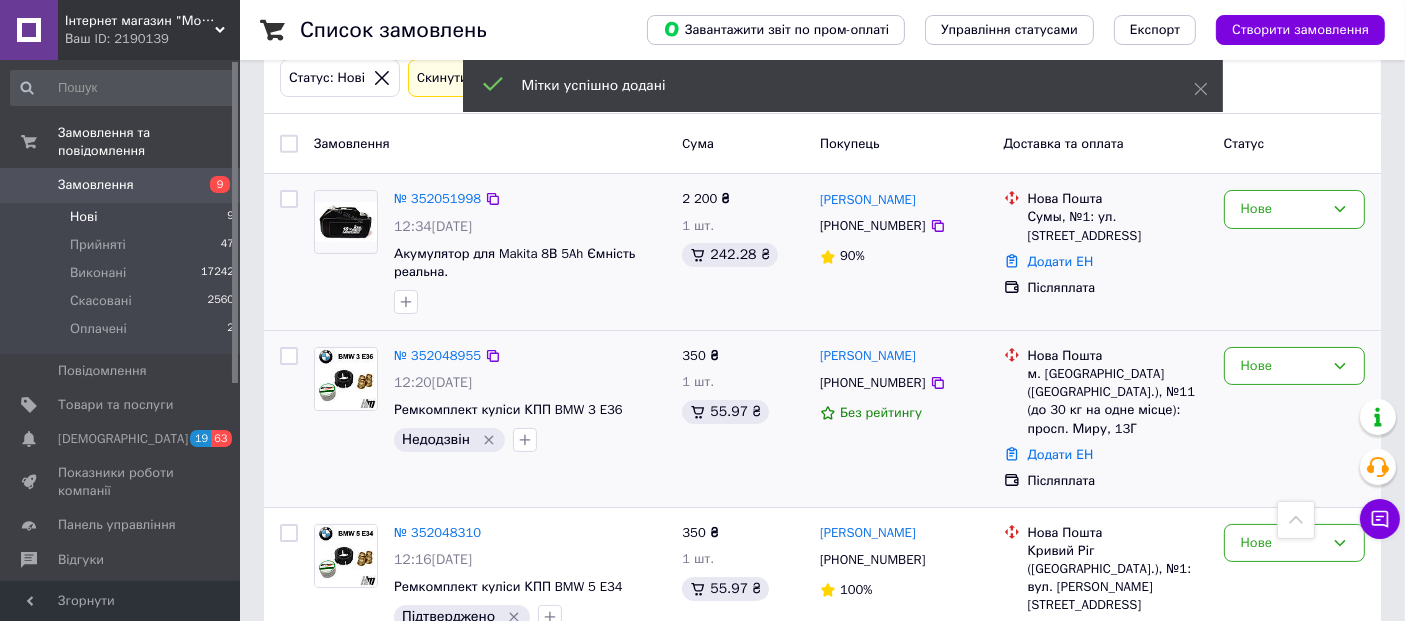 scroll, scrollTop: 0, scrollLeft: 0, axis: both 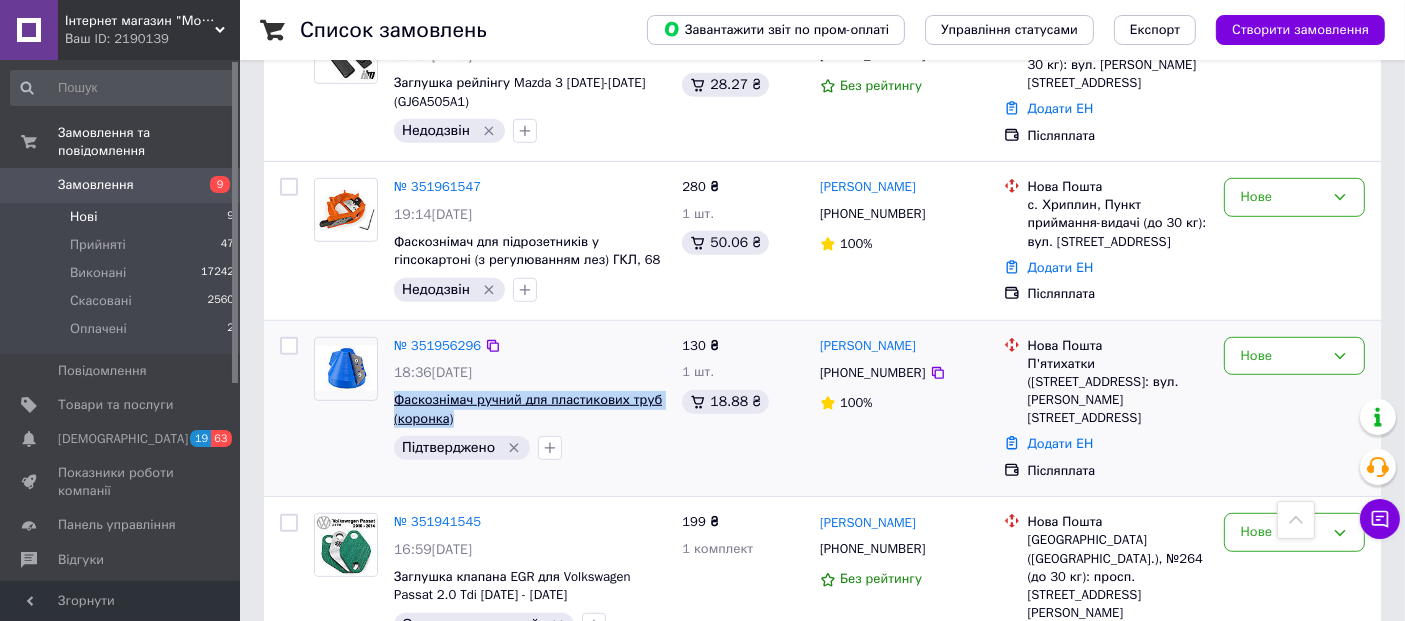 drag, startPoint x: 455, startPoint y: 364, endPoint x: 394, endPoint y: 345, distance: 63.89053 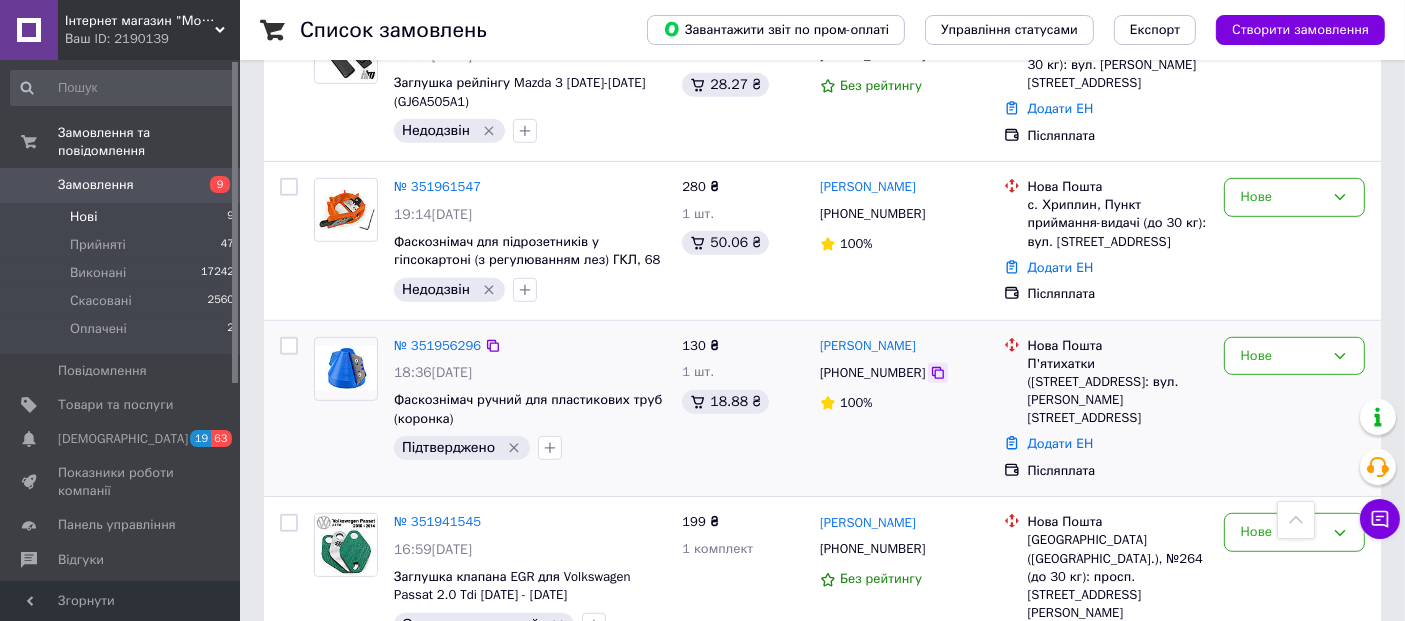 drag, startPoint x: 927, startPoint y: 315, endPoint x: 360, endPoint y: 498, distance: 595.8003 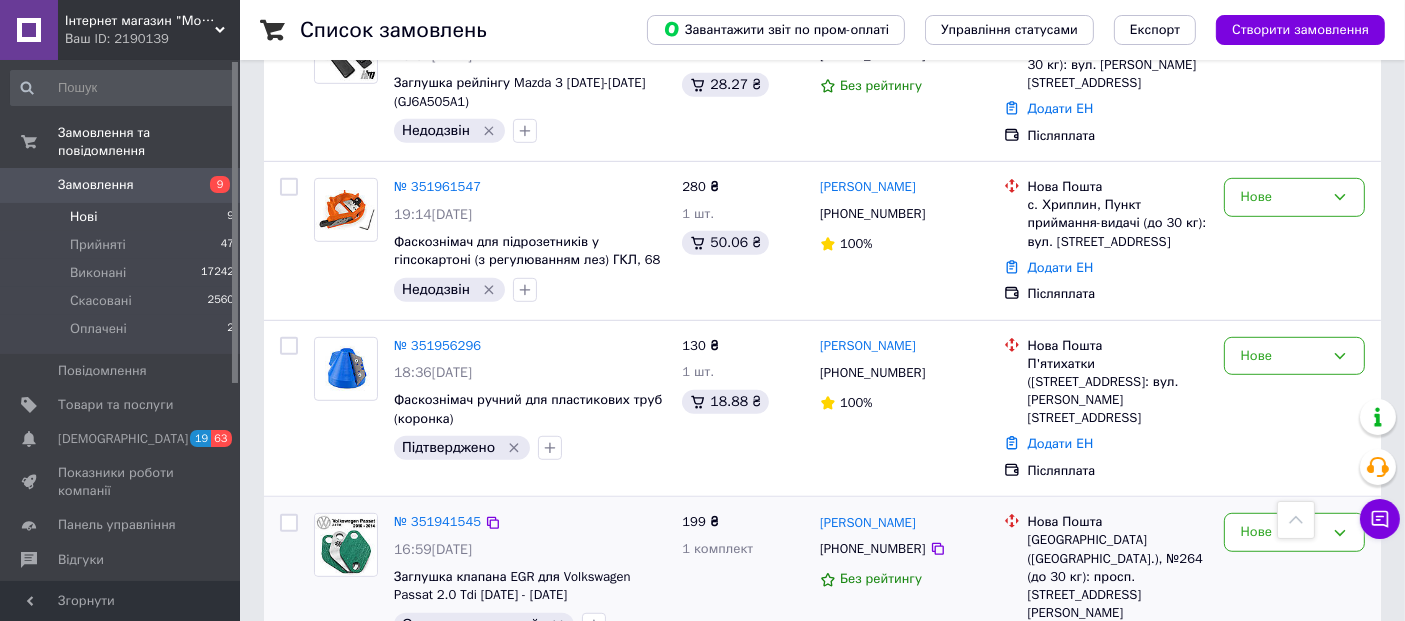 click 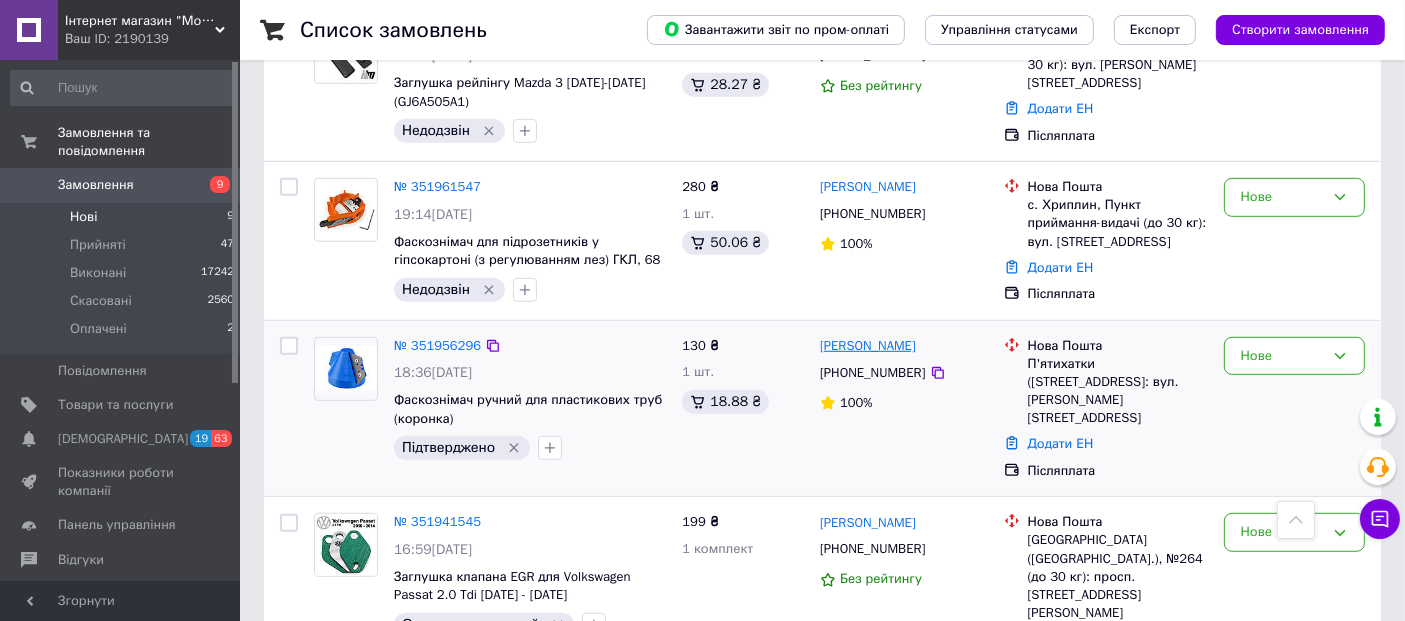 drag, startPoint x: 922, startPoint y: 287, endPoint x: 821, endPoint y: 287, distance: 101 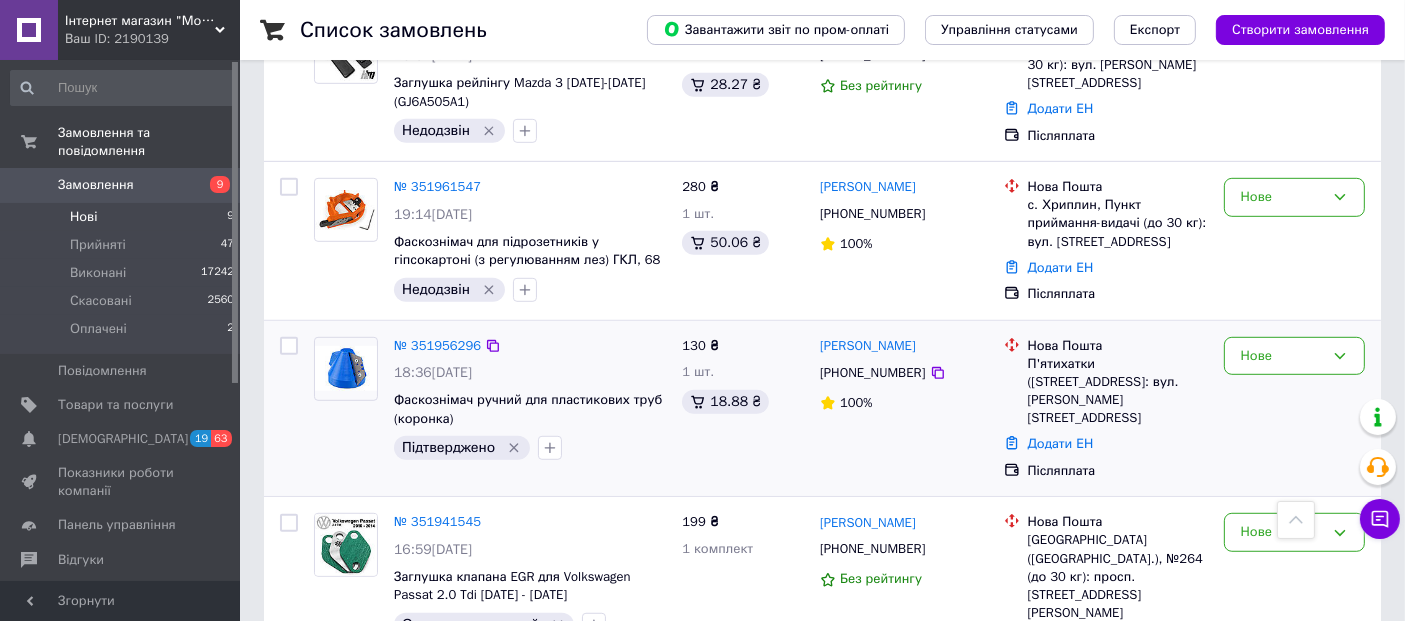 copy on "[PERSON_NAME]" 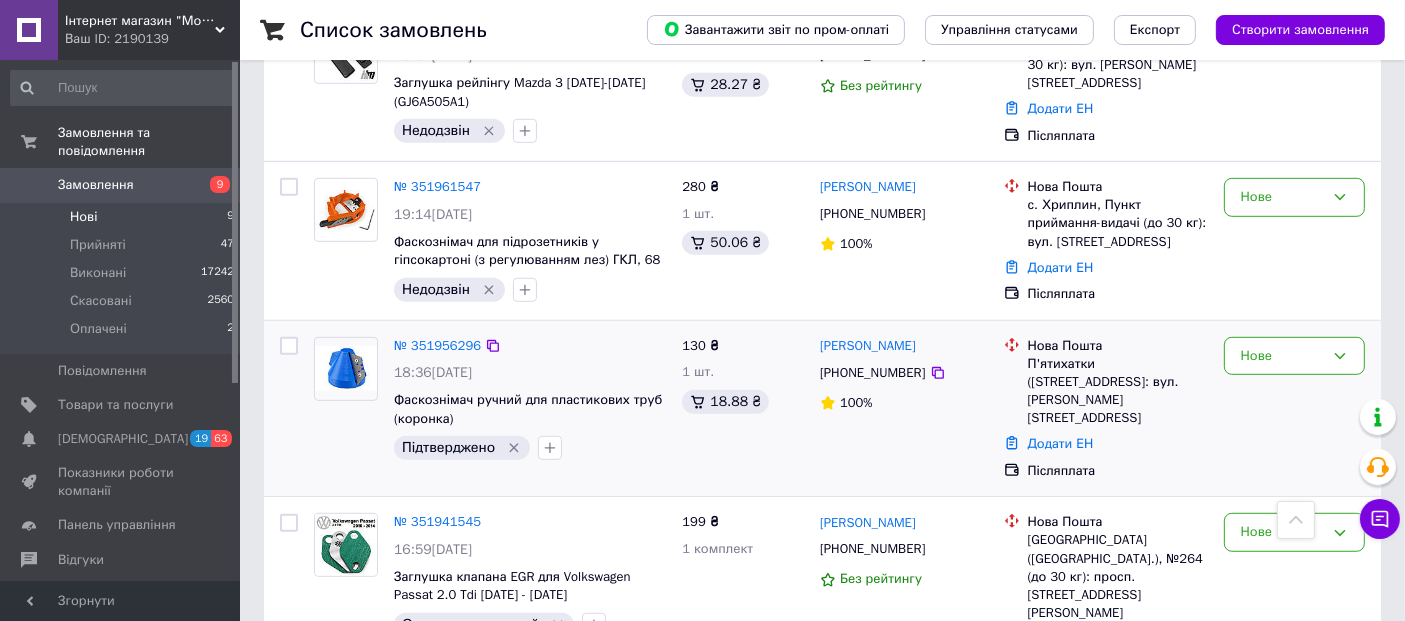 click on "П'ятихатки (Дніпропетровська обл., Кам'янський р-н.), №1: вул. Грушевського, 41" at bounding box center (1118, 391) 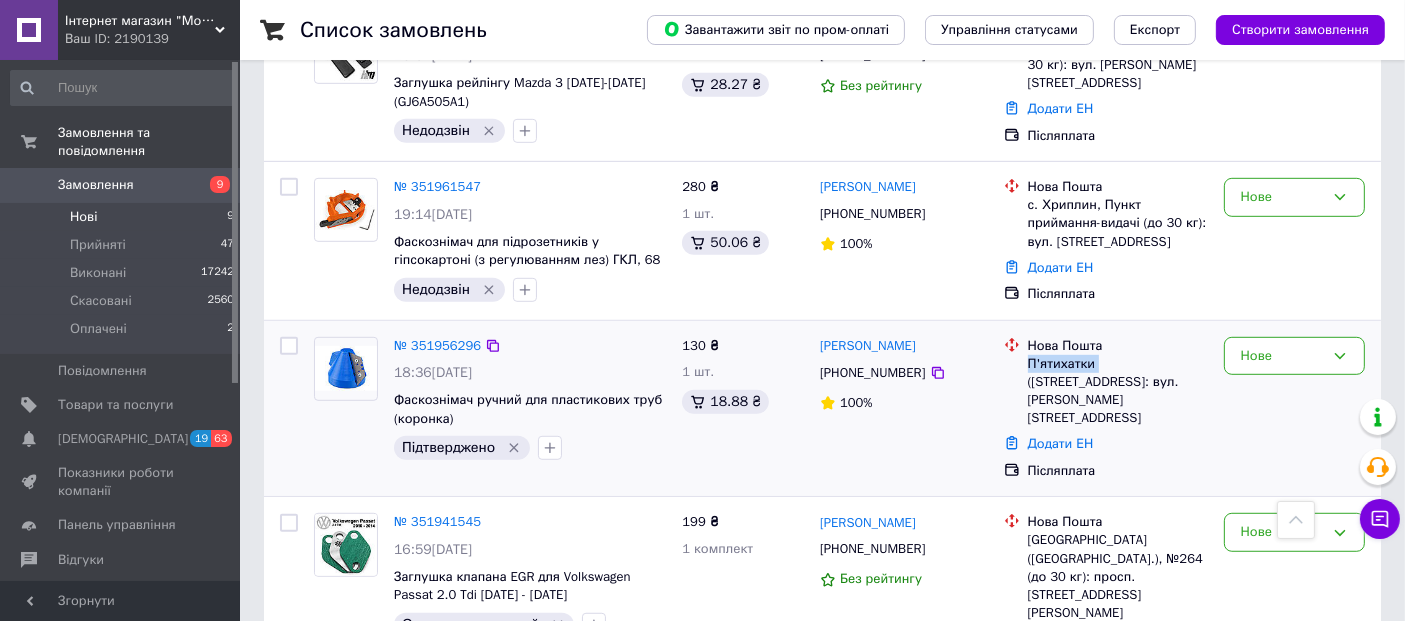 click on "П'ятихатки (Дніпропетровська обл., Кам'янський р-н.), №1: вул. Грушевського, 41" at bounding box center [1118, 391] 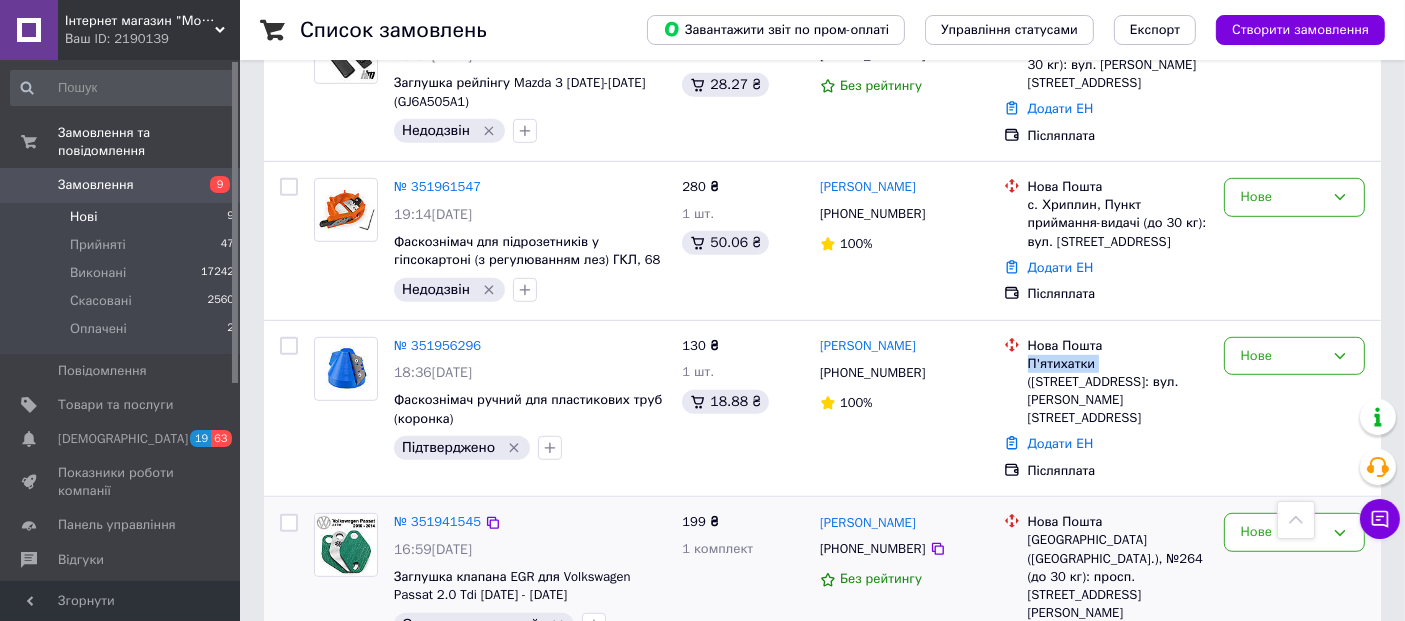 copy on "П'ятихатки" 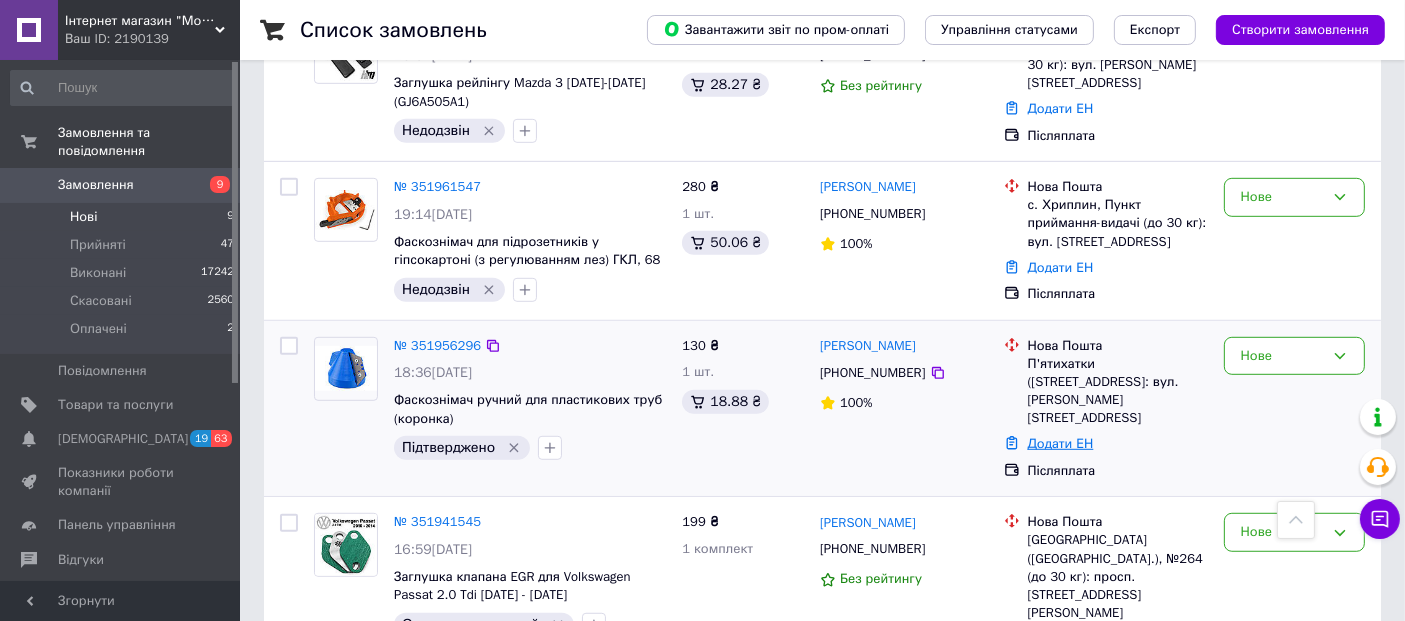 click on "Додати ЕН" at bounding box center [1061, 443] 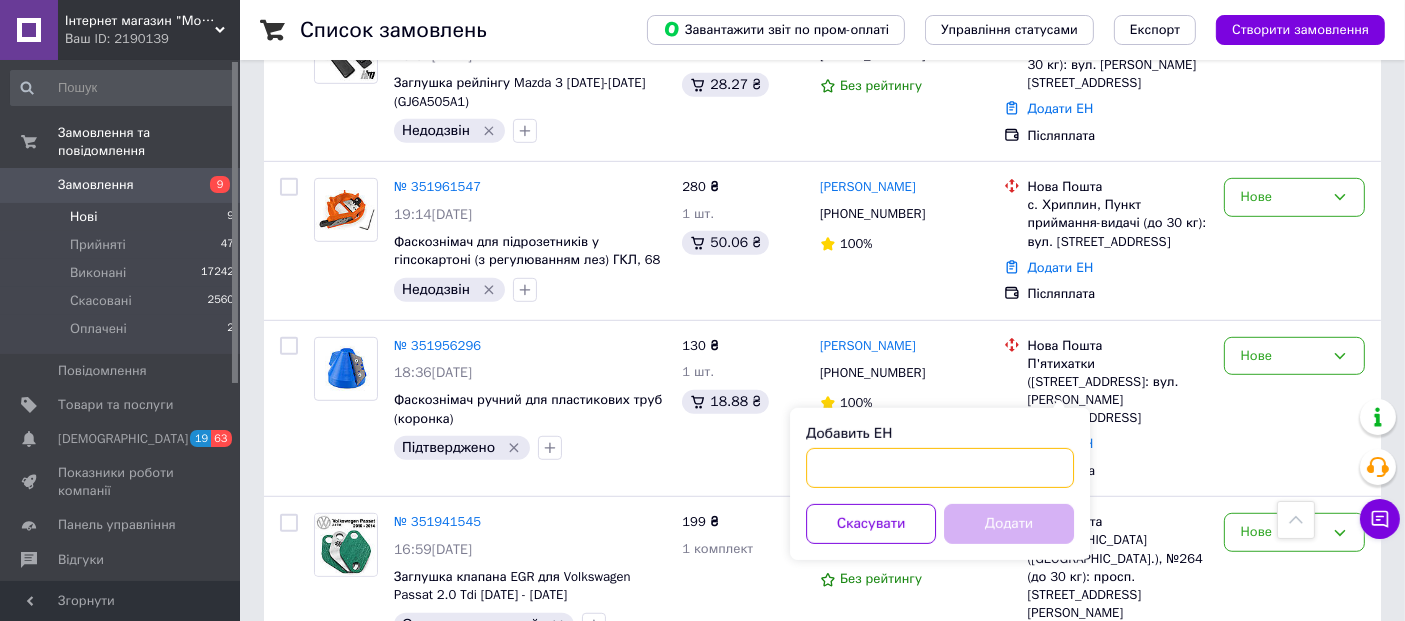 click on "Добавить ЕН" at bounding box center (940, 468) 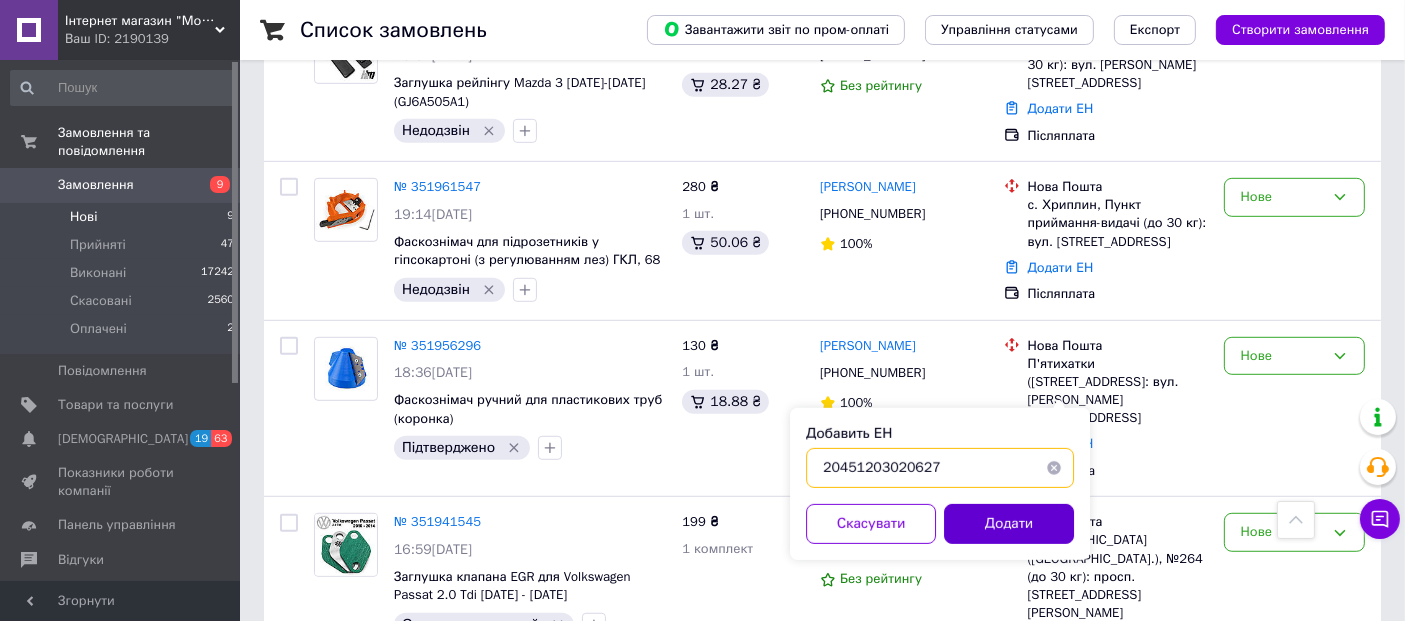 type on "20451203020627" 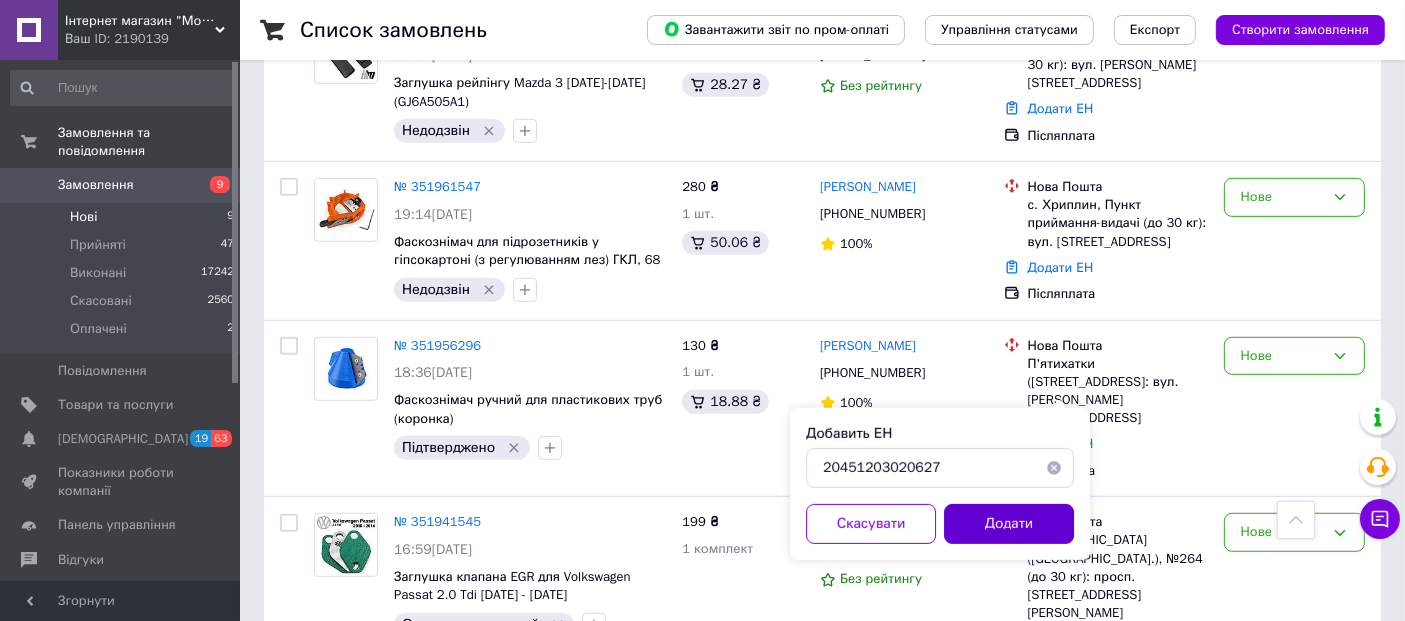 click on "Додати" at bounding box center (1009, 524) 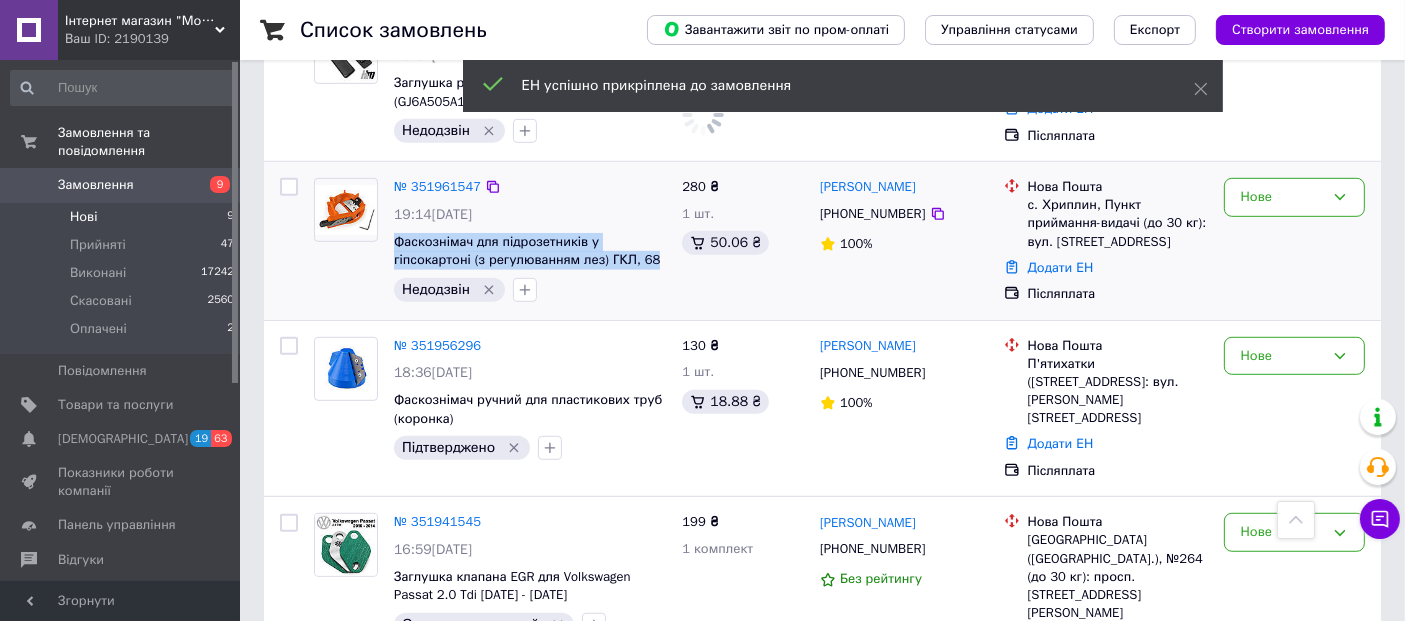 drag, startPoint x: 648, startPoint y: 201, endPoint x: 389, endPoint y: 188, distance: 259.32605 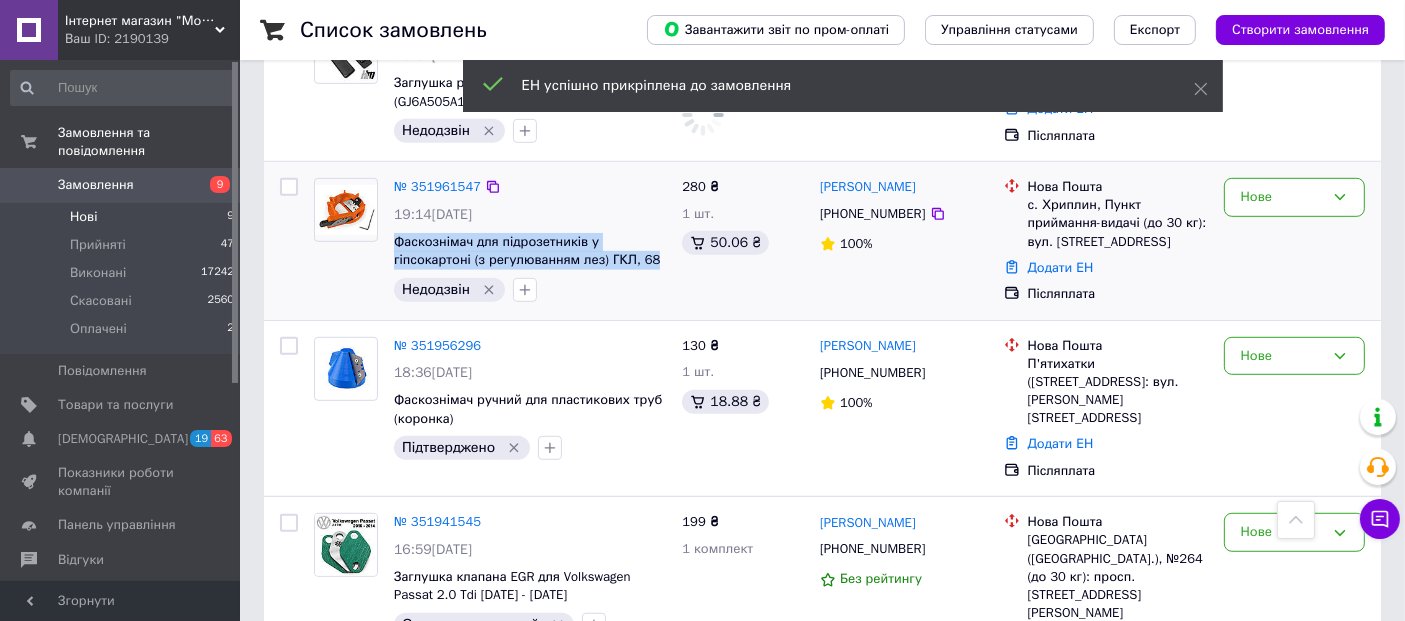 click on "№ 351961547 19:14, 09.07.2025 Фаскознімач для підрозетників у гіпсокартоні (з регулюванням лез) ГКЛ, 68 мм Недодзвін" at bounding box center (530, 240) 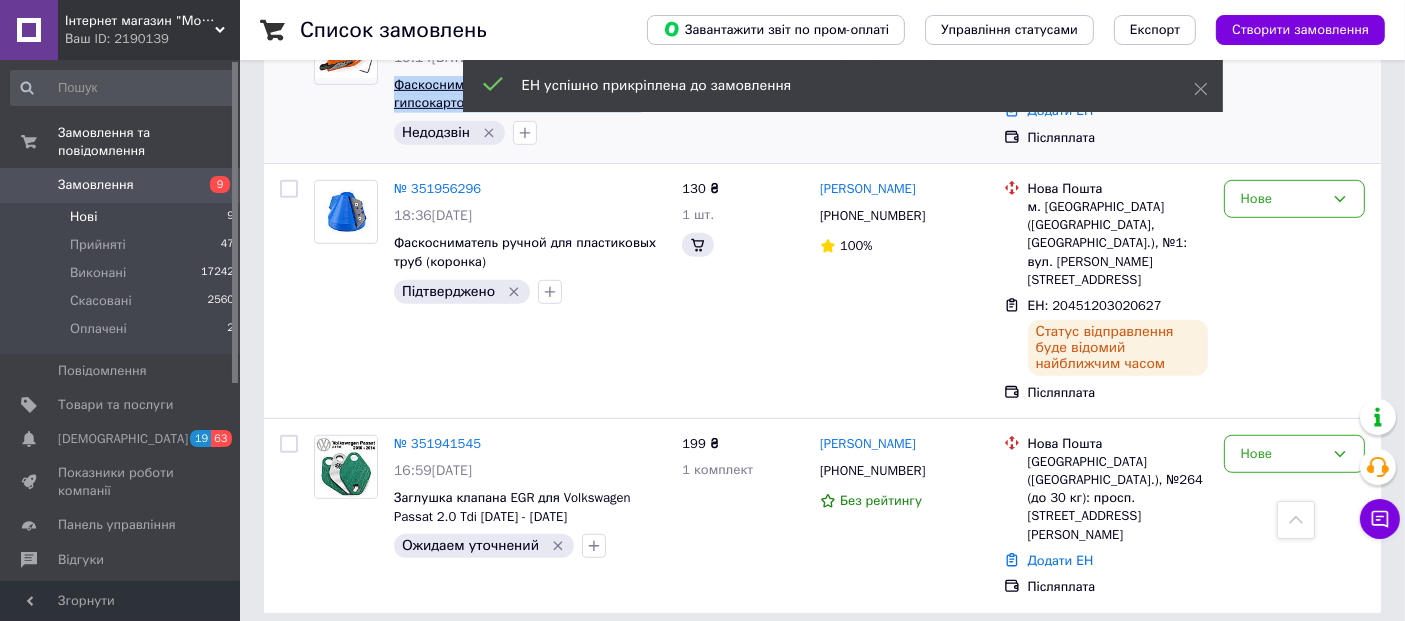 scroll, scrollTop: 973, scrollLeft: 0, axis: vertical 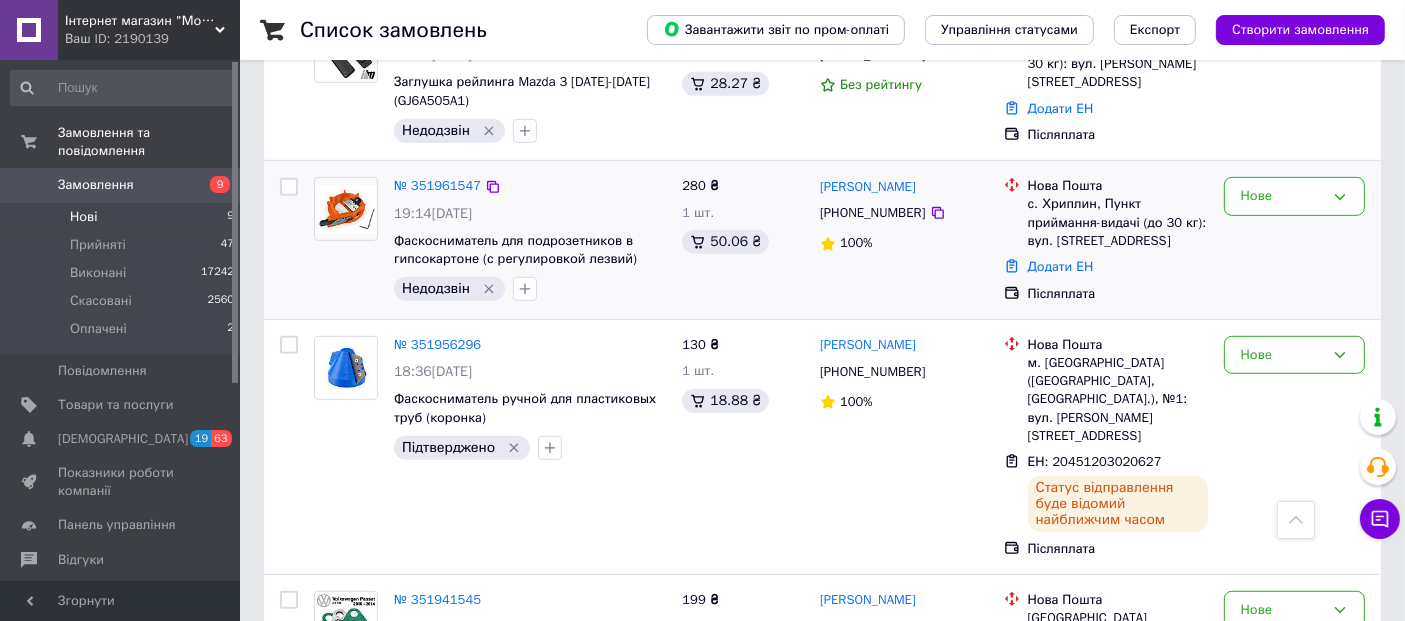 click on "280 ₴ 1 шт. 50.06 ₴" at bounding box center [743, 240] 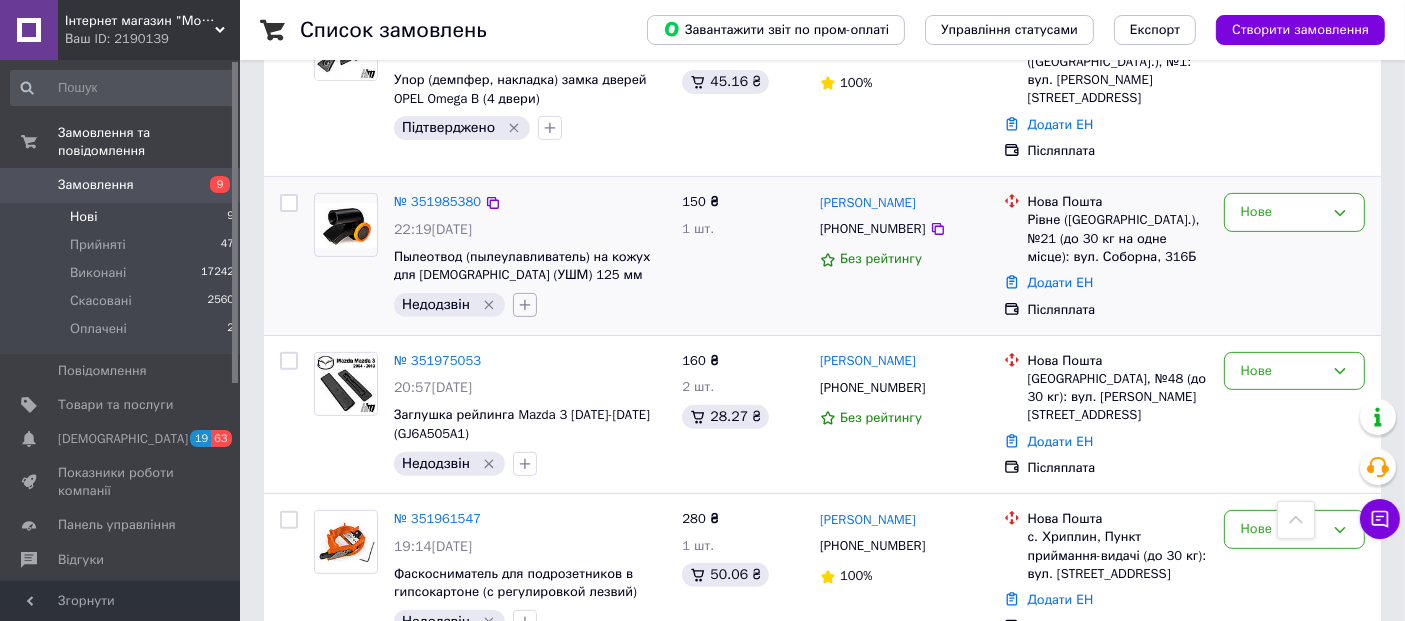 scroll, scrollTop: 528, scrollLeft: 0, axis: vertical 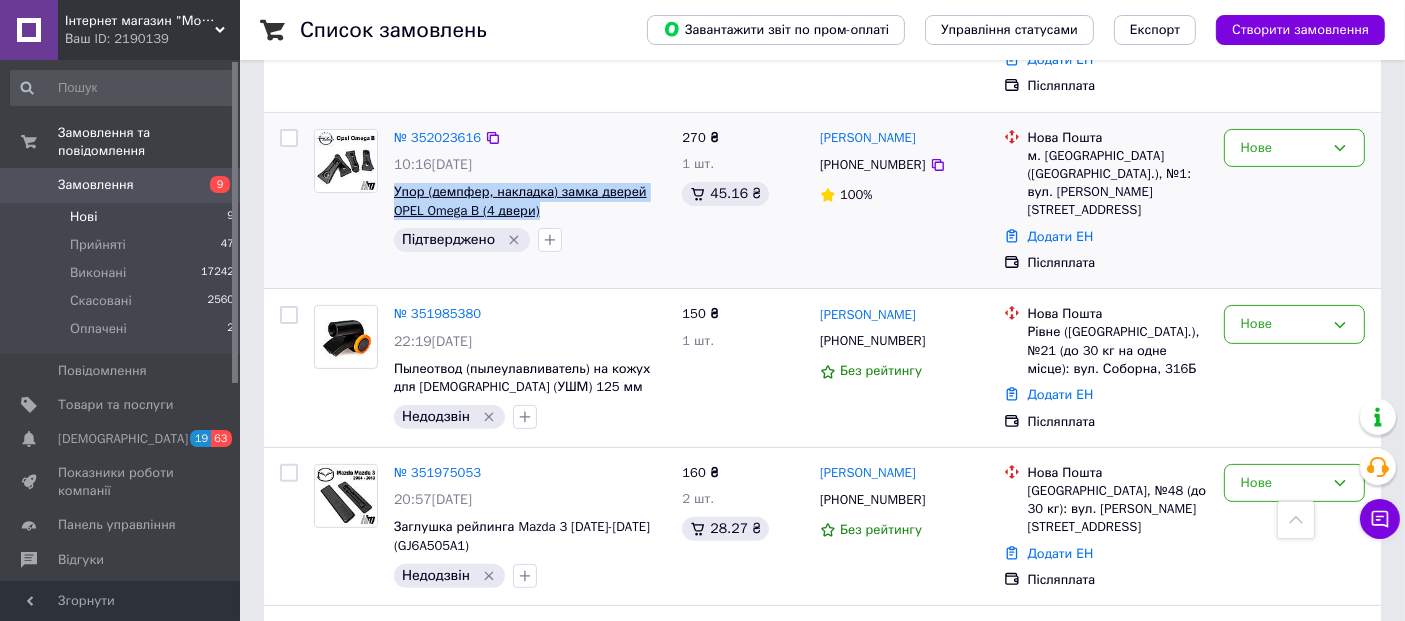drag, startPoint x: 516, startPoint y: 173, endPoint x: 394, endPoint y: 147, distance: 124.73973 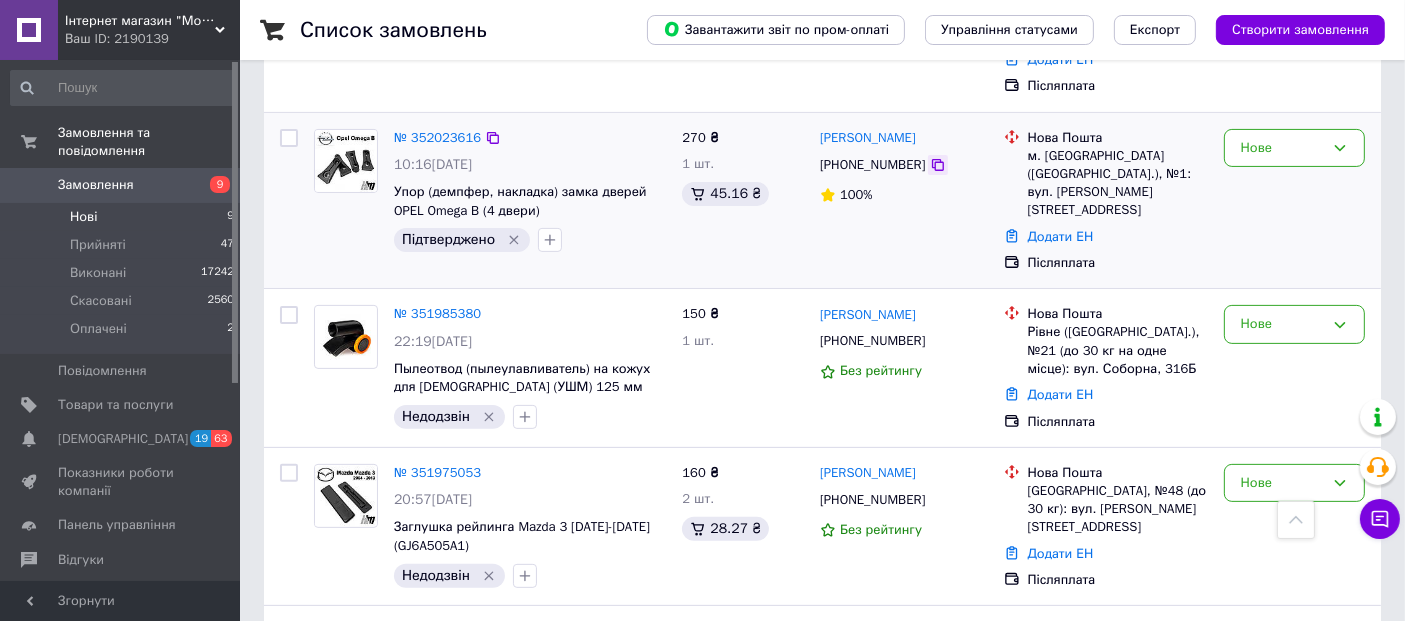 click 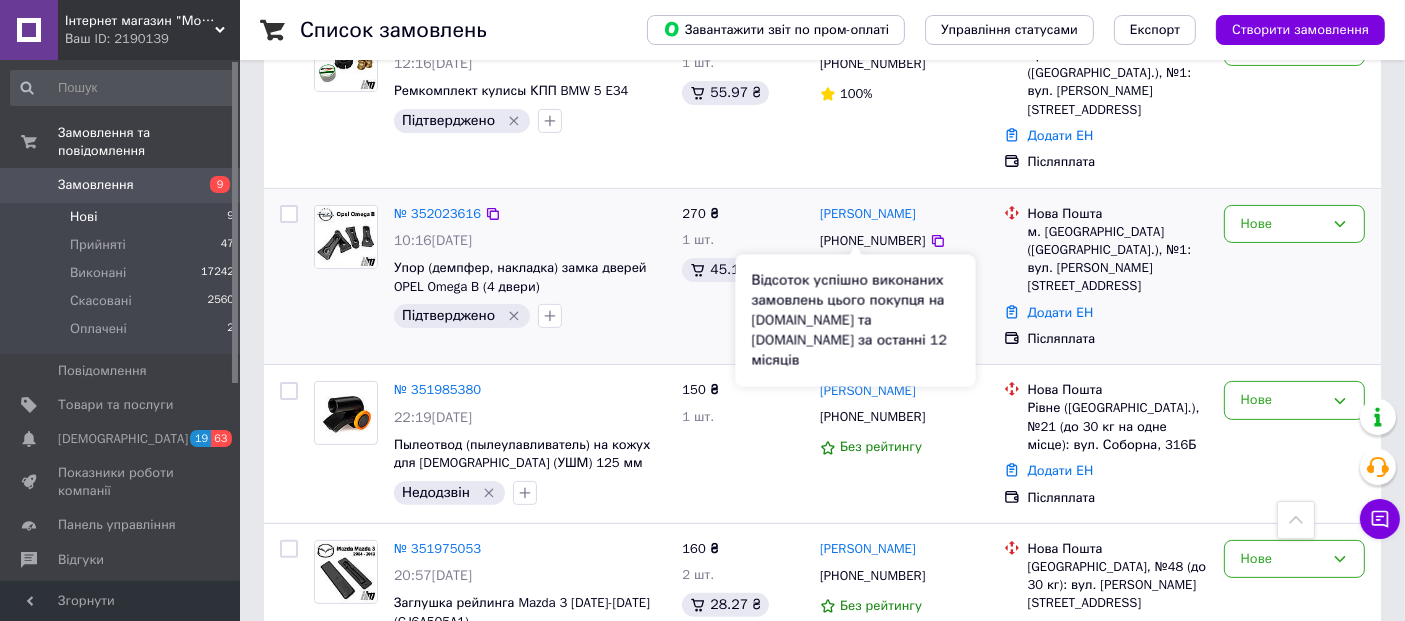 scroll, scrollTop: 417, scrollLeft: 0, axis: vertical 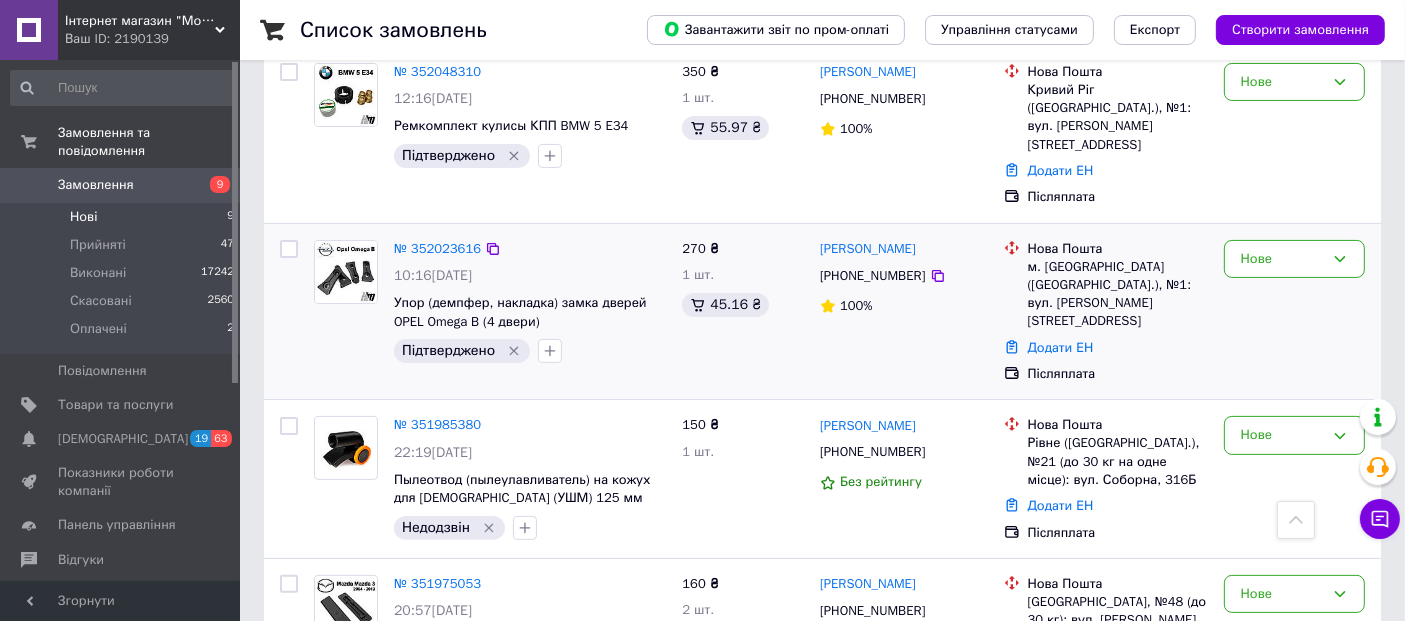 drag, startPoint x: 925, startPoint y: 214, endPoint x: 811, endPoint y: 208, distance: 114.15778 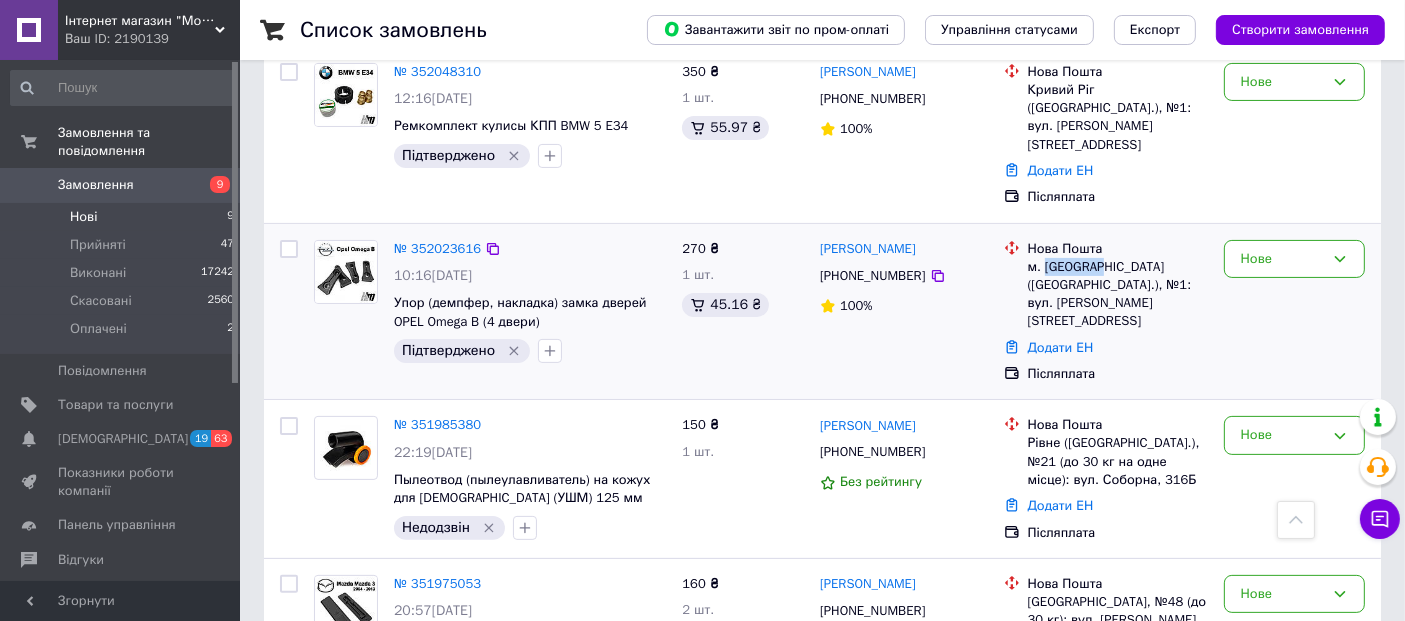 click on "м. Городок (Хмельницька обл.), №1: вул. Грушевського,11" at bounding box center [1118, 294] 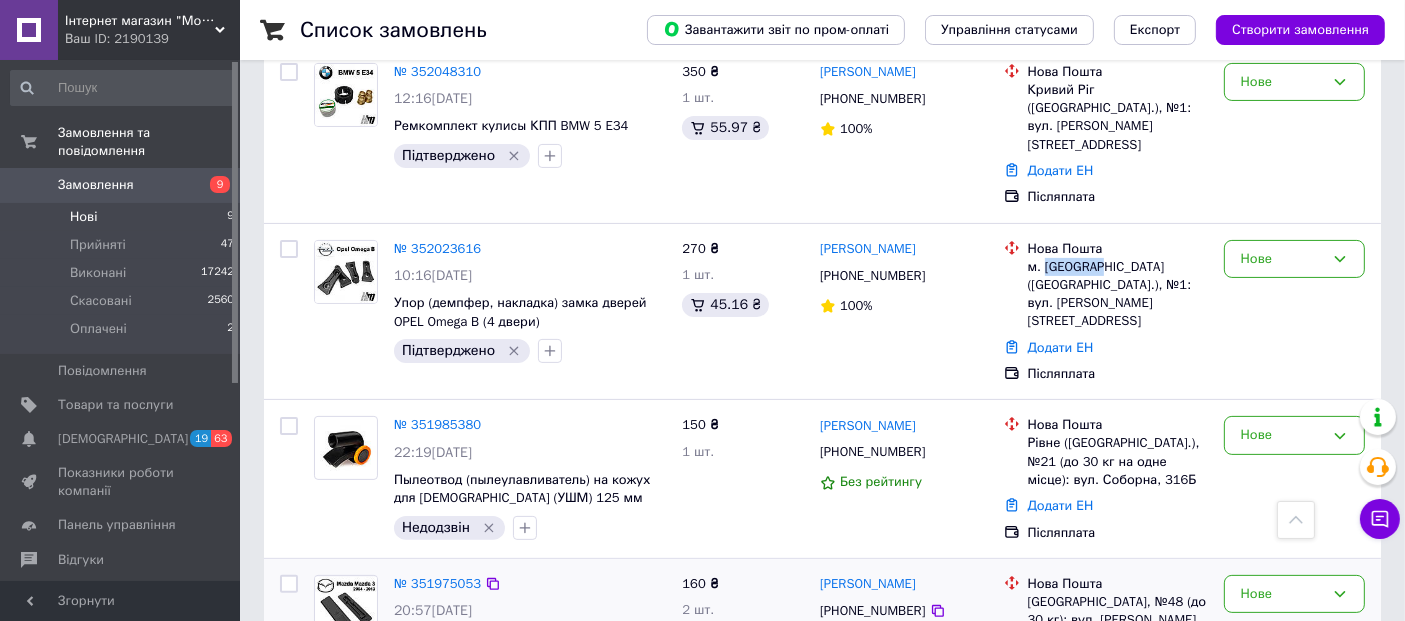 copy on "Городок" 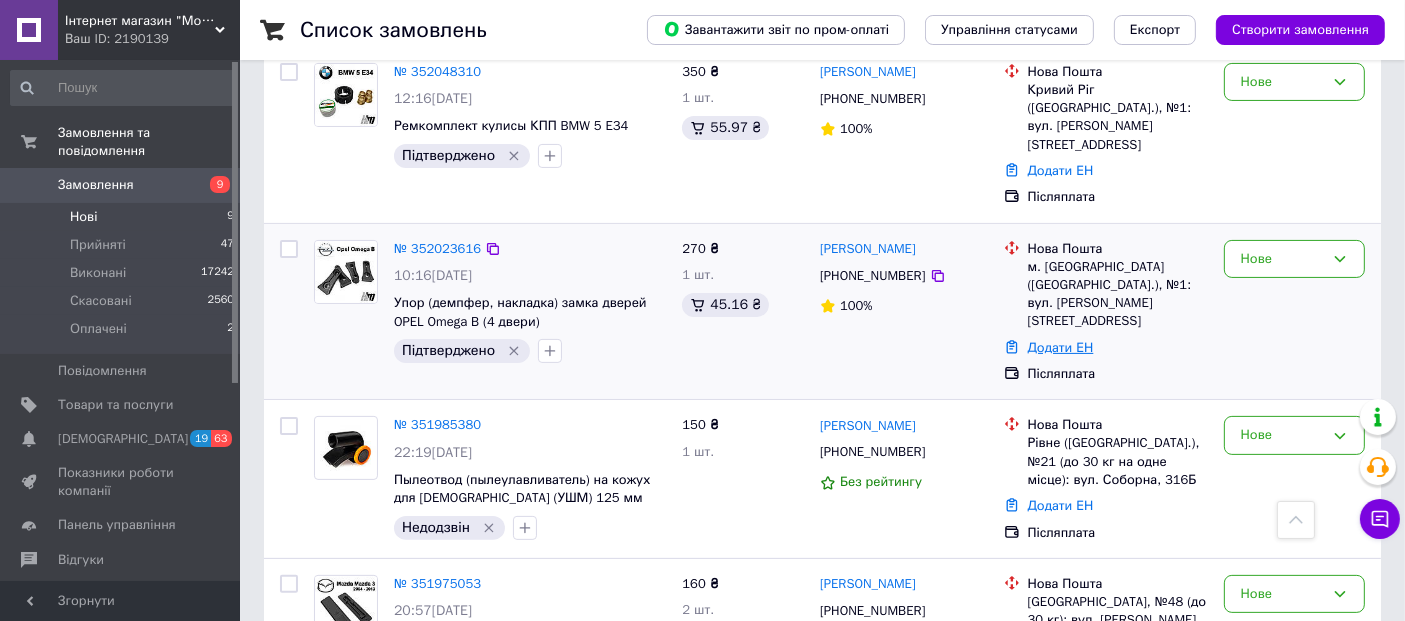 click on "Додати ЕН" at bounding box center (1061, 347) 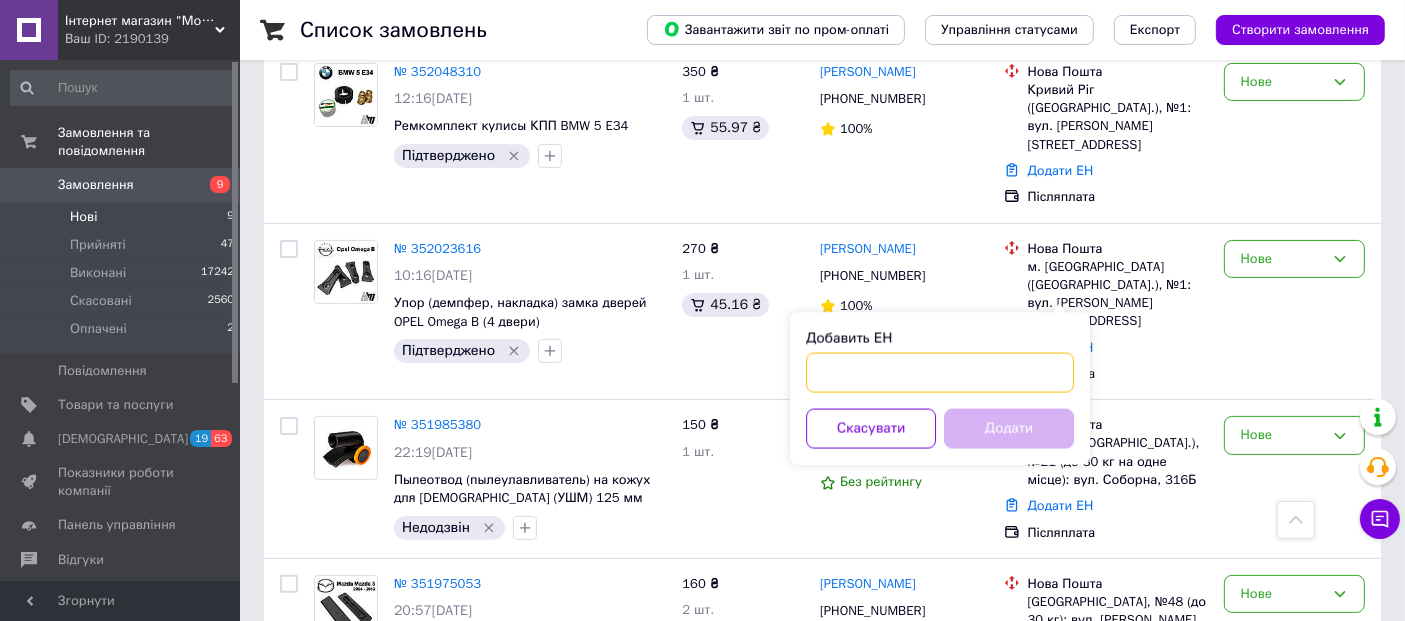 click on "Добавить ЕН" at bounding box center [940, 373] 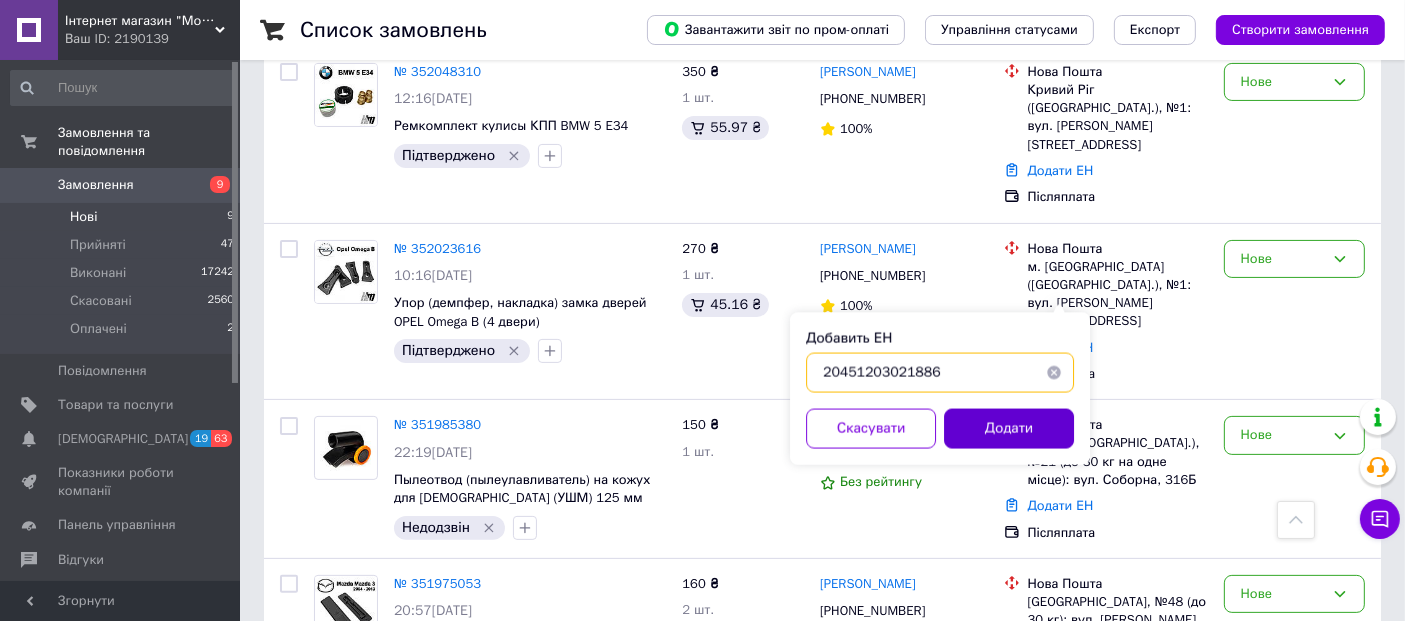type on "20451203021886" 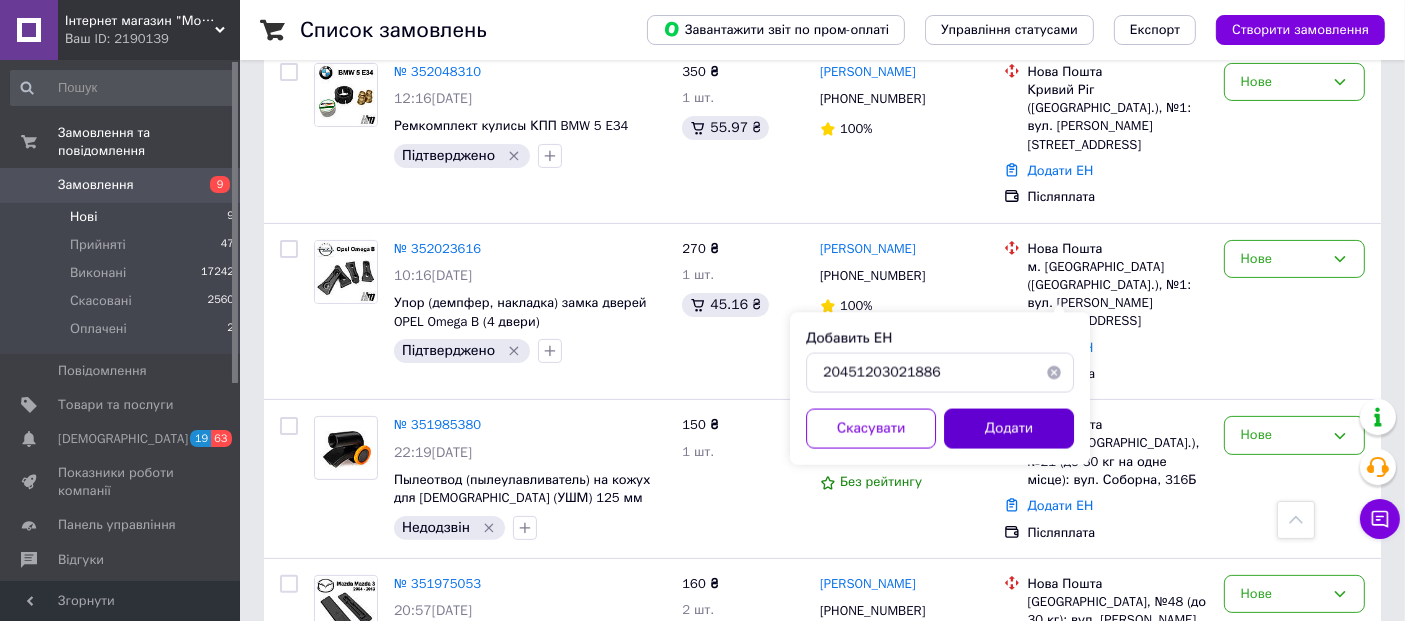 click on "Додати" at bounding box center [1009, 429] 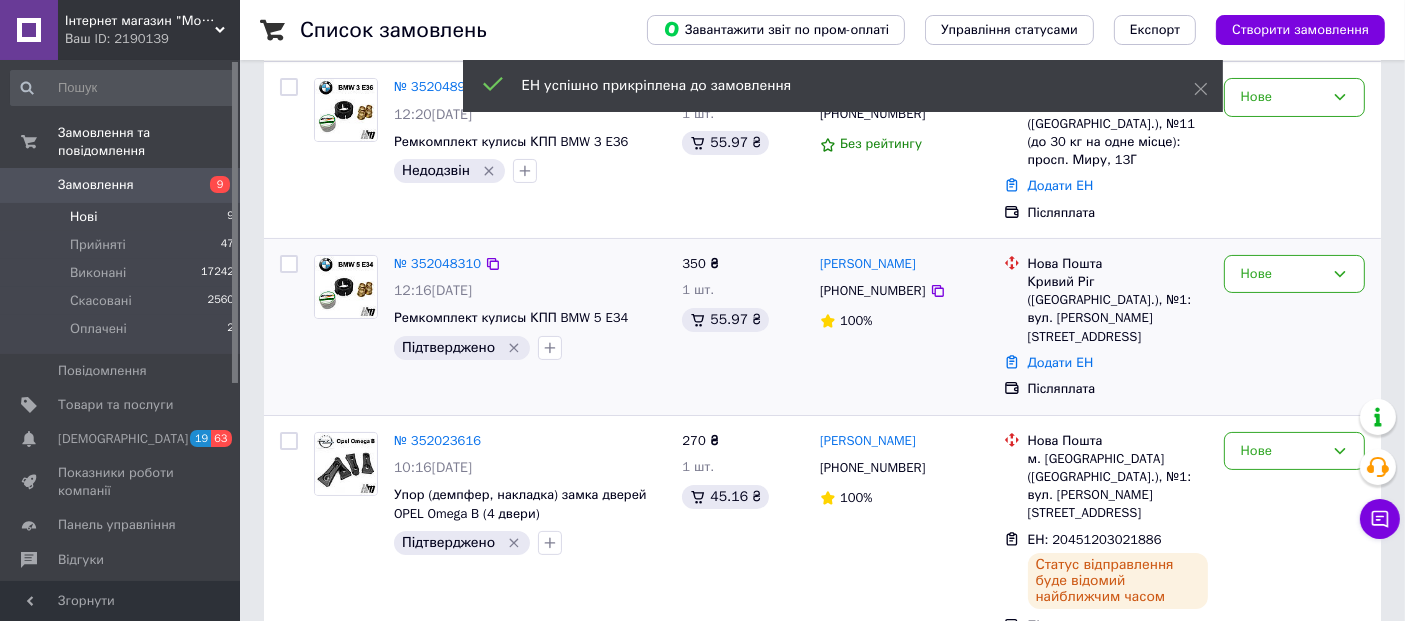 scroll, scrollTop: 195, scrollLeft: 0, axis: vertical 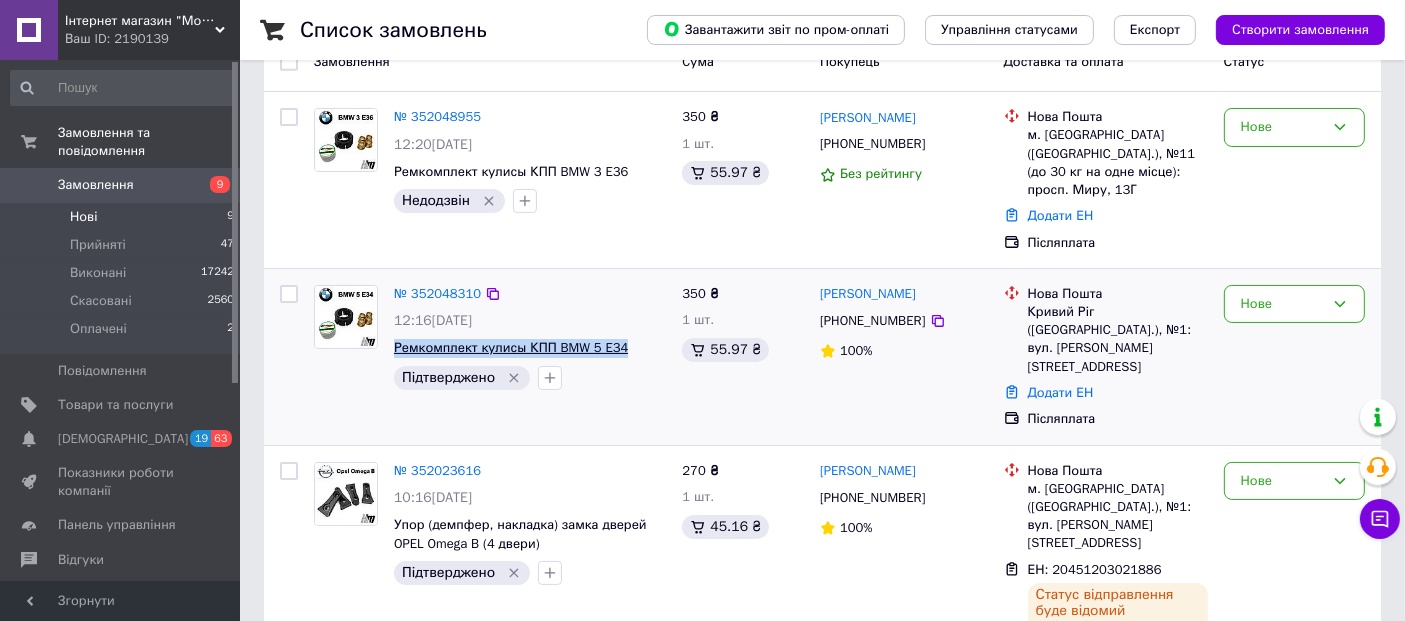 drag, startPoint x: 577, startPoint y: 329, endPoint x: 394, endPoint y: 327, distance: 183.01093 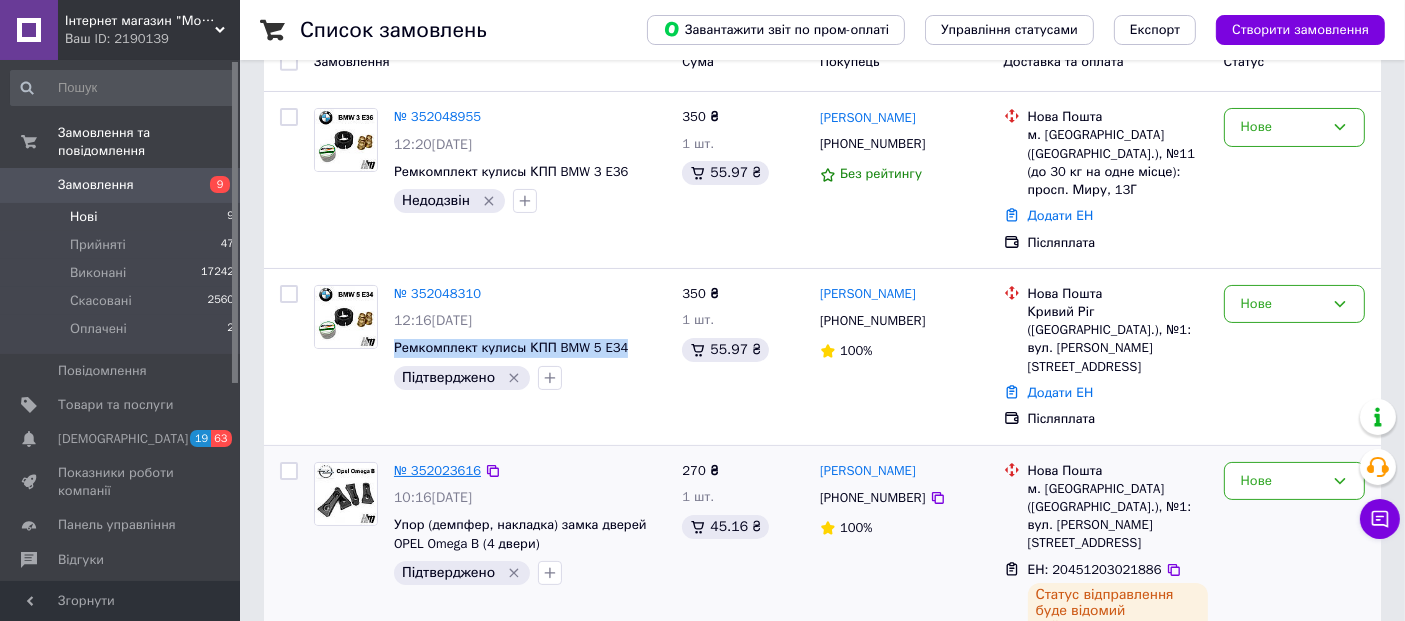 copy on "Ремкомплект кулисы КПП BMW 5 E34" 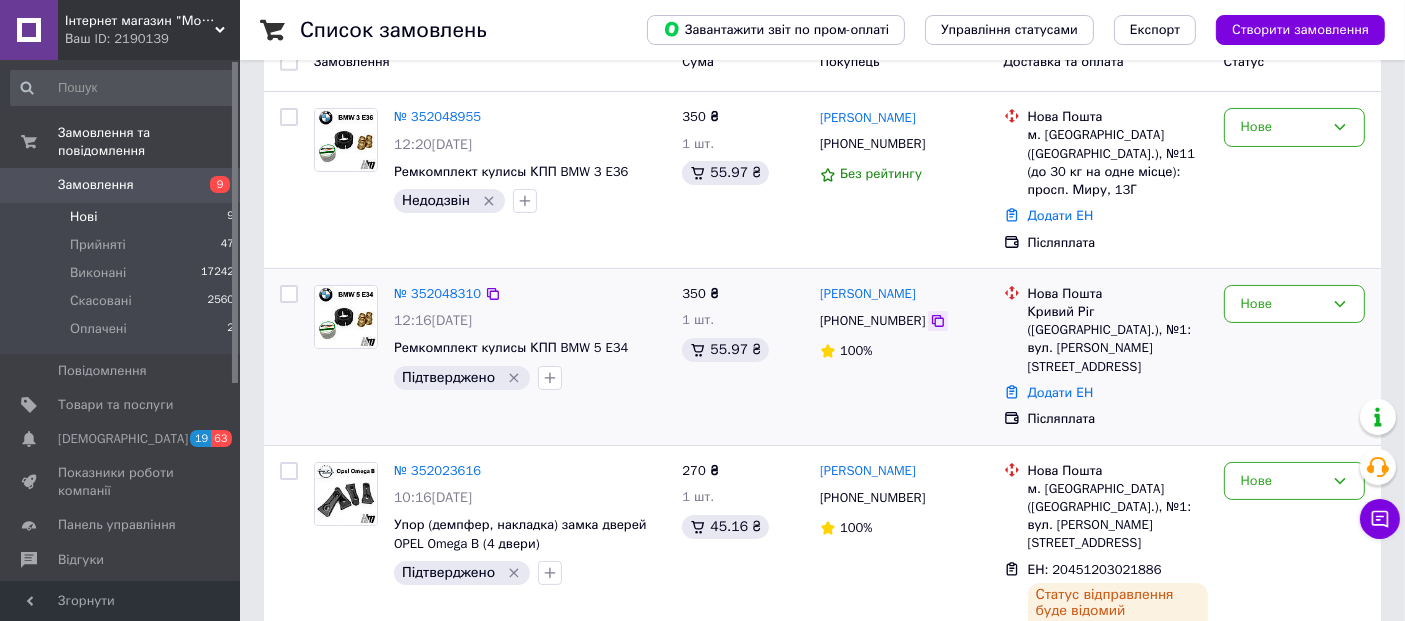 click 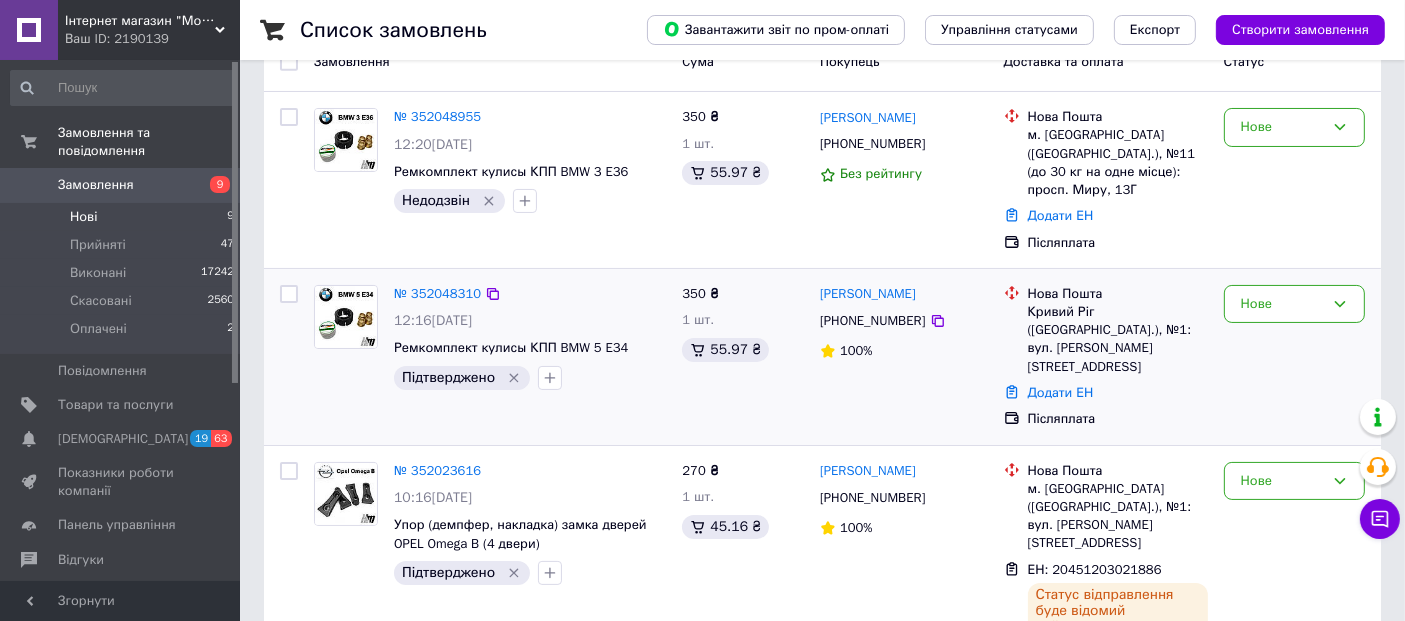 drag, startPoint x: 923, startPoint y: 281, endPoint x: 817, endPoint y: 277, distance: 106.07545 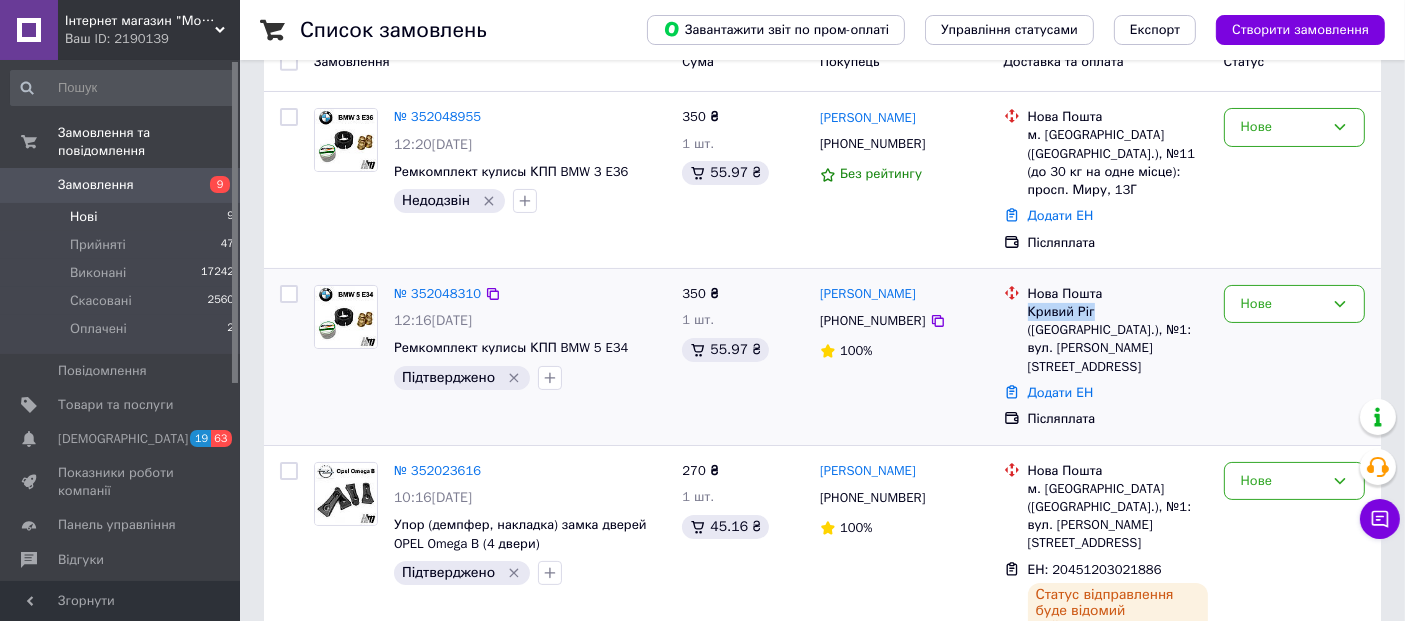 drag, startPoint x: 1038, startPoint y: 290, endPoint x: 1084, endPoint y: 289, distance: 46.010868 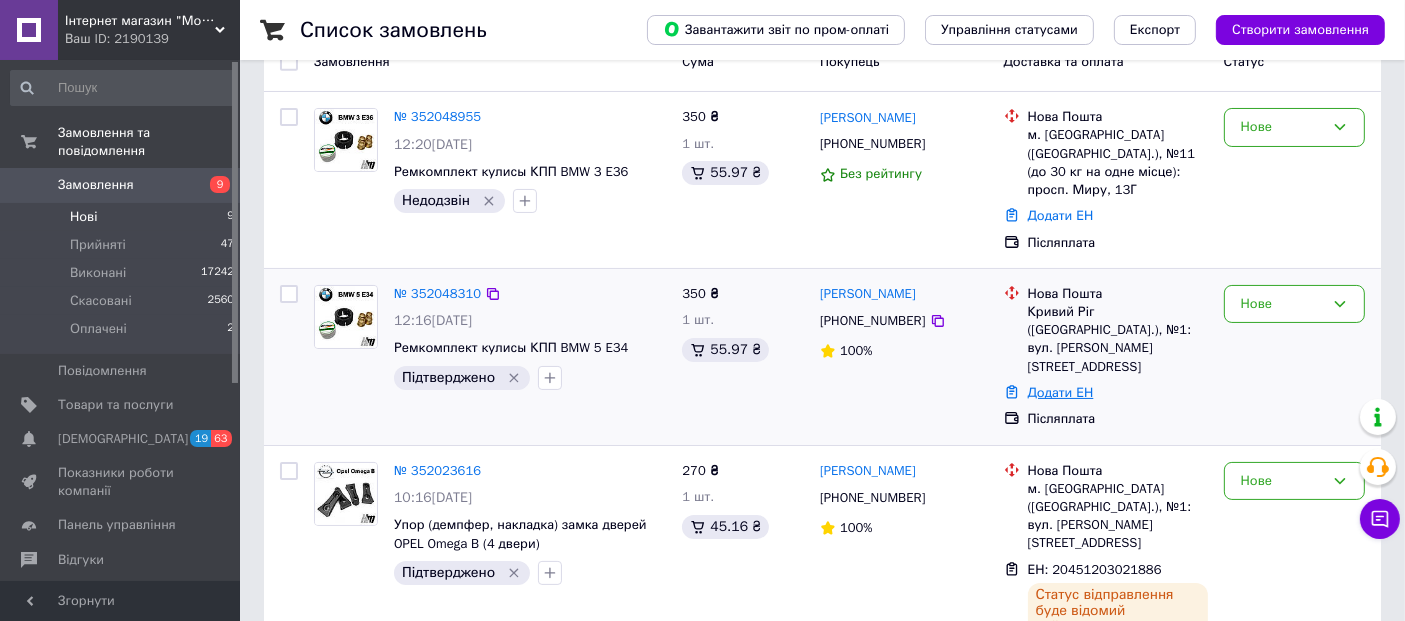 click on "Додати ЕН" at bounding box center [1061, 392] 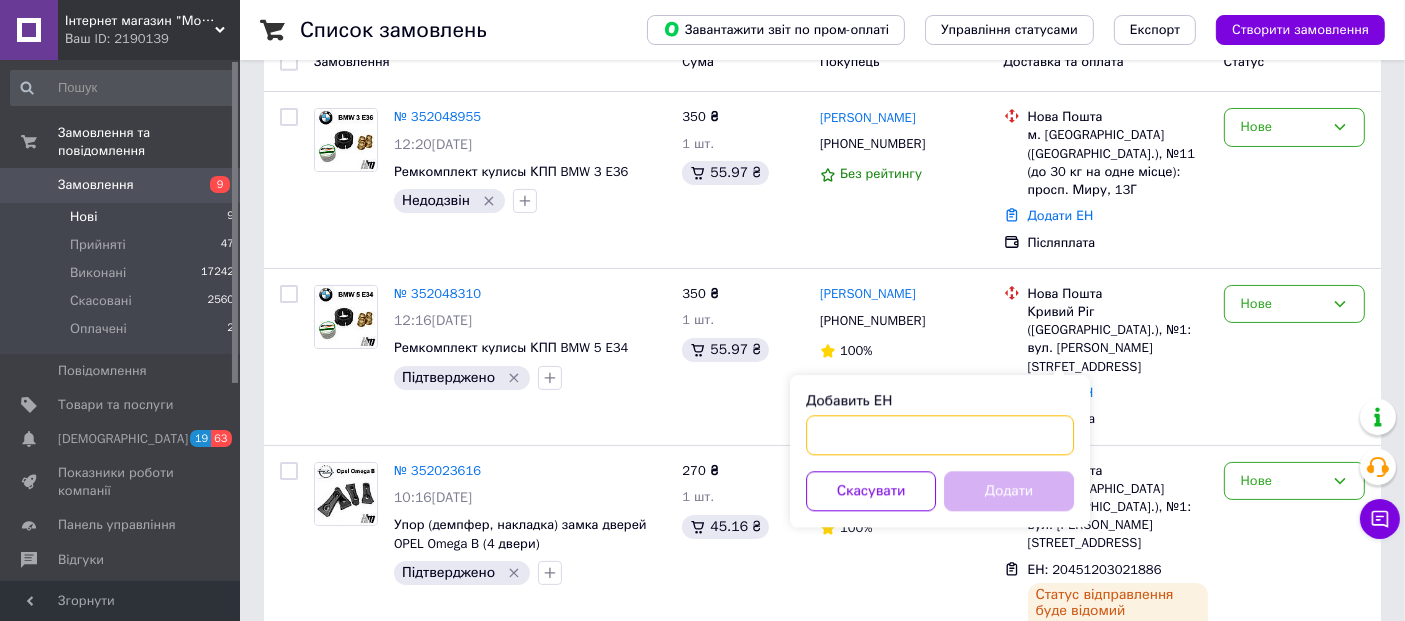 click on "Добавить ЕН" at bounding box center (940, 435) 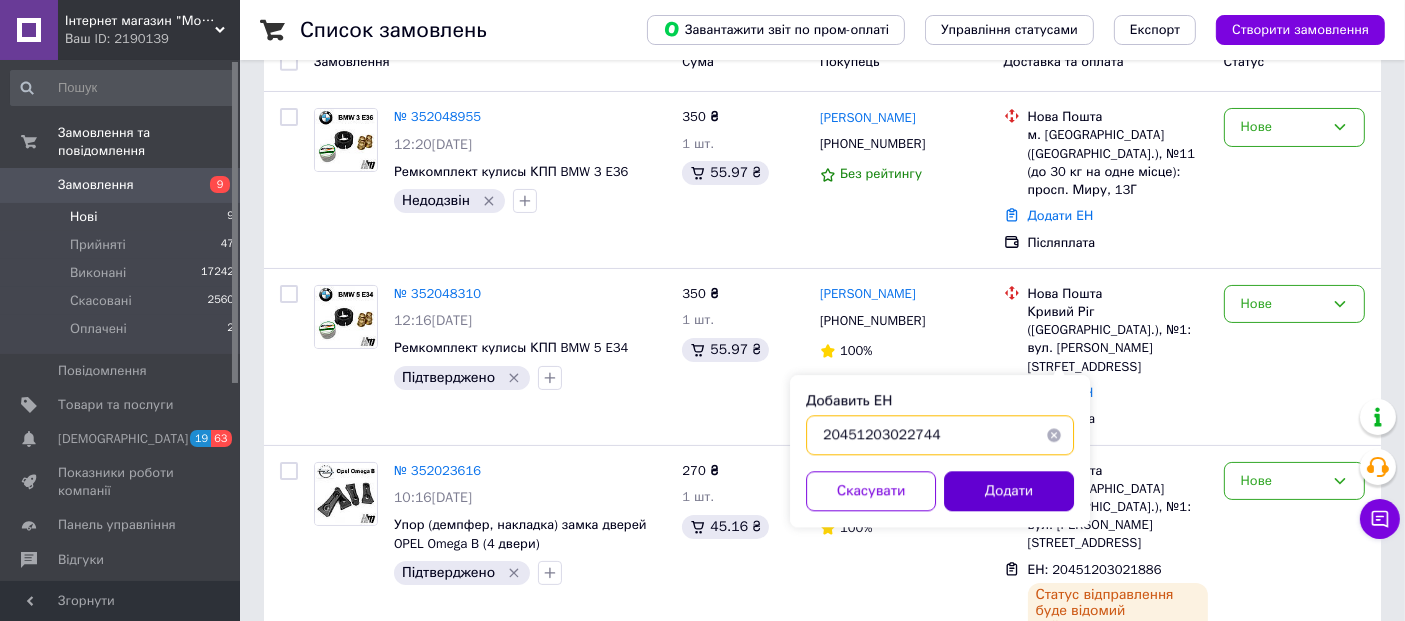 type on "20451203022744" 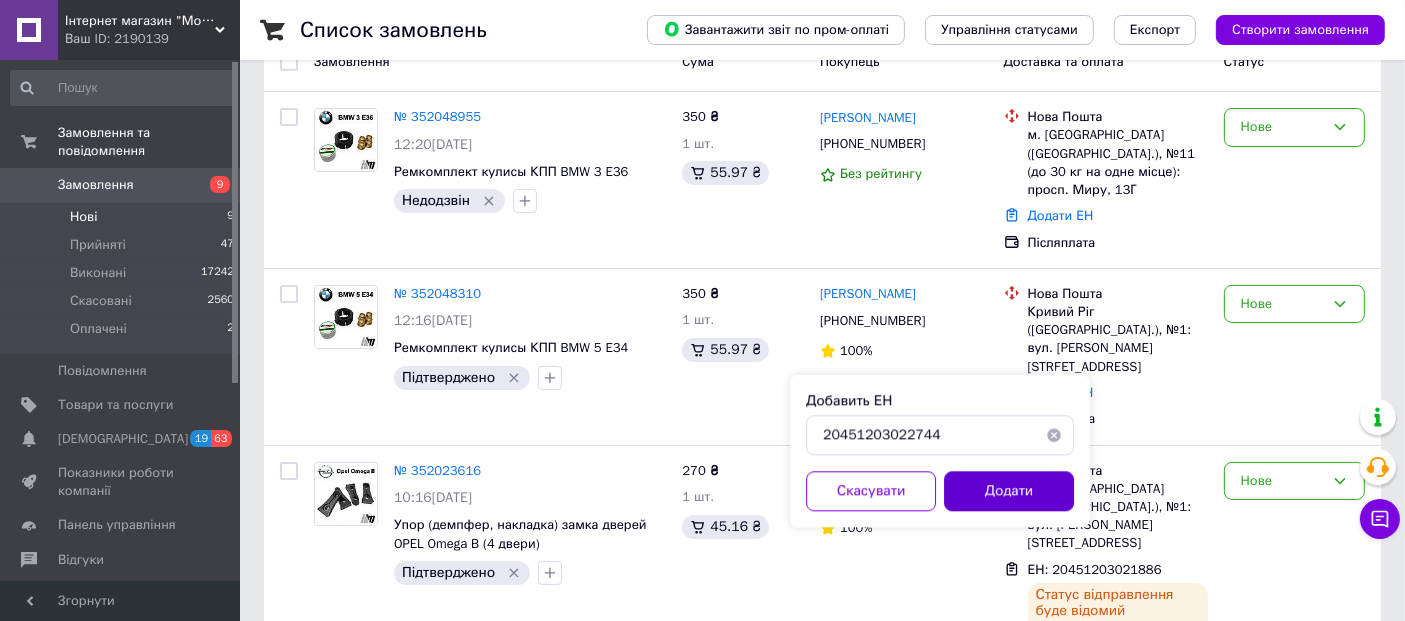 click on "Додати" at bounding box center [1009, 491] 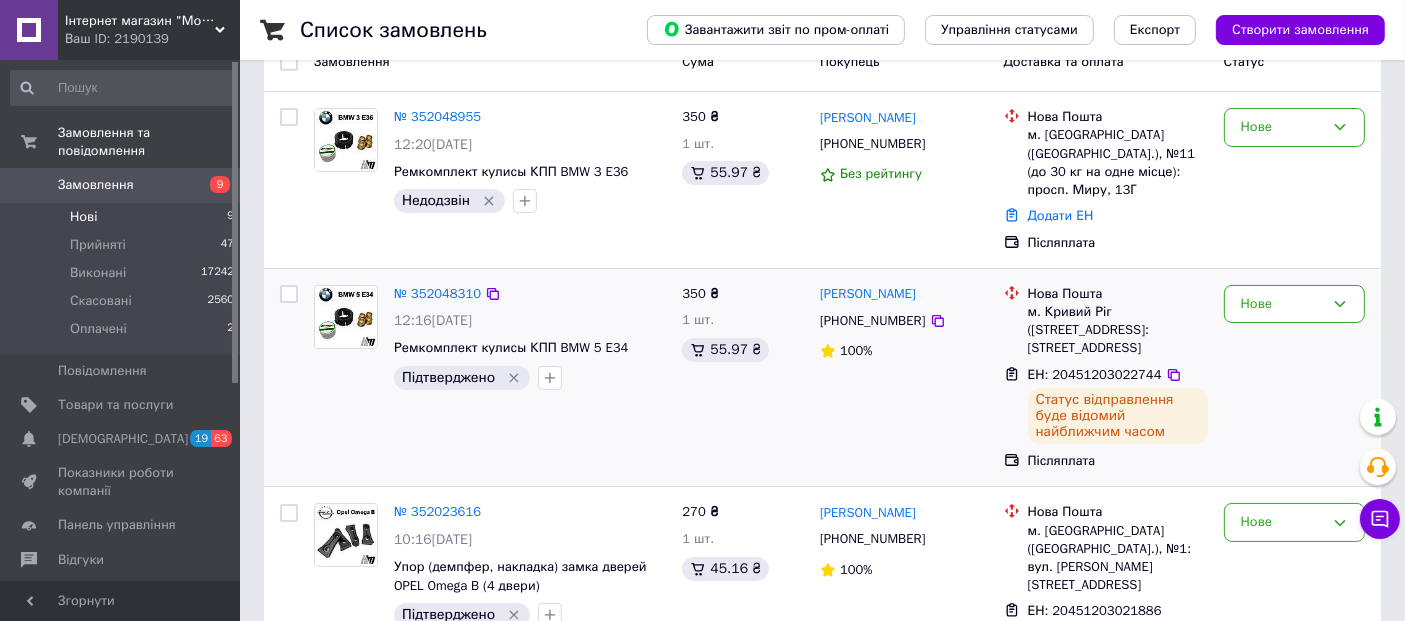 click on "№ 352048310 12:16, 10.07.2025 Ремкомплект кулисы КПП BMW 5 E34 Підтверджено" at bounding box center [530, 337] 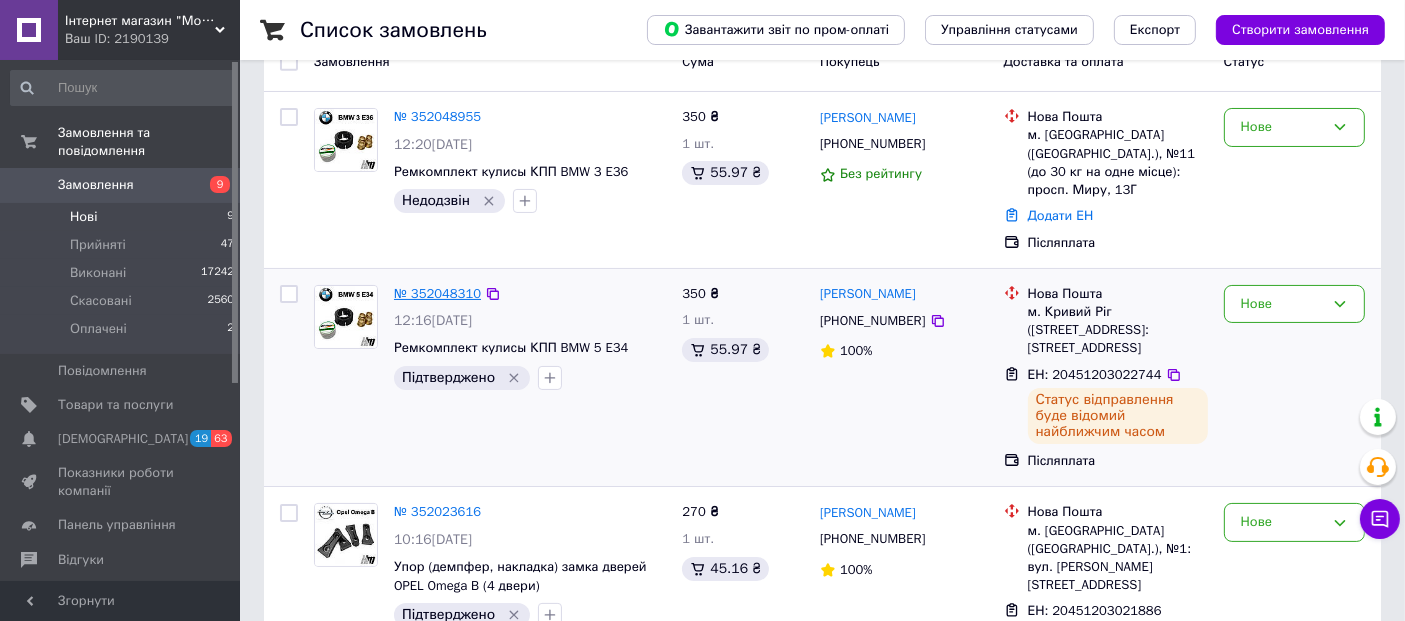 click on "№ 352048310" at bounding box center (437, 293) 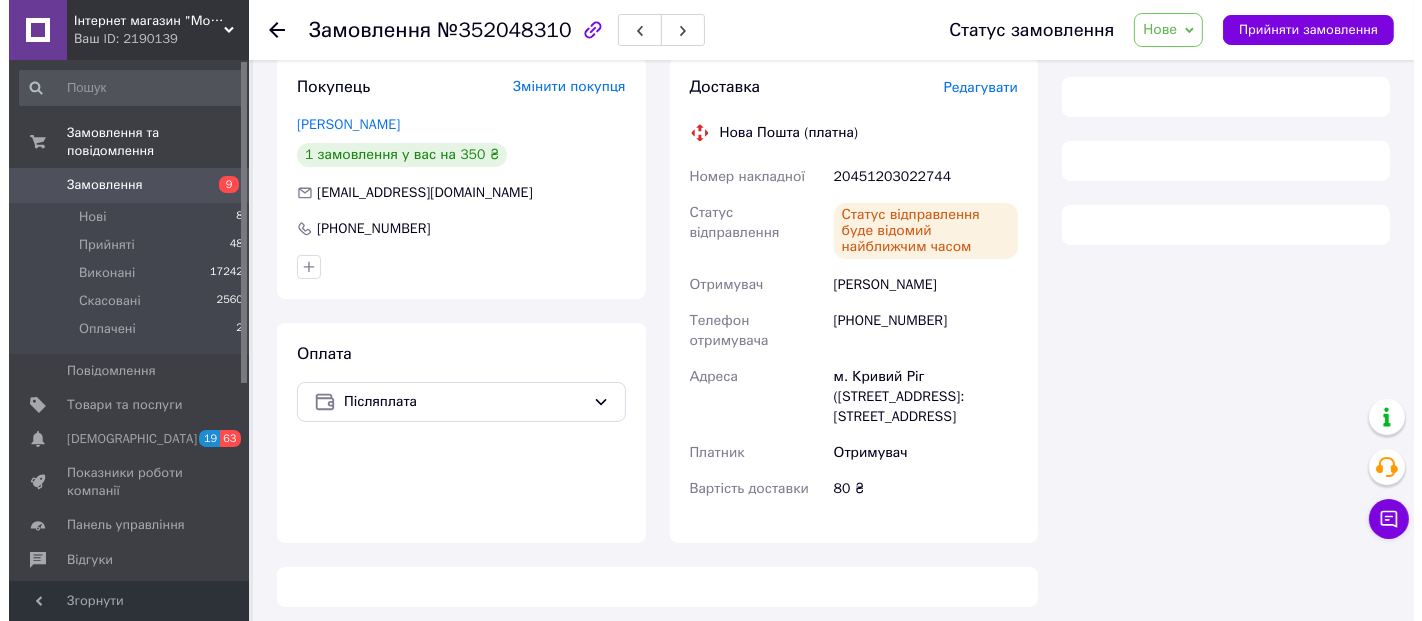scroll, scrollTop: 333, scrollLeft: 0, axis: vertical 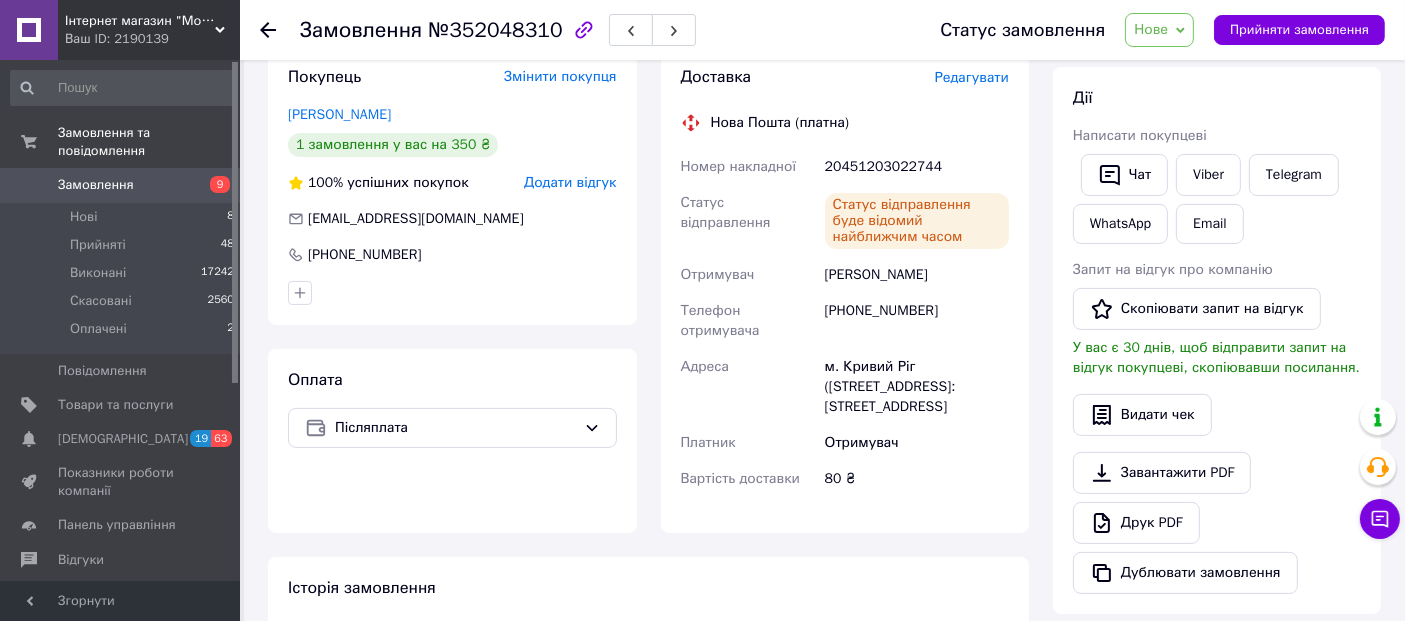 click on "Редагувати" at bounding box center [972, 77] 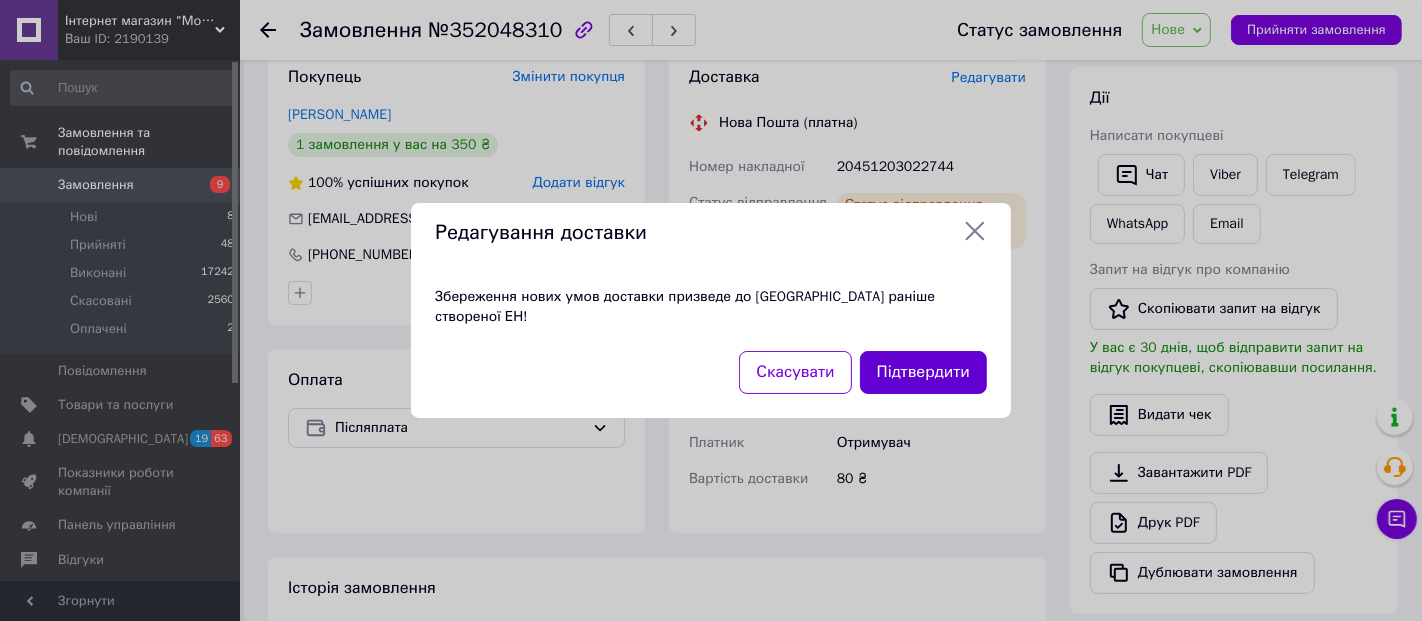 click on "Підтвердити" at bounding box center (923, 372) 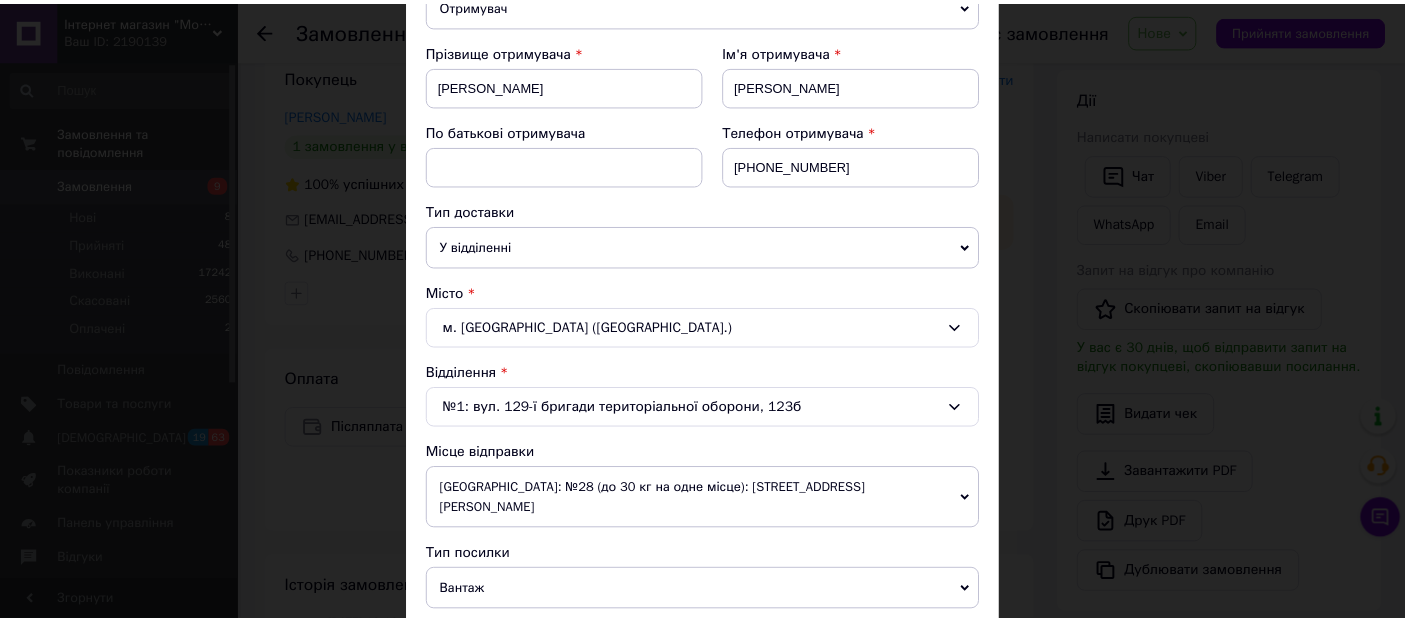 scroll, scrollTop: 444, scrollLeft: 0, axis: vertical 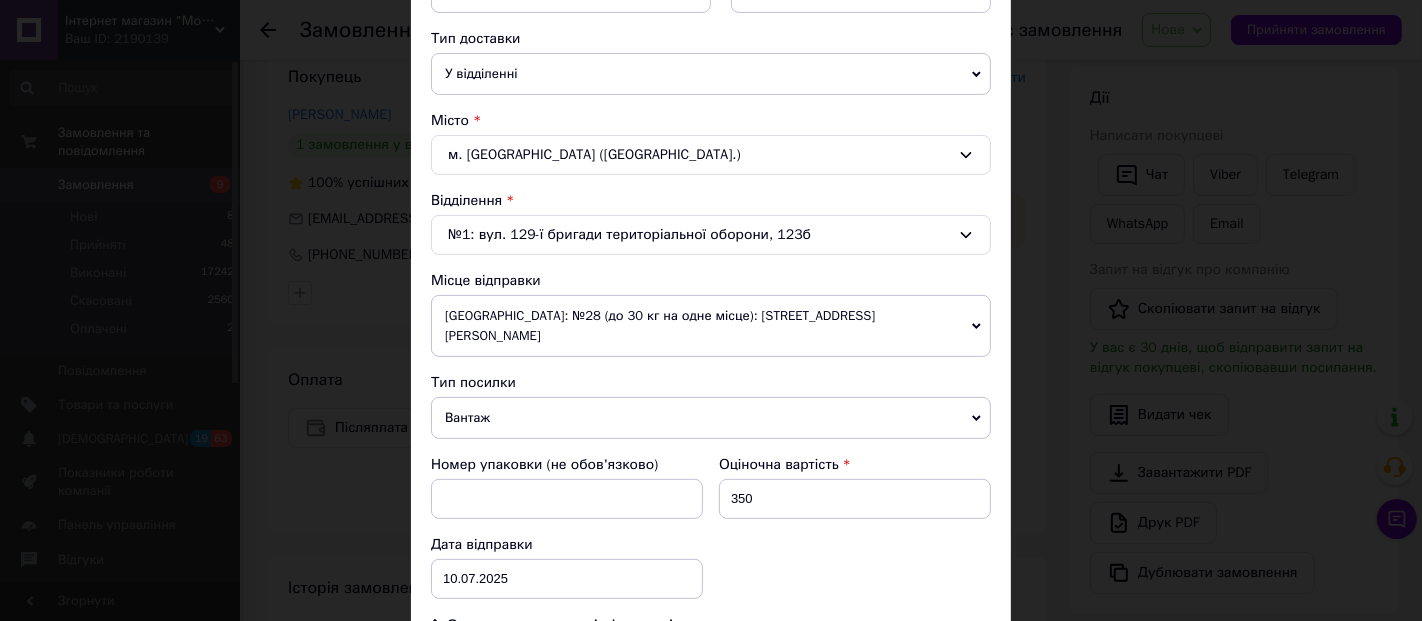 click on "× Редагування доставки Спосіб доставки Нова Пошта (платна) Платник Отримувач Відправник Прізвище отримувача Бугаев Ім'я отримувача Валентин По батькові отримувача Телефон отримувача +380676384929 Тип доставки У відділенні Кур'єром В поштоматі Місто м. Кривий Ріг (Дніпропетровська обл.) Відділення №1: вул. 129-ї бригади територіальної оборони, 123б Місце відправки Одеса: №28 (до 30 кг на одне місце): вул.Чикаленка Євгена (Віл'ямса), 67 Немає збігів. Спробуйте змінити умови пошуку Додати ще місце відправки Тип посилки Вантаж Документи Номер упаковки (не обов'язково) 350 < >" at bounding box center [711, 310] 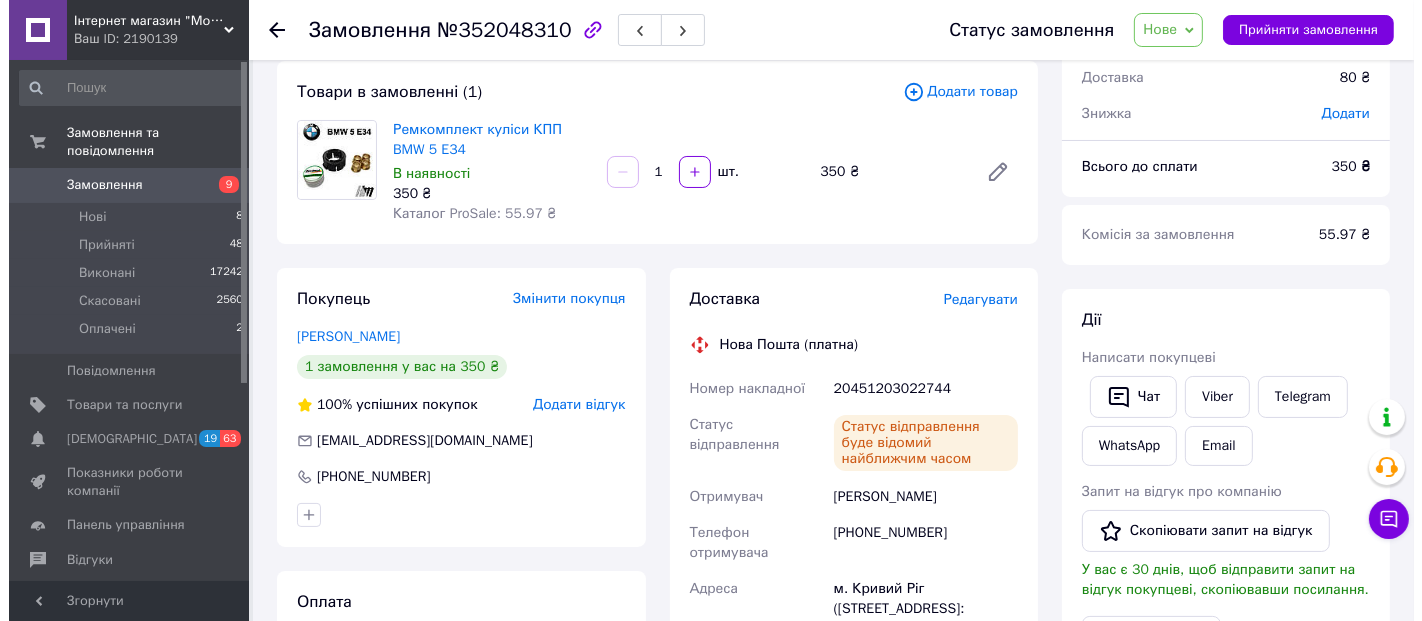 scroll, scrollTop: 222, scrollLeft: 0, axis: vertical 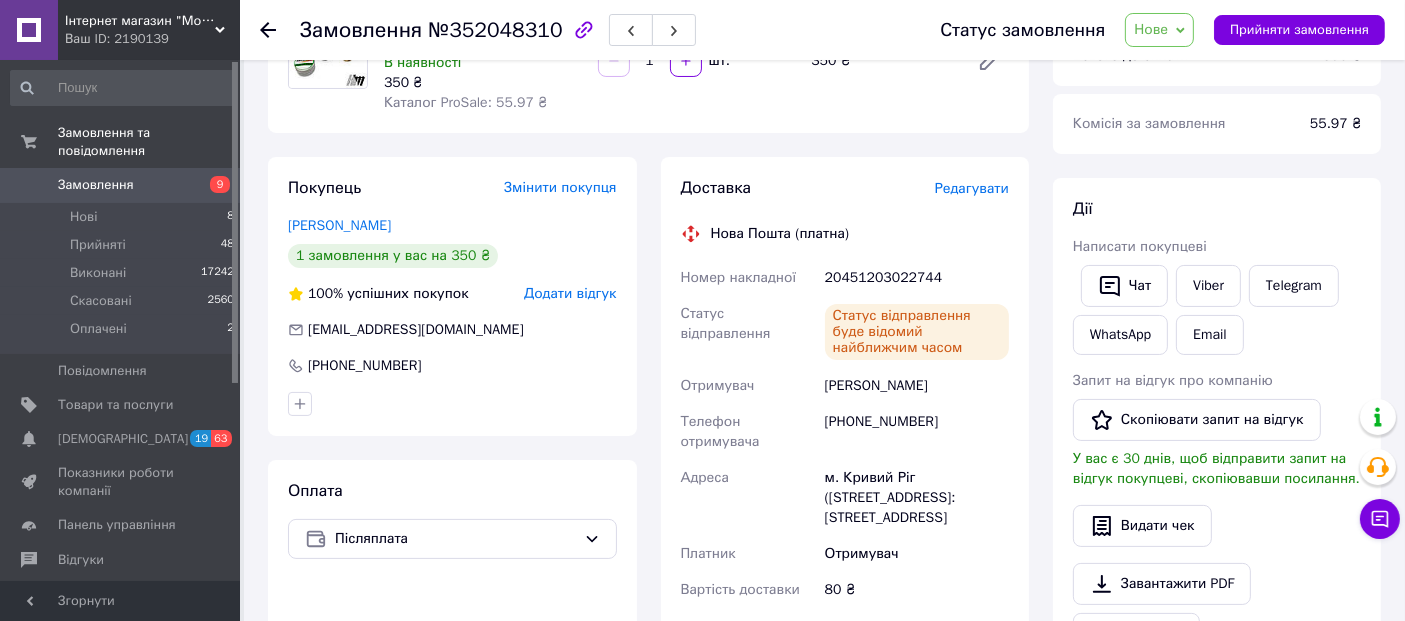 click on "Редагувати" at bounding box center (972, 188) 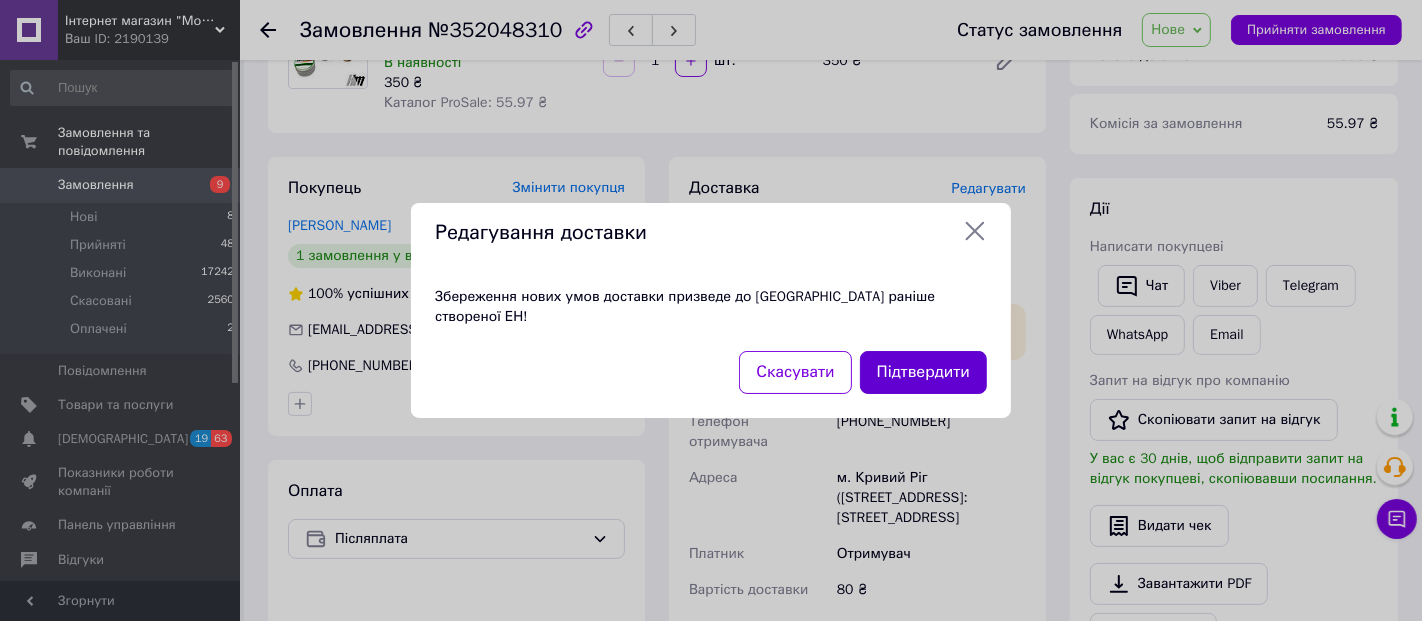 click on "Підтвердити" at bounding box center (923, 372) 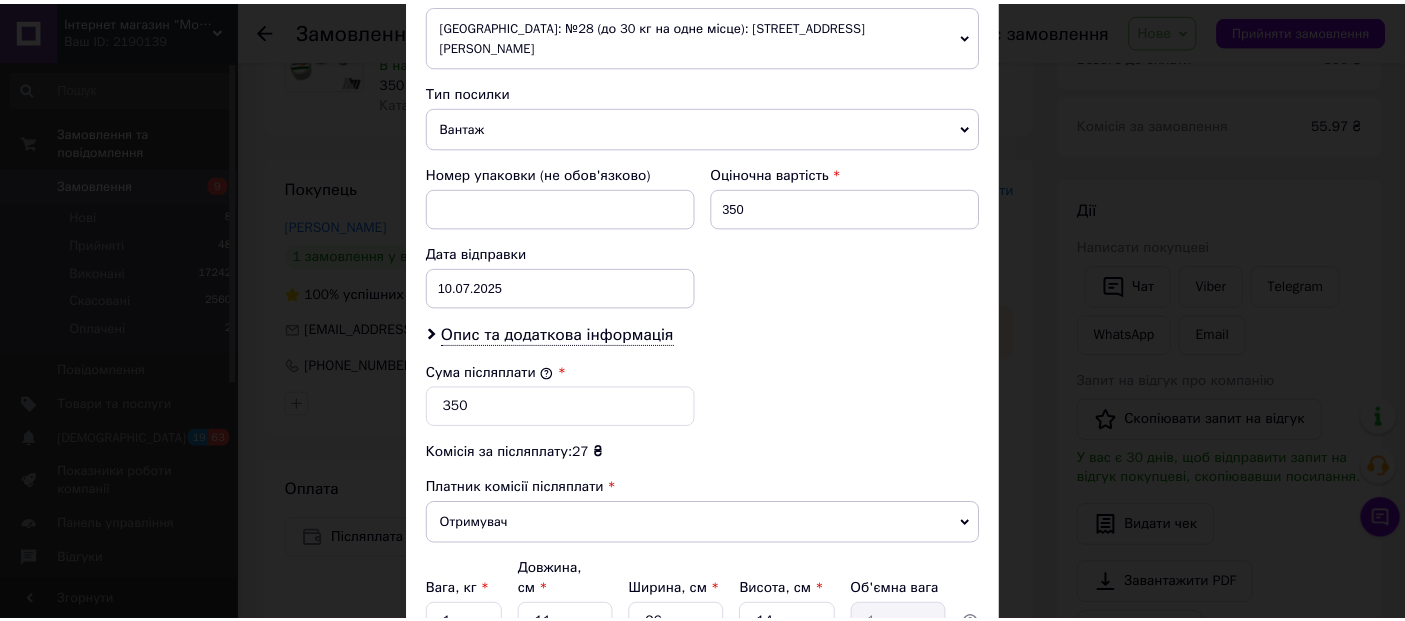 scroll, scrollTop: 888, scrollLeft: 0, axis: vertical 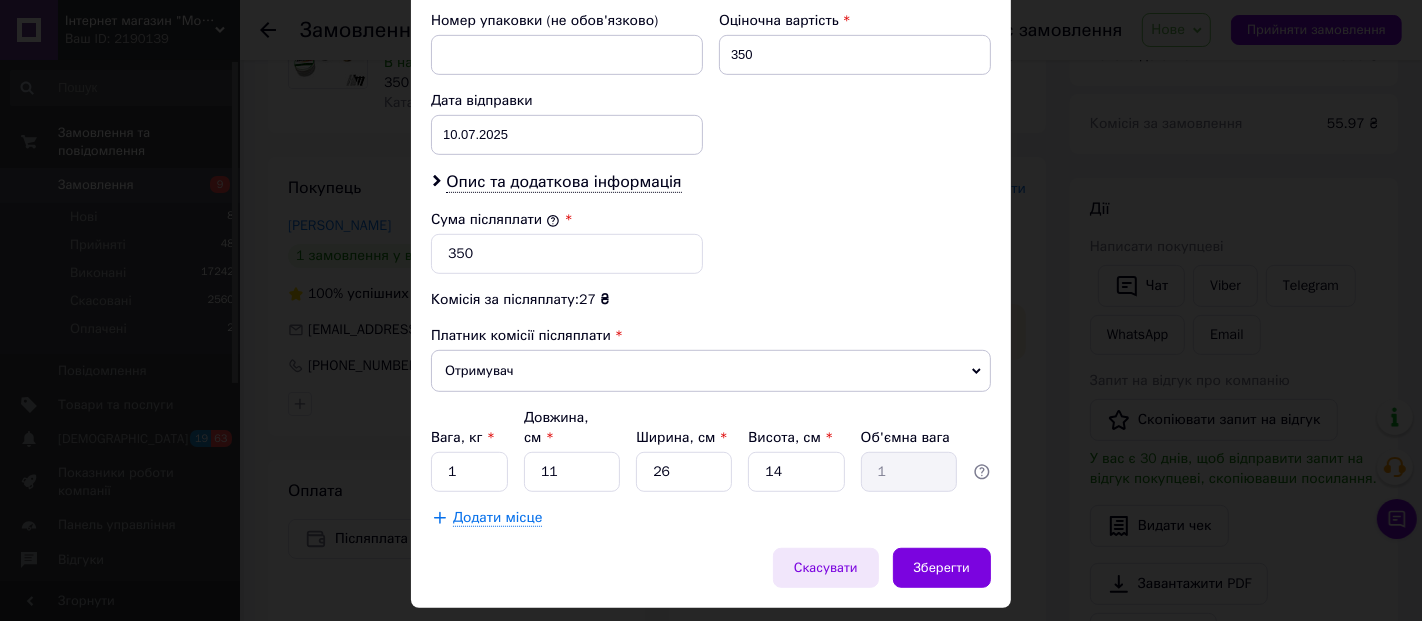click on "Скасувати" at bounding box center (826, 568) 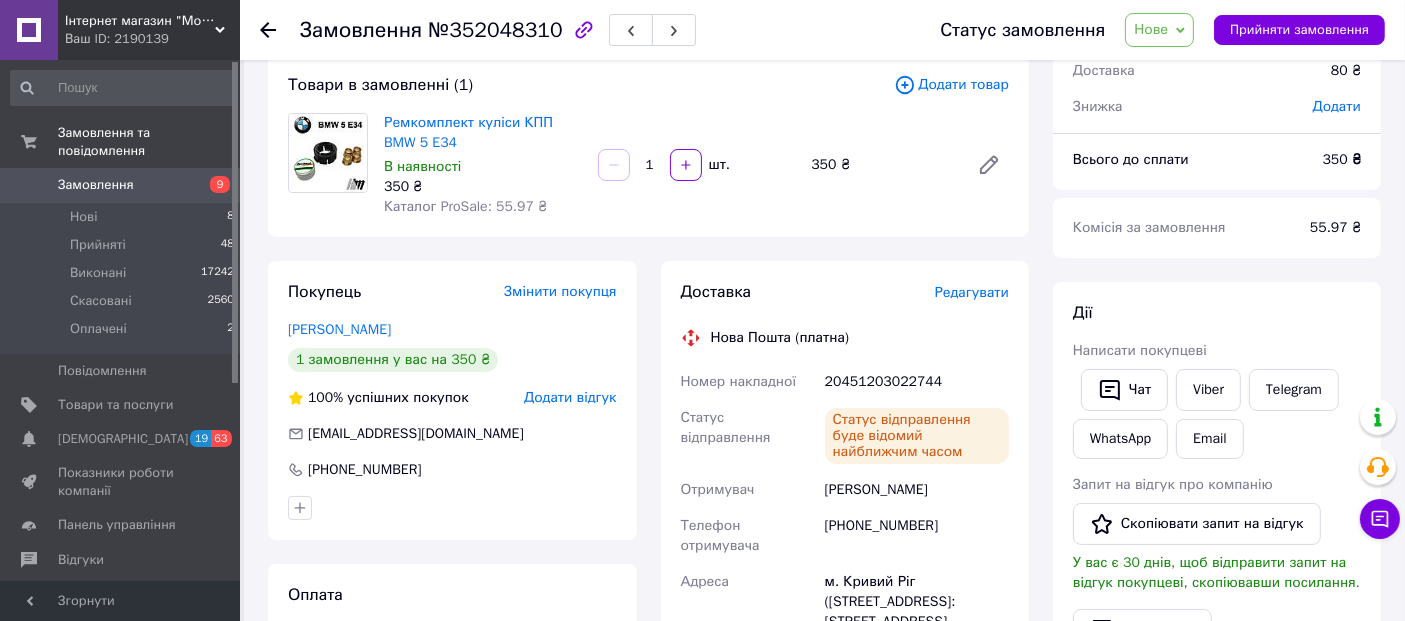 scroll, scrollTop: 0, scrollLeft: 0, axis: both 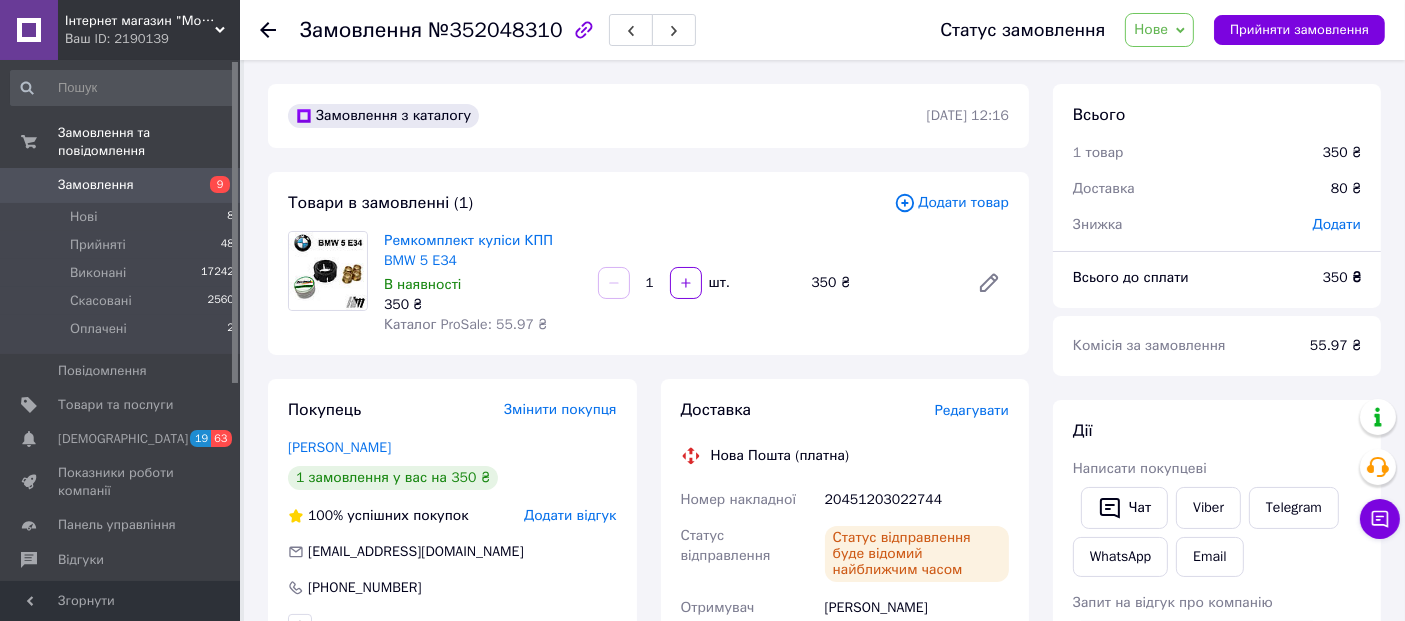 click 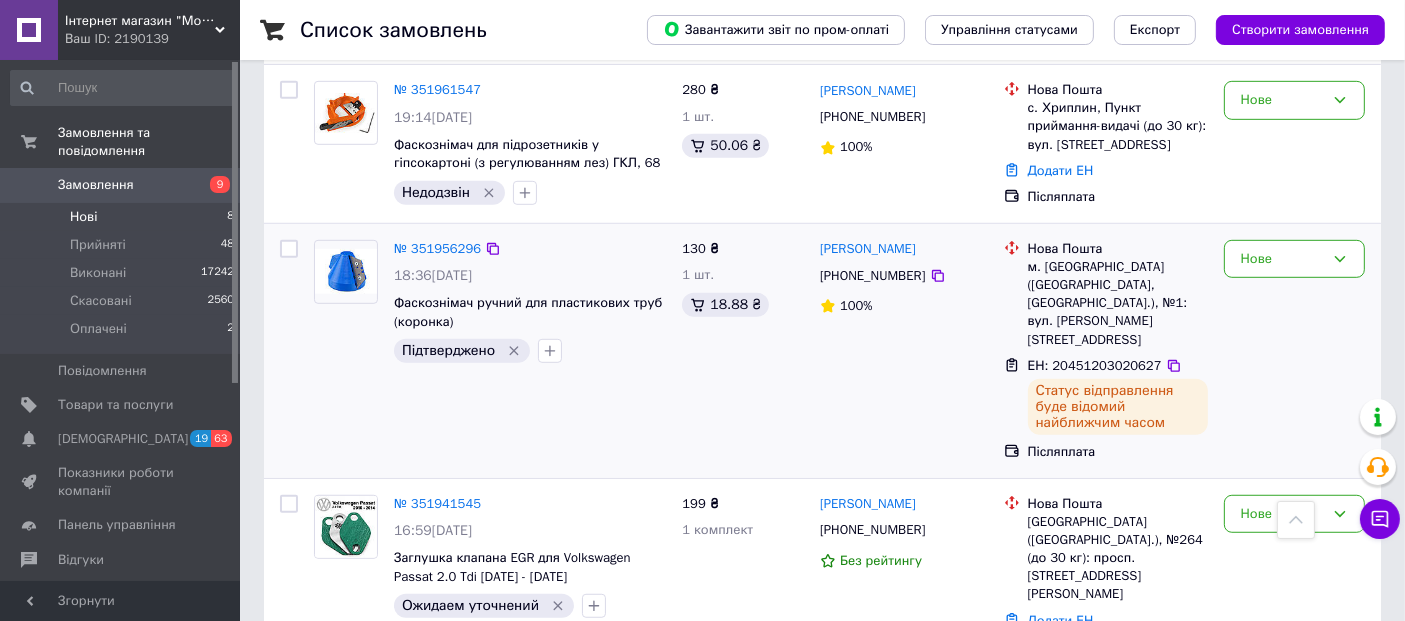 scroll, scrollTop: 1188, scrollLeft: 0, axis: vertical 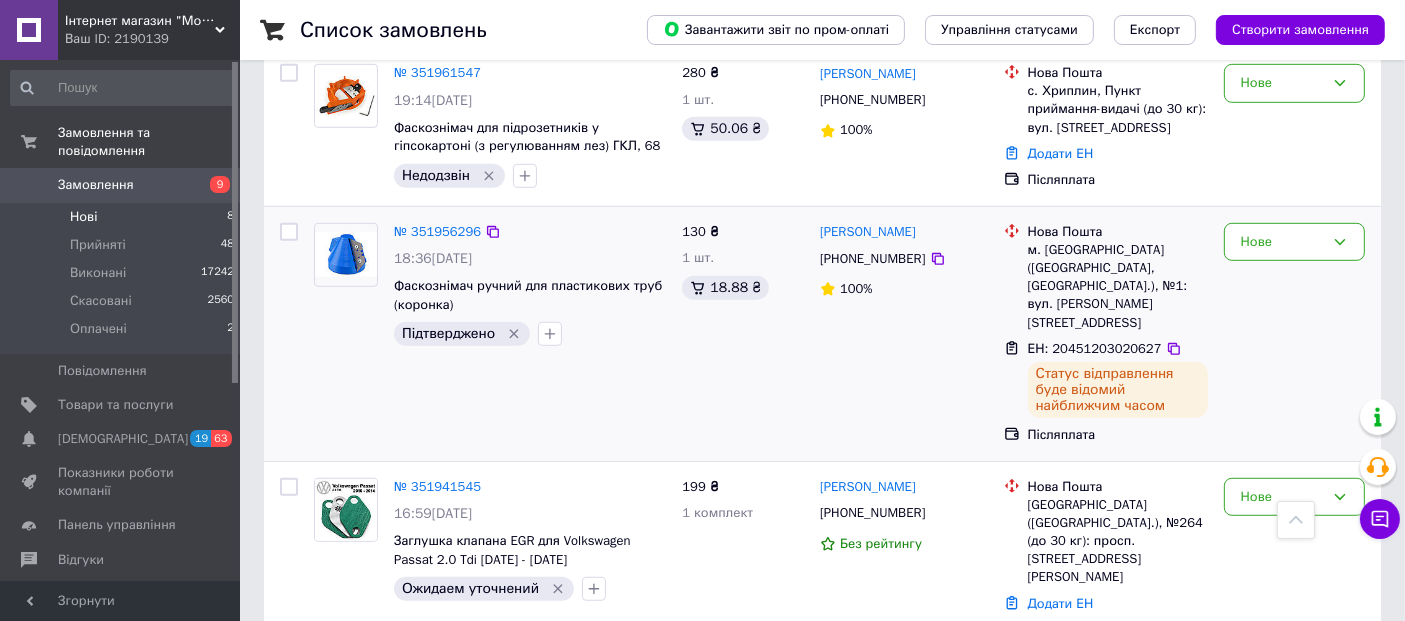 click 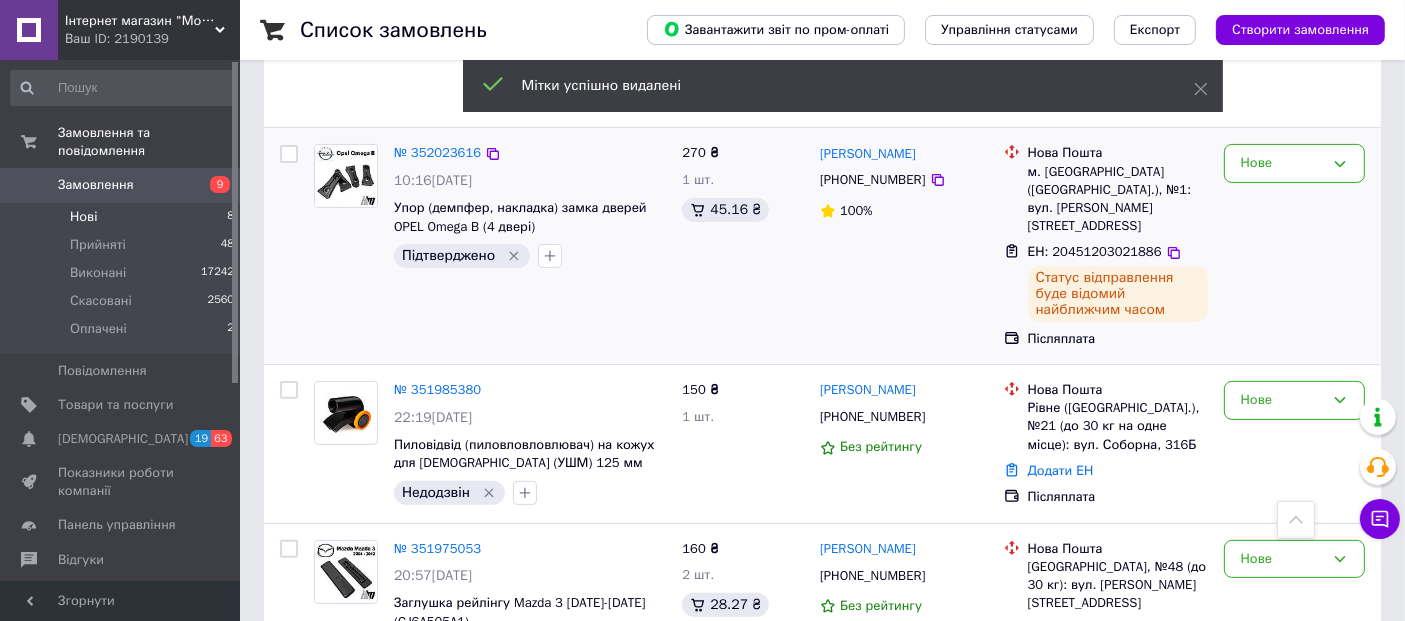 scroll, scrollTop: 522, scrollLeft: 0, axis: vertical 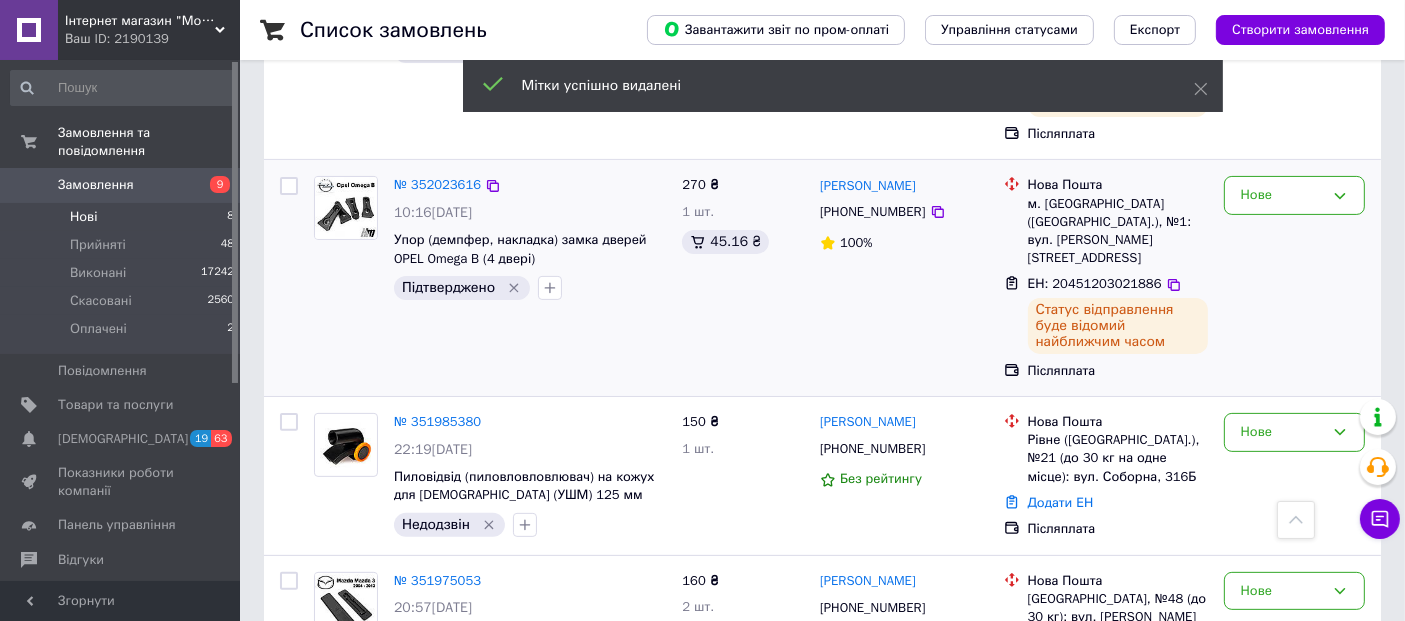 click 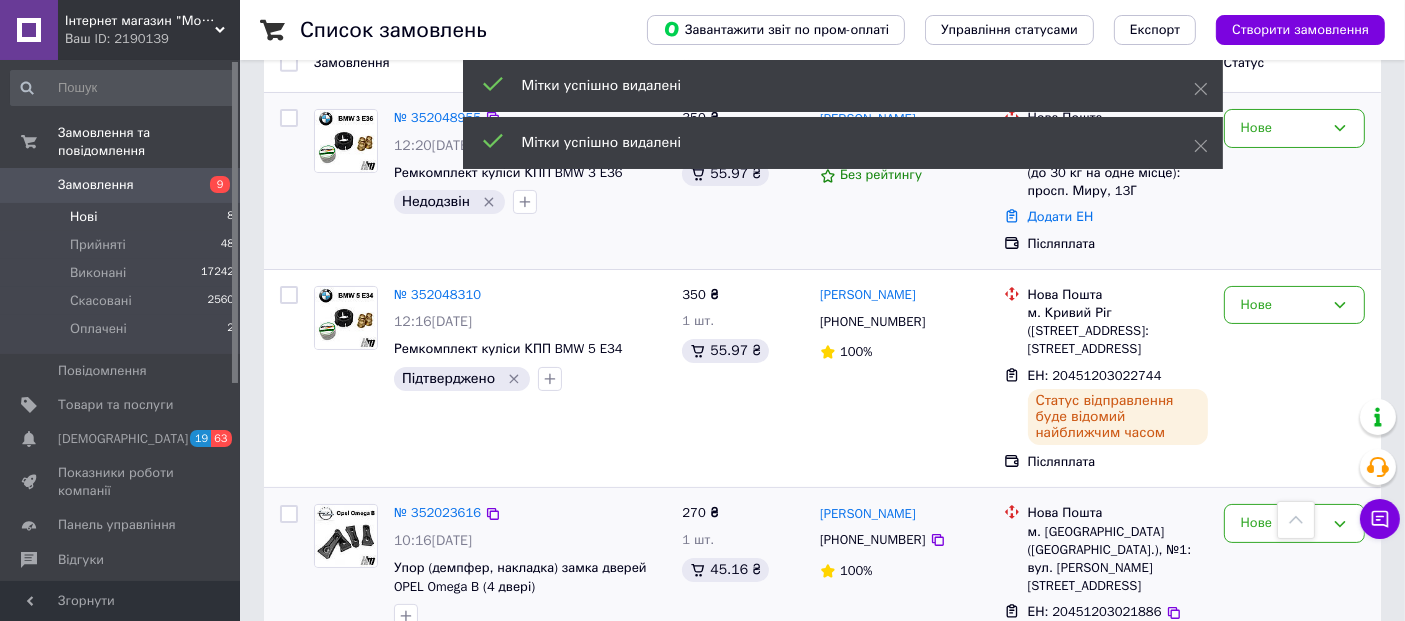 scroll, scrollTop: 77, scrollLeft: 0, axis: vertical 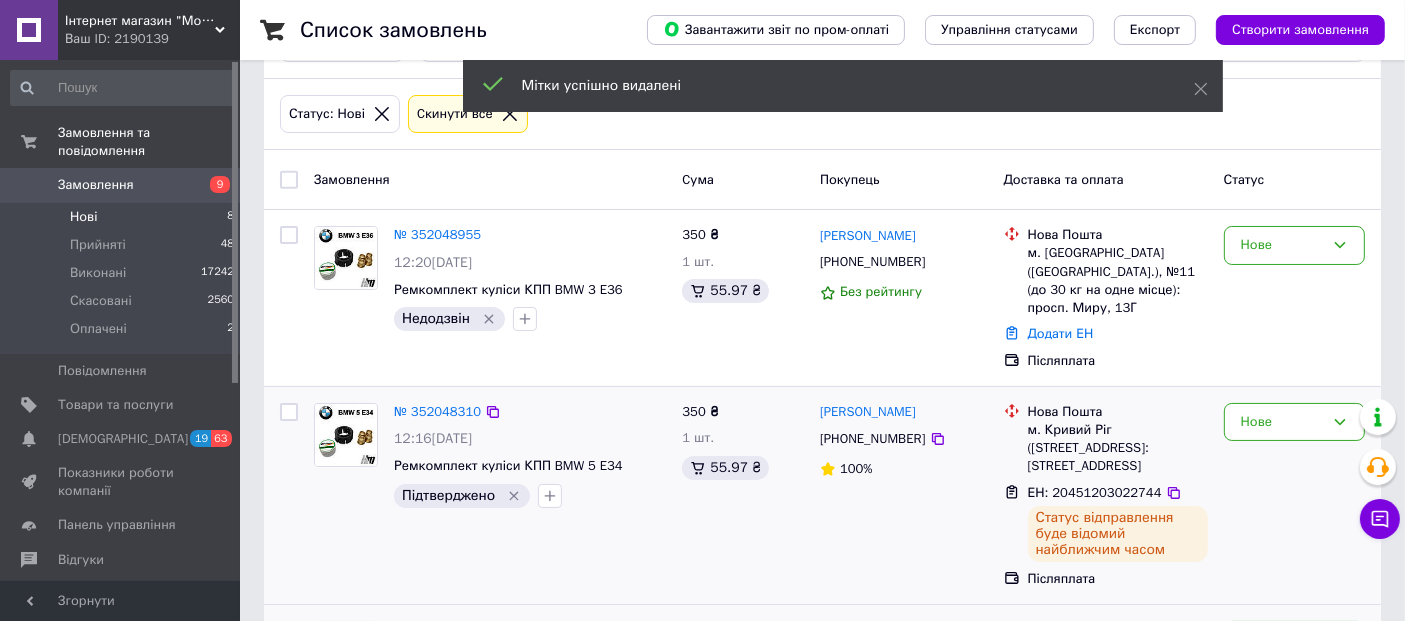 click 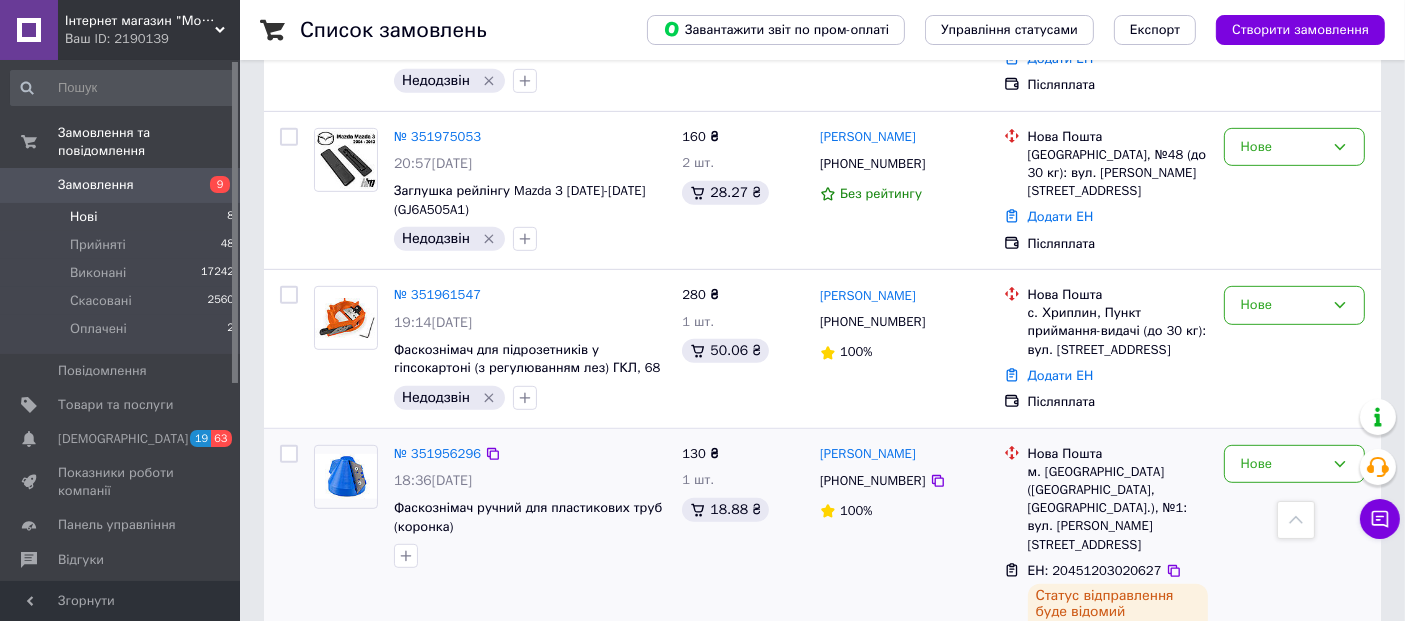 scroll, scrollTop: 1188, scrollLeft: 0, axis: vertical 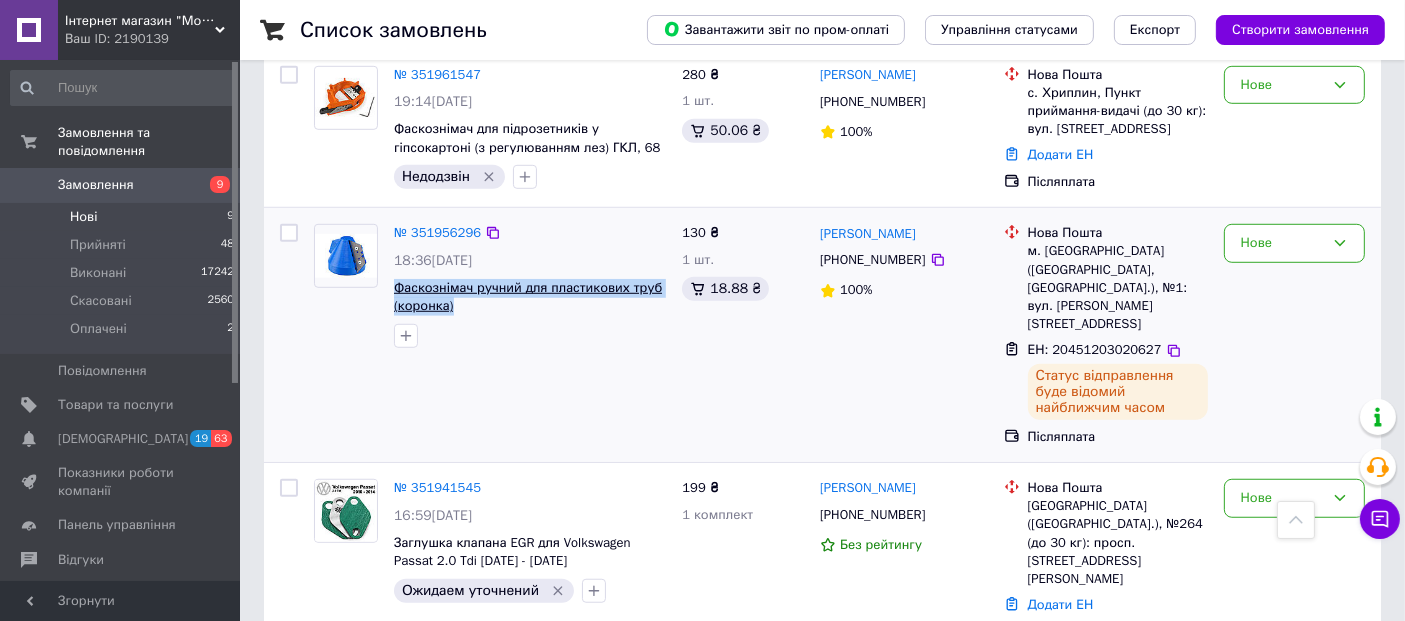 drag, startPoint x: 443, startPoint y: 301, endPoint x: 394, endPoint y: 284, distance: 51.86521 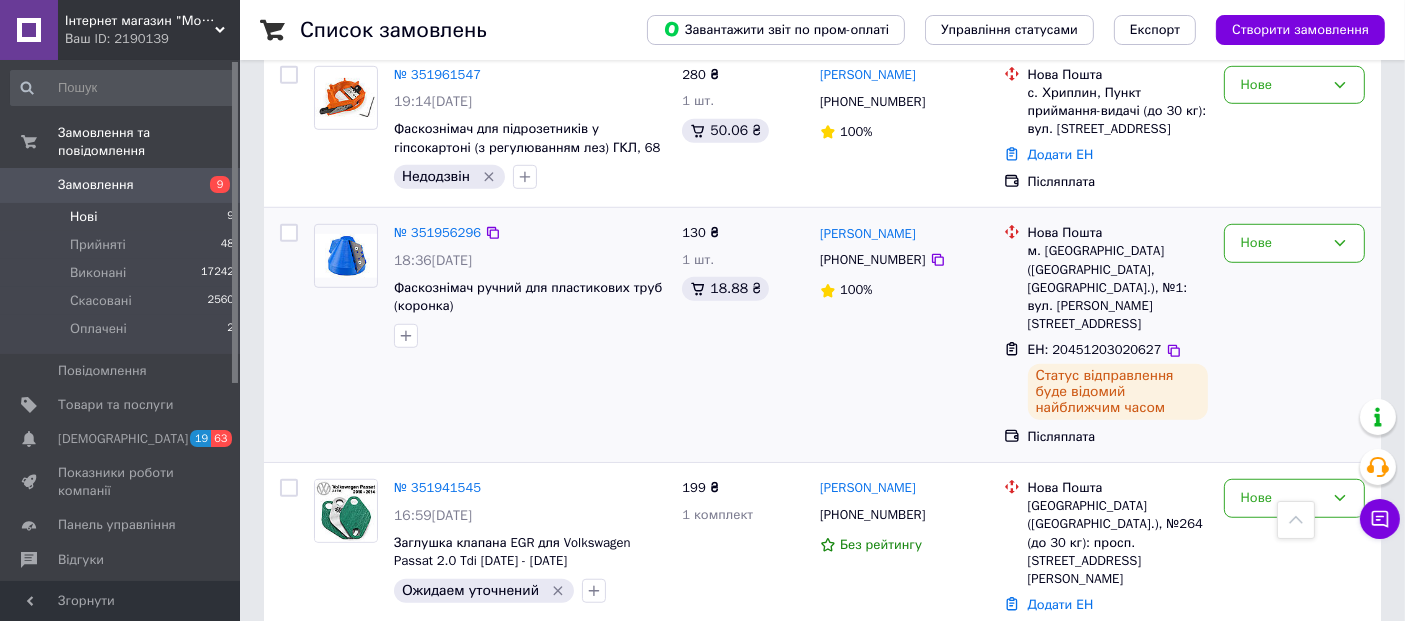 click on "[PERSON_NAME] [PHONE_NUMBER] 100%" at bounding box center (904, 335) 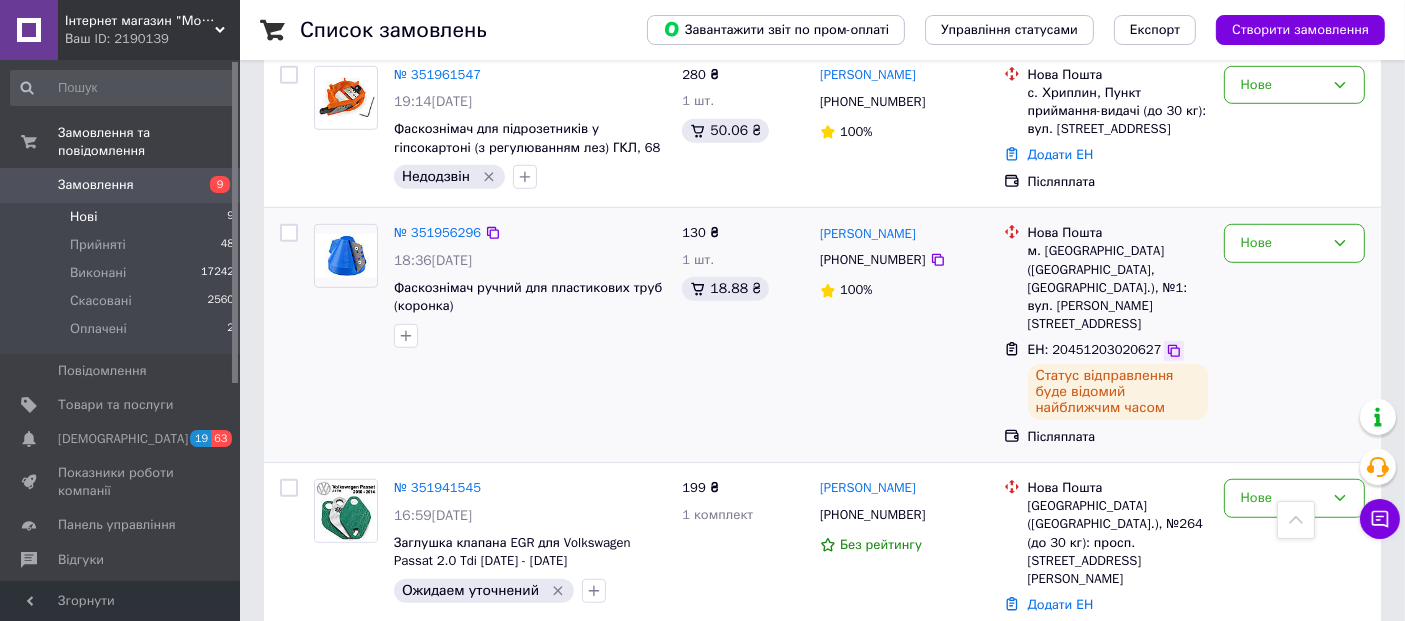 drag, startPoint x: 1163, startPoint y: 324, endPoint x: 575, endPoint y: 531, distance: 623.37225 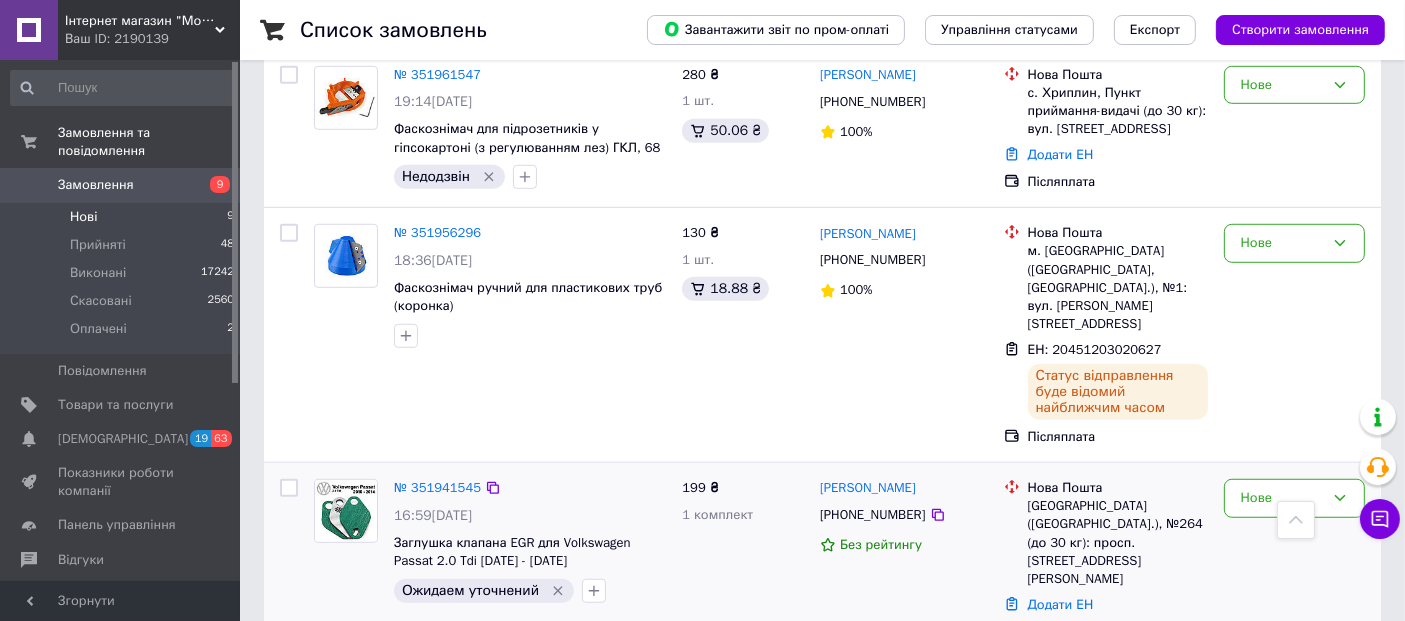 click 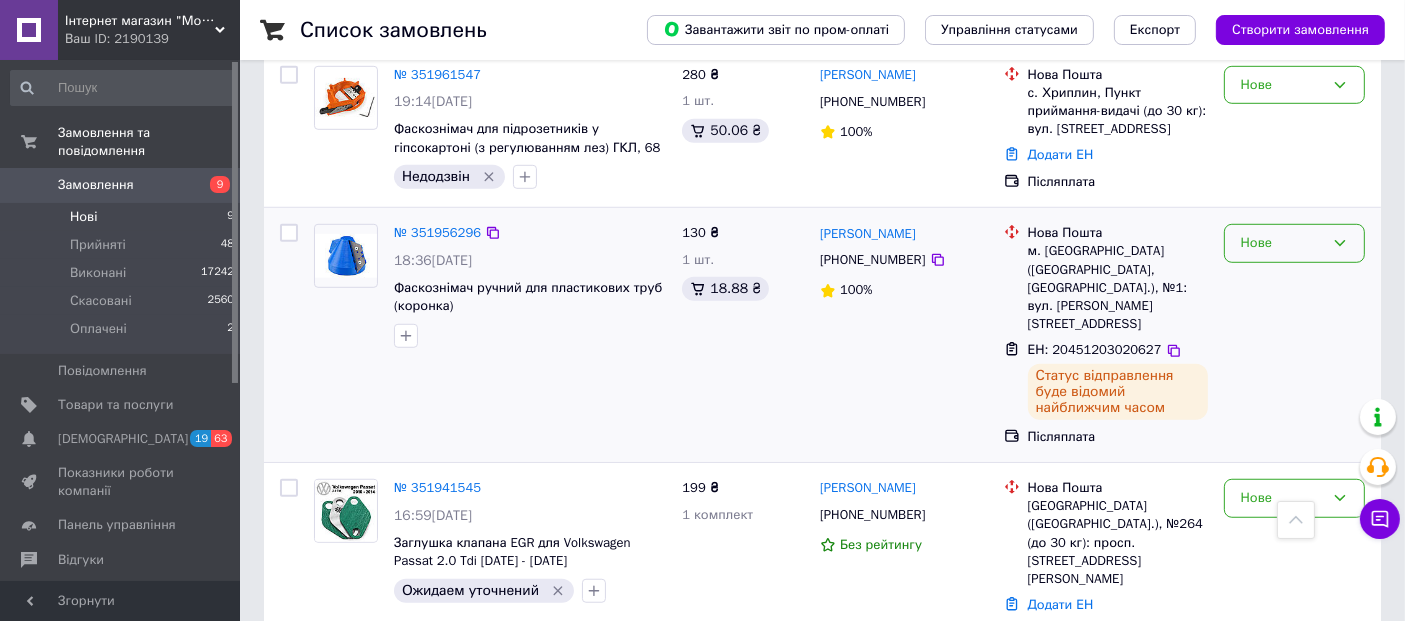 click on "Нове" at bounding box center (1282, 243) 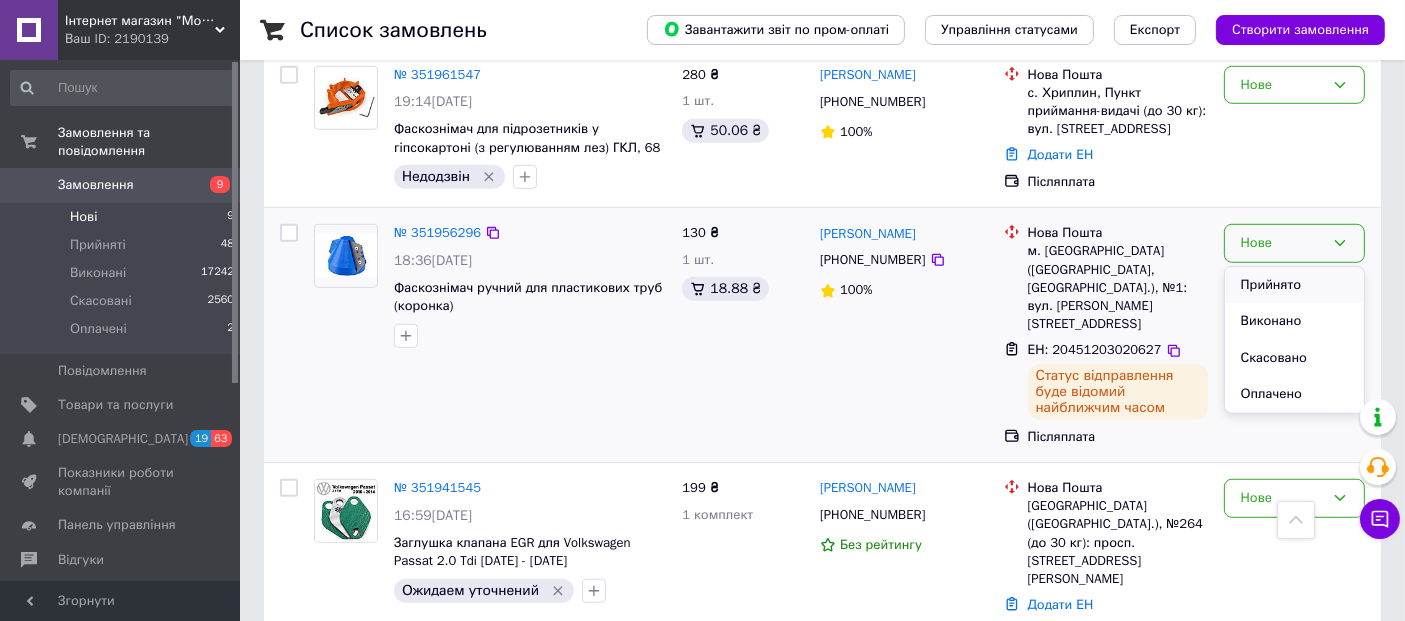 click on "Прийнято" at bounding box center [1294, 285] 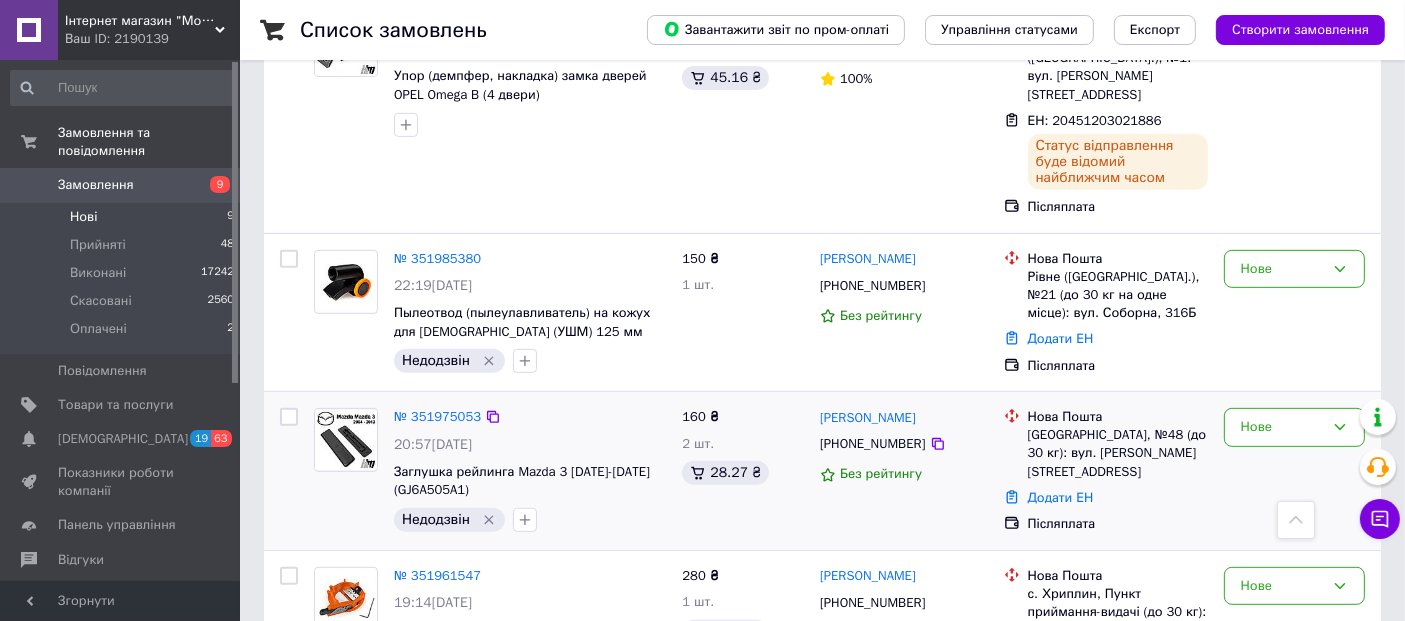 scroll, scrollTop: 701, scrollLeft: 0, axis: vertical 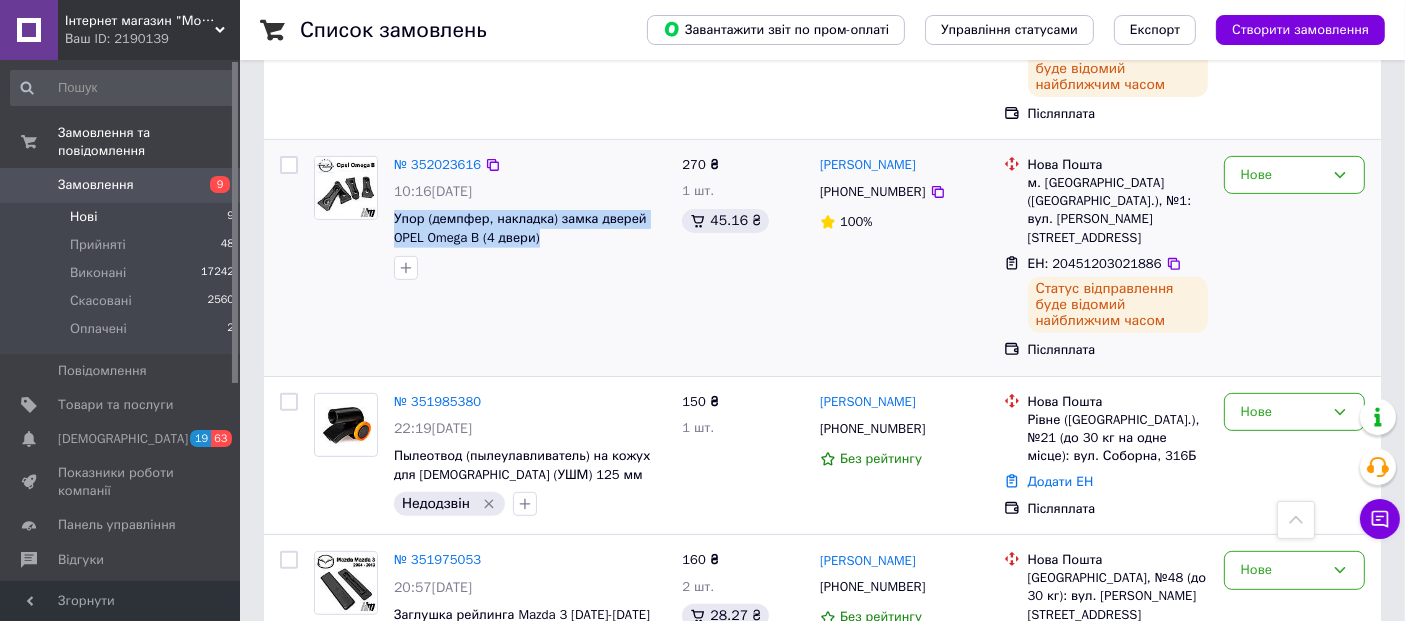 drag, startPoint x: 542, startPoint y: 257, endPoint x: 391, endPoint y: 238, distance: 152.19067 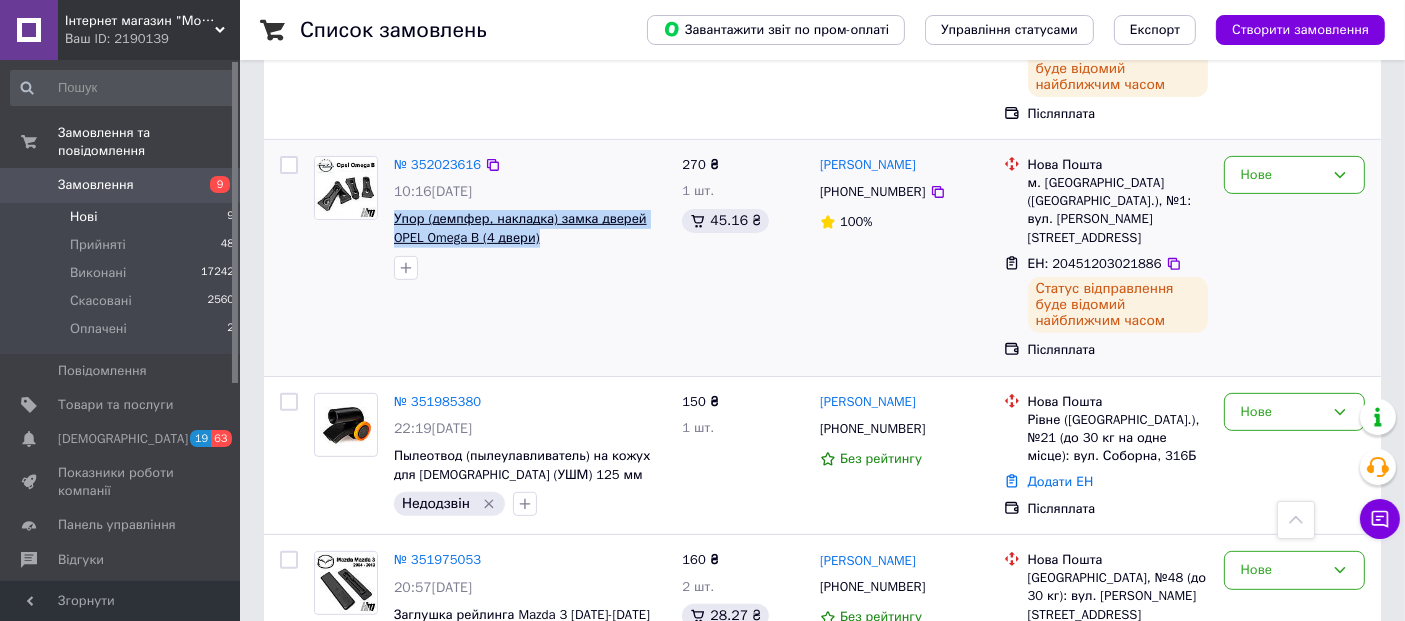 copy on "Упор (демпфер, накладка) замка дверей OPEL Omega B (4 двери)" 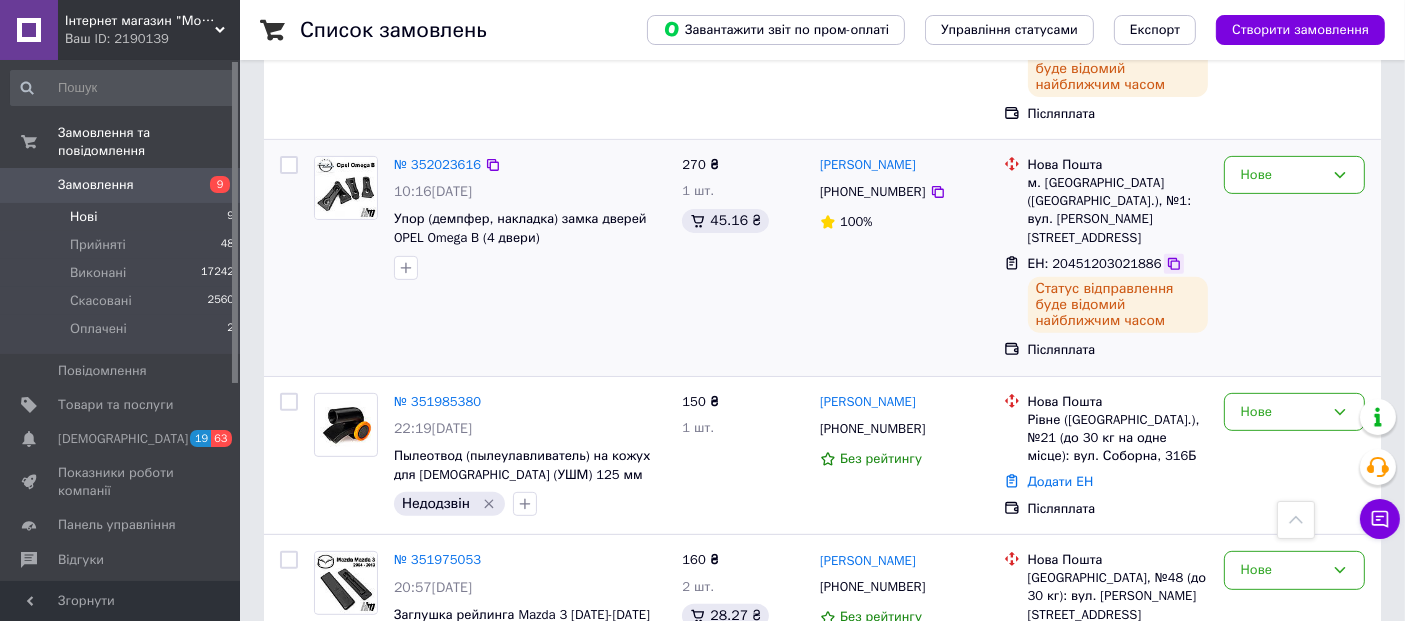 click 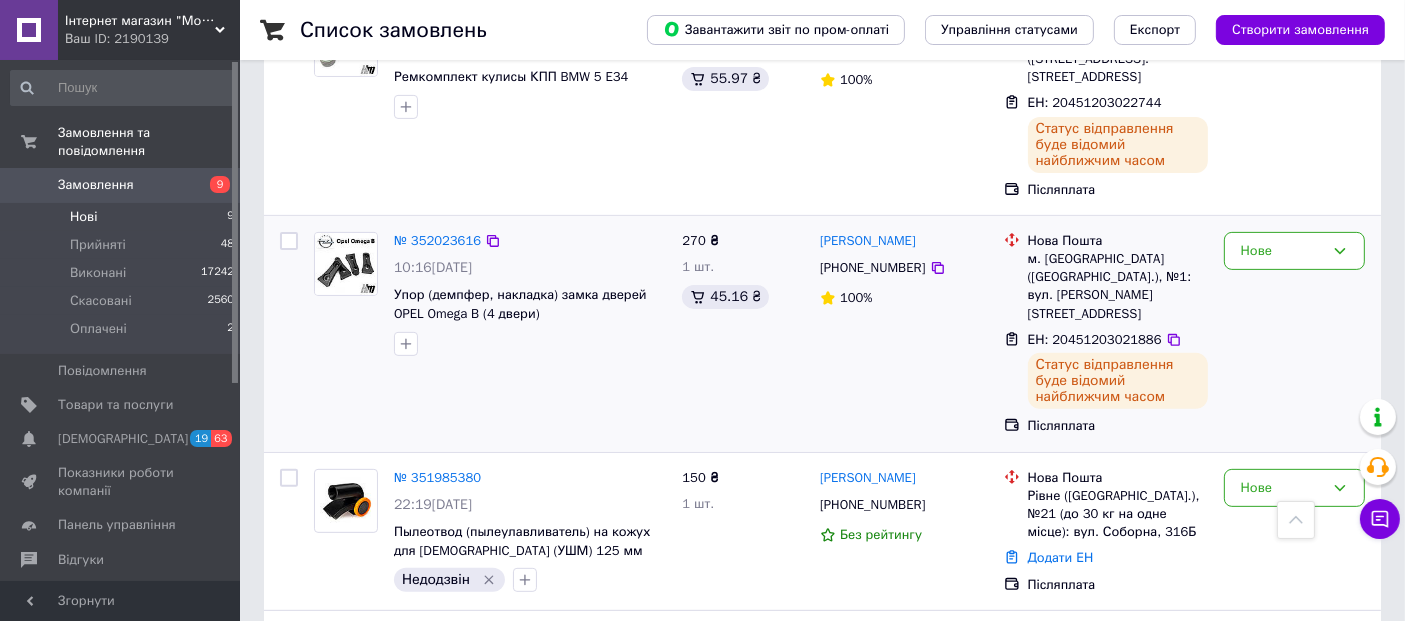scroll, scrollTop: 590, scrollLeft: 0, axis: vertical 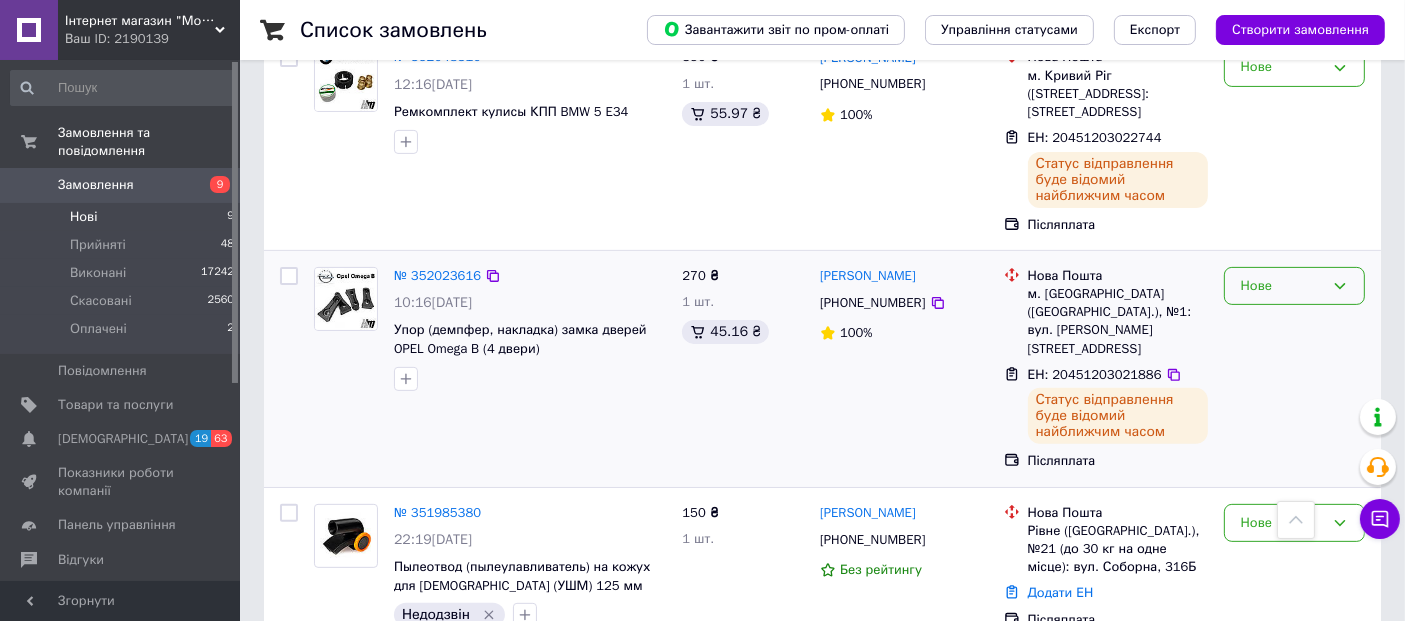 click on "Нове" at bounding box center (1282, 286) 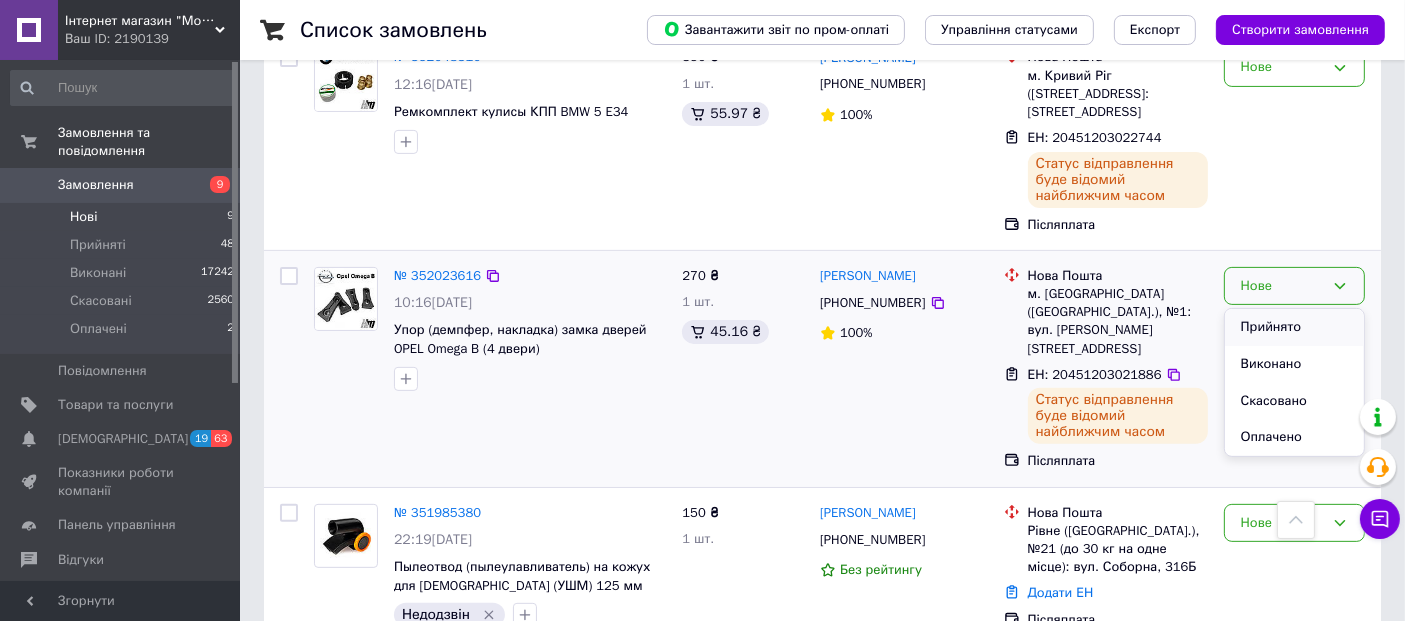 click on "Прийнято" at bounding box center (1294, 327) 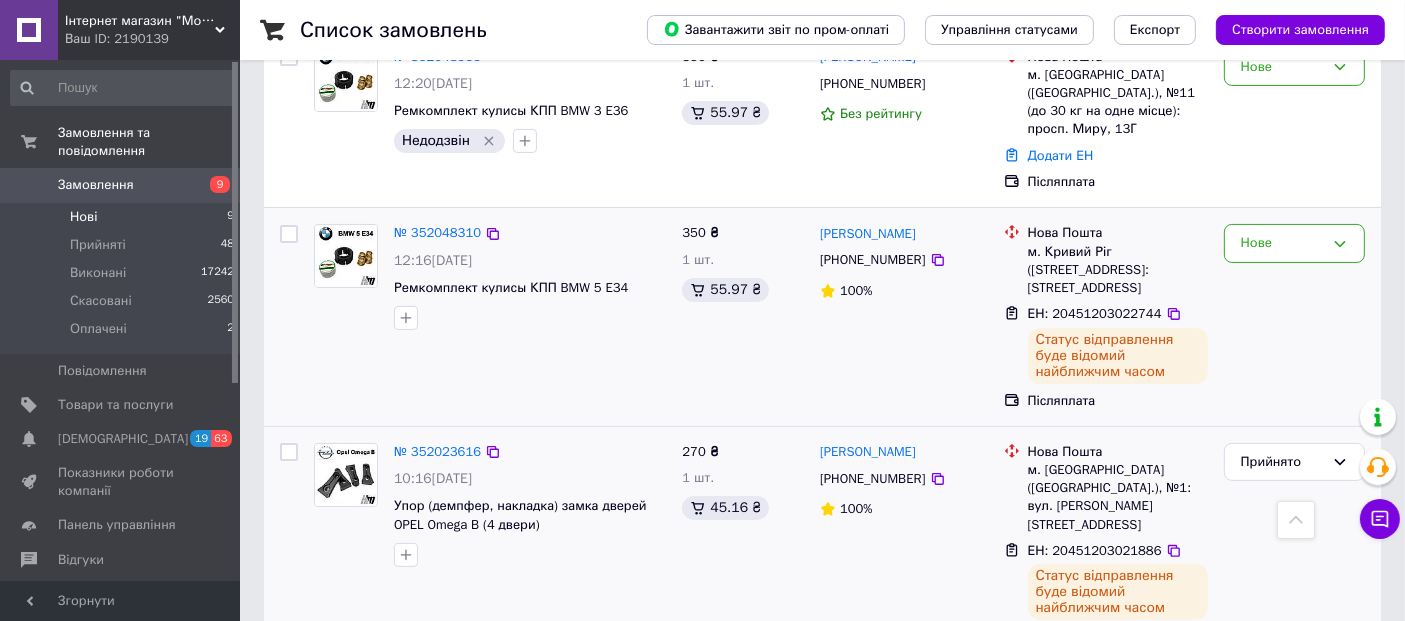 scroll, scrollTop: 368, scrollLeft: 0, axis: vertical 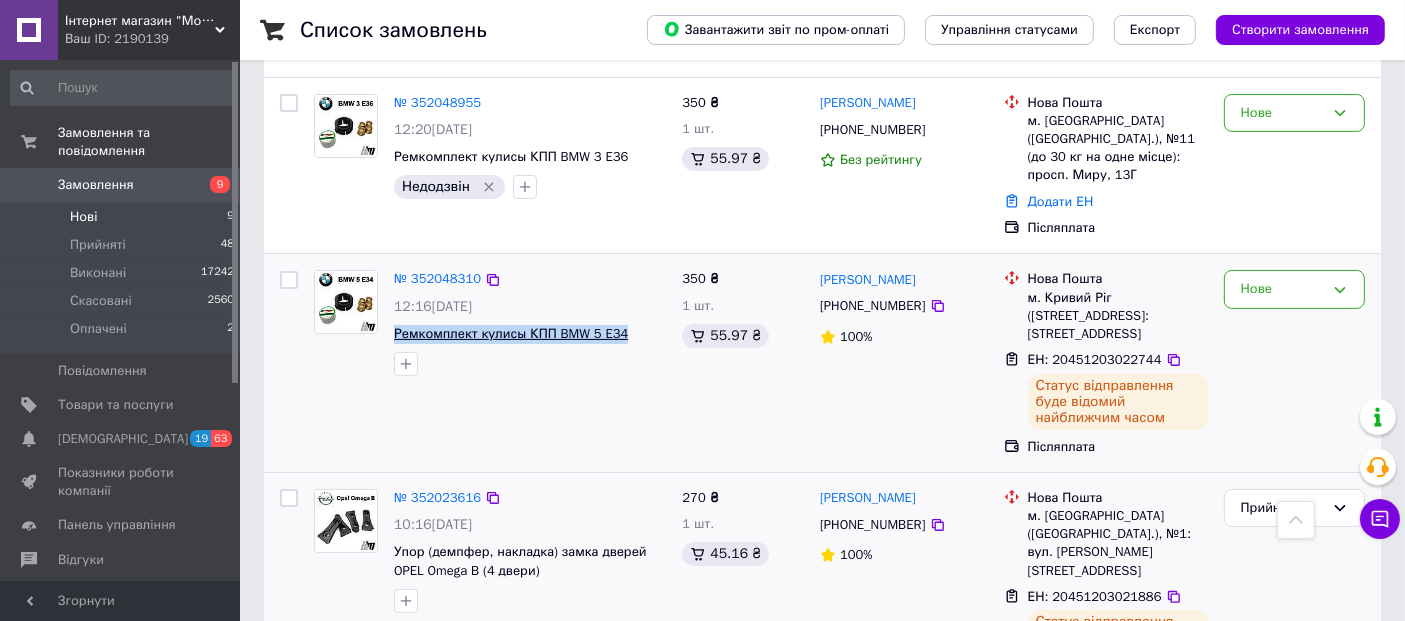 drag, startPoint x: 622, startPoint y: 313, endPoint x: 400, endPoint y: 318, distance: 222.0563 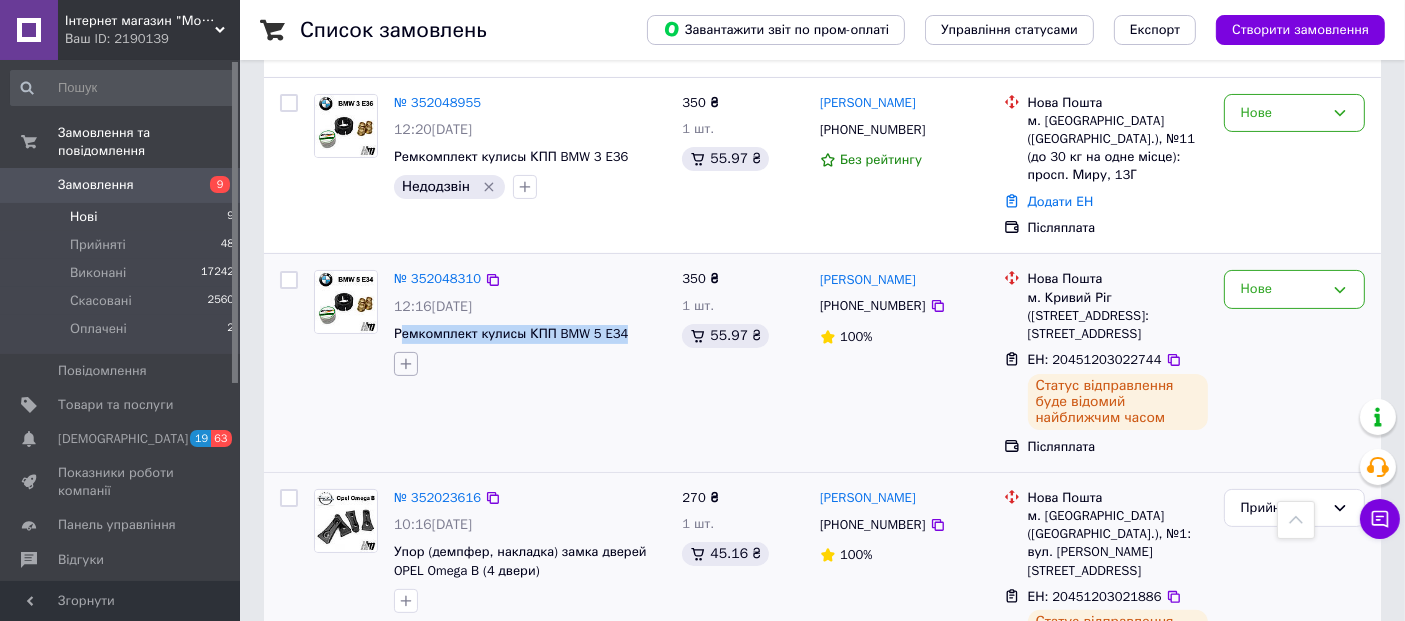 copy on "емкомплект кулисы КПП BMW 5 E34" 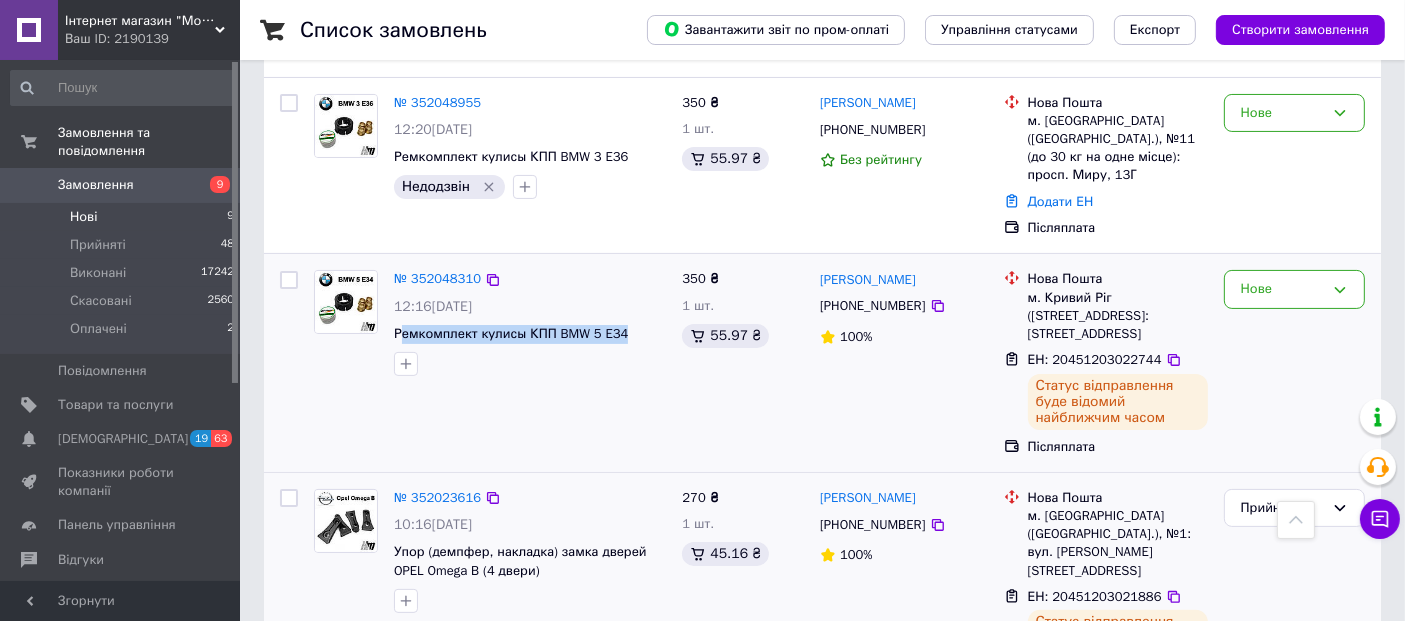 click on "Ремкомплект кулисы КПП BMW 5 E34" at bounding box center [530, 334] 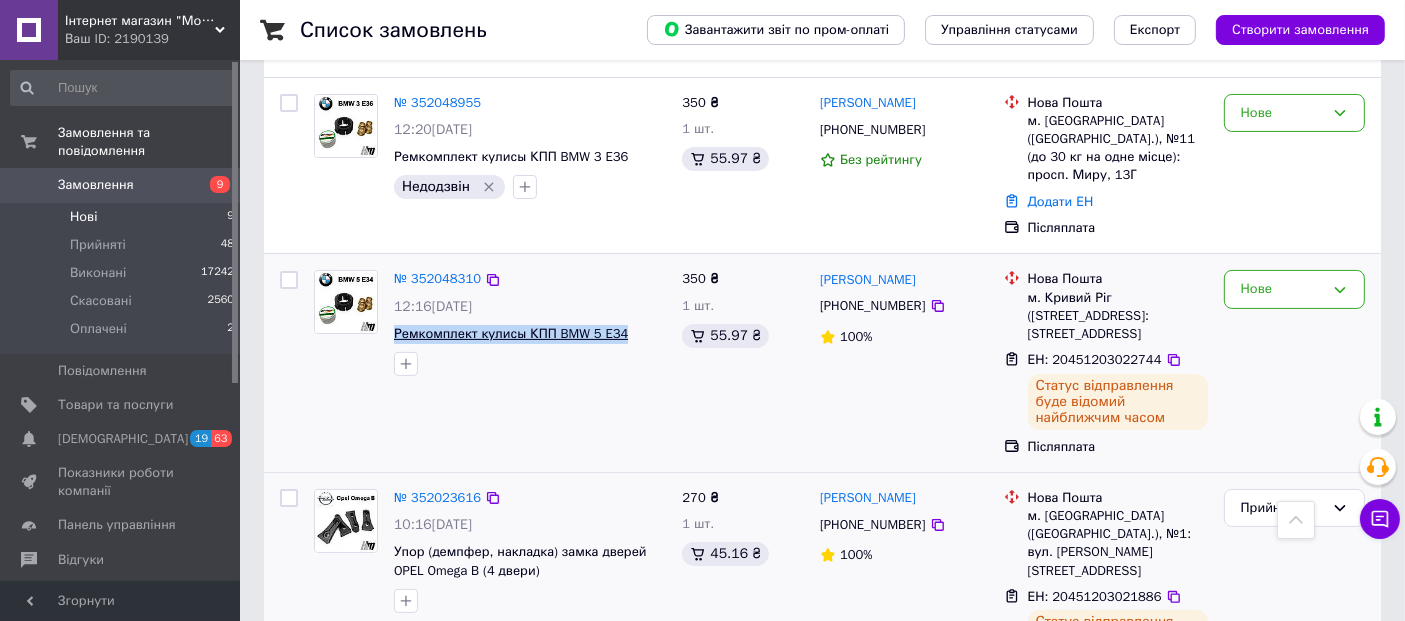 drag, startPoint x: 622, startPoint y: 310, endPoint x: 396, endPoint y: 310, distance: 226 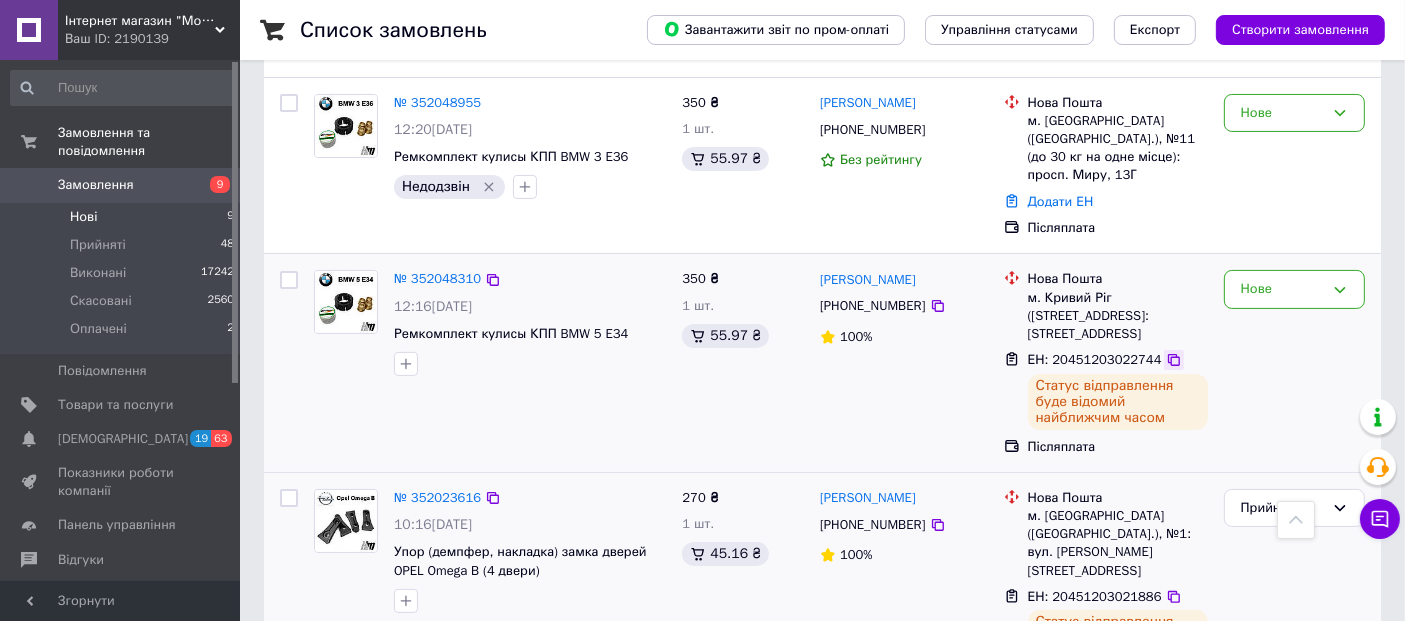 click 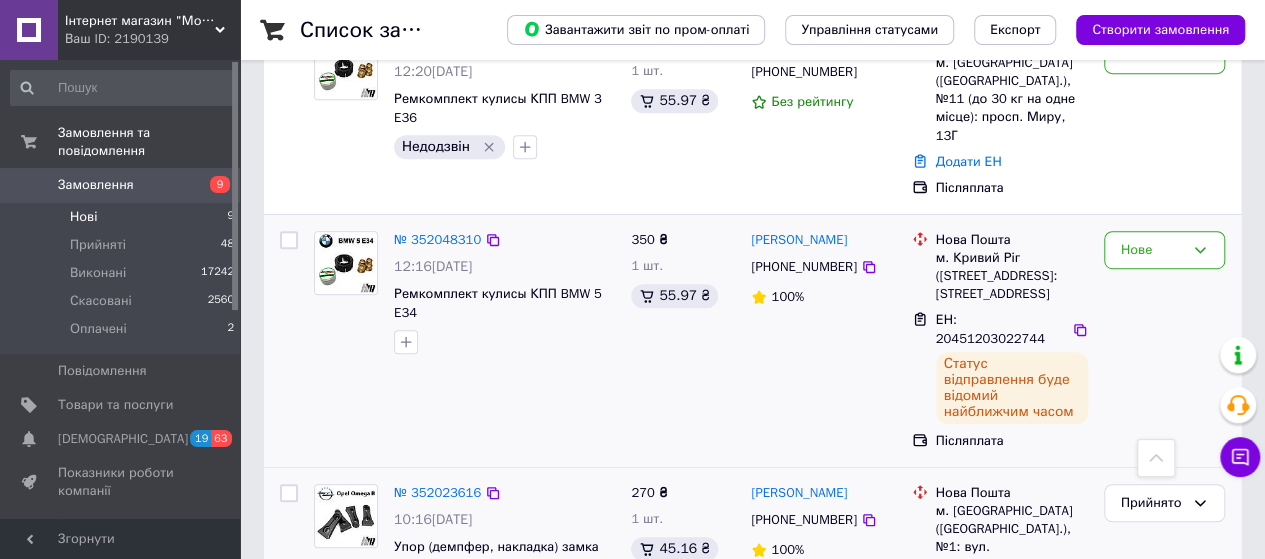 scroll, scrollTop: 468, scrollLeft: 0, axis: vertical 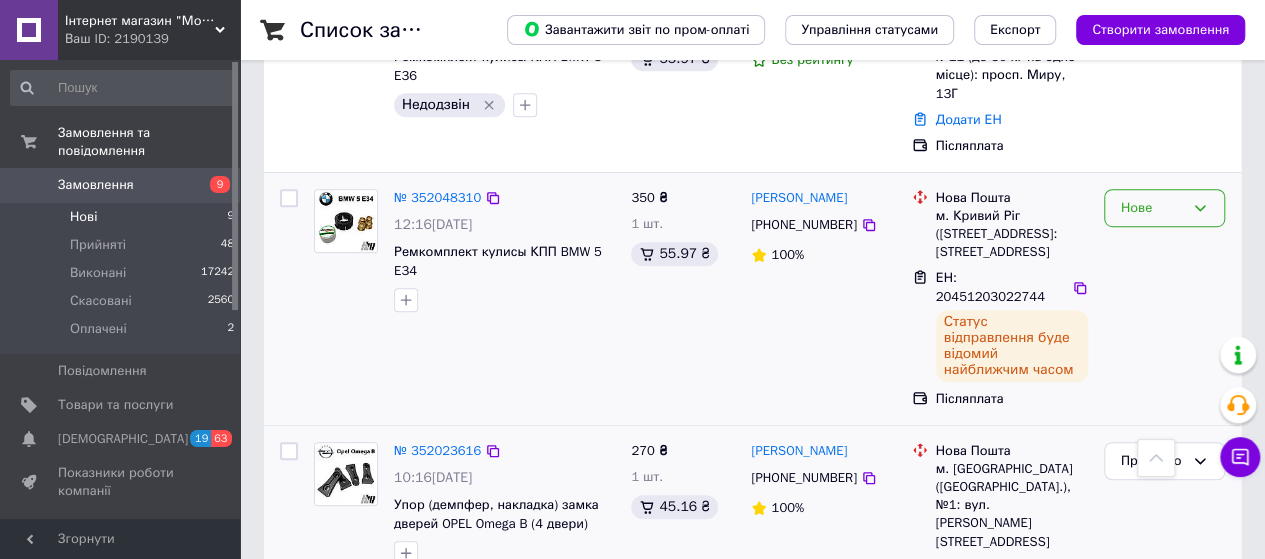 click on "Нове" at bounding box center (1152, 208) 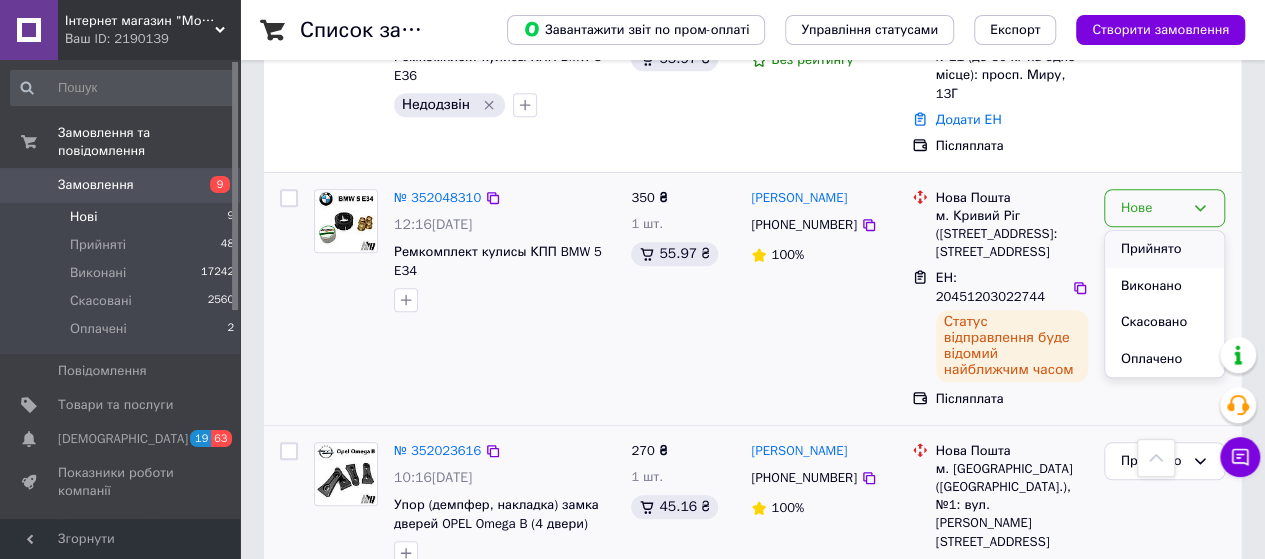 click on "Прийнято" at bounding box center [1164, 249] 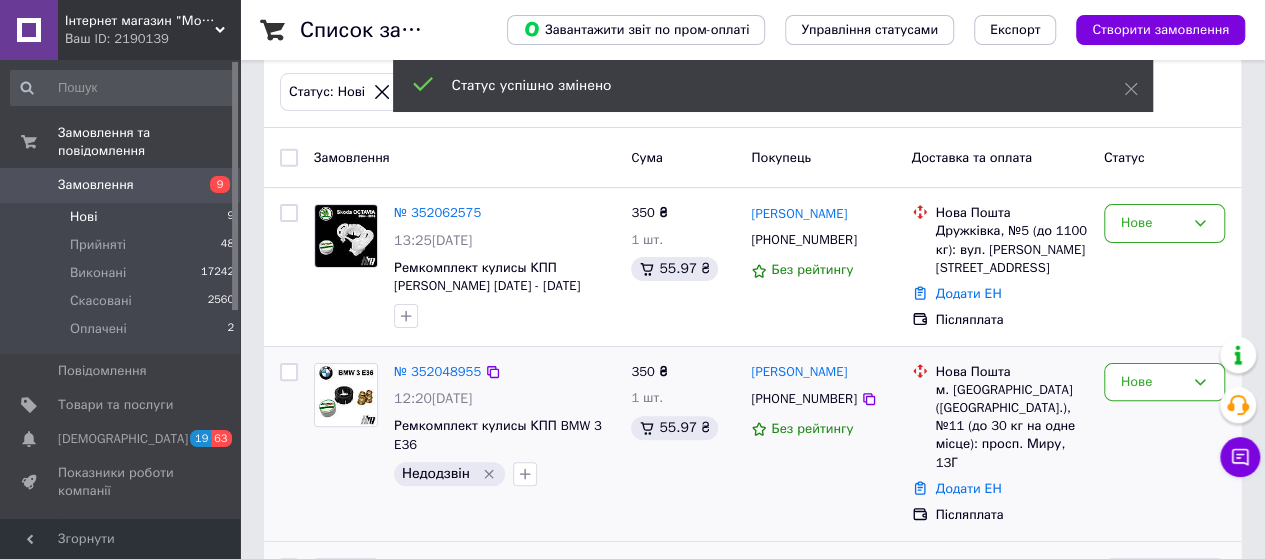 scroll, scrollTop: 68, scrollLeft: 0, axis: vertical 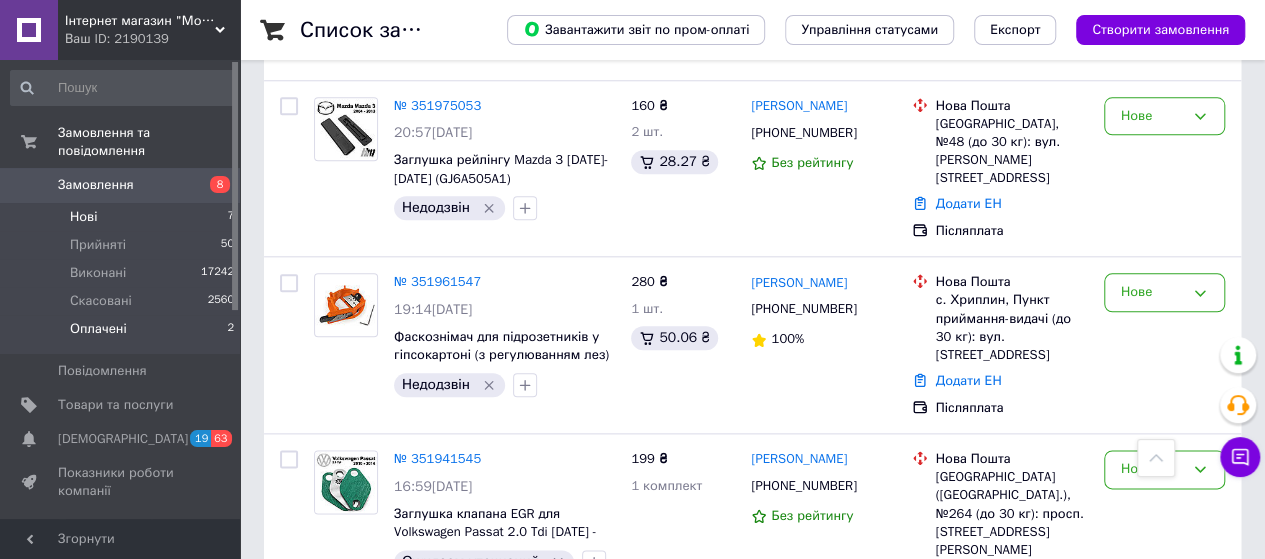 click on "Оплачені 2" at bounding box center (123, 334) 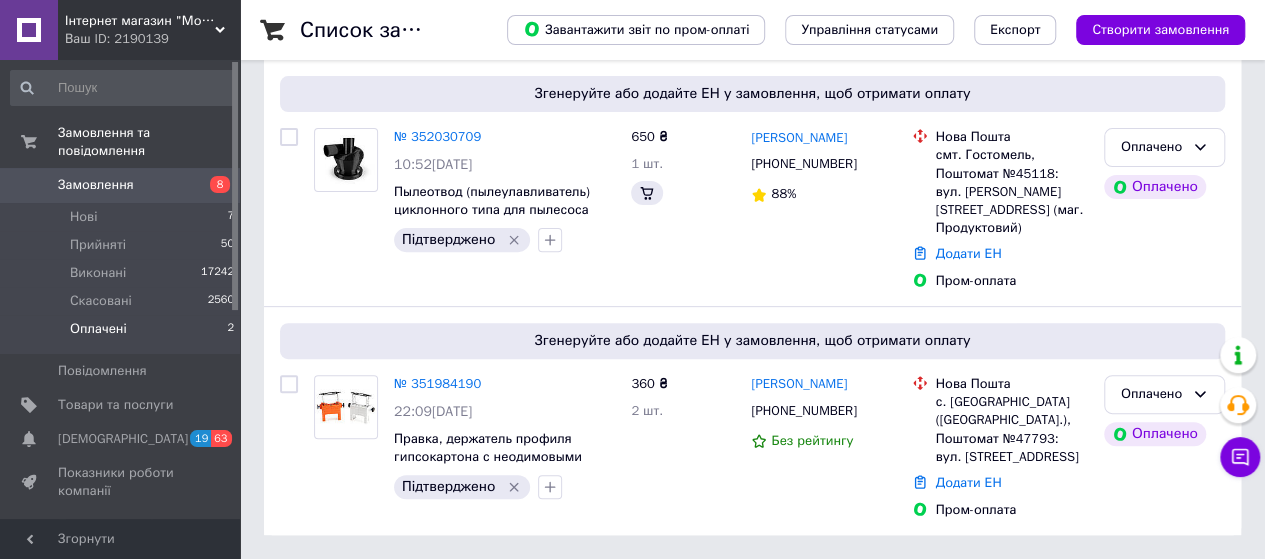 scroll, scrollTop: 0, scrollLeft: 0, axis: both 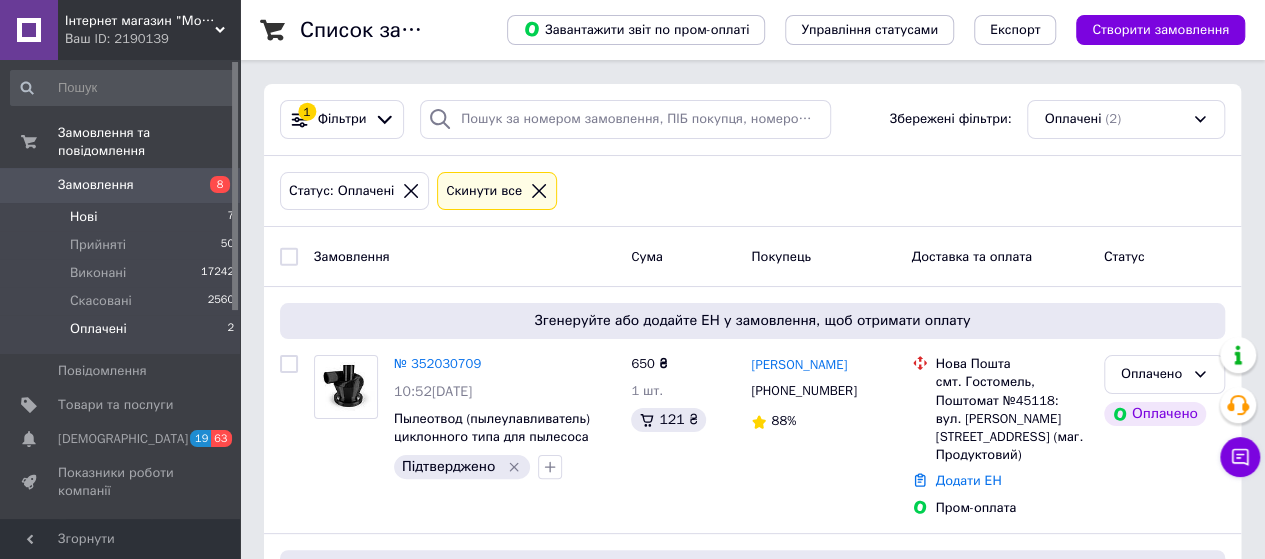 click on "Нові 7" at bounding box center [123, 217] 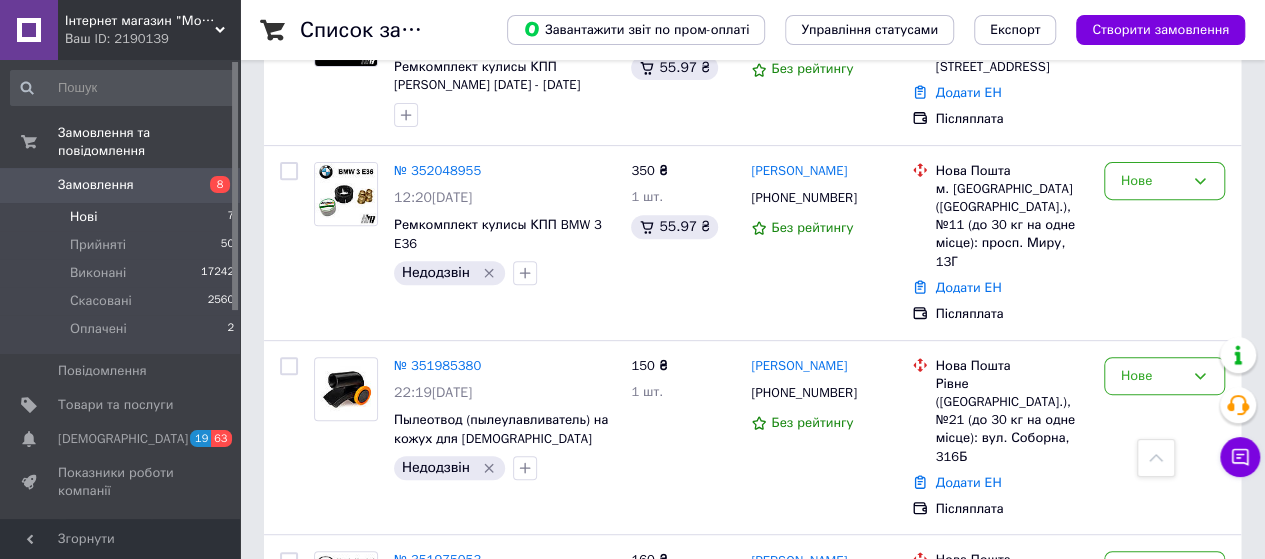 scroll, scrollTop: 700, scrollLeft: 0, axis: vertical 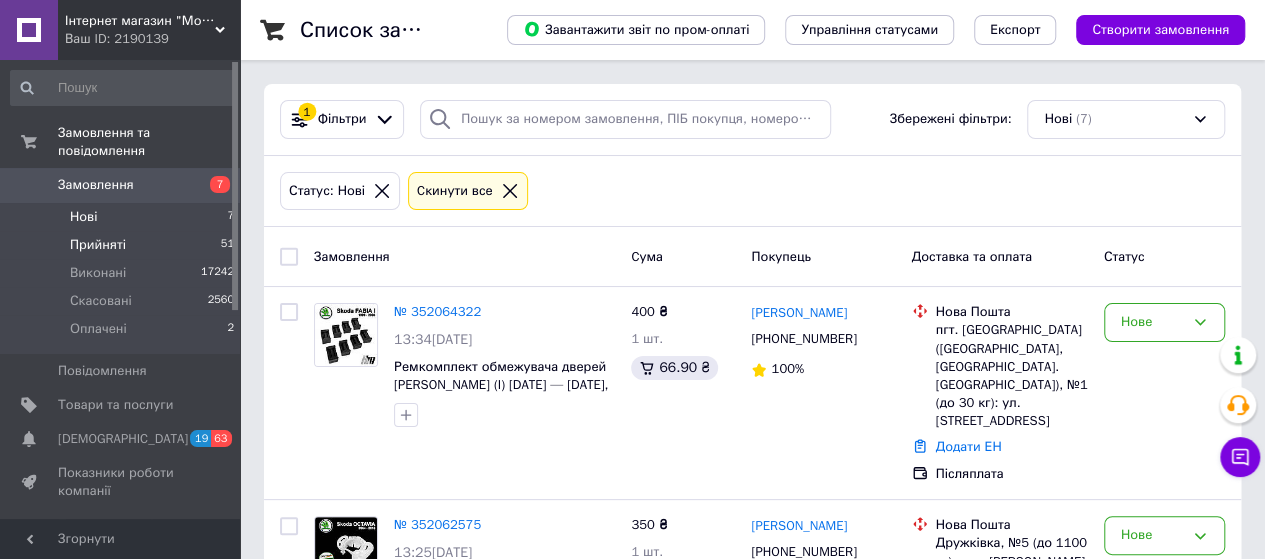 click on "Прийняті 51" at bounding box center [123, 245] 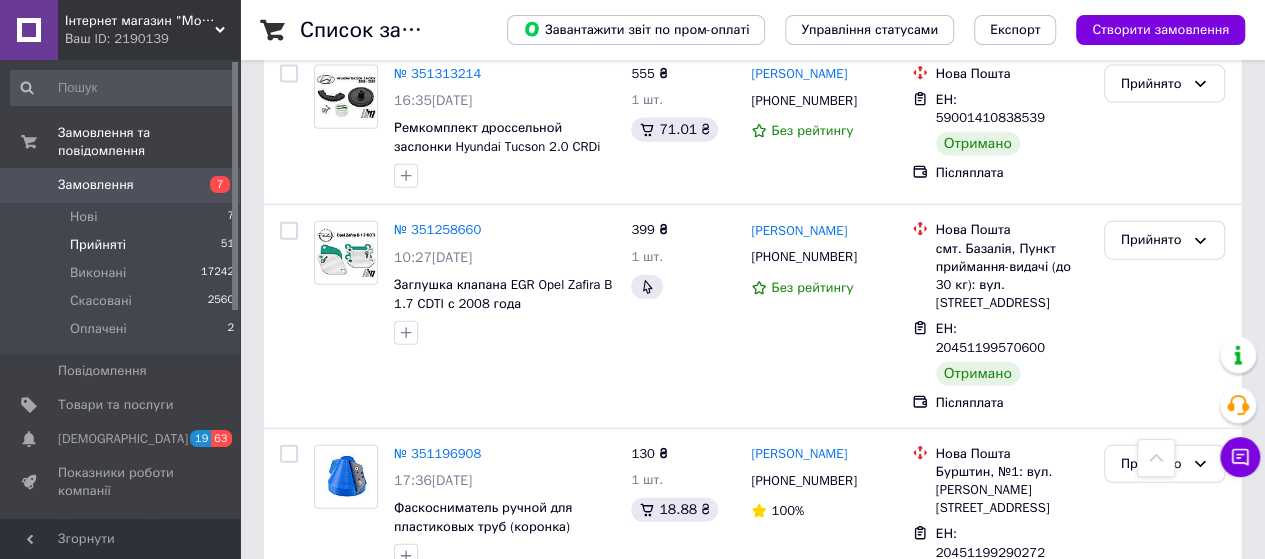 scroll, scrollTop: 9637, scrollLeft: 0, axis: vertical 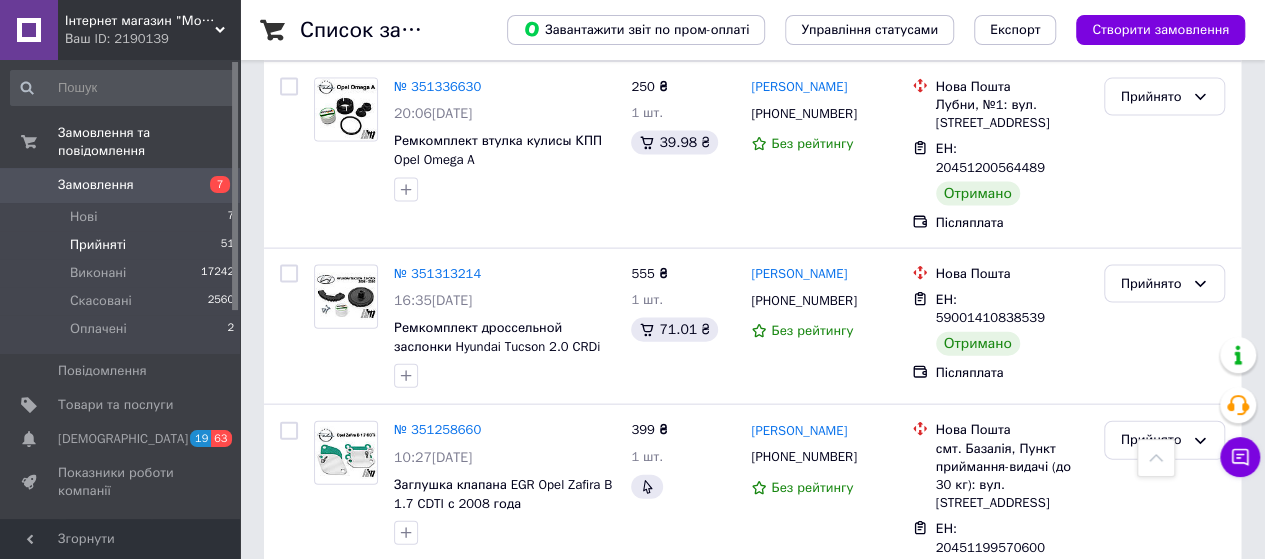 click on "Прийнято" at bounding box center (1152, 1726) 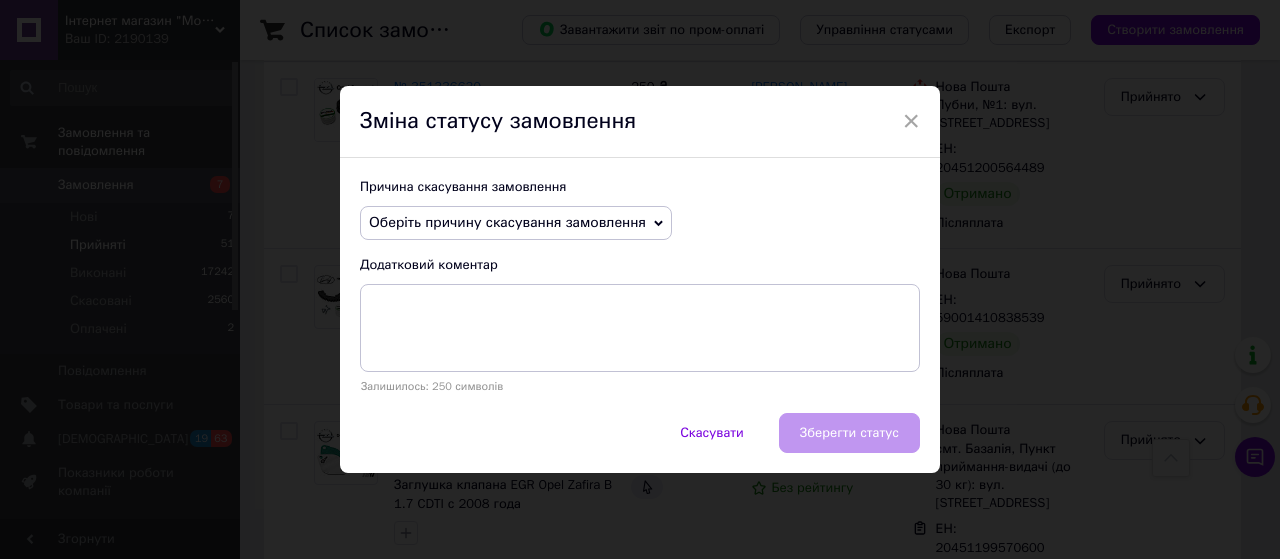click on "Оберіть причину скасування замовлення" at bounding box center [507, 222] 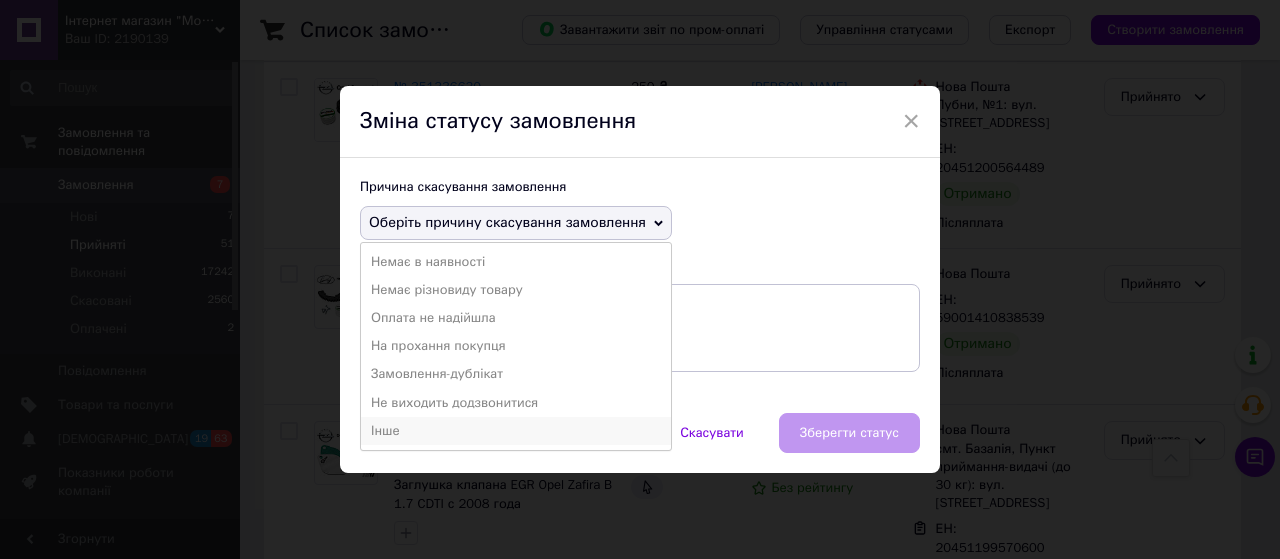 click on "Інше" at bounding box center [516, 431] 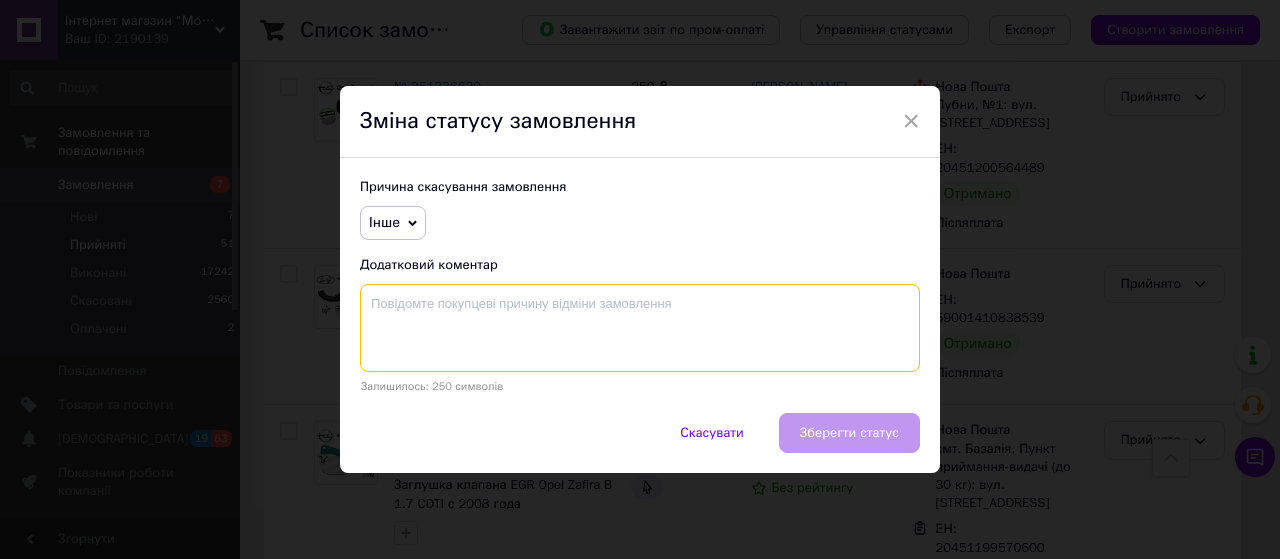 click at bounding box center [640, 328] 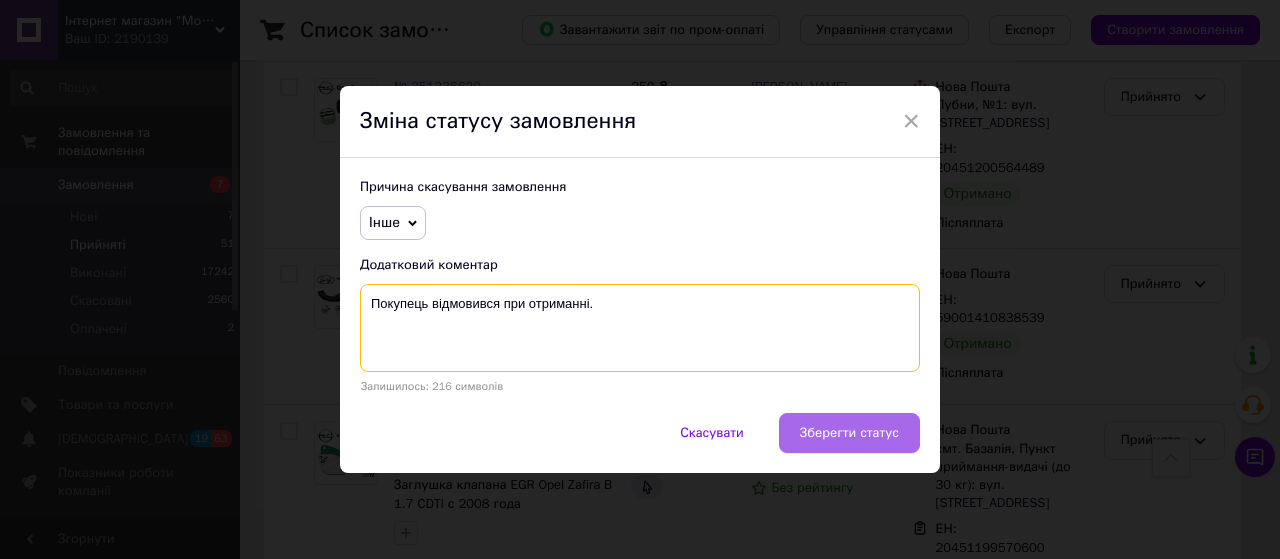 type on "Покупець відмовився при отриманні." 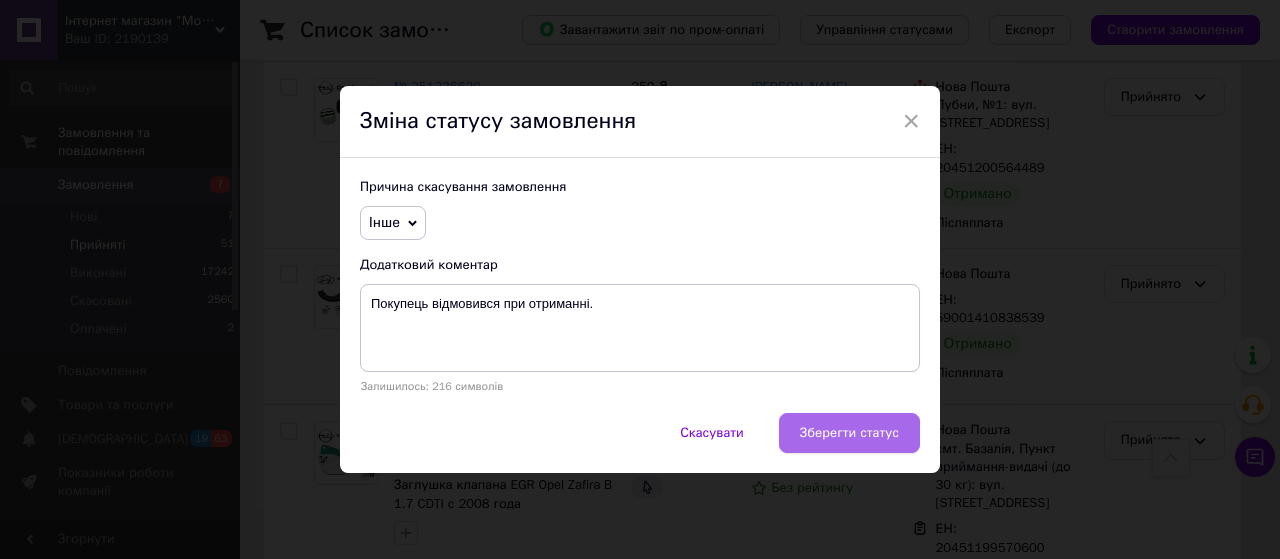 click on "Зберегти статус" at bounding box center (849, 433) 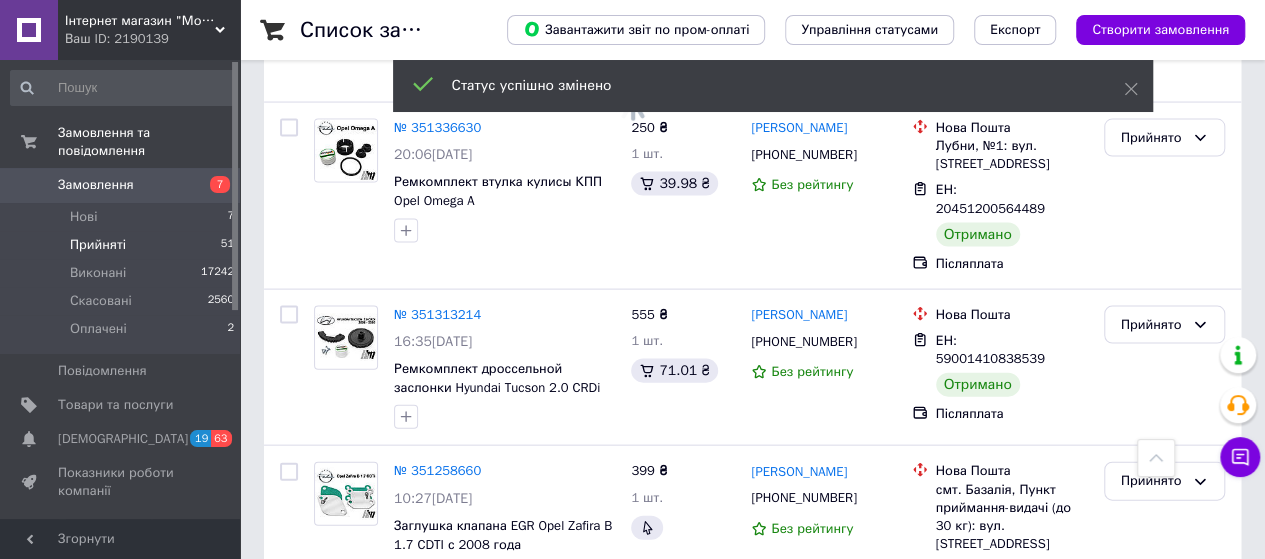 scroll, scrollTop: 9537, scrollLeft: 0, axis: vertical 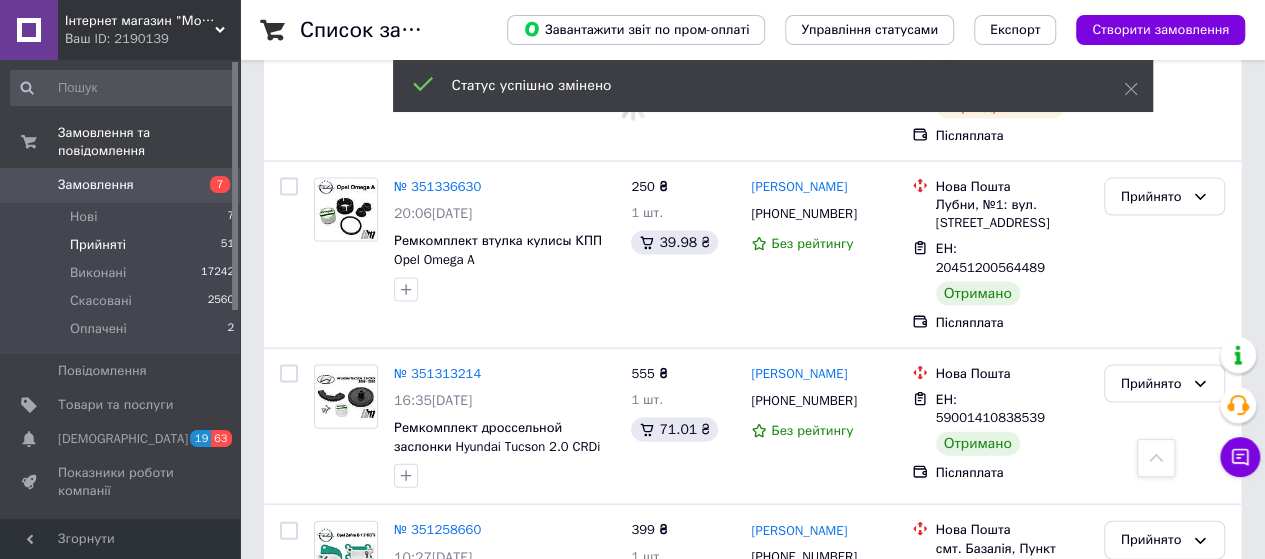 click on "Прийнято" at bounding box center (1152, 1602) 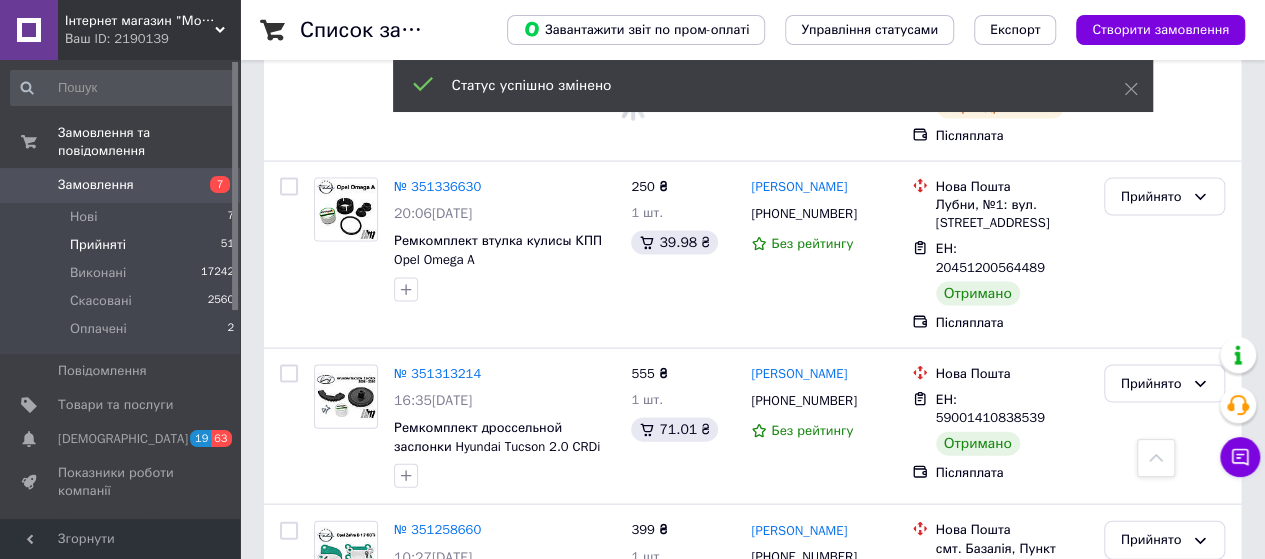 click on "Виконано" at bounding box center [1164, 1644] 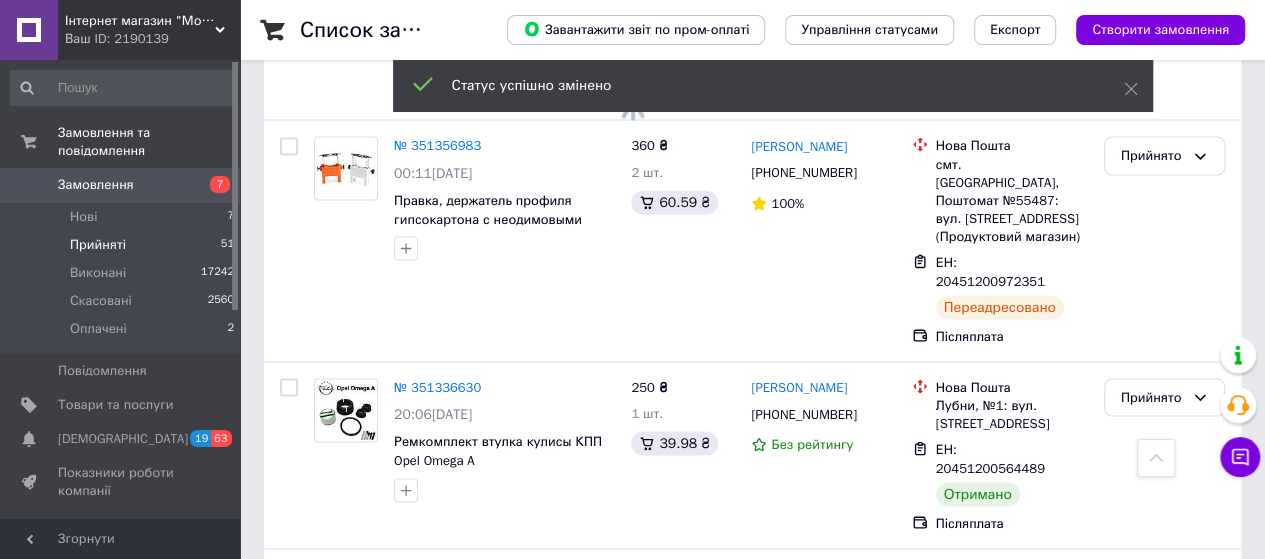 scroll, scrollTop: 9137, scrollLeft: 0, axis: vertical 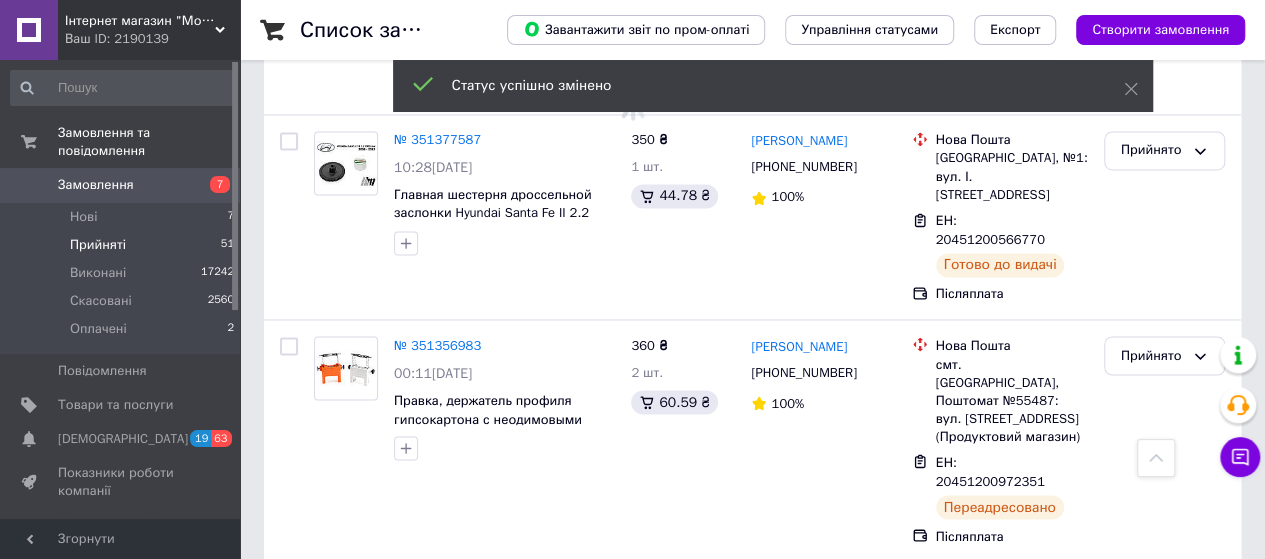 click on "Прийнято" at bounding box center (1152, 1592) 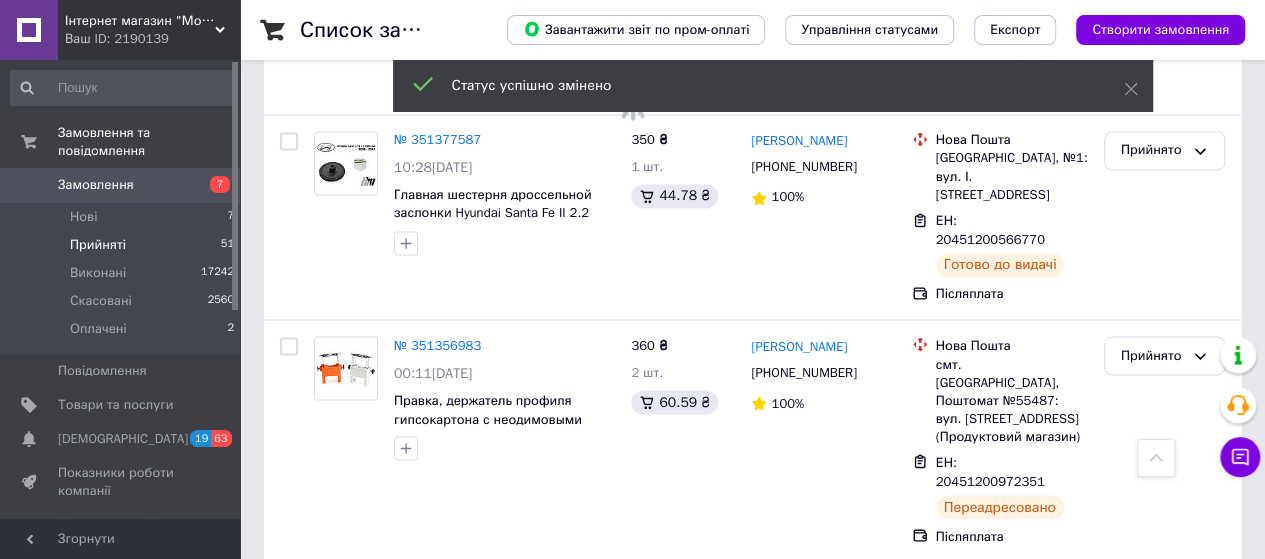 click on "Виконано" at bounding box center (1164, 1634) 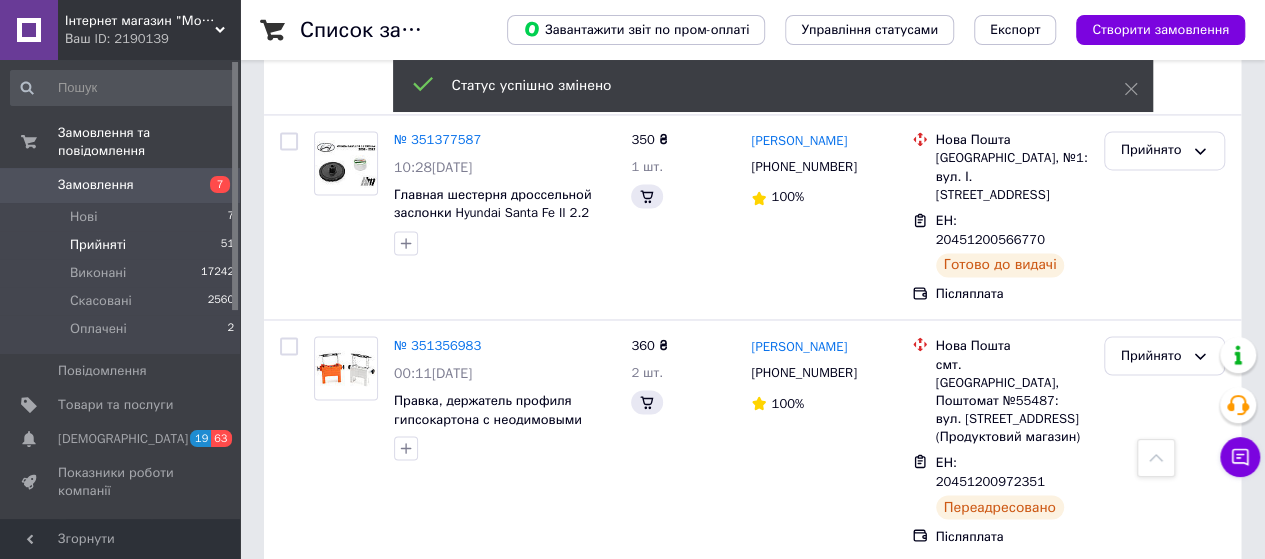 scroll, scrollTop: 9037, scrollLeft: 0, axis: vertical 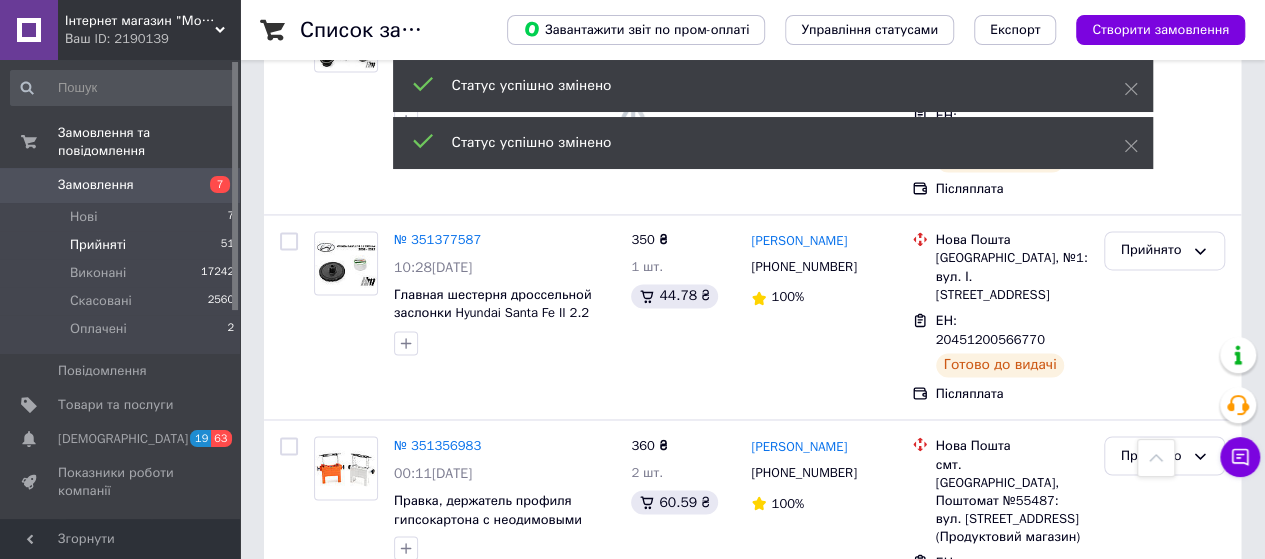 click on "Прийнято" at bounding box center (1152, 1469) 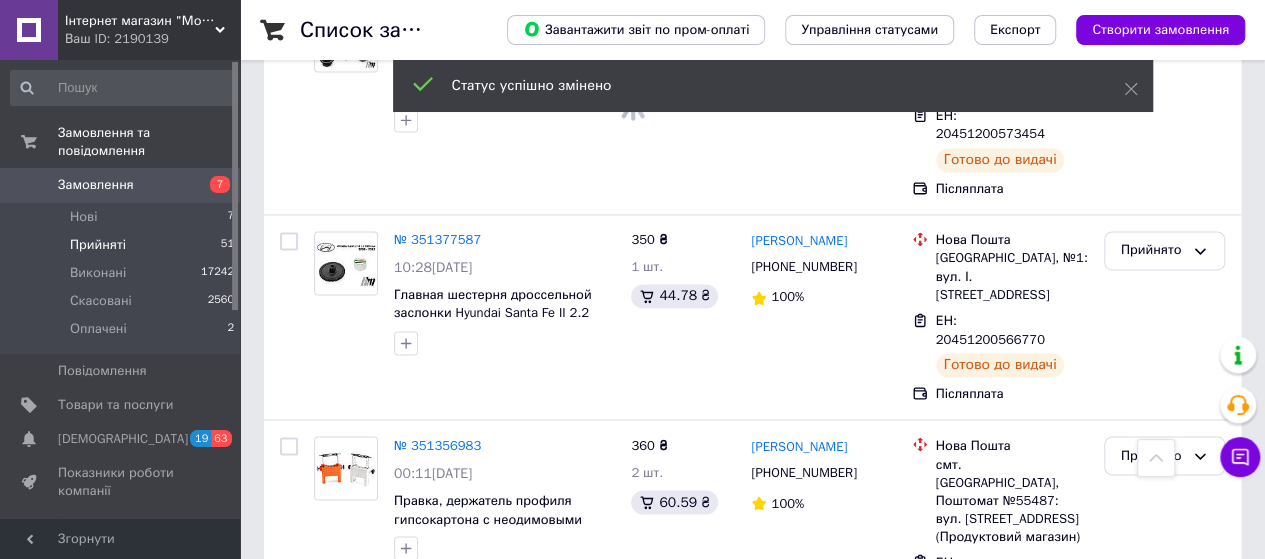 click on "Виконано" at bounding box center (1164, 1510) 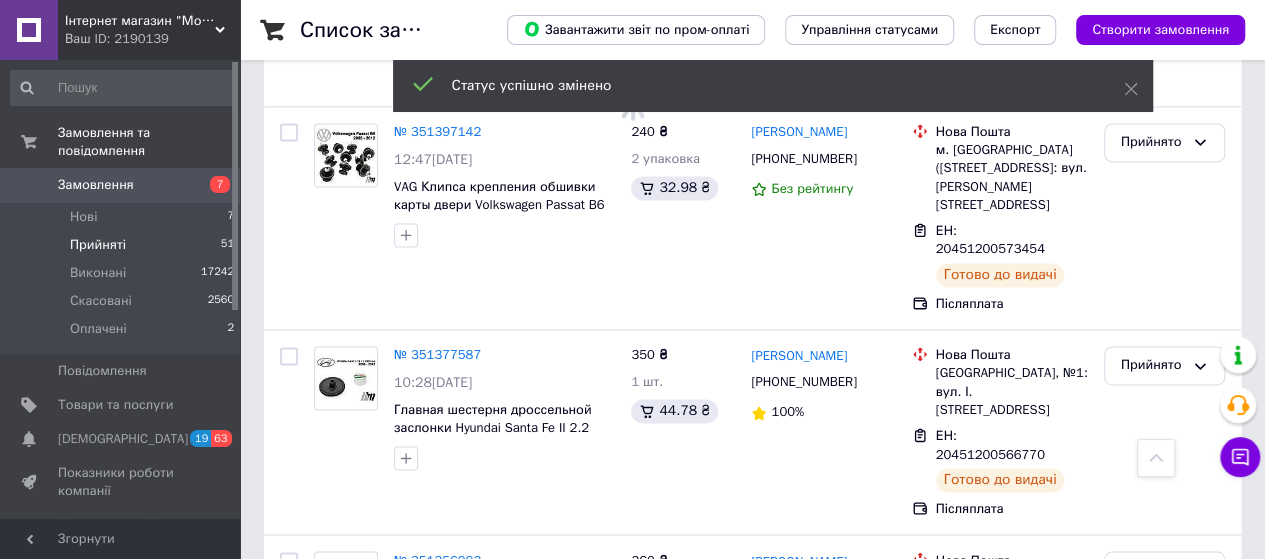 scroll, scrollTop: 8837, scrollLeft: 0, axis: vertical 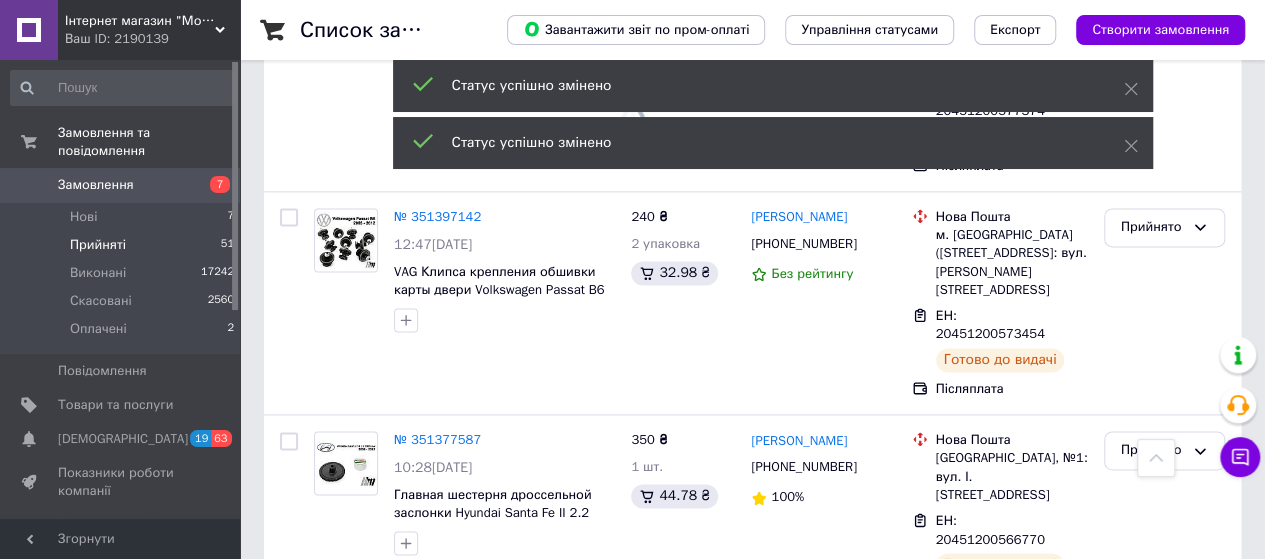 click on "Прийнято" at bounding box center (1152, 1464) 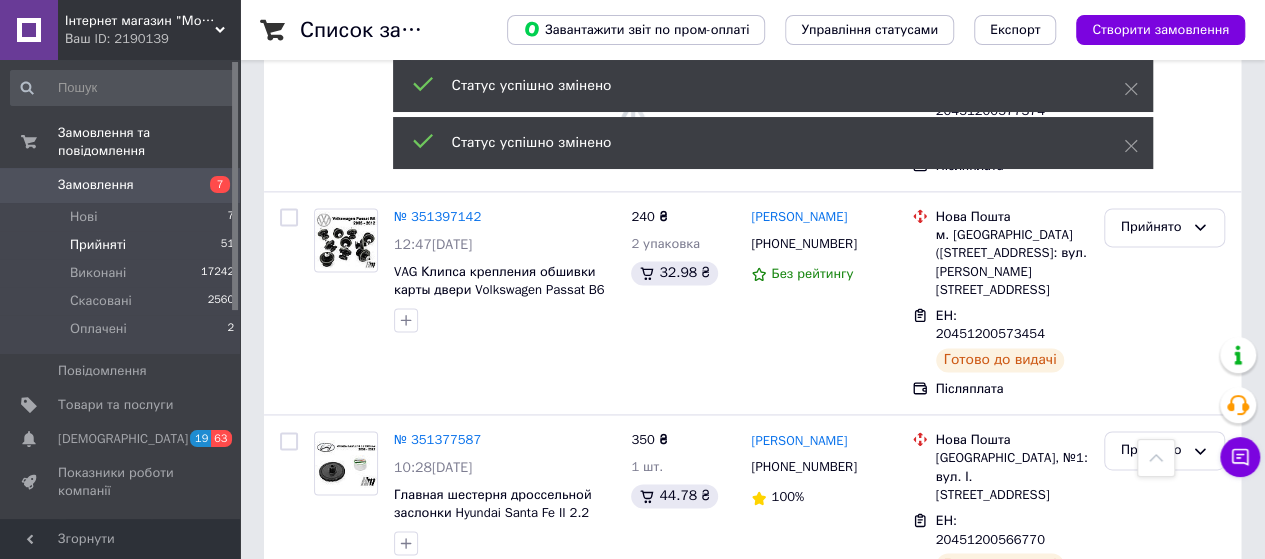 click on "Виконано" at bounding box center (1164, 1505) 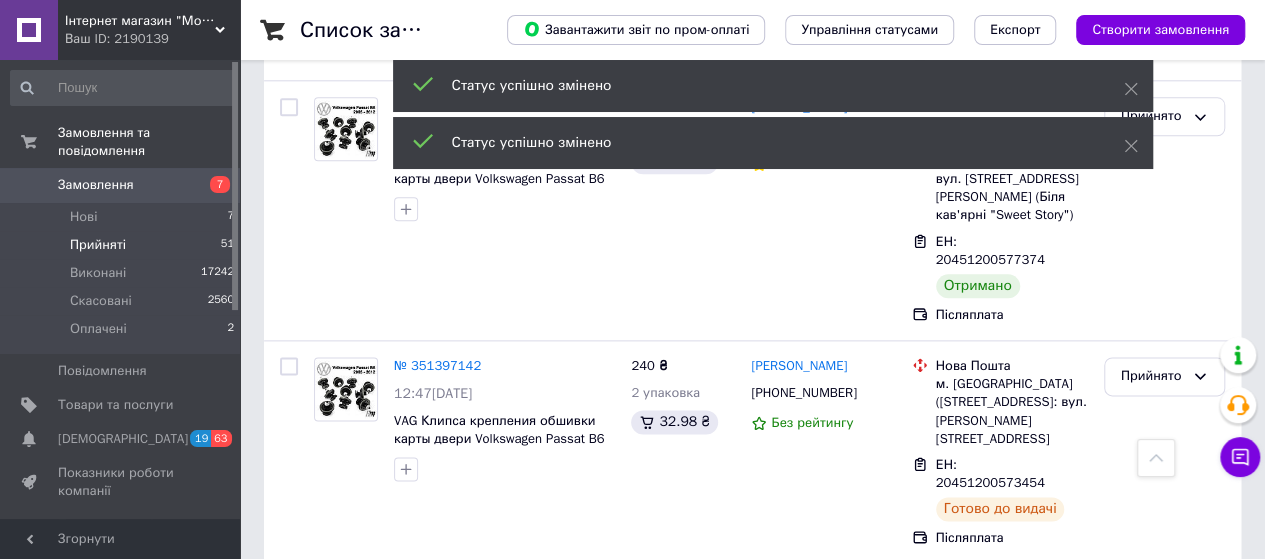 scroll, scrollTop: 8637, scrollLeft: 0, axis: vertical 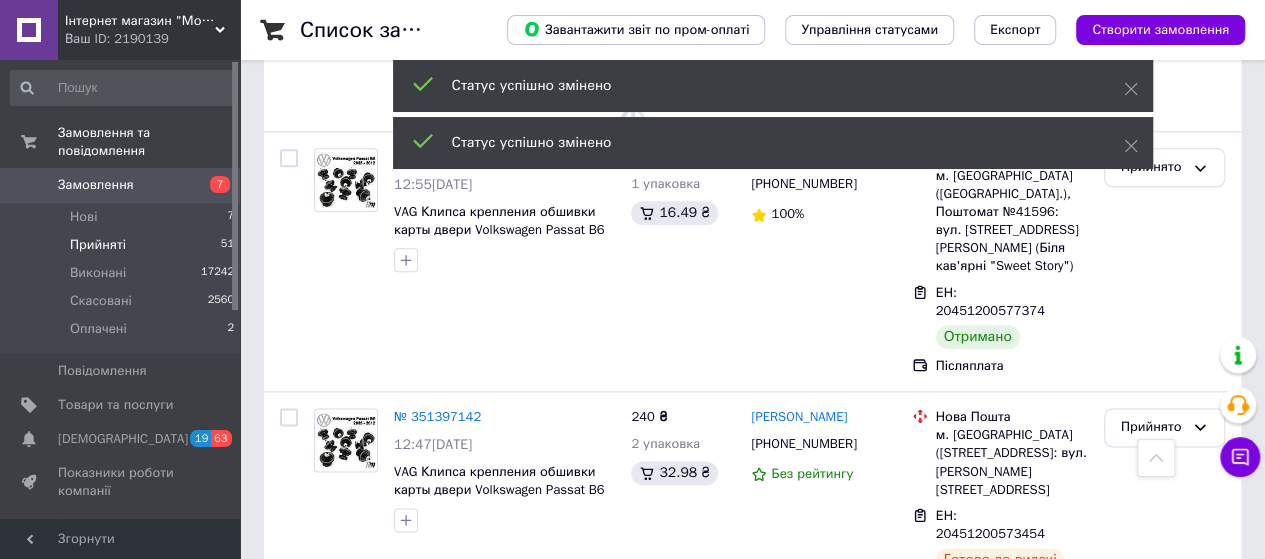 click on "Прийнято" at bounding box center (1152, 1440) 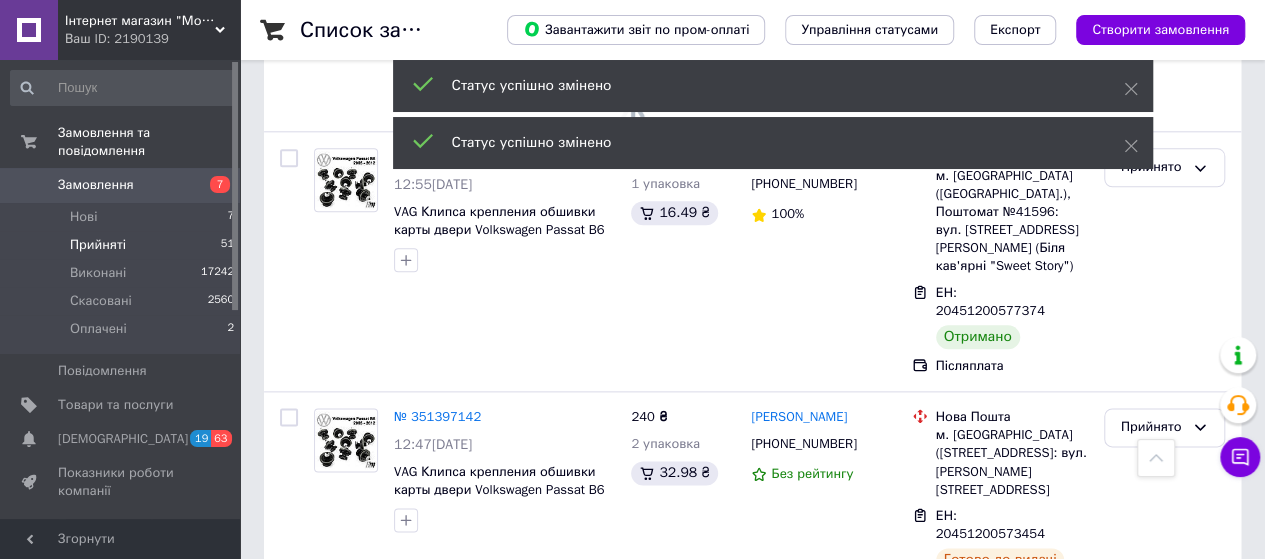 click on "Виконано" at bounding box center (1164, 1482) 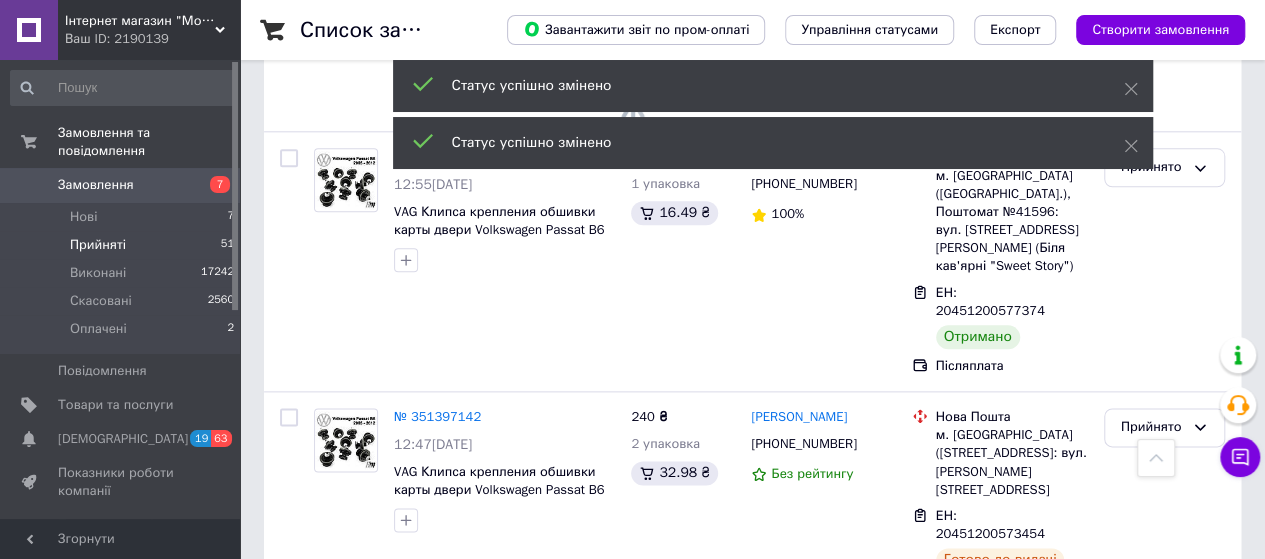 scroll, scrollTop: 8437, scrollLeft: 0, axis: vertical 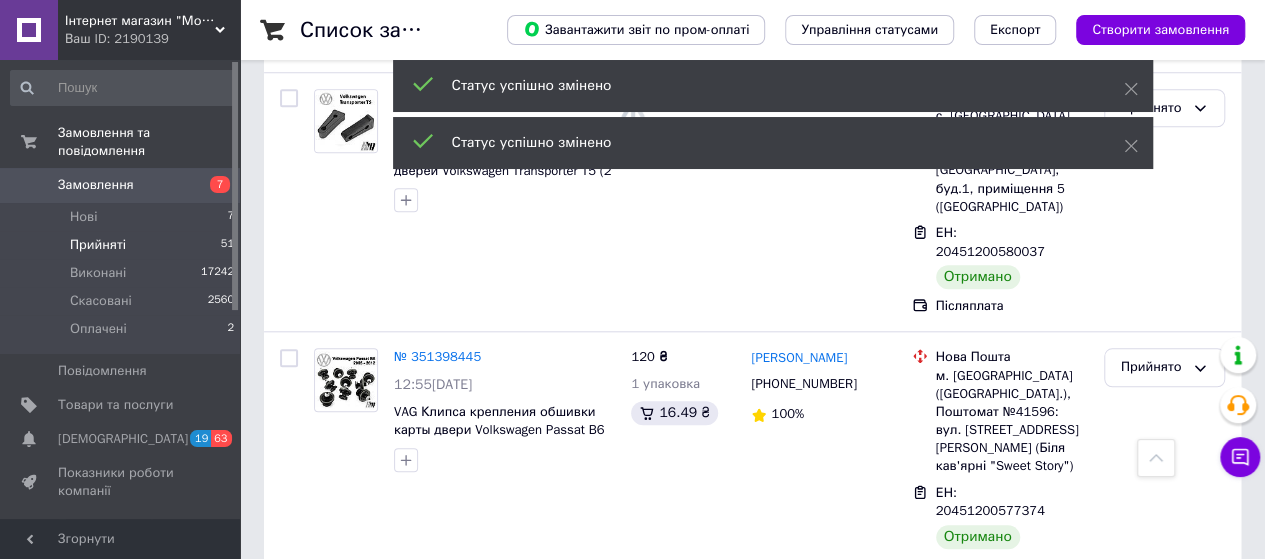 click on "Прийнято" at bounding box center [1152, 1484] 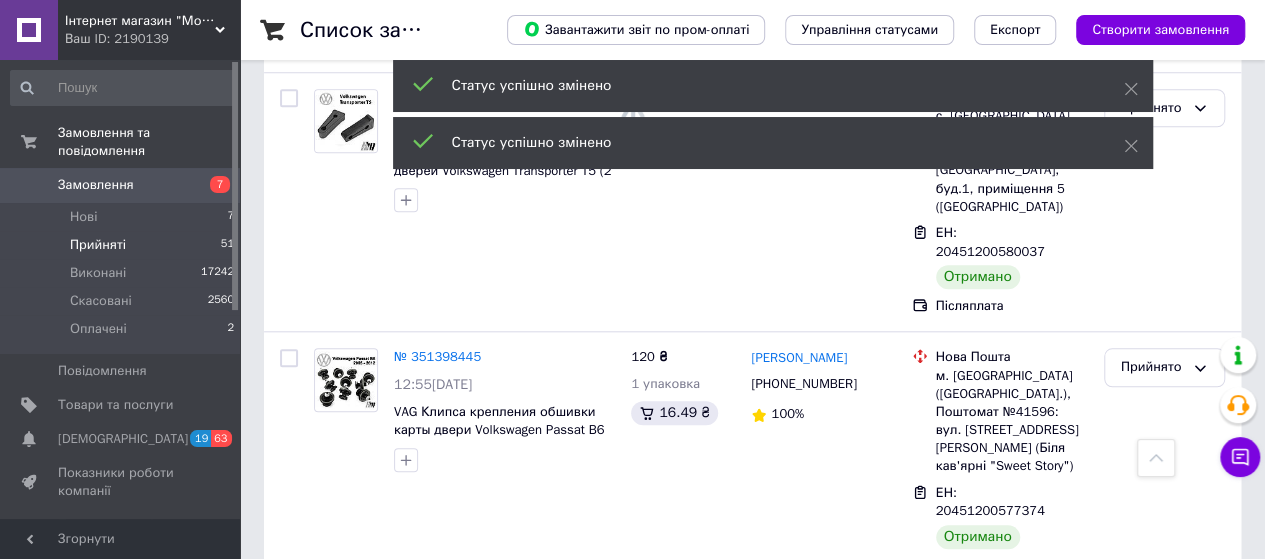 click on "Виконано" at bounding box center [1164, 1525] 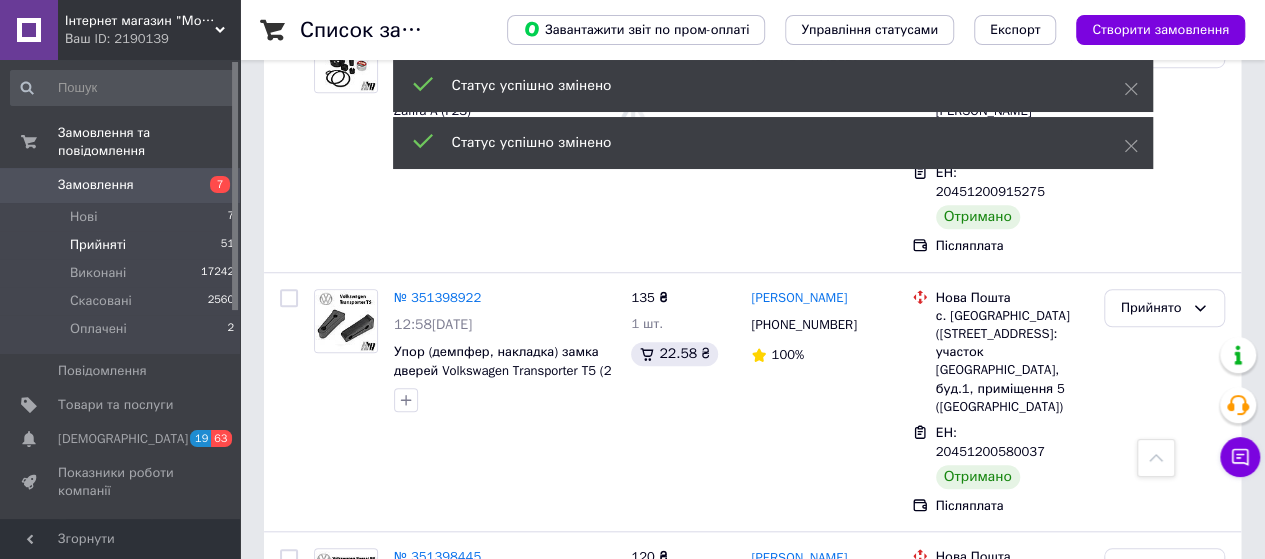 click on "Прийнято" at bounding box center [1152, 1497] 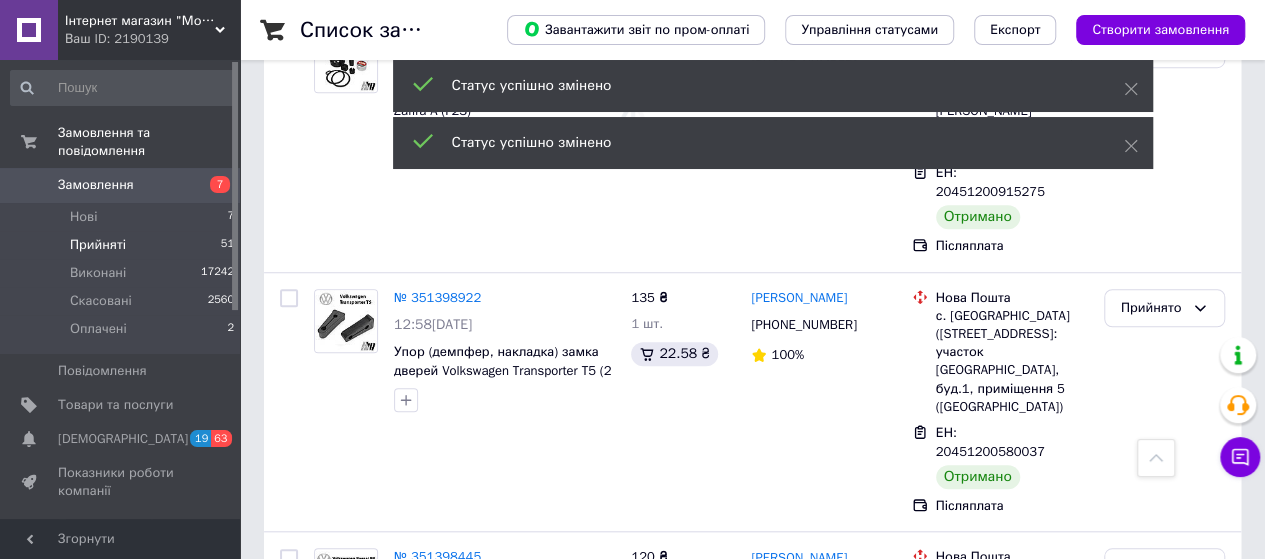 click on "Виконано" at bounding box center [1164, 1538] 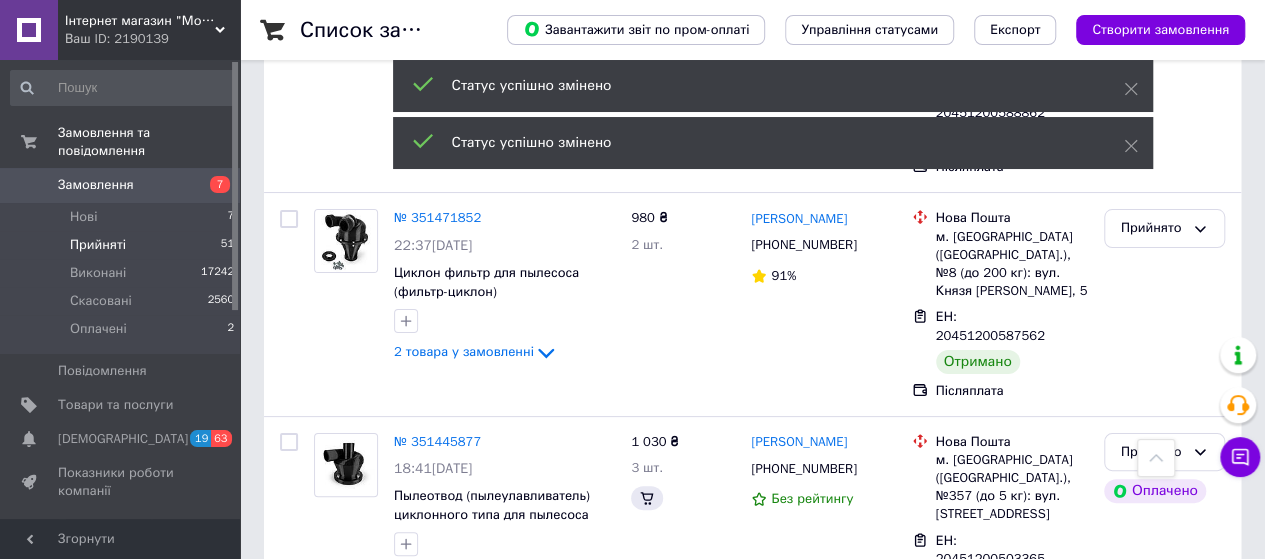 scroll, scrollTop: 7537, scrollLeft: 0, axis: vertical 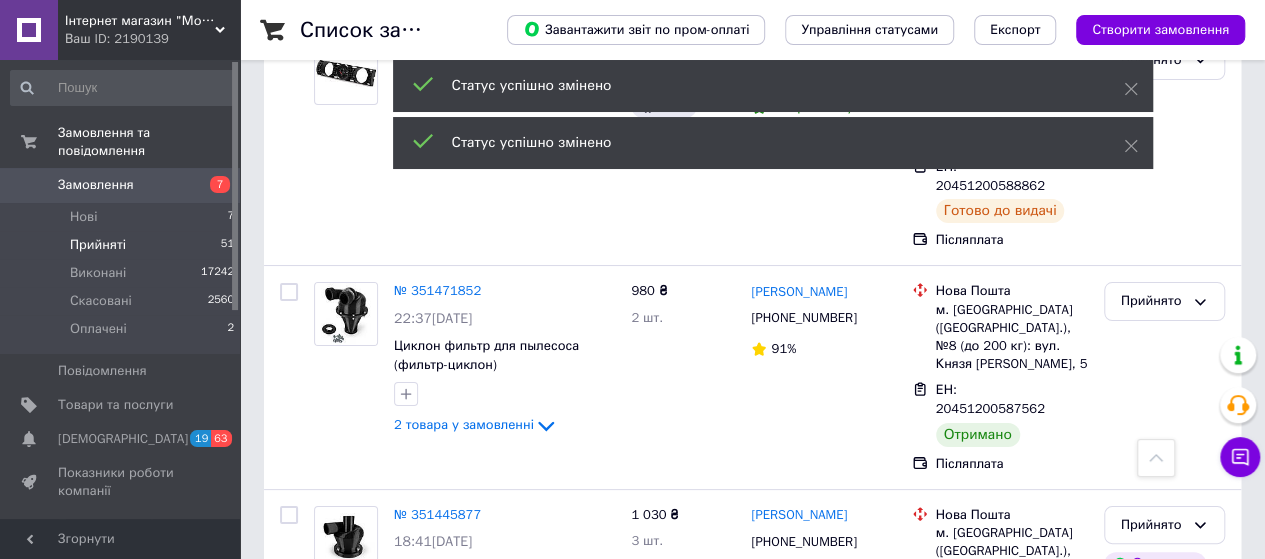 click on "Прийнято" at bounding box center (1152, 1267) 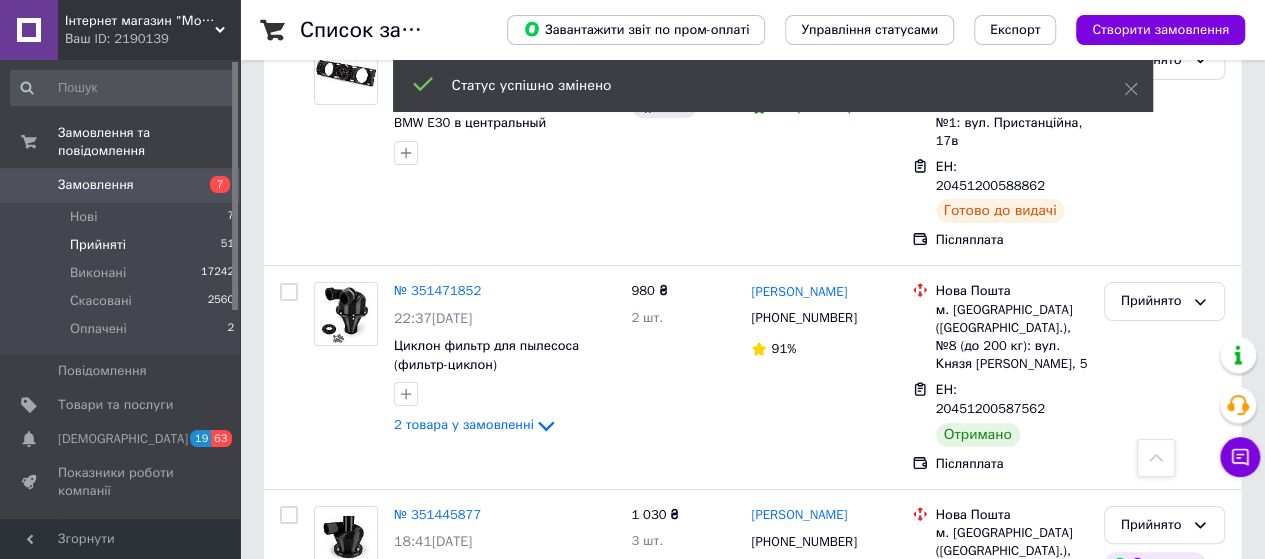 click on "Виконано" at bounding box center (1164, 1309) 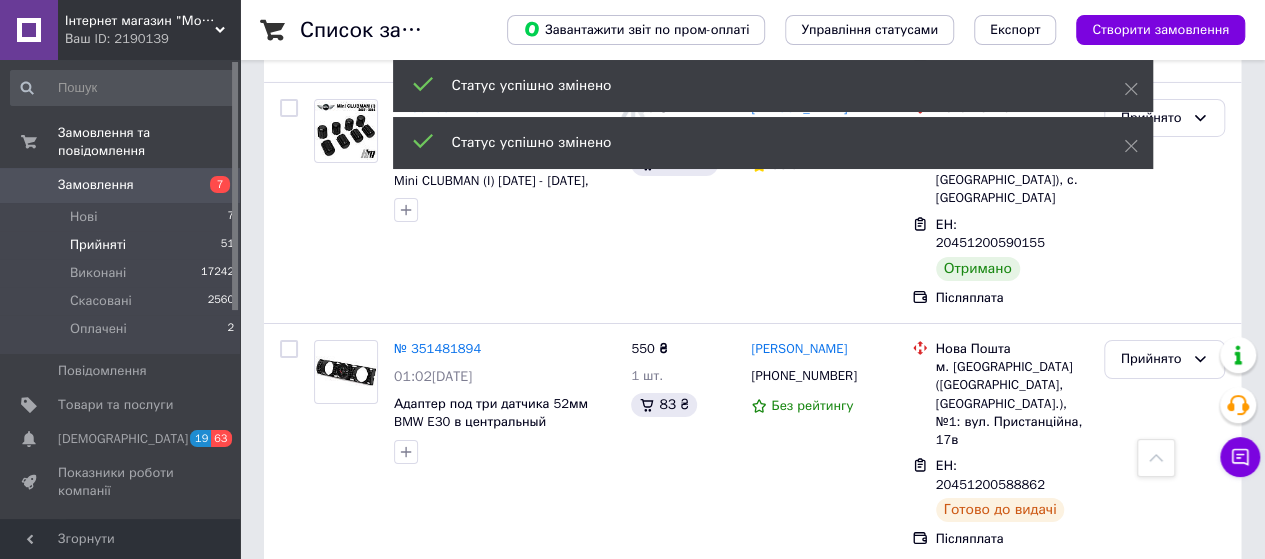 scroll, scrollTop: 7237, scrollLeft: 0, axis: vertical 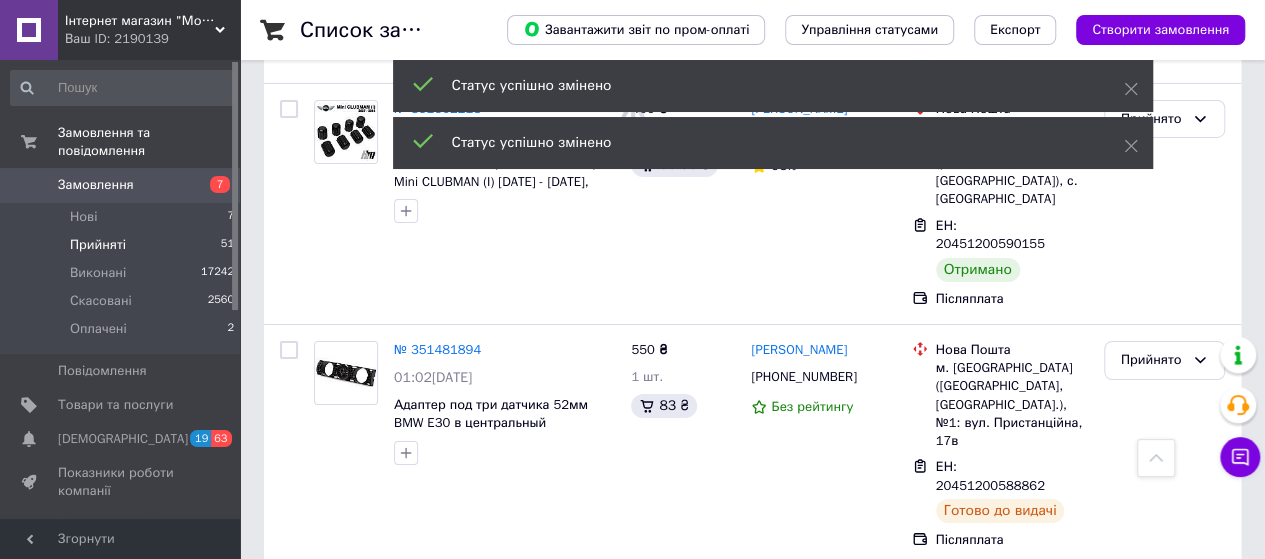 click on "Прийнято" at bounding box center (1152, 1308) 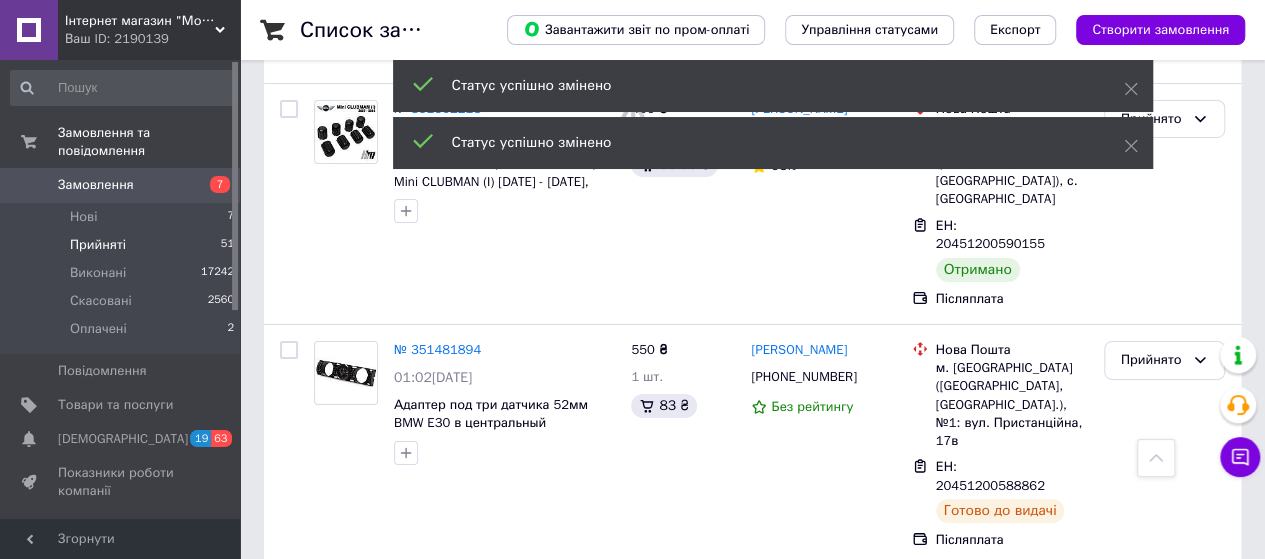 click on "Виконано" at bounding box center (1164, 1349) 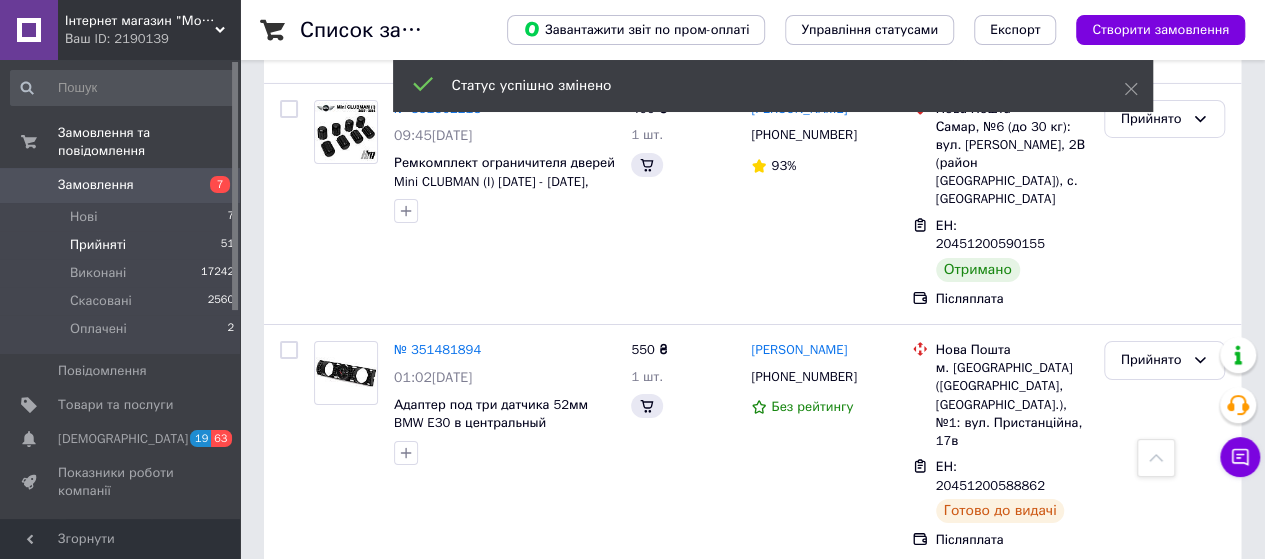 scroll, scrollTop: 7137, scrollLeft: 0, axis: vertical 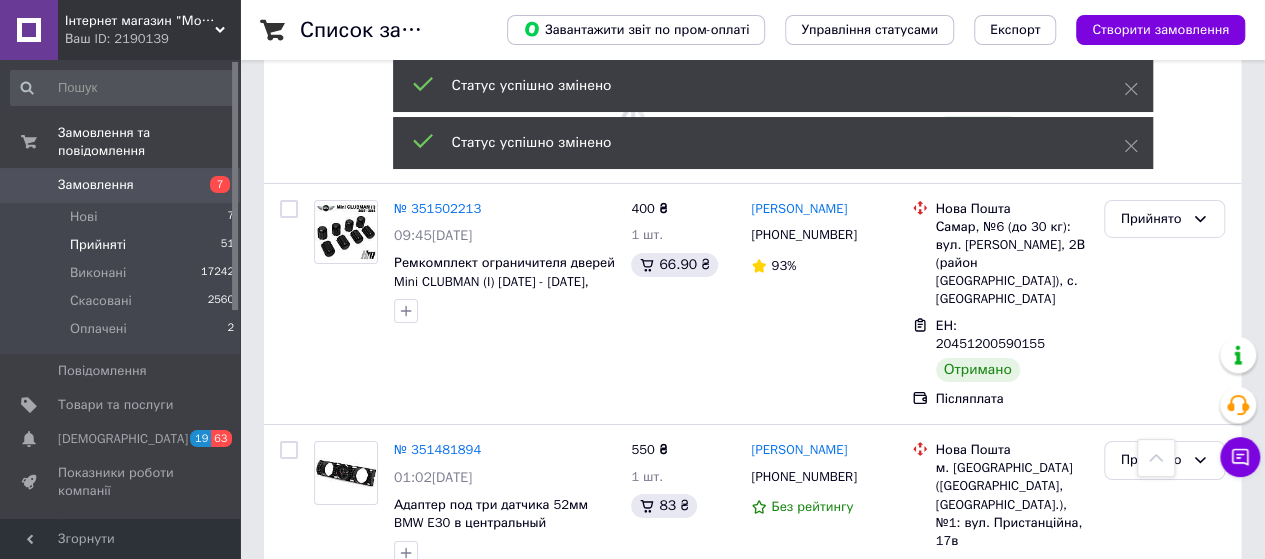 click on "Прийнято" at bounding box center [1152, 1148] 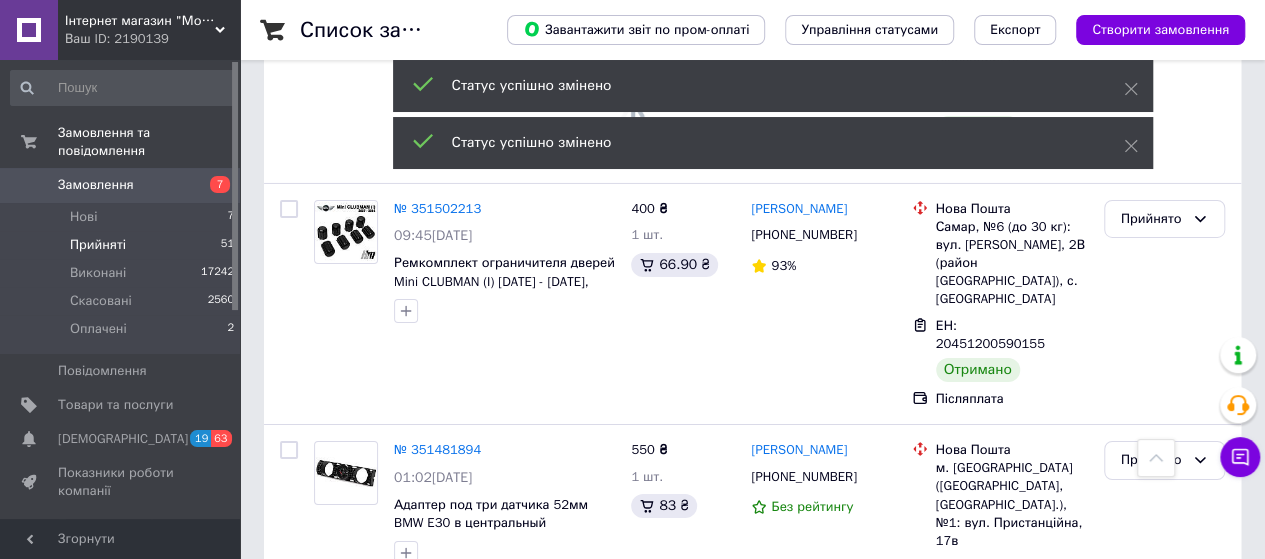 click on "Виконано" at bounding box center (1164, 1190) 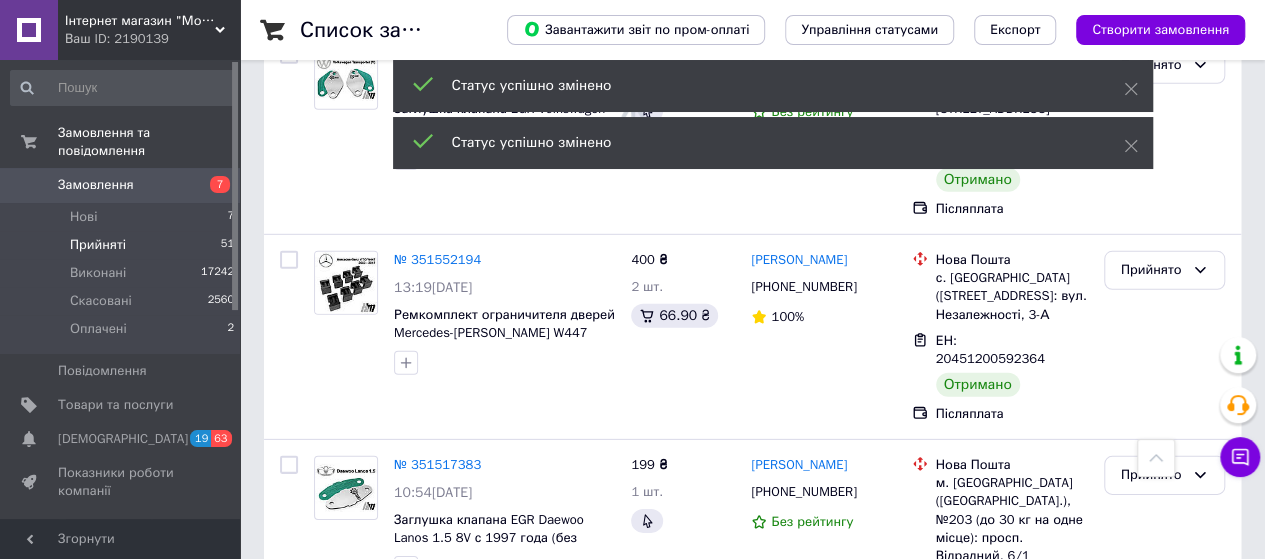 click on "Прийнято" at bounding box center (1152, 1199) 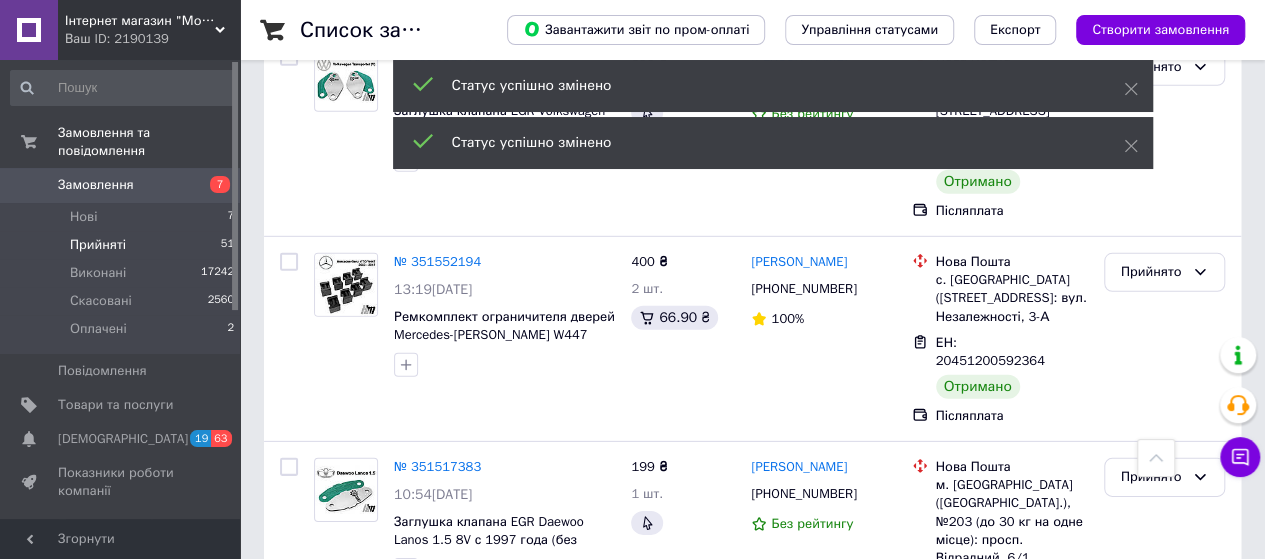 click on "Виконано" at bounding box center (1164, 1243) 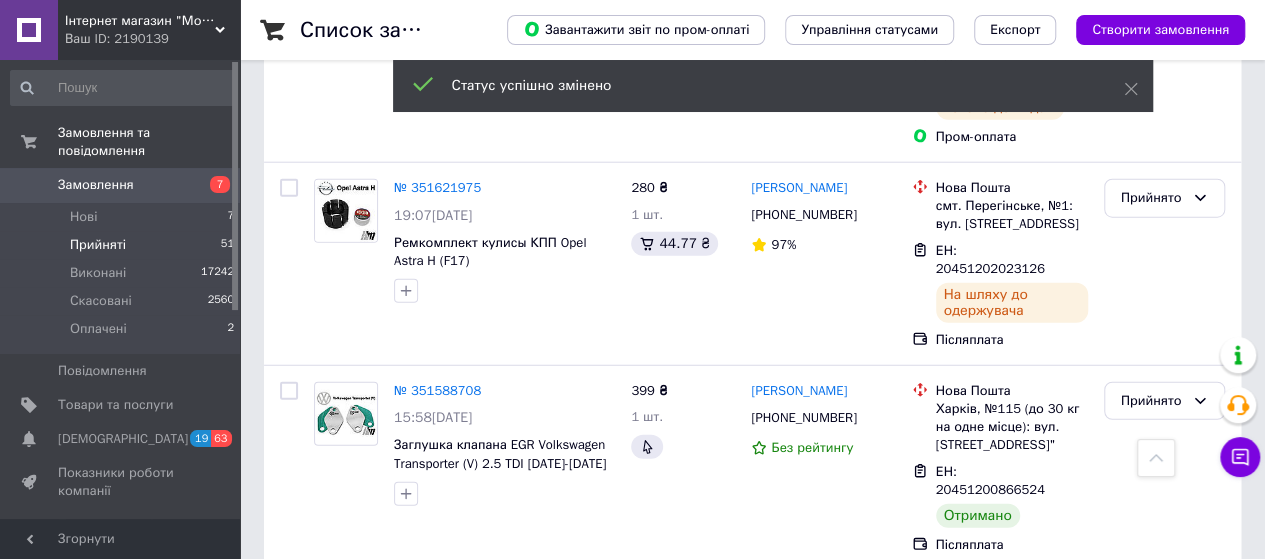 scroll, scrollTop: 6237, scrollLeft: 0, axis: vertical 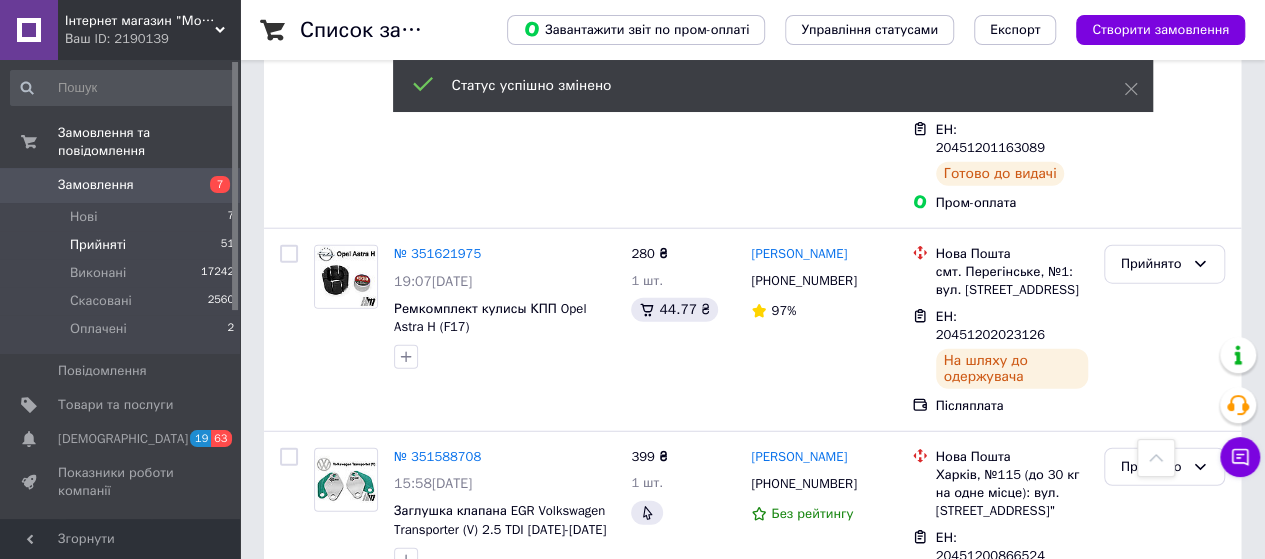 click on "Прийнято" at bounding box center [1152, 1119] 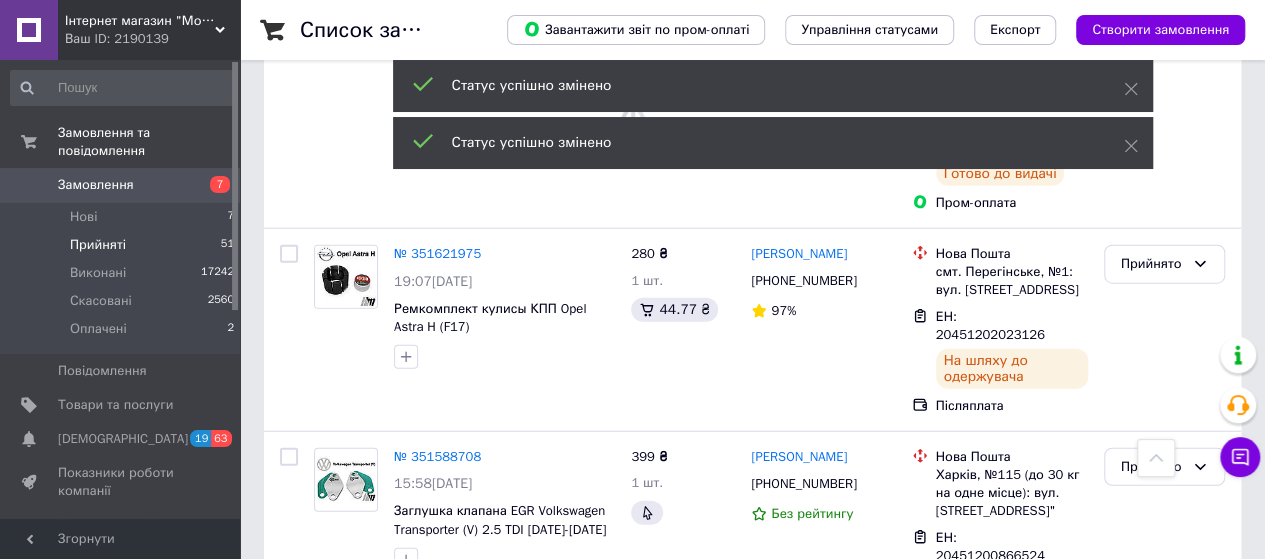 click on "Виконано" at bounding box center [1164, 1160] 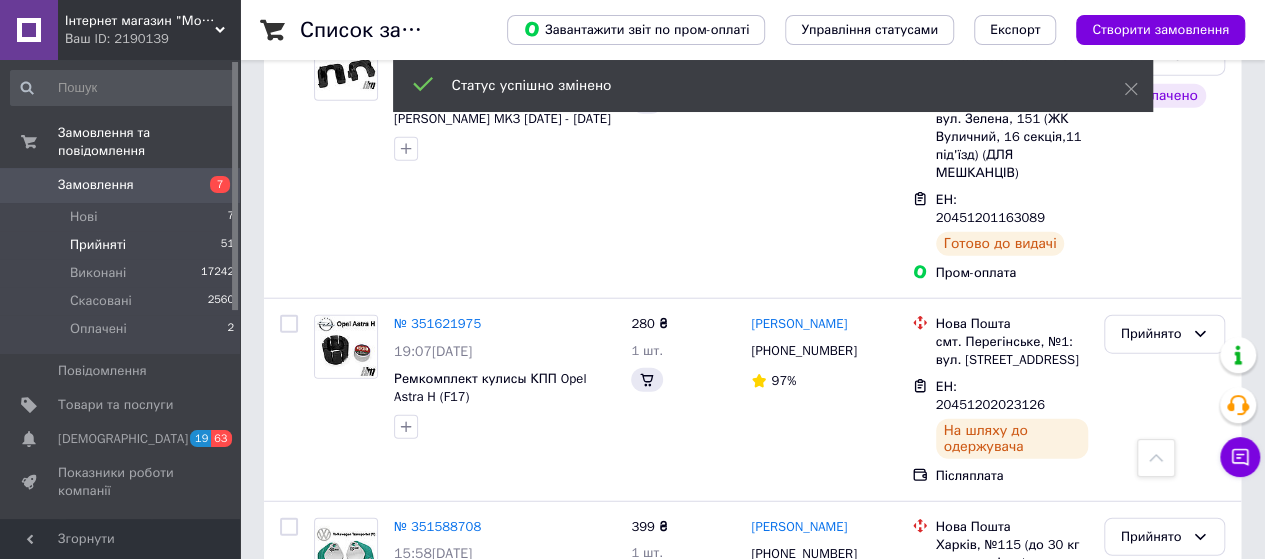 click on "Прийнято" at bounding box center [1152, 947] 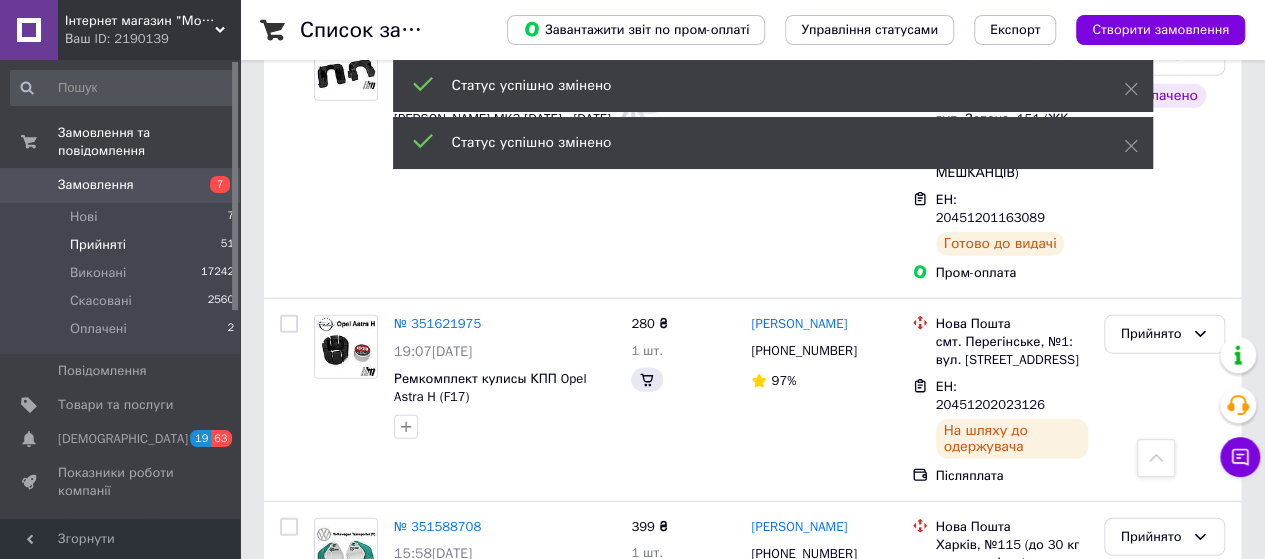 scroll, scrollTop: 6037, scrollLeft: 0, axis: vertical 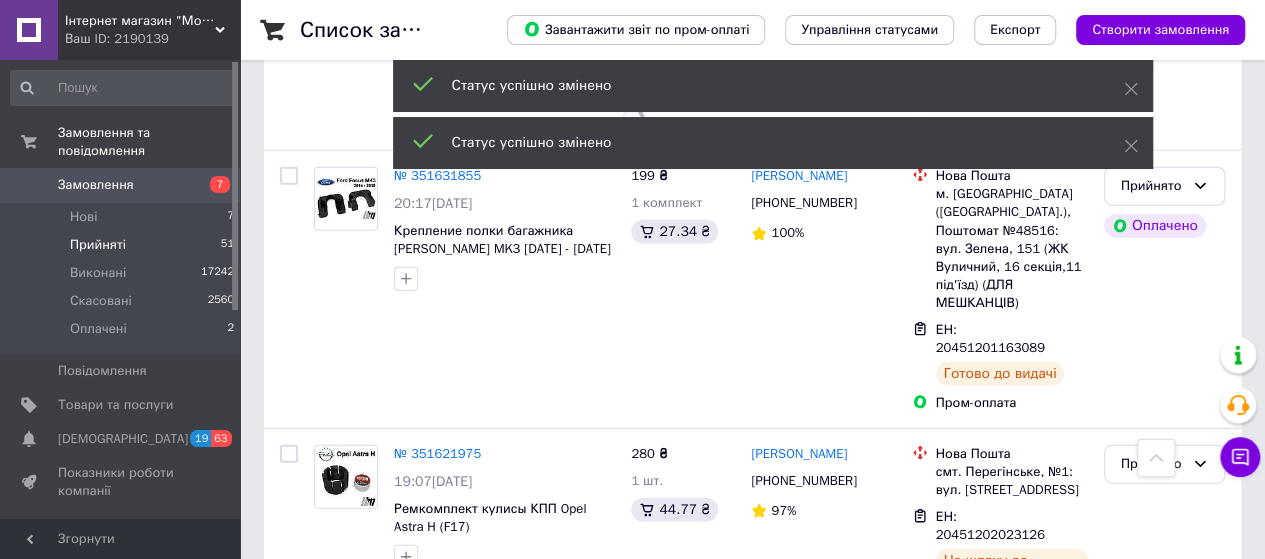 click on "Виконано" at bounding box center (1164, 1119) 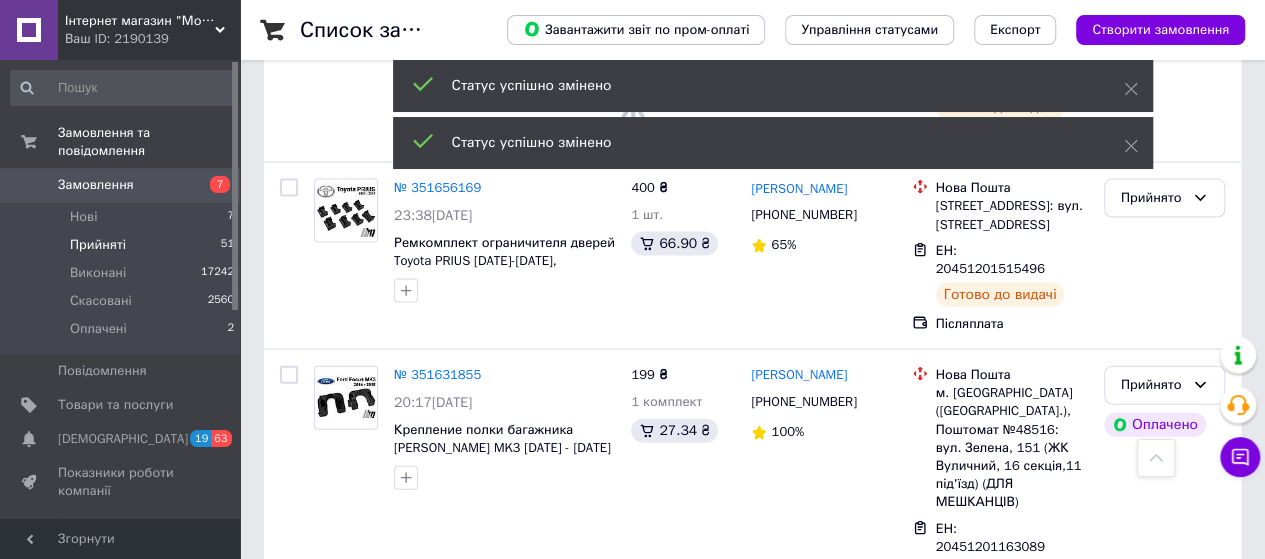 scroll, scrollTop: 5837, scrollLeft: 0, axis: vertical 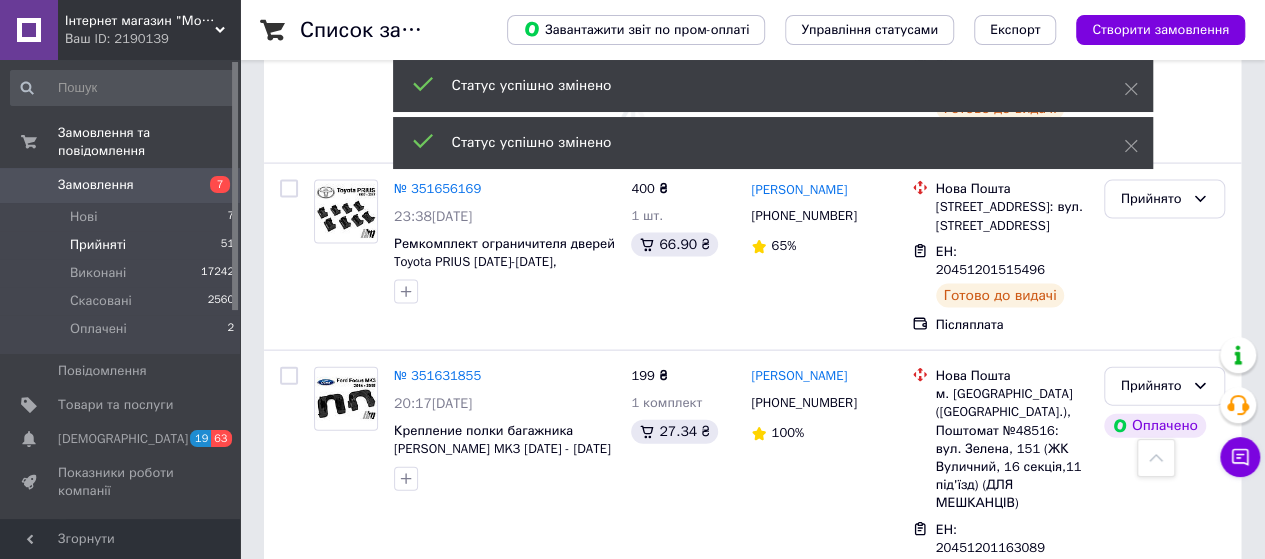 click on "Прийнято" at bounding box center (1152, 1072) 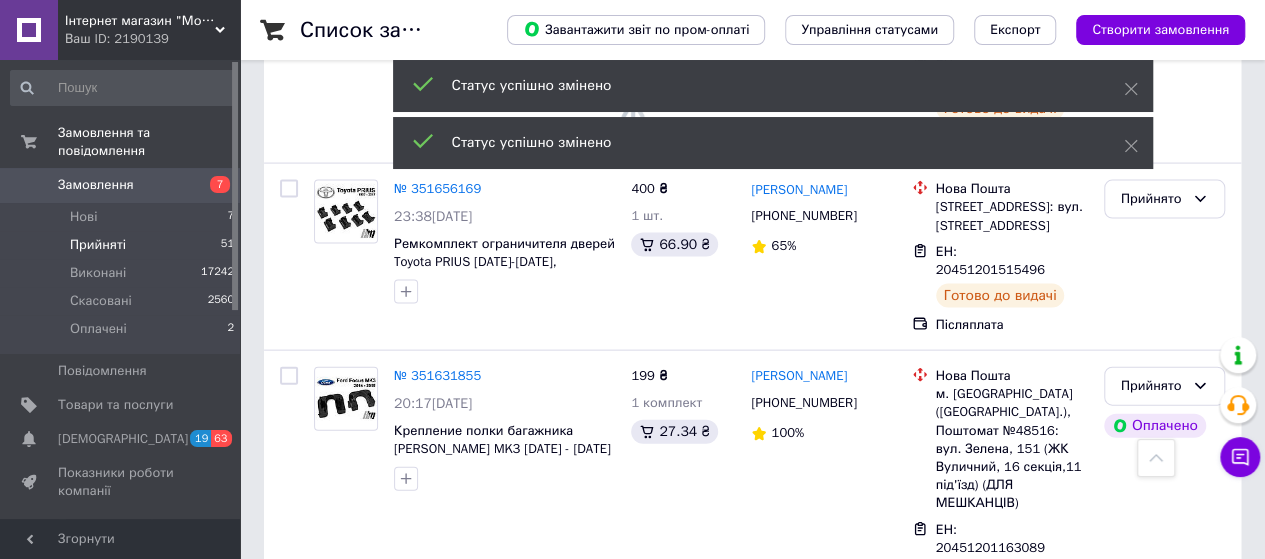 click on "Виконано" at bounding box center [1164, 1114] 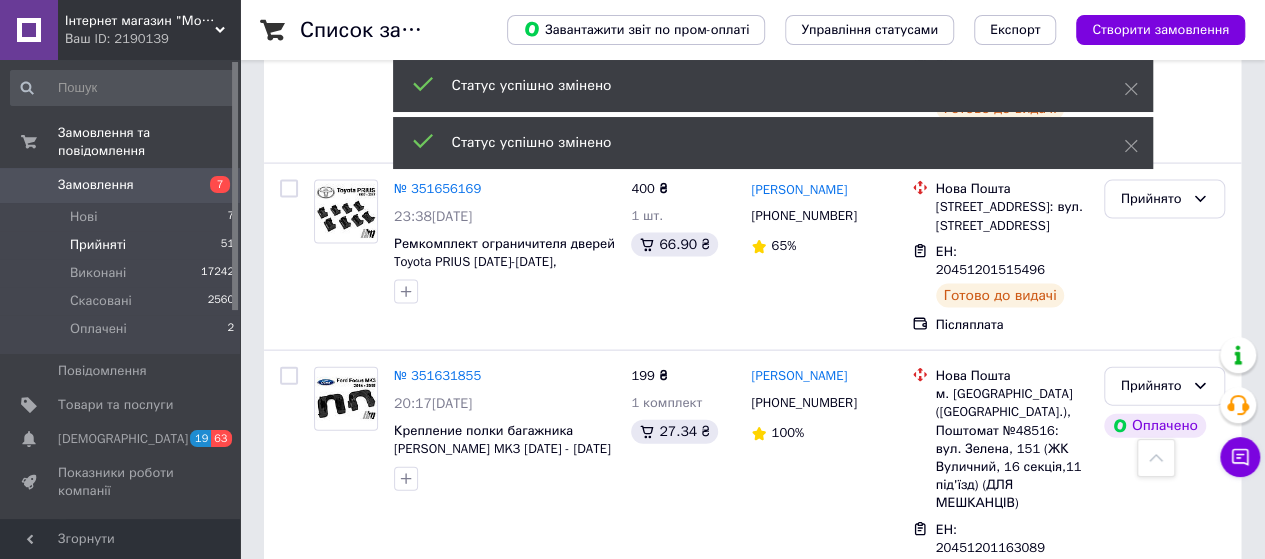 scroll, scrollTop: 5737, scrollLeft: 0, axis: vertical 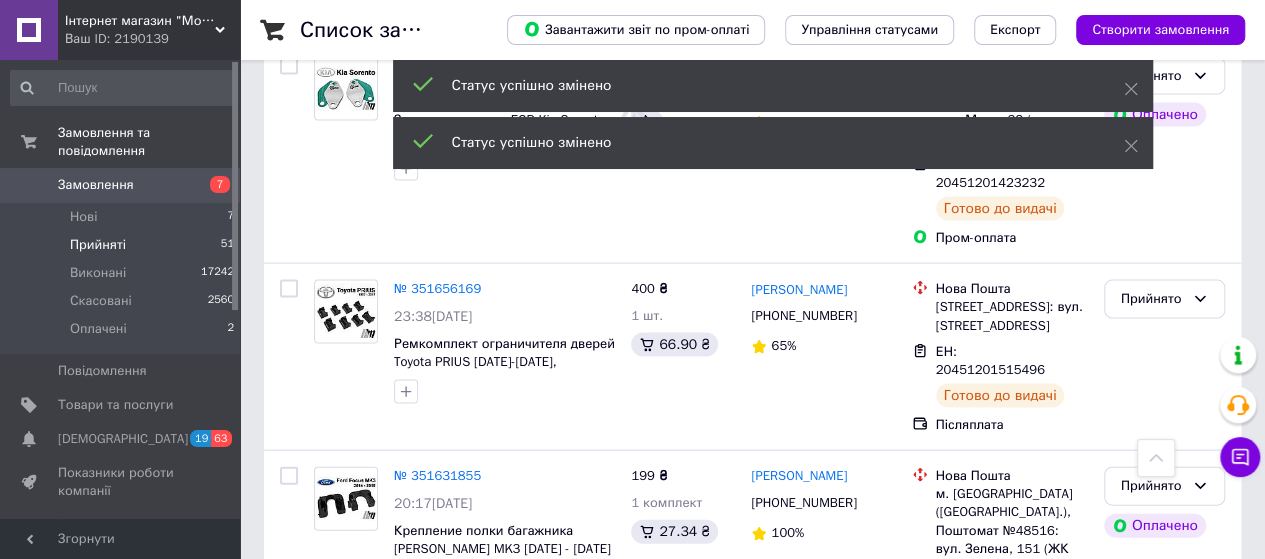click on "Прийнято" at bounding box center [1152, 967] 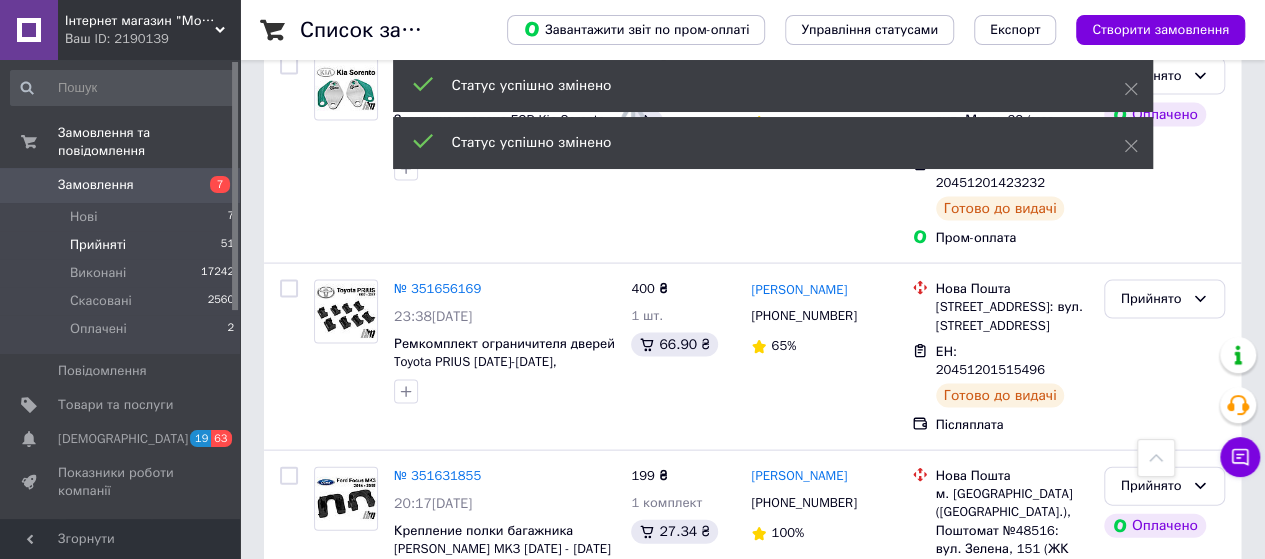 click on "Виконано" at bounding box center [1164, 1008] 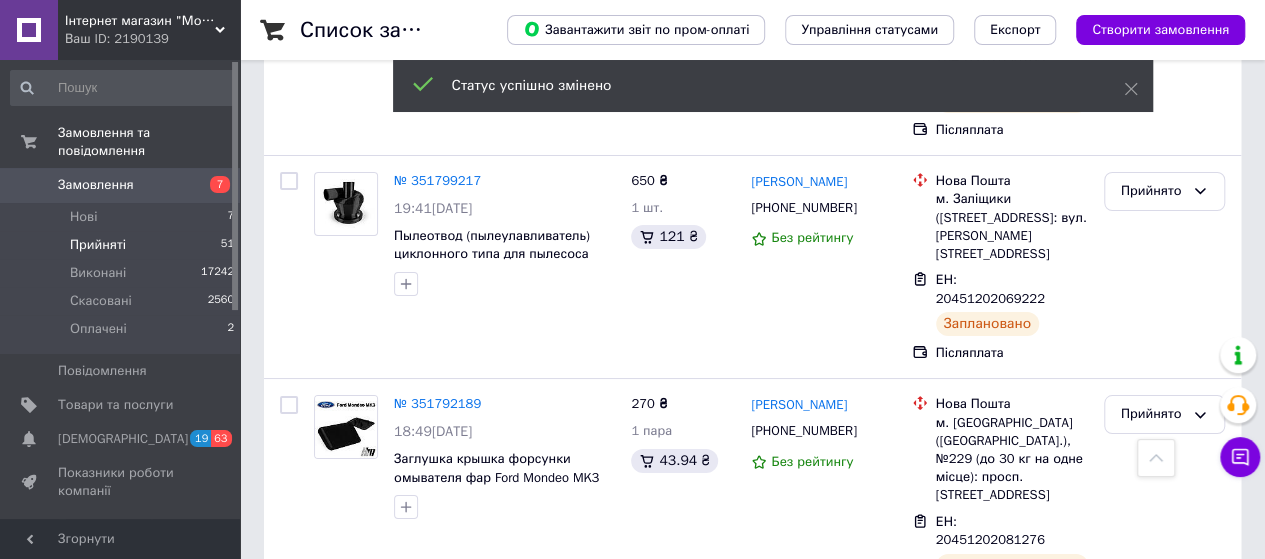 scroll, scrollTop: 3737, scrollLeft: 0, axis: vertical 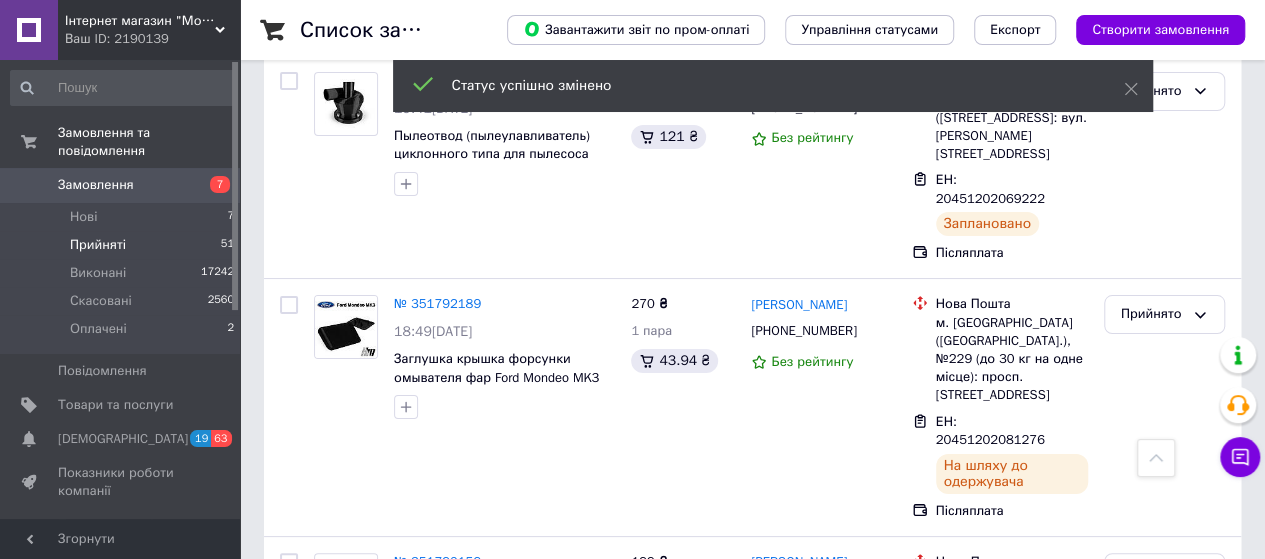 click on "Прийнято" at bounding box center [1152, 777] 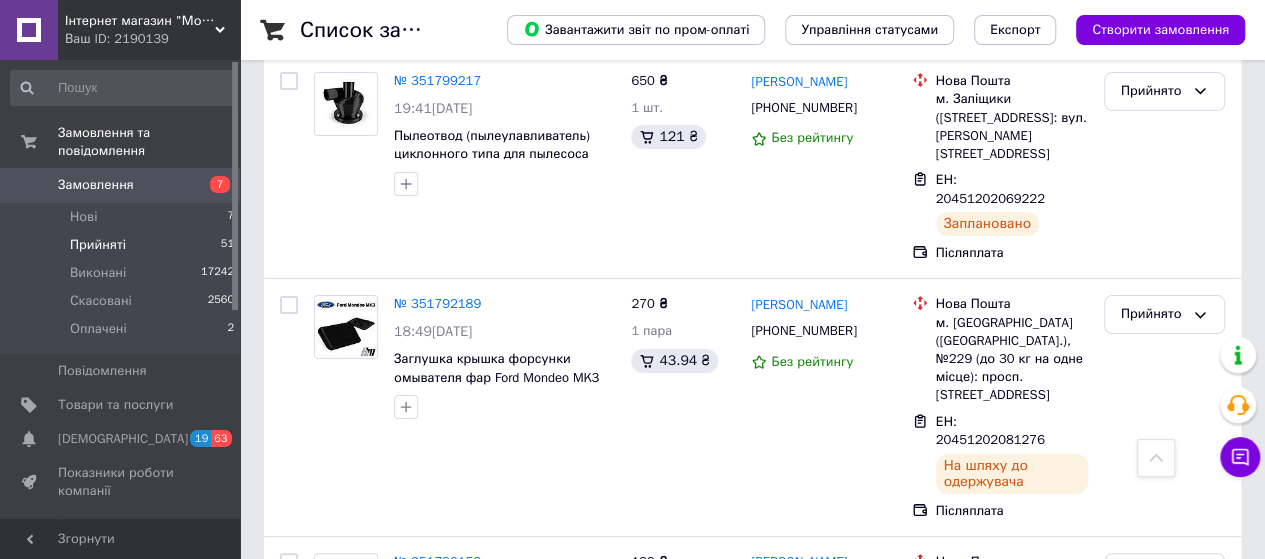 click on "Виконано" at bounding box center (1164, 819) 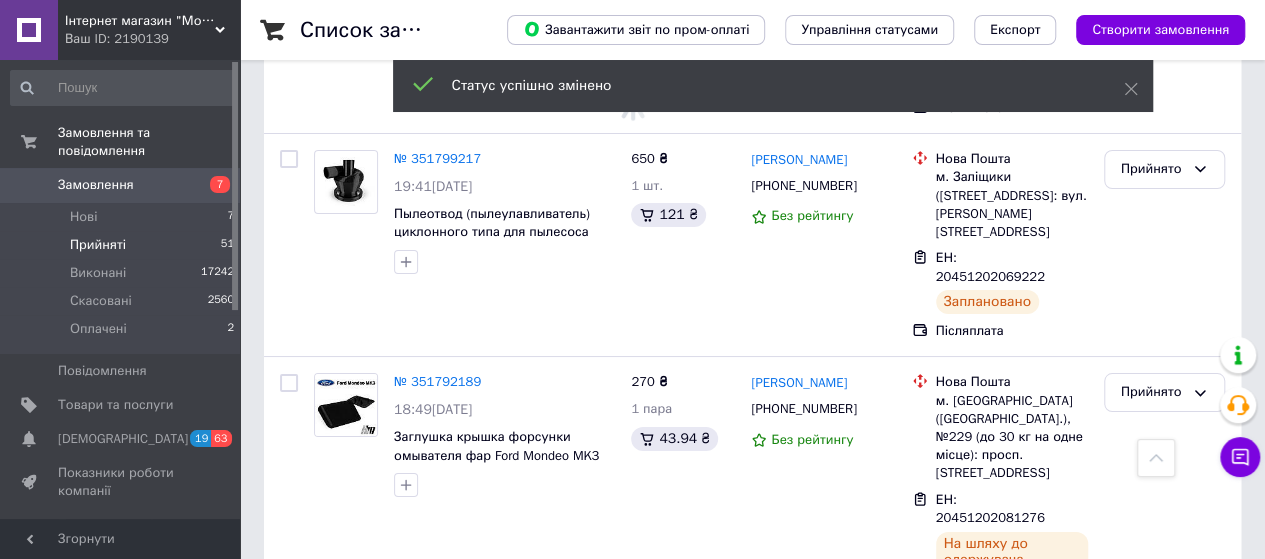 scroll, scrollTop: 3537, scrollLeft: 0, axis: vertical 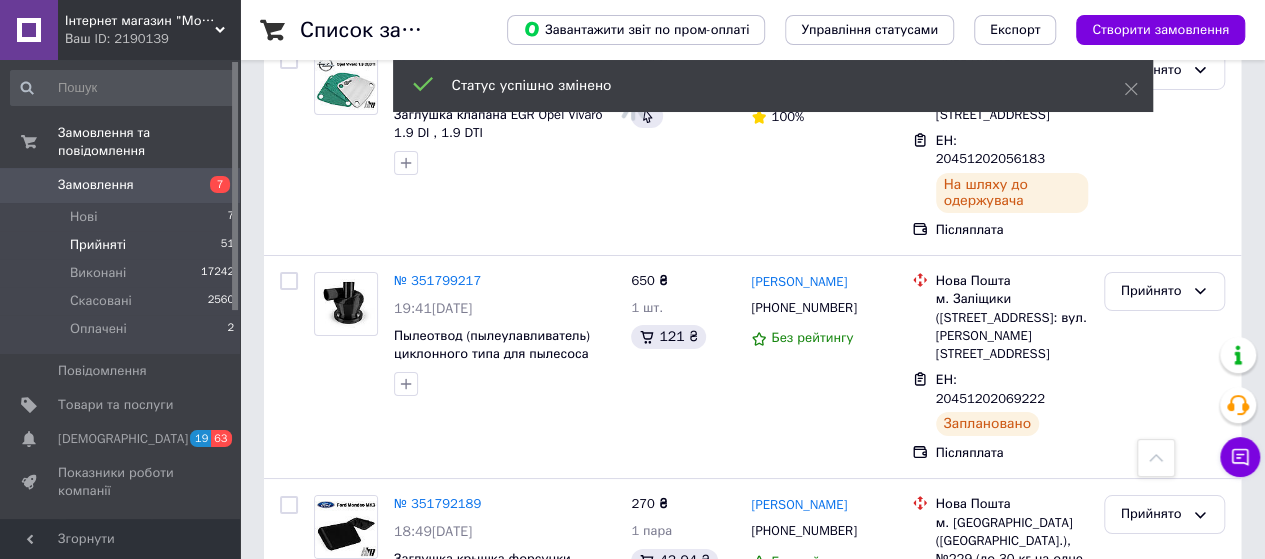 click on "Прийнято" at bounding box center [1152, 772] 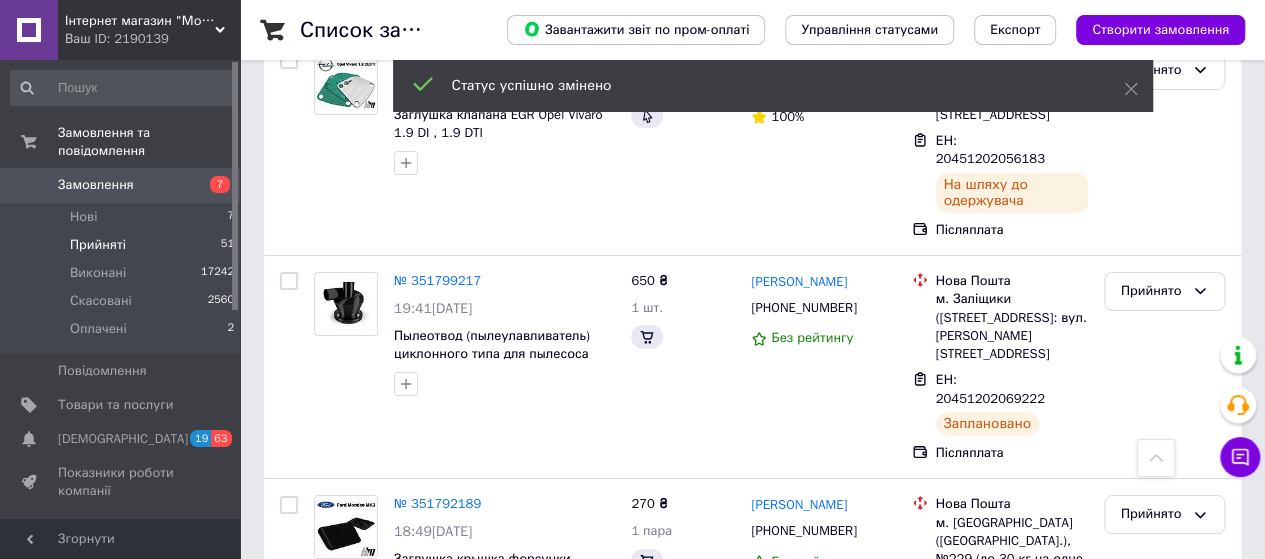click on "Виконано" at bounding box center (1164, 813) 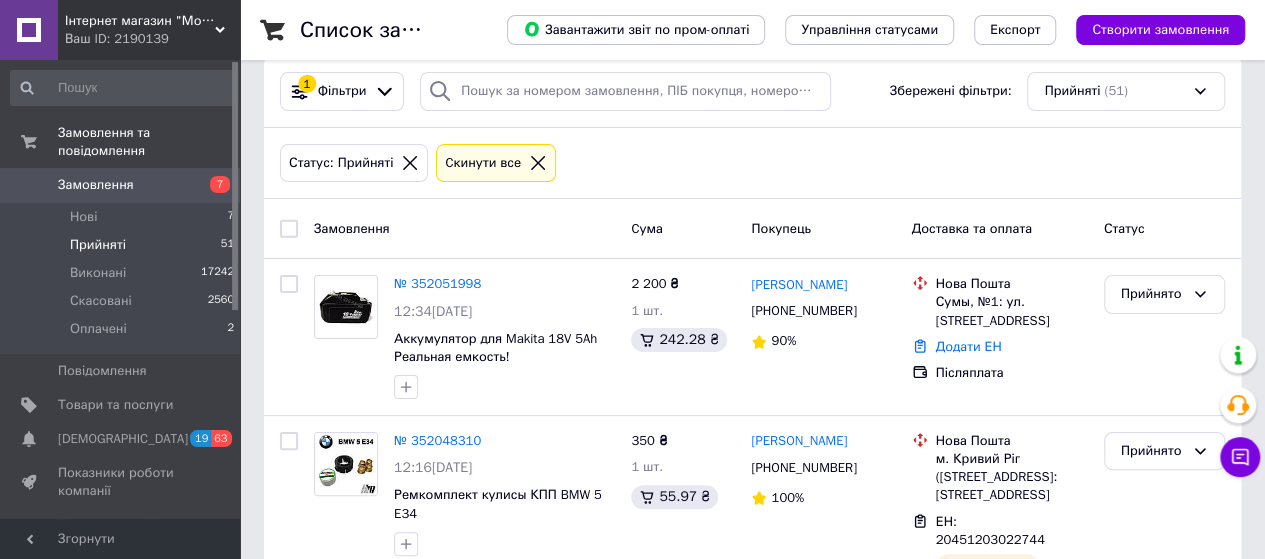 scroll, scrollTop: 0, scrollLeft: 0, axis: both 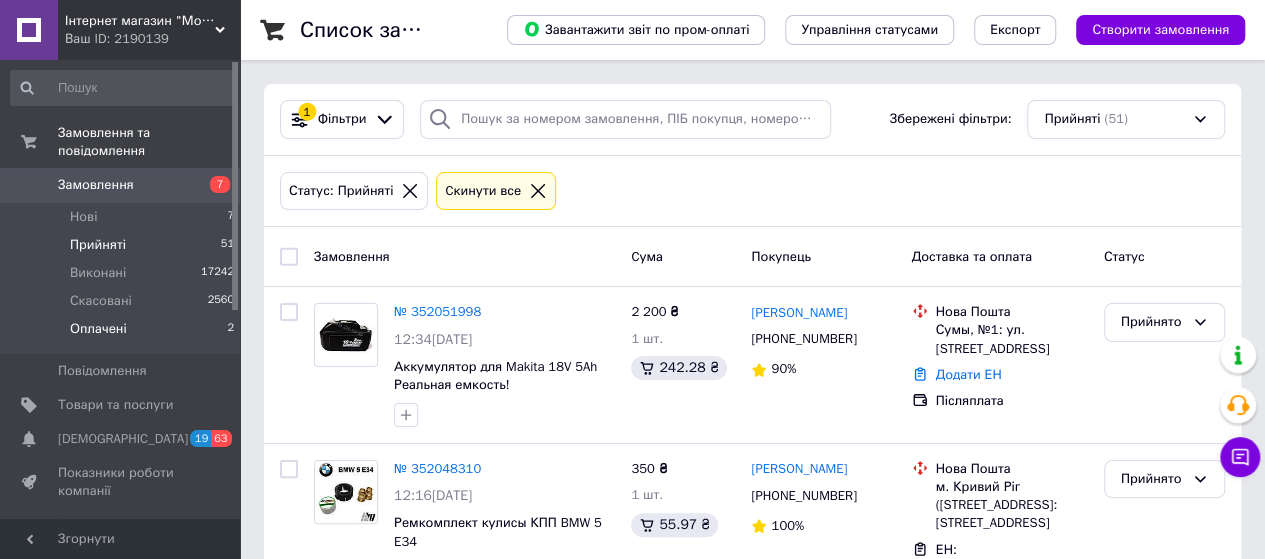 click on "Оплачені 2" at bounding box center [123, 334] 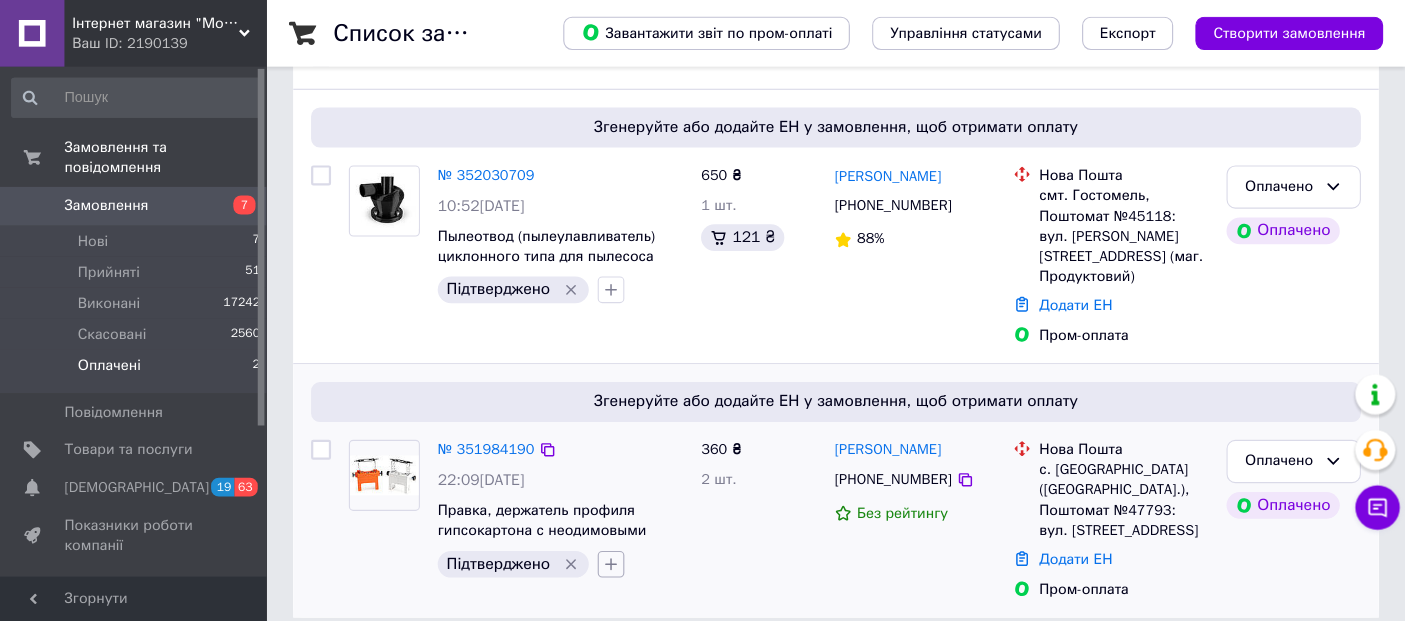 scroll, scrollTop: 145, scrollLeft: 0, axis: vertical 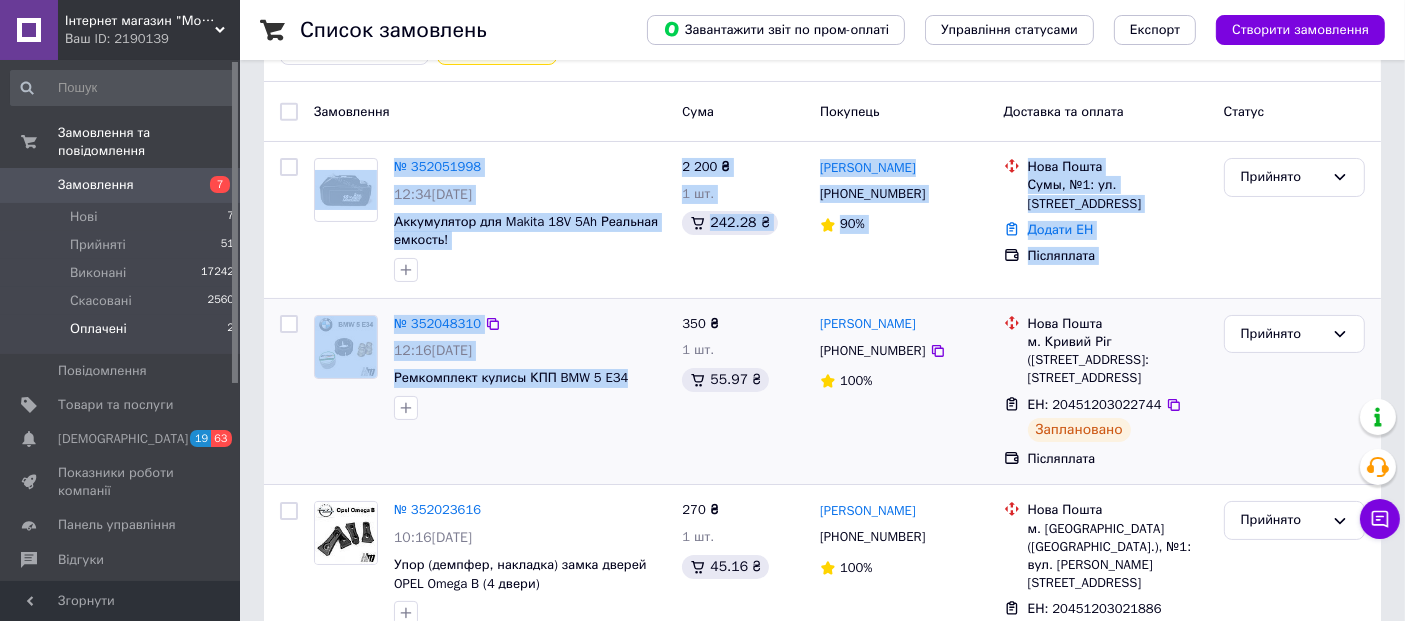 drag, startPoint x: 574, startPoint y: 518, endPoint x: 392, endPoint y: 498, distance: 183.0956 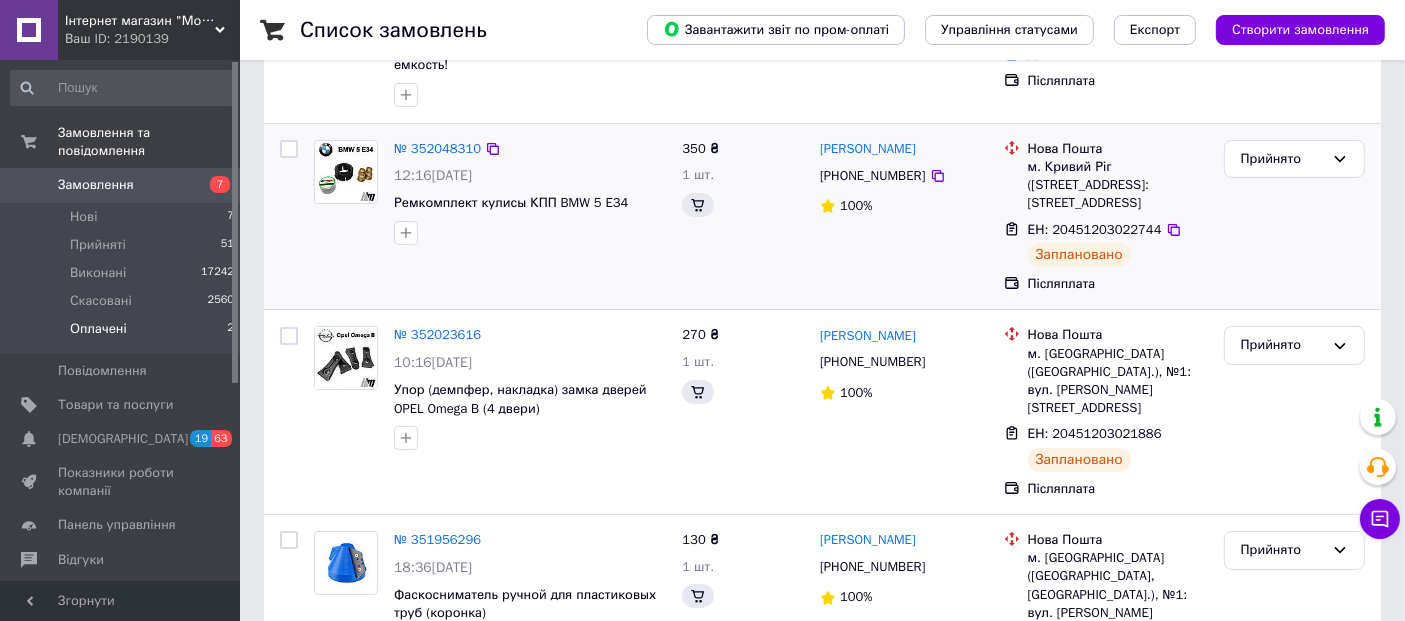 scroll, scrollTop: 478, scrollLeft: 0, axis: vertical 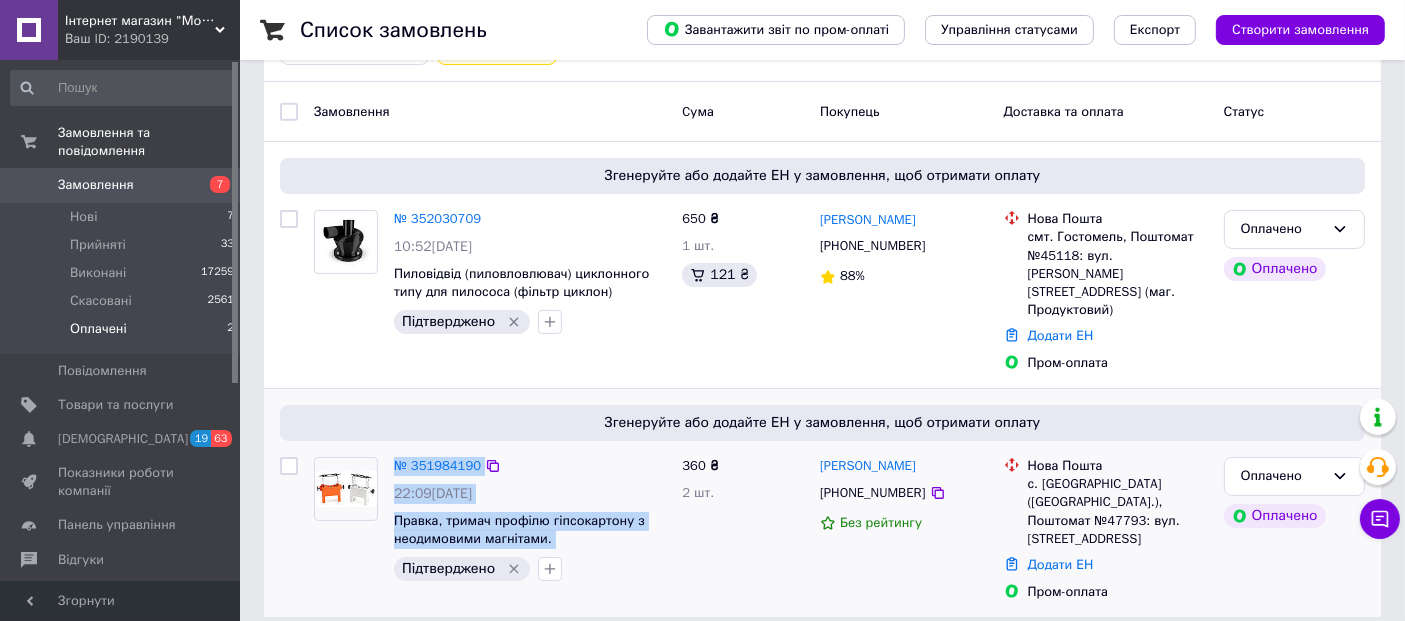 drag, startPoint x: 559, startPoint y: 515, endPoint x: 385, endPoint y: 495, distance: 175.14566 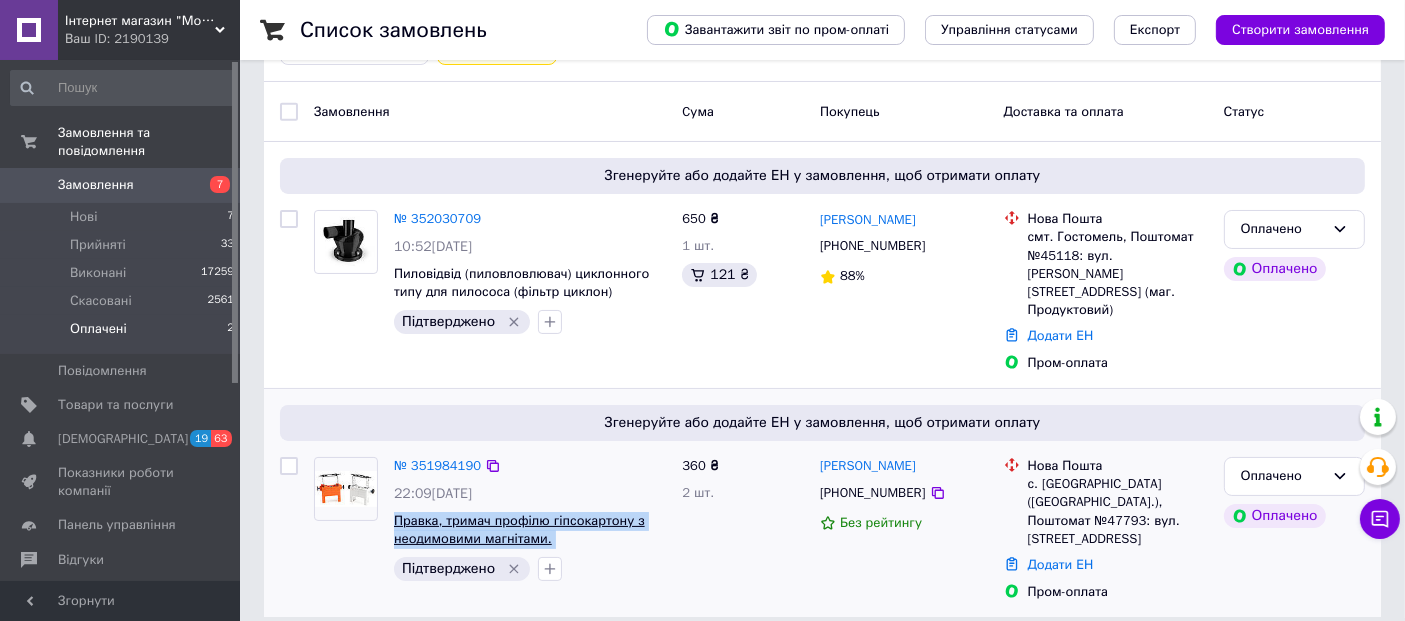 drag, startPoint x: 582, startPoint y: 521, endPoint x: 419, endPoint y: 504, distance: 163.88411 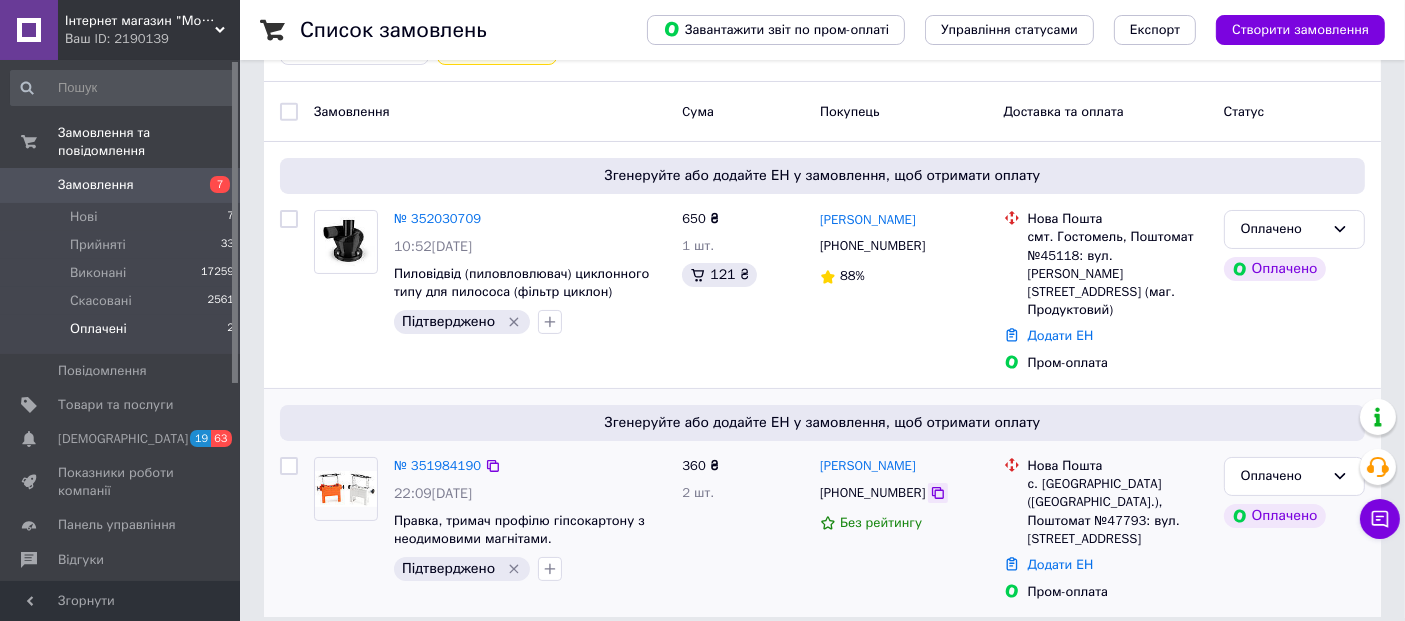 click 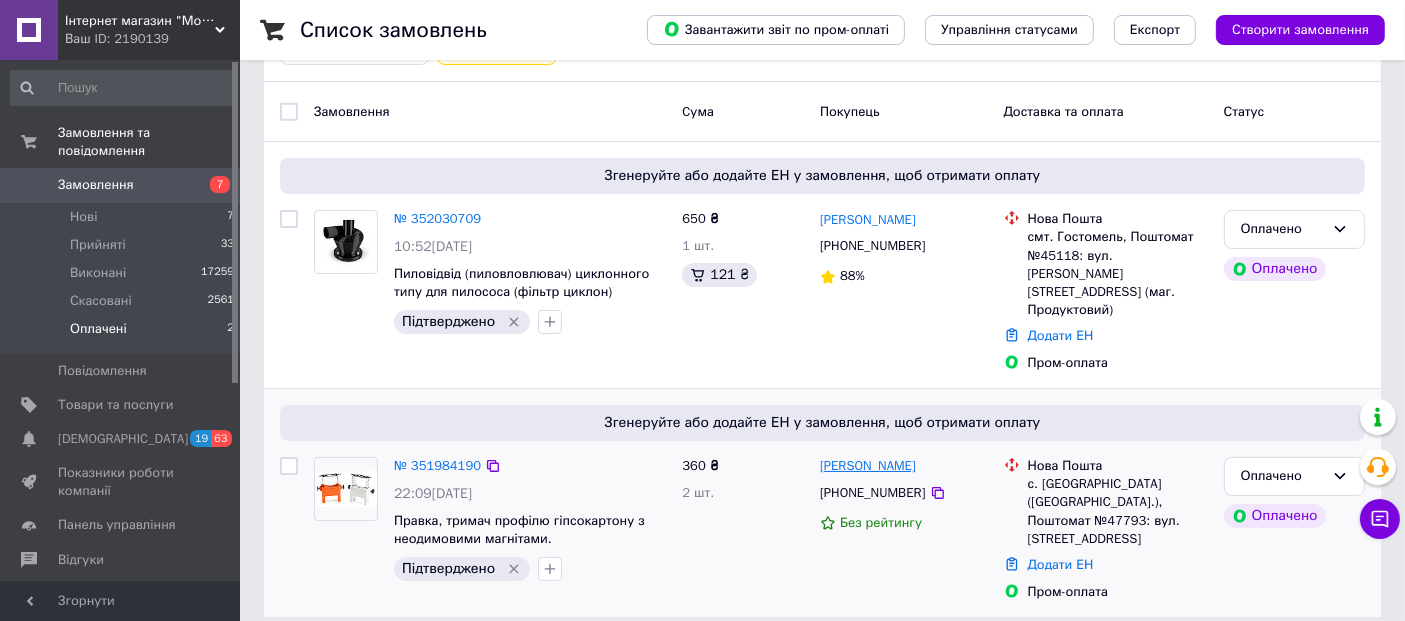 drag, startPoint x: 919, startPoint y: 451, endPoint x: 824, endPoint y: 447, distance: 95.084175 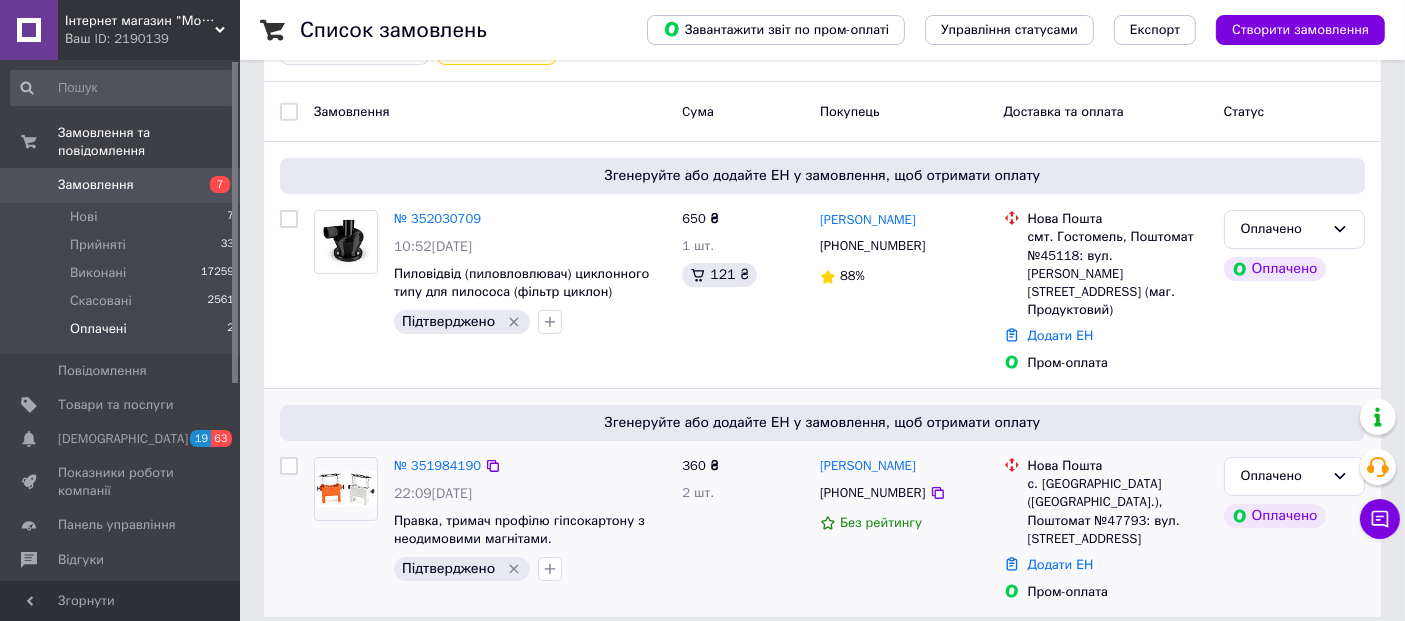 copy on "Микола  Цеслюк" 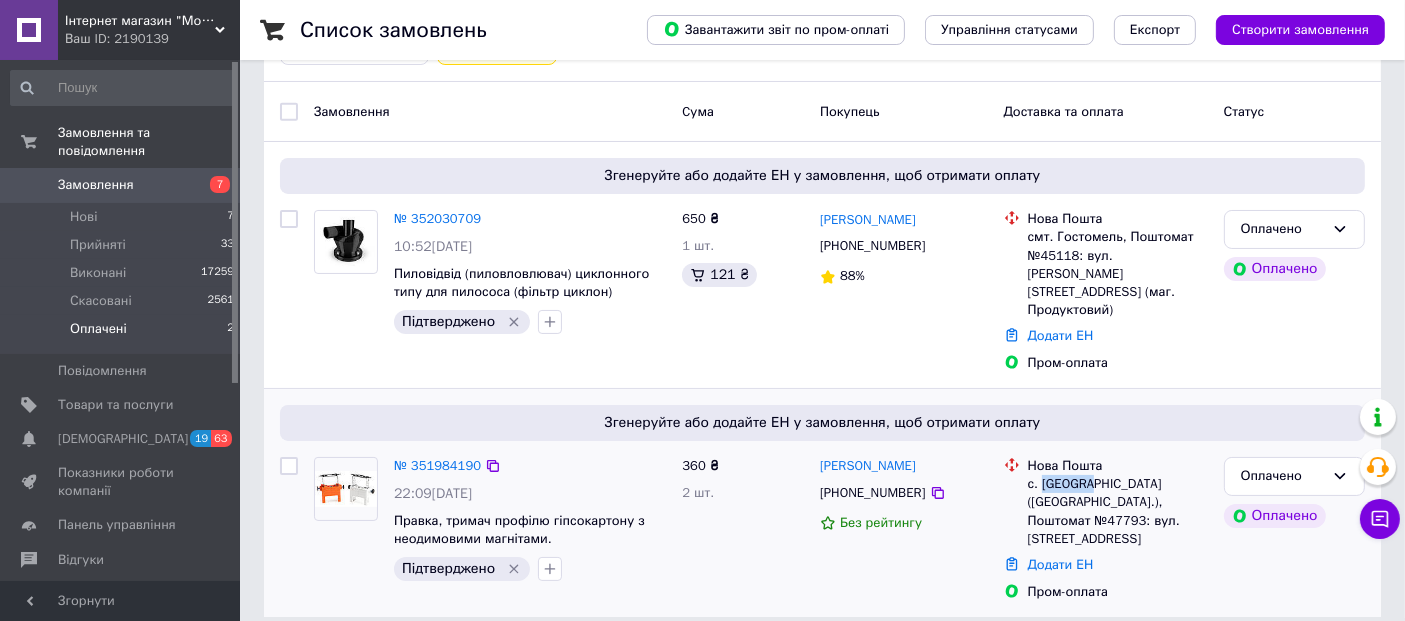click on "с. Бузова (Київська обл.), Поштомат №47793: вул. Центральна, 1а, біля відділення №1" at bounding box center [1118, 511] 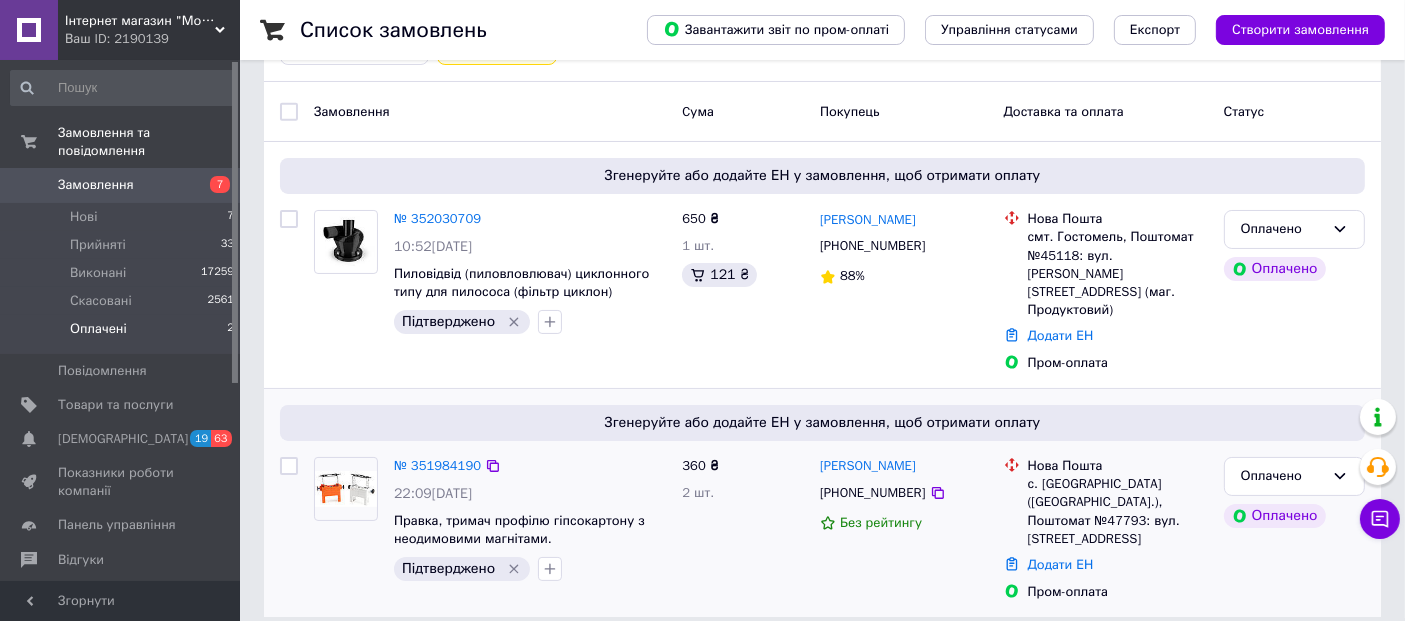 click on "с. Бузова (Київська обл.), Поштомат №47793: вул. Центральна, 1а, біля відділення №1" at bounding box center [1118, 511] 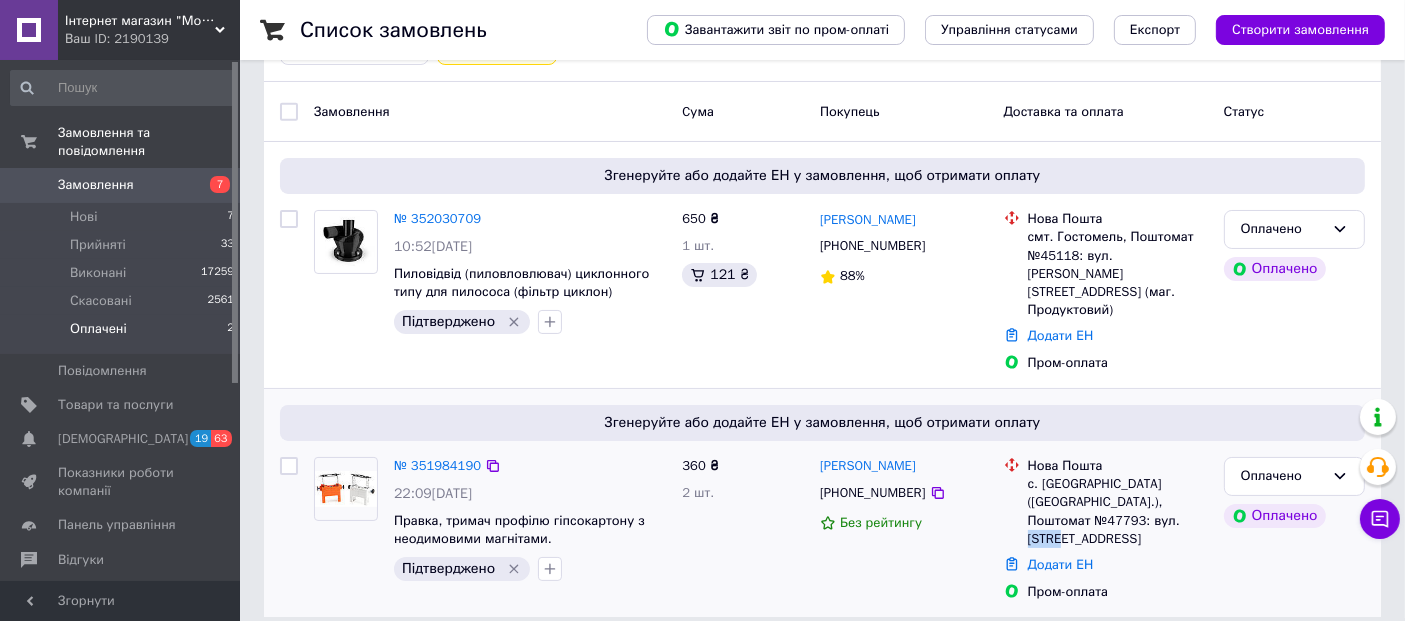 click on "с. Бузова (Київська обл.), Поштомат №47793: вул. Центральна, 1а, біля відділення №1" at bounding box center (1118, 511) 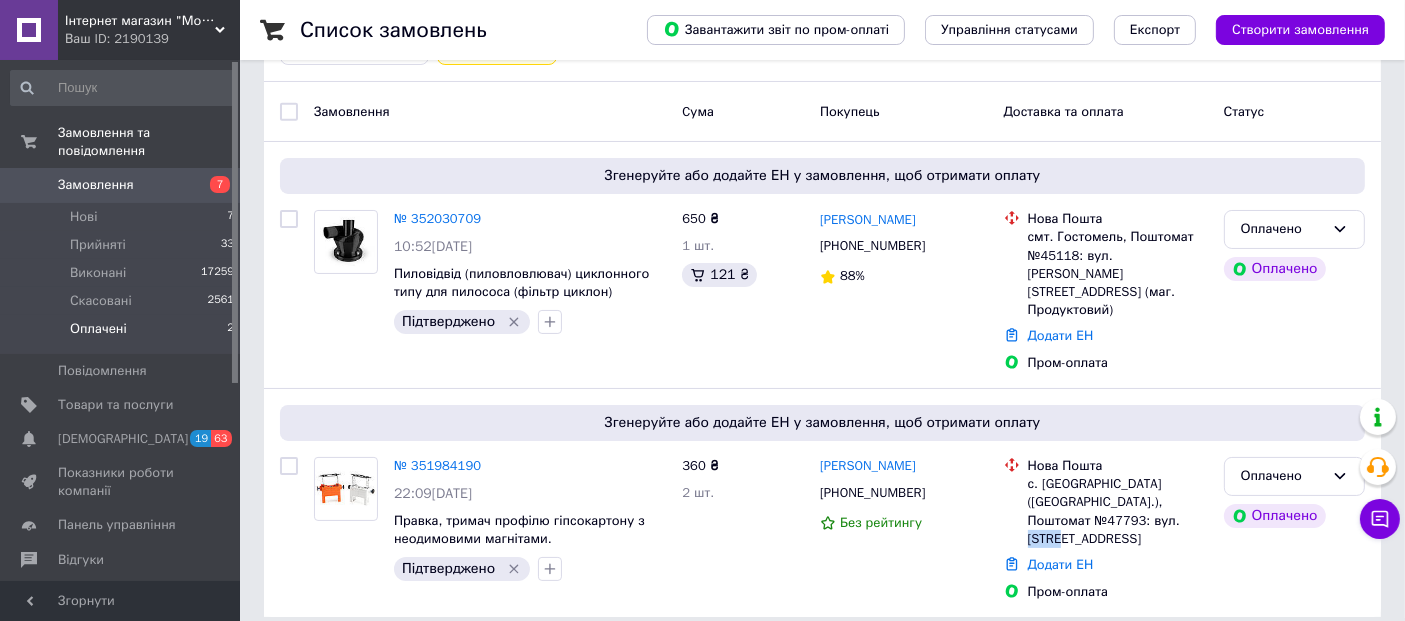 click at bounding box center (1112, 464) 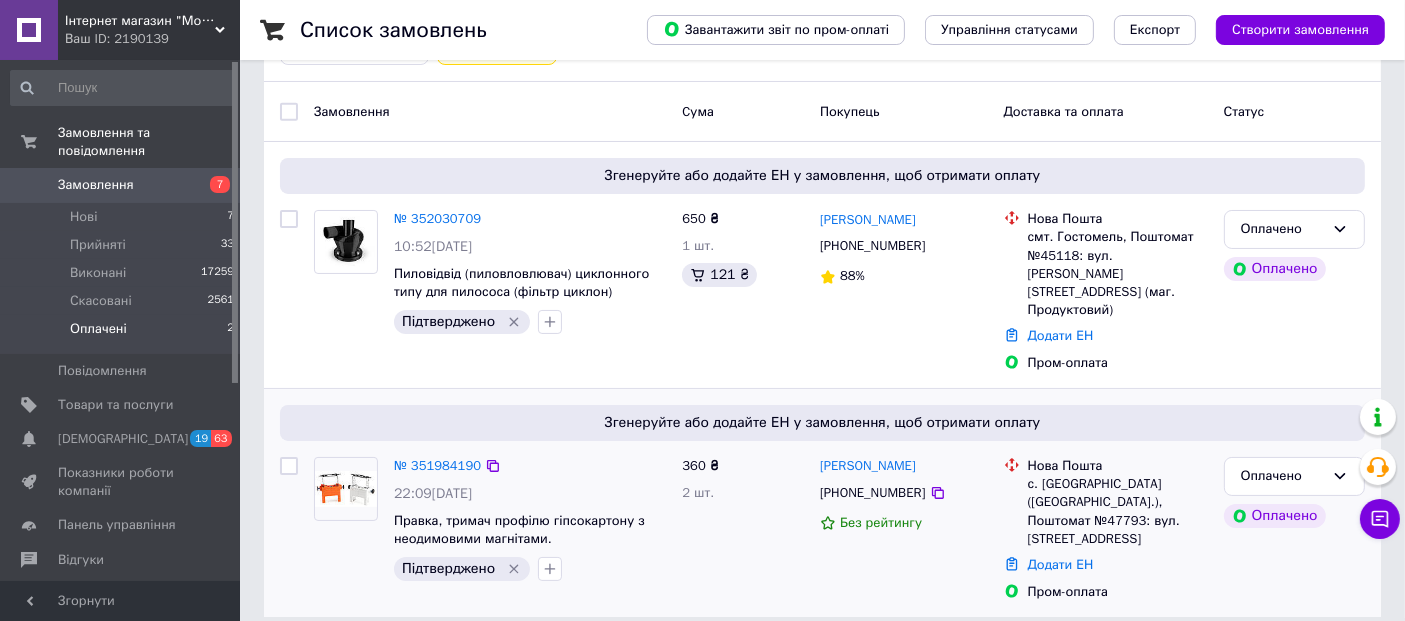 click on "с. Бузова (Київська обл.), Поштомат №47793: вул. Центральна, 1а, біля відділення №1" at bounding box center (1118, 511) 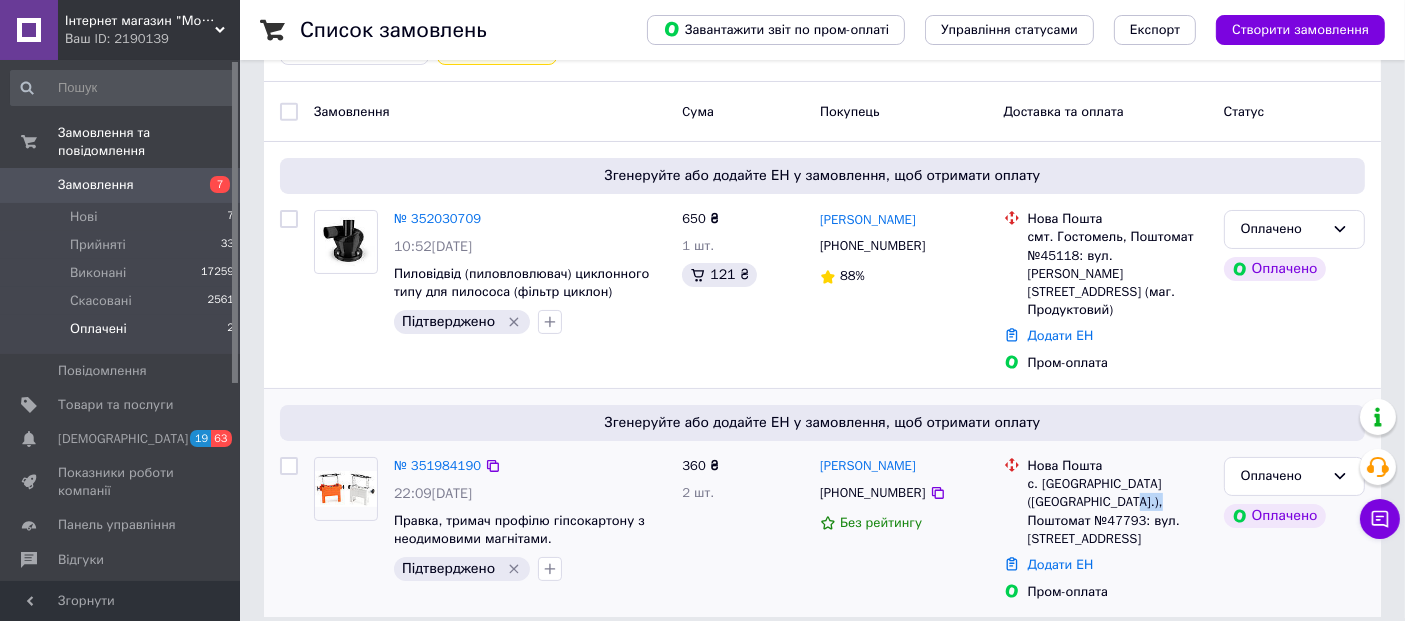 click on "с. Бузова (Київська обл.), Поштомат №47793: вул. Центральна, 1а, біля відділення №1" at bounding box center [1118, 511] 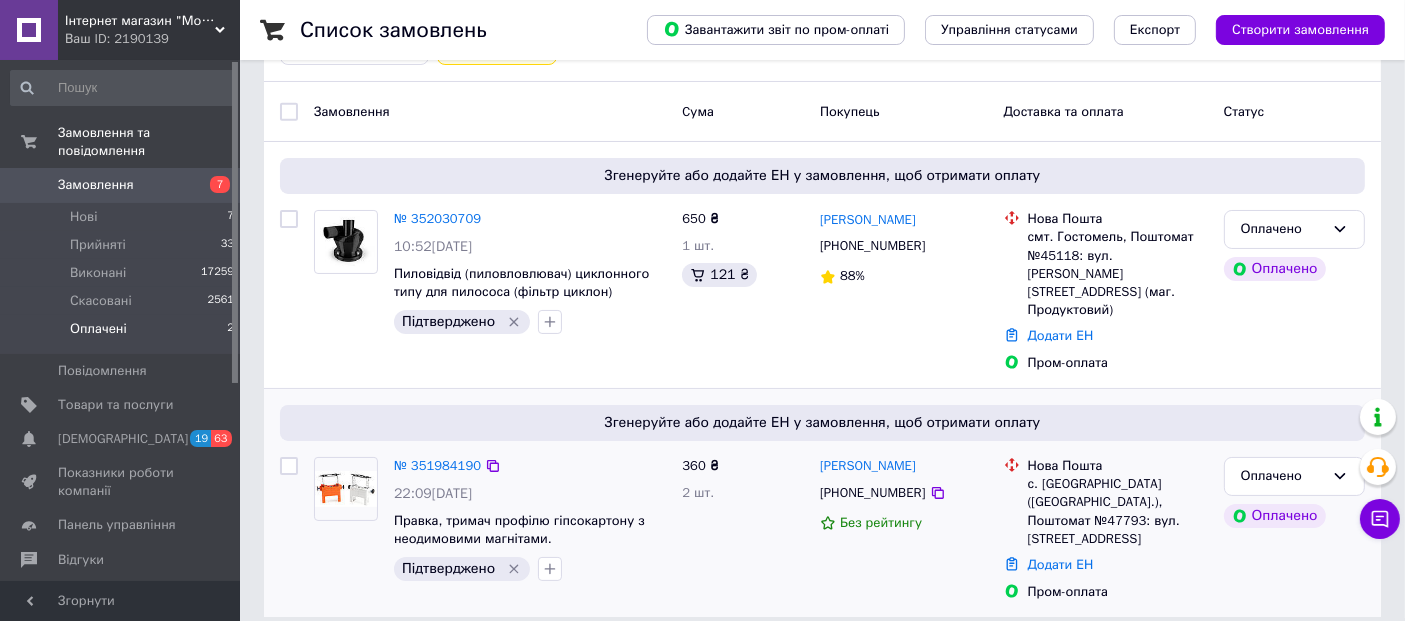 click on "Додати ЕН" at bounding box center [1118, 565] 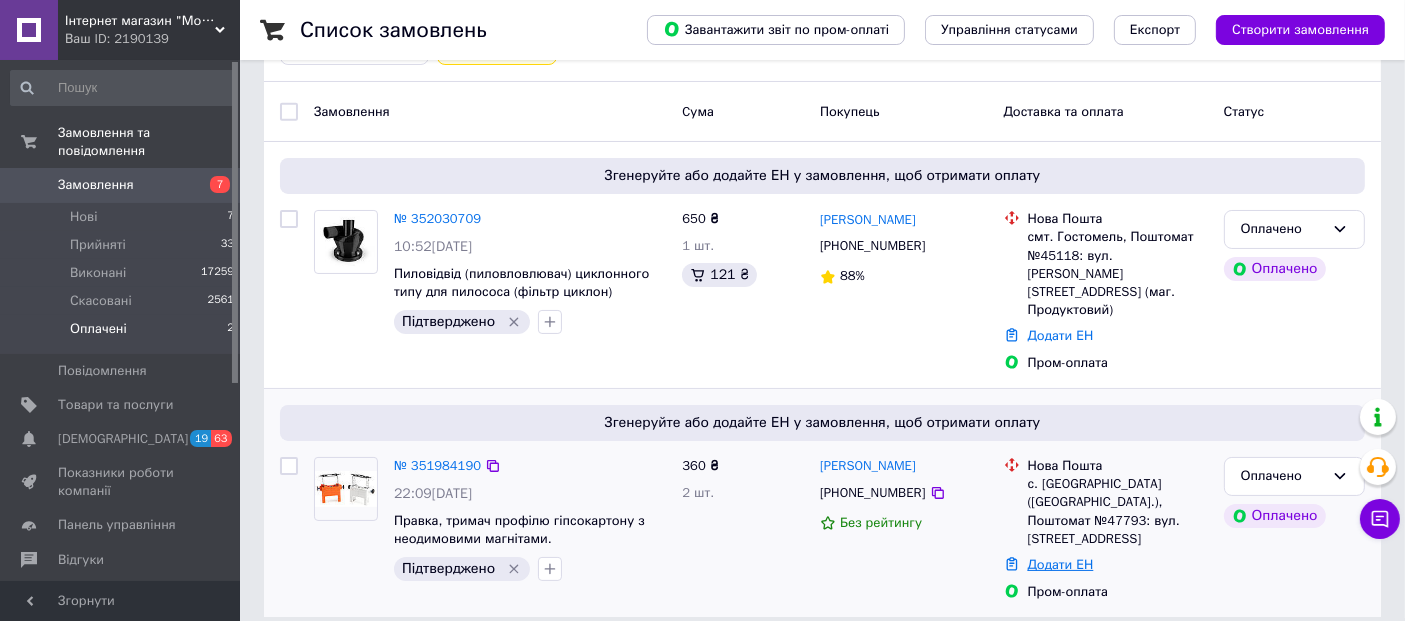 click on "Додати ЕН" at bounding box center [1061, 564] 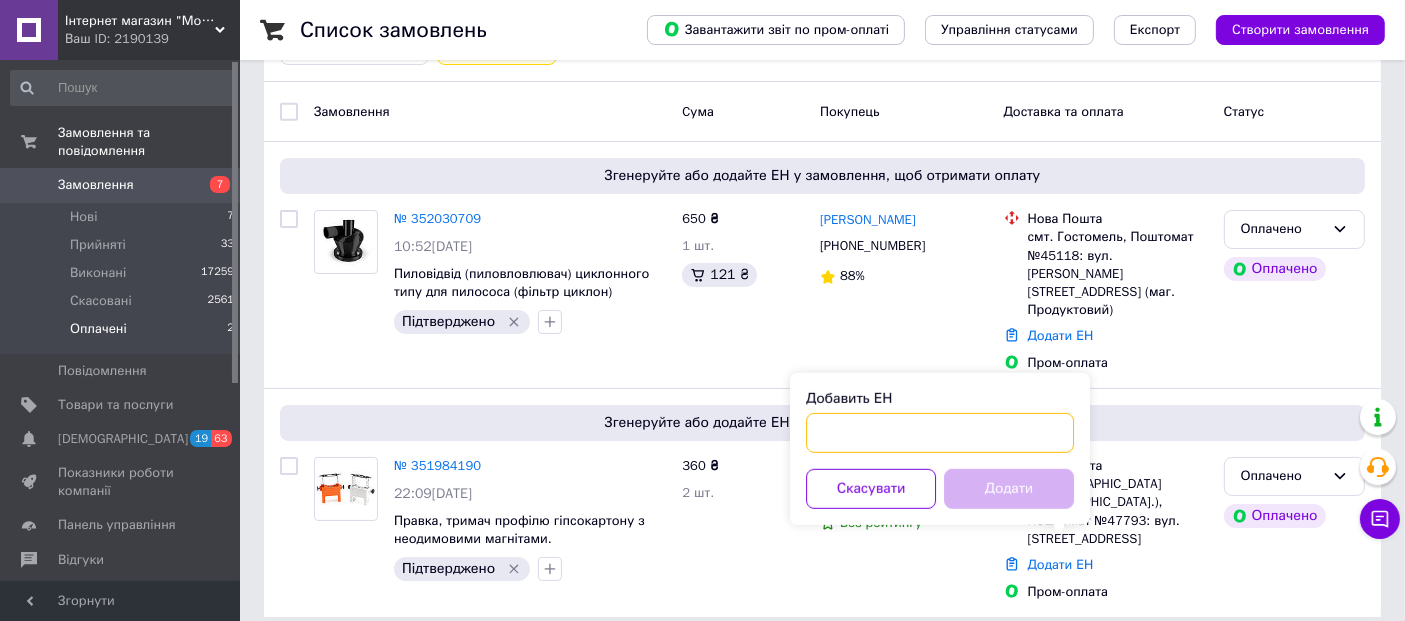 click on "Добавить ЕН" at bounding box center (940, 433) 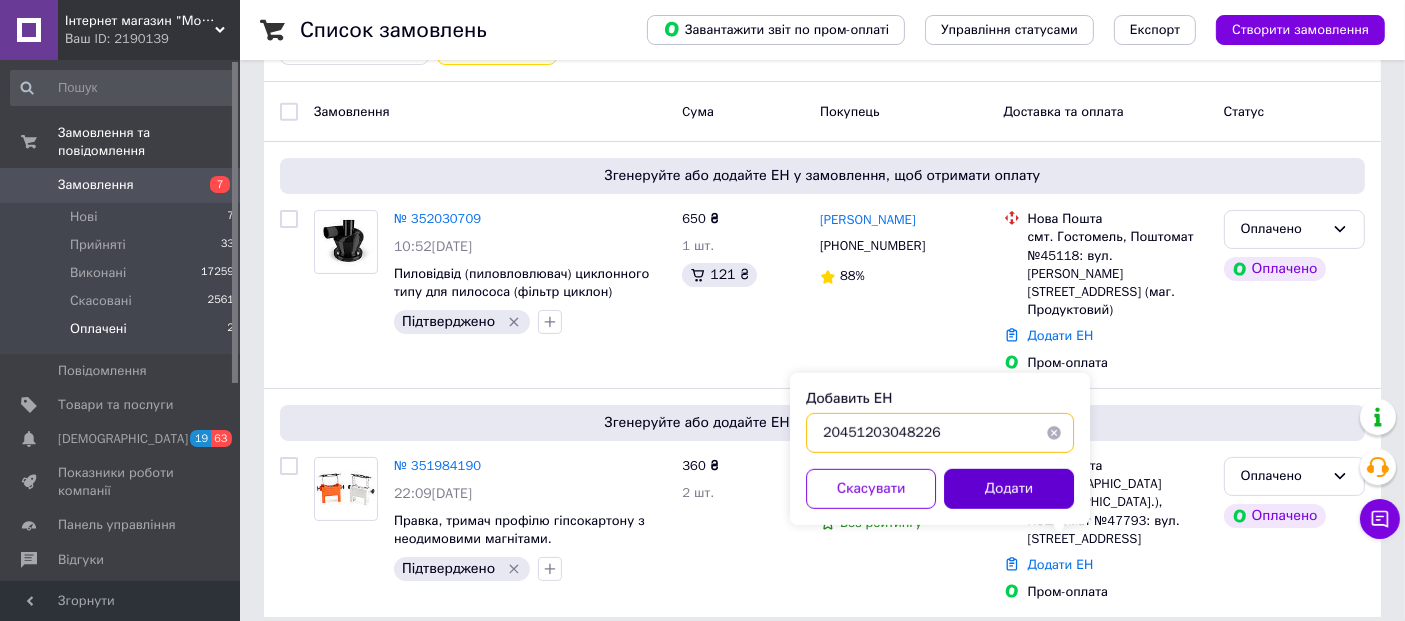 type on "20451203048226" 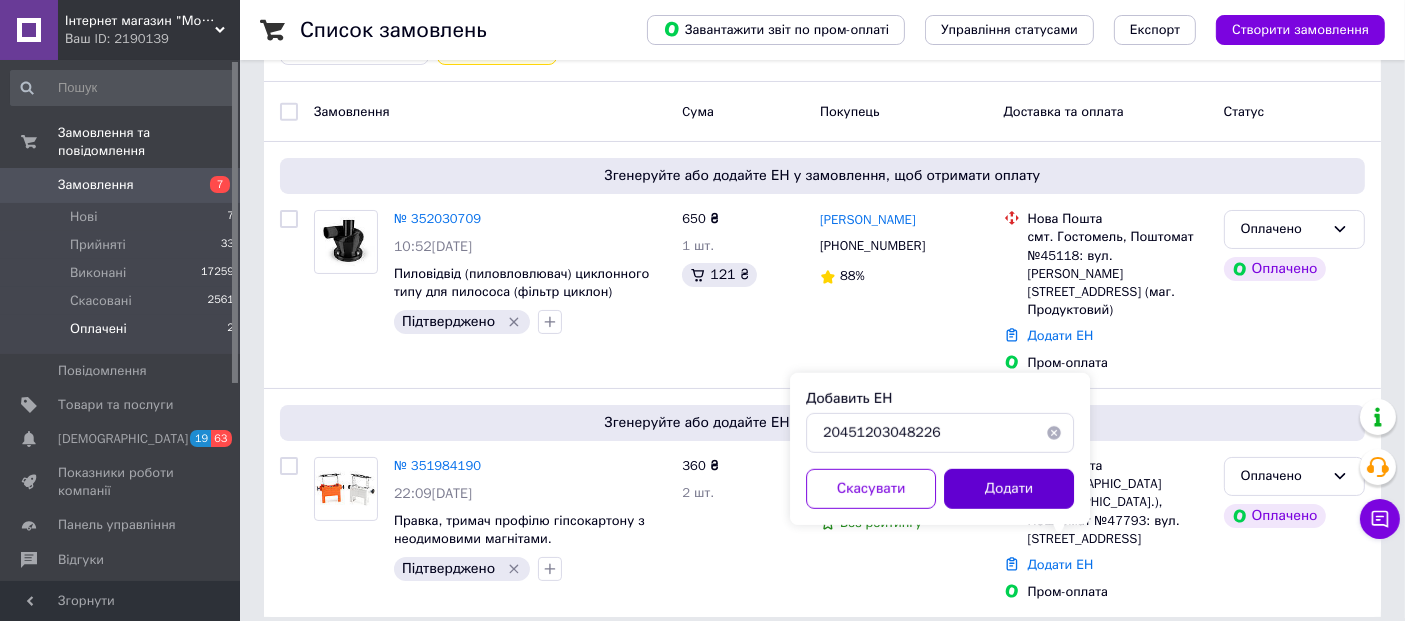 click on "Додати" at bounding box center [1009, 489] 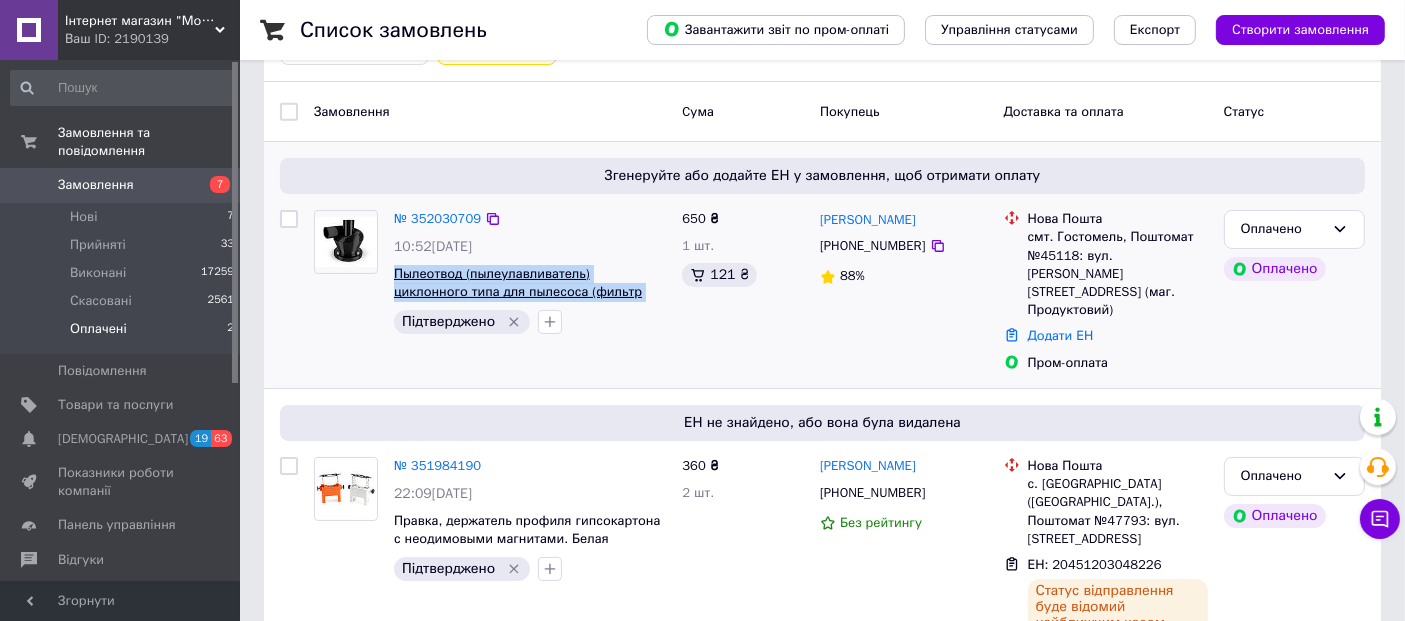 drag, startPoint x: 613, startPoint y: 295, endPoint x: 395, endPoint y: 268, distance: 219.66565 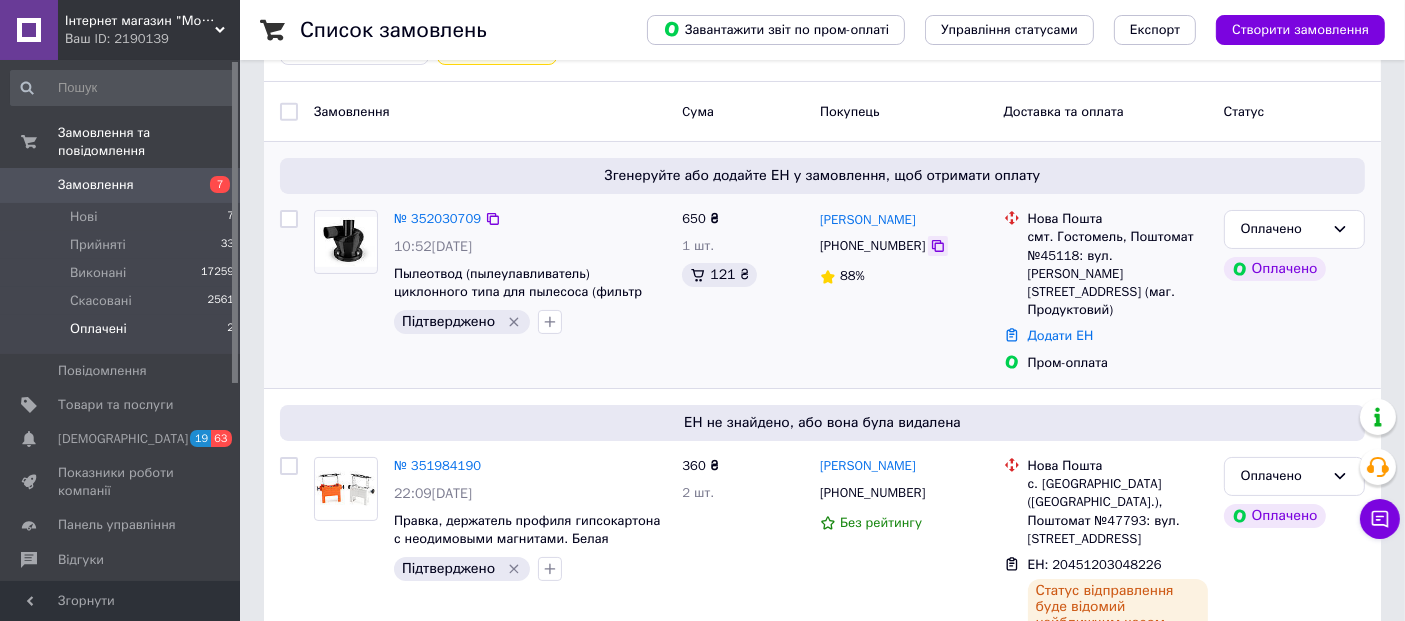 click 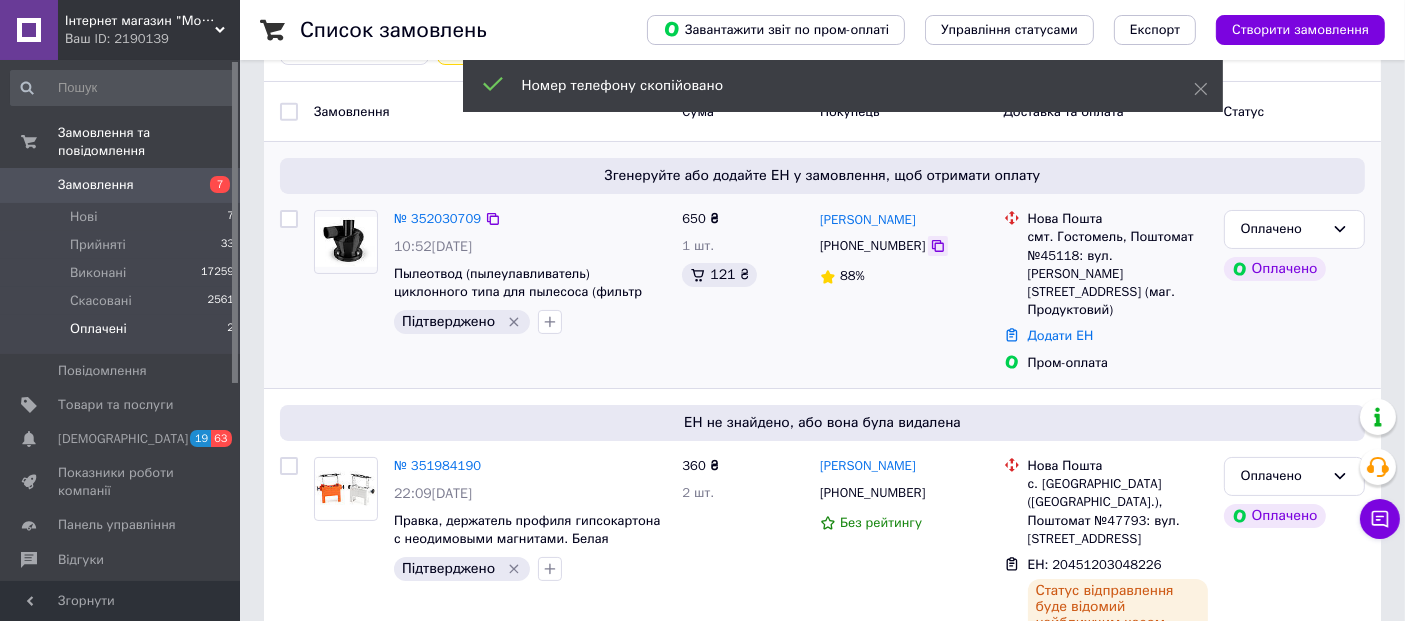 click 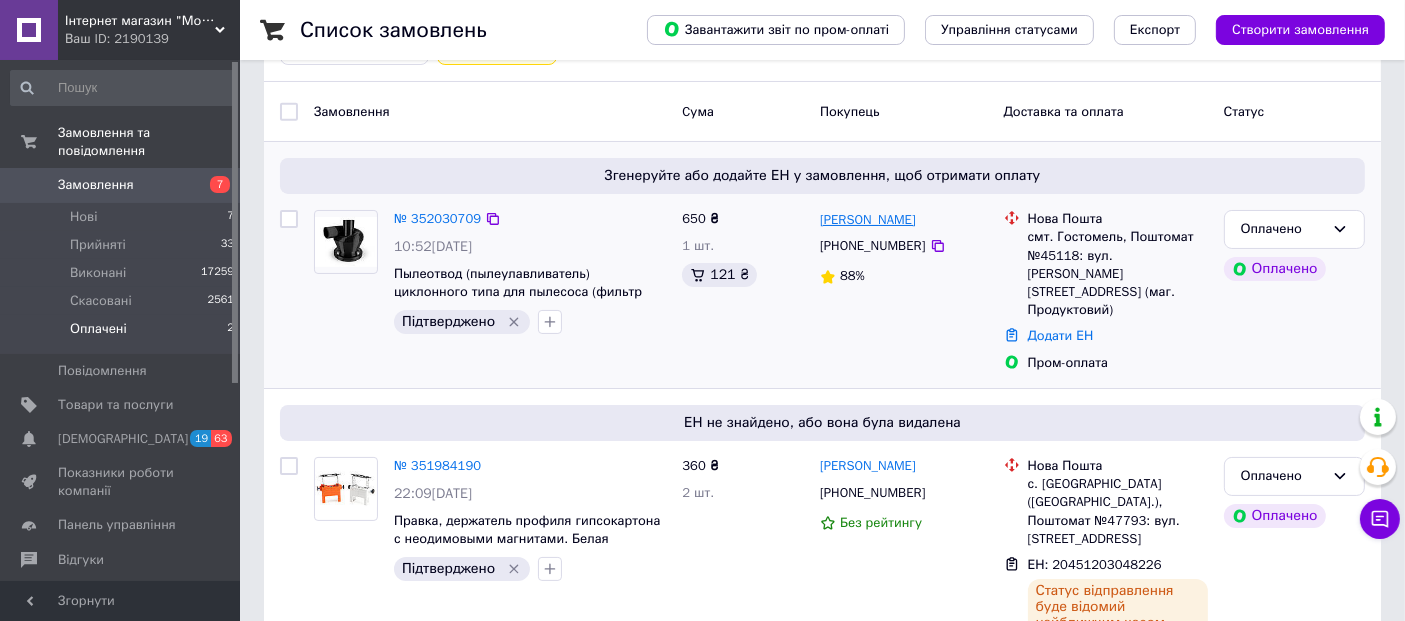 drag, startPoint x: 937, startPoint y: 217, endPoint x: 821, endPoint y: 215, distance: 116.01724 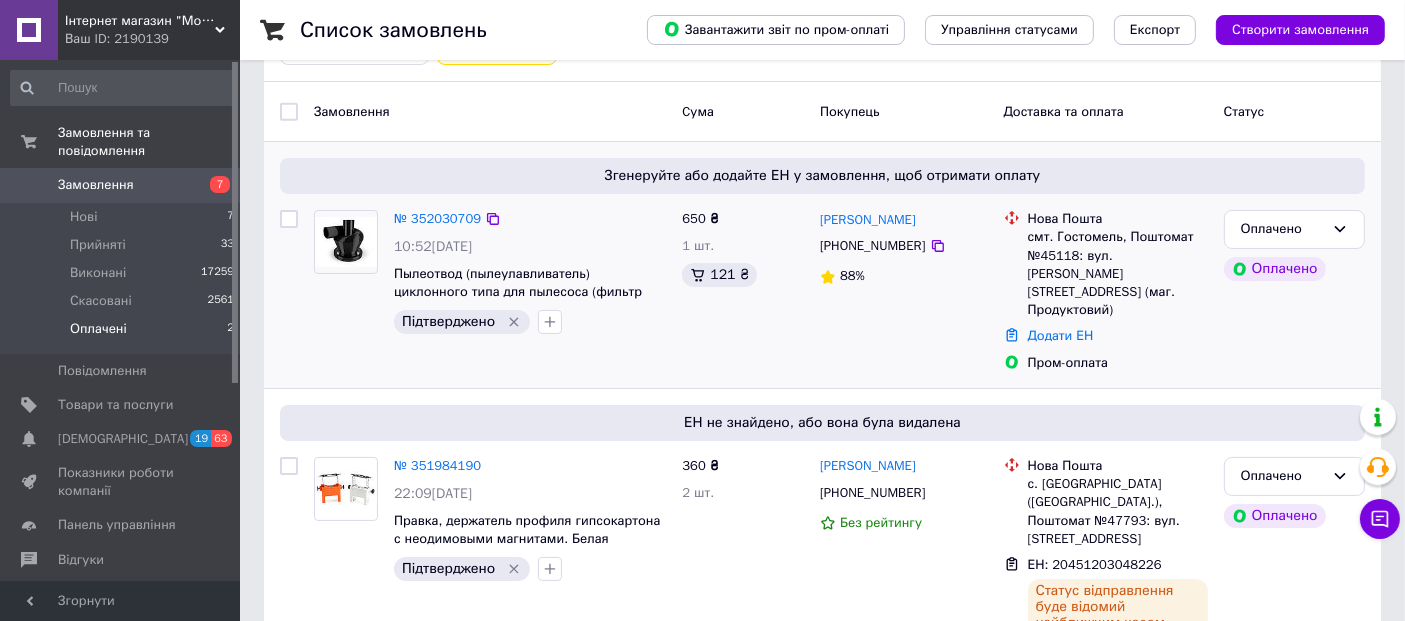 click on "смт. Гостомель, Поштомат №45118: вул. Богдана Хмельницького, 1Б (маг. Продуктовий)" at bounding box center [1118, 273] 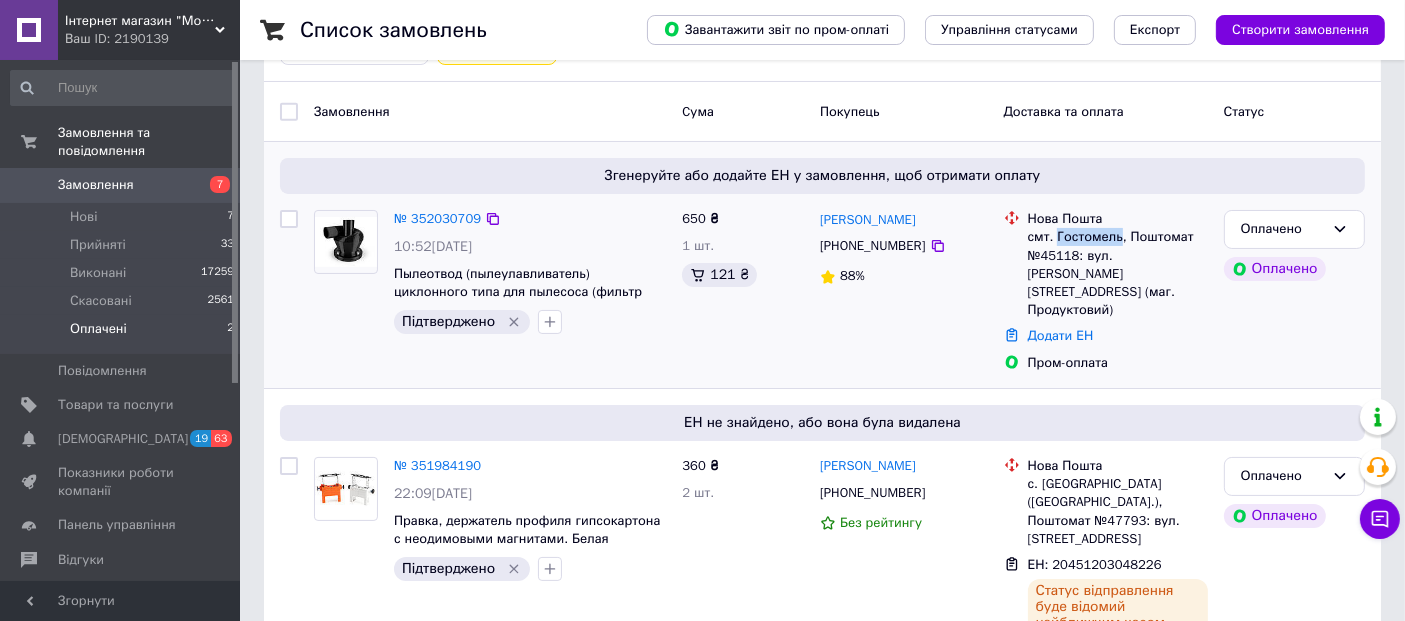 click on "смт. Гостомель, Поштомат №45118: вул. Богдана Хмельницького, 1Б (маг. Продуктовий)" at bounding box center (1118, 273) 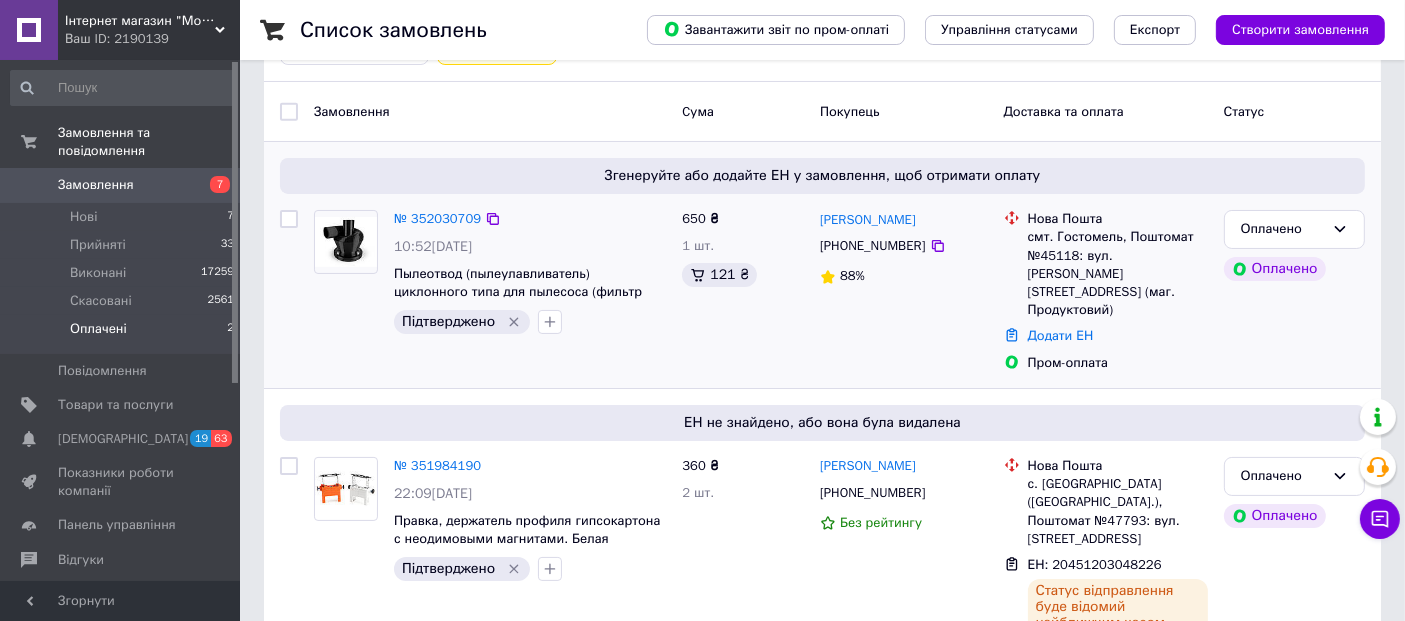 click on "смт. Гостомель, Поштомат №45118: вул. Богдана Хмельницького, 1Б (маг. Продуктовий)" at bounding box center (1118, 273) 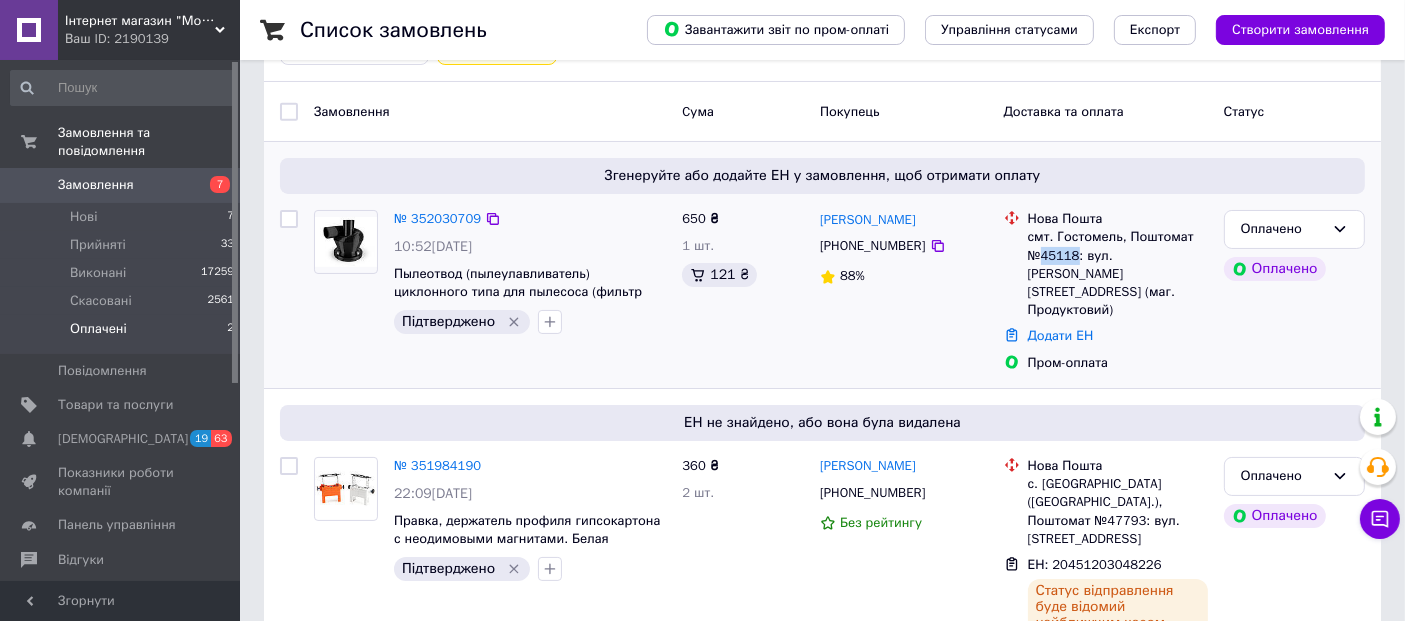 click on "смт. Гостомель, Поштомат №45118: вул. Богдана Хмельницького, 1Б (маг. Продуктовий)" at bounding box center (1118, 273) 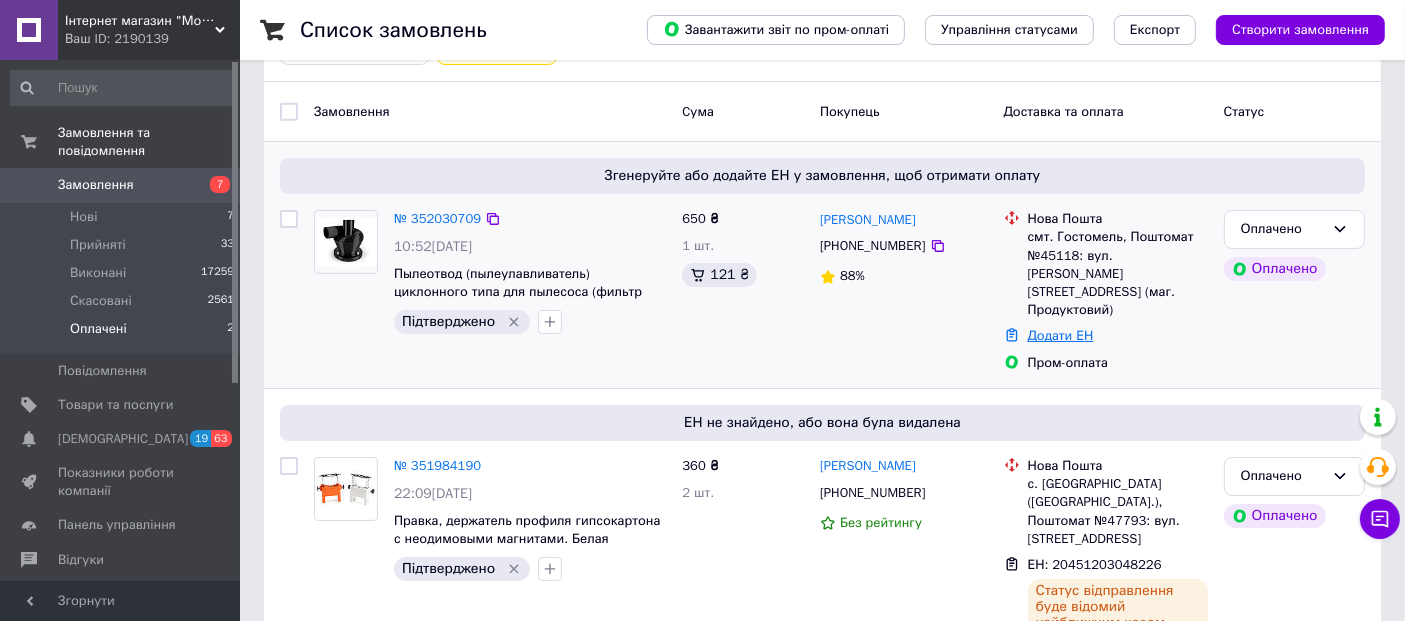click on "Додати ЕН" at bounding box center (1061, 335) 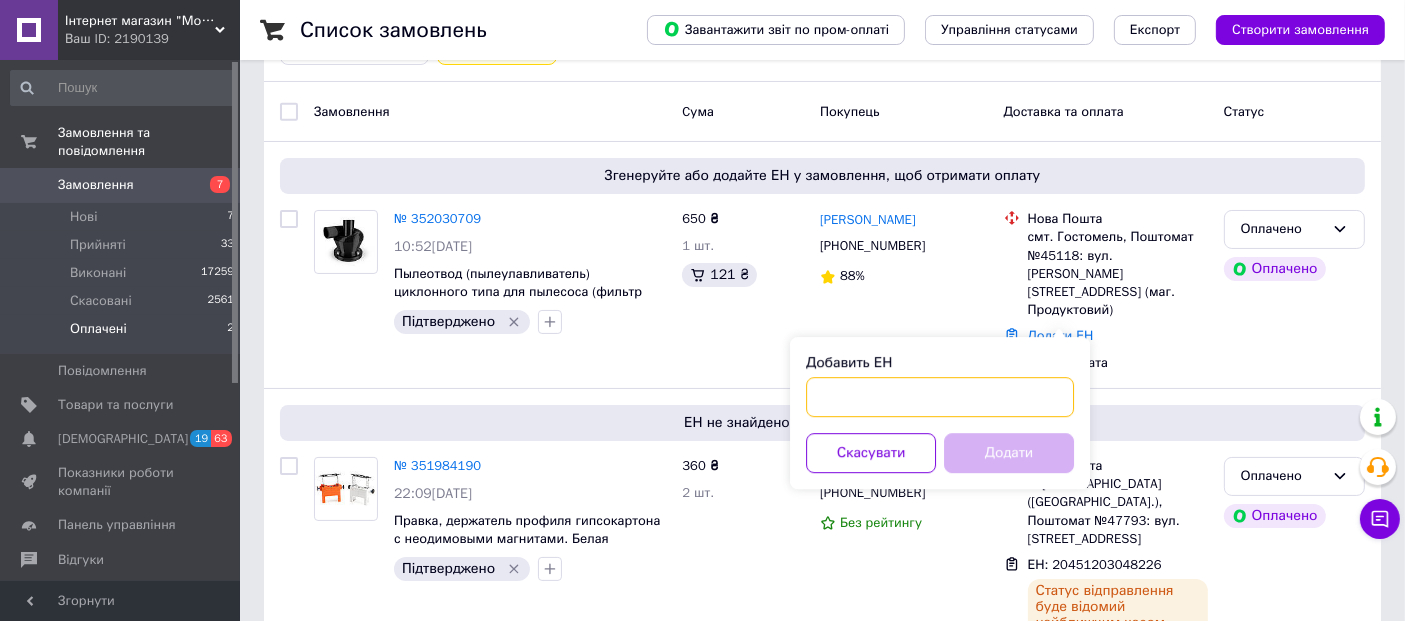 click on "Добавить ЕН" at bounding box center (940, 397) 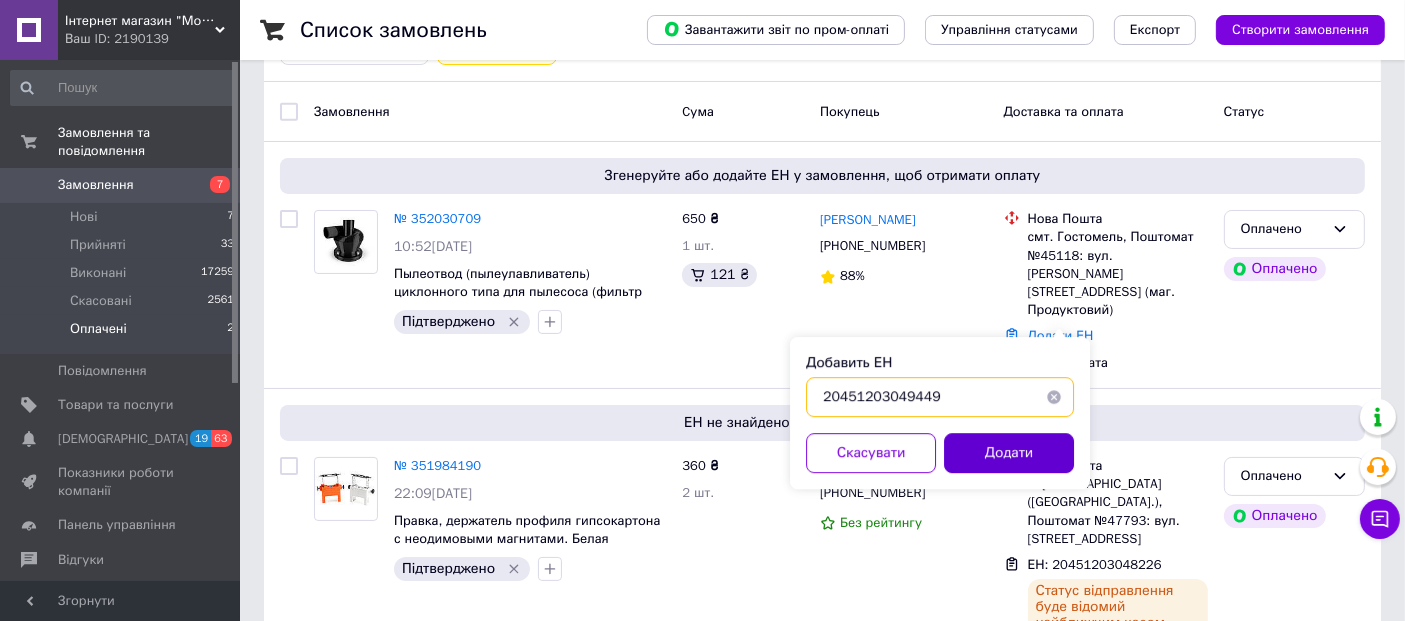 type on "20451203049449" 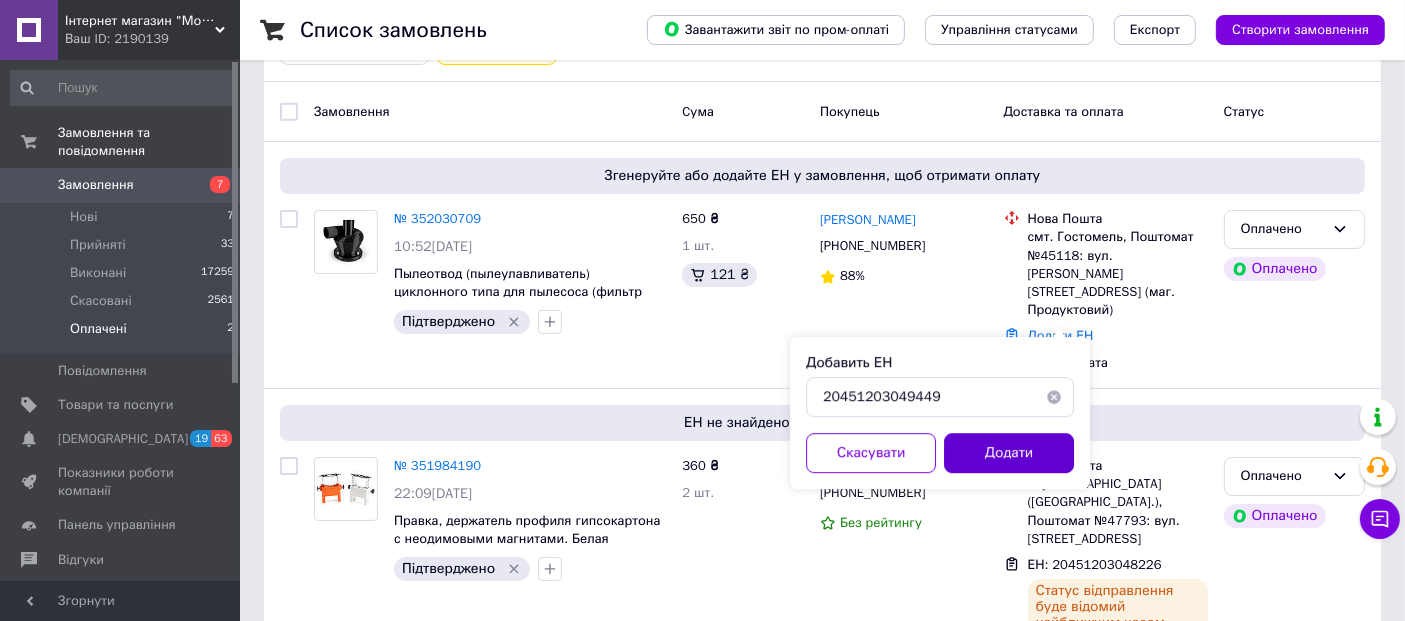 click on "Додати" at bounding box center (1009, 453) 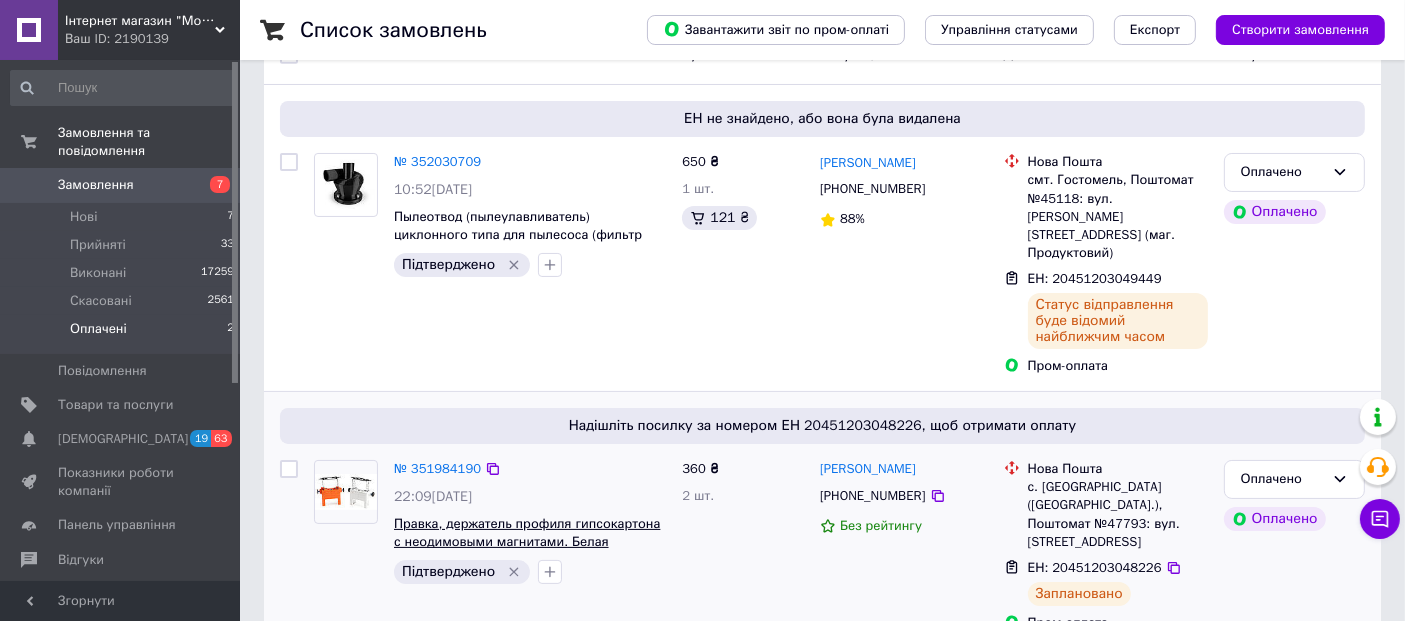 scroll, scrollTop: 232, scrollLeft: 0, axis: vertical 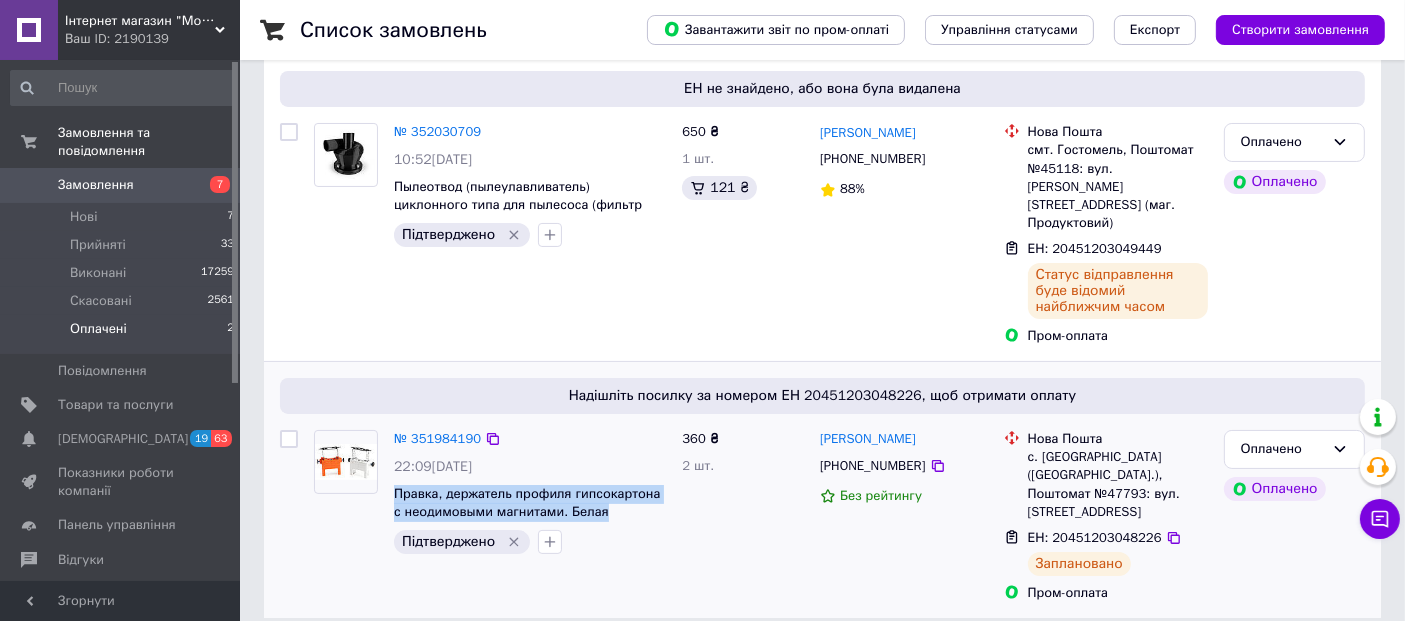 drag, startPoint x: 594, startPoint y: 490, endPoint x: 392, endPoint y: 470, distance: 202.98769 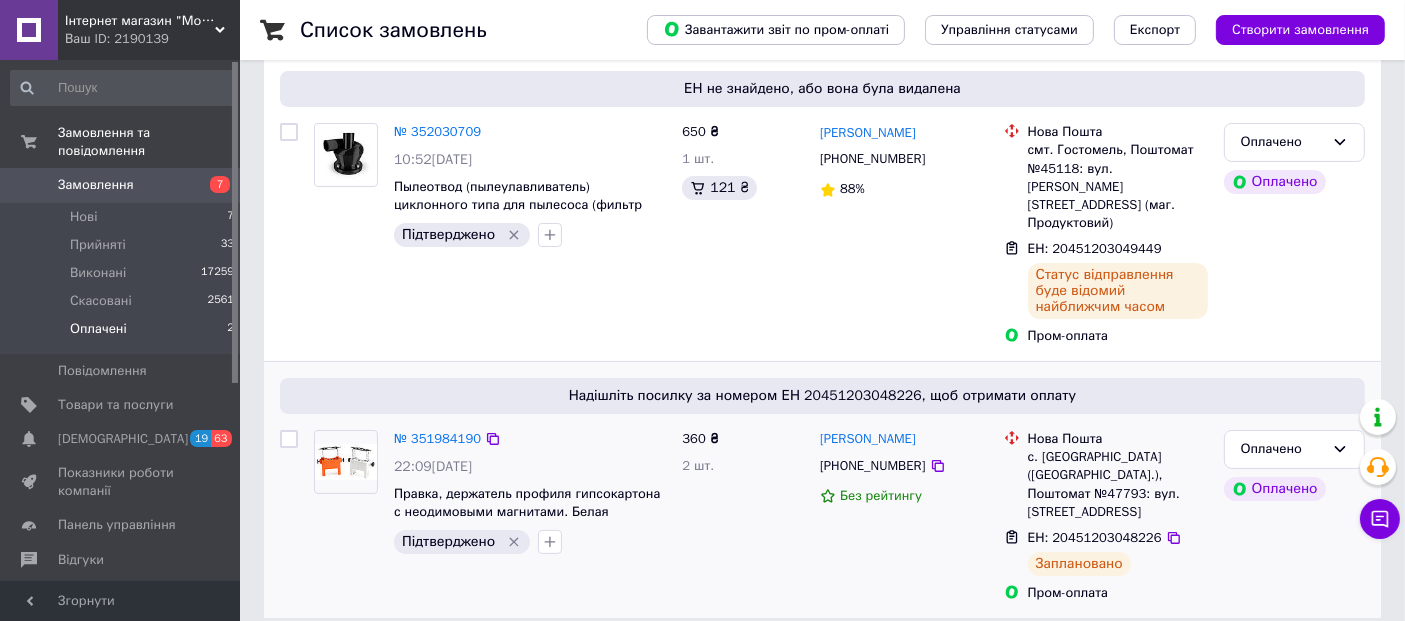 drag, startPoint x: 644, startPoint y: 567, endPoint x: 783, endPoint y: 552, distance: 139.807 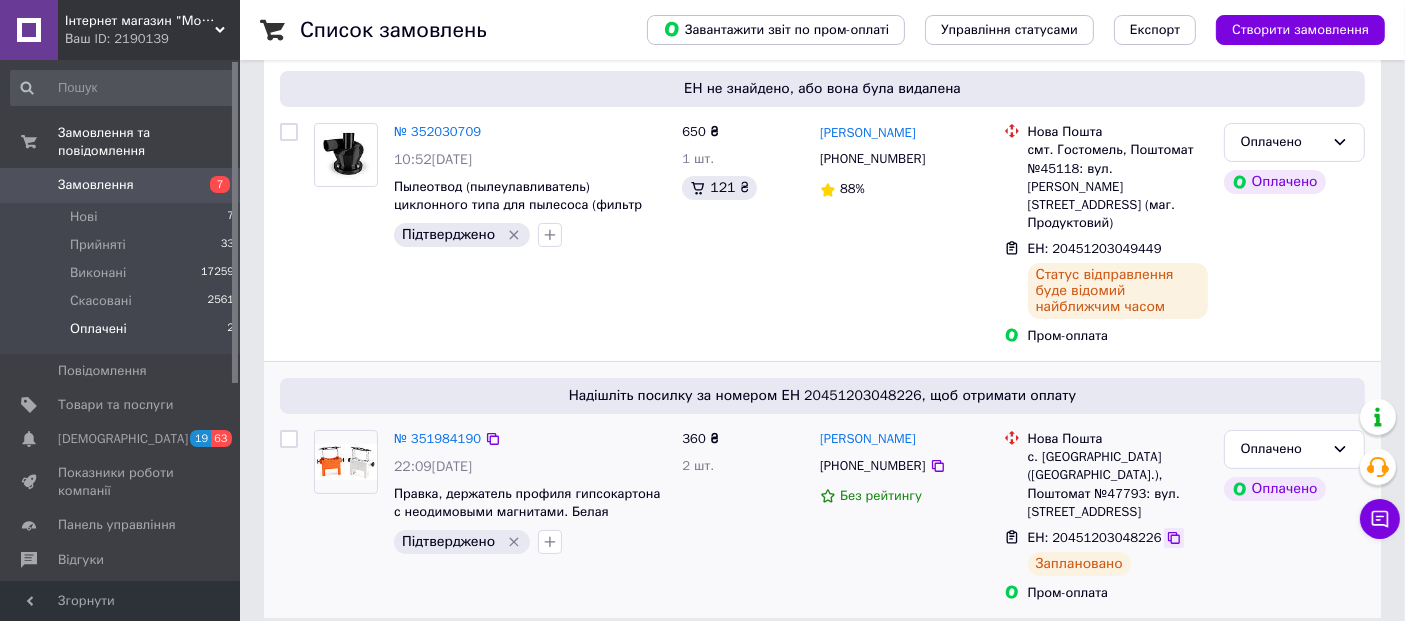 click 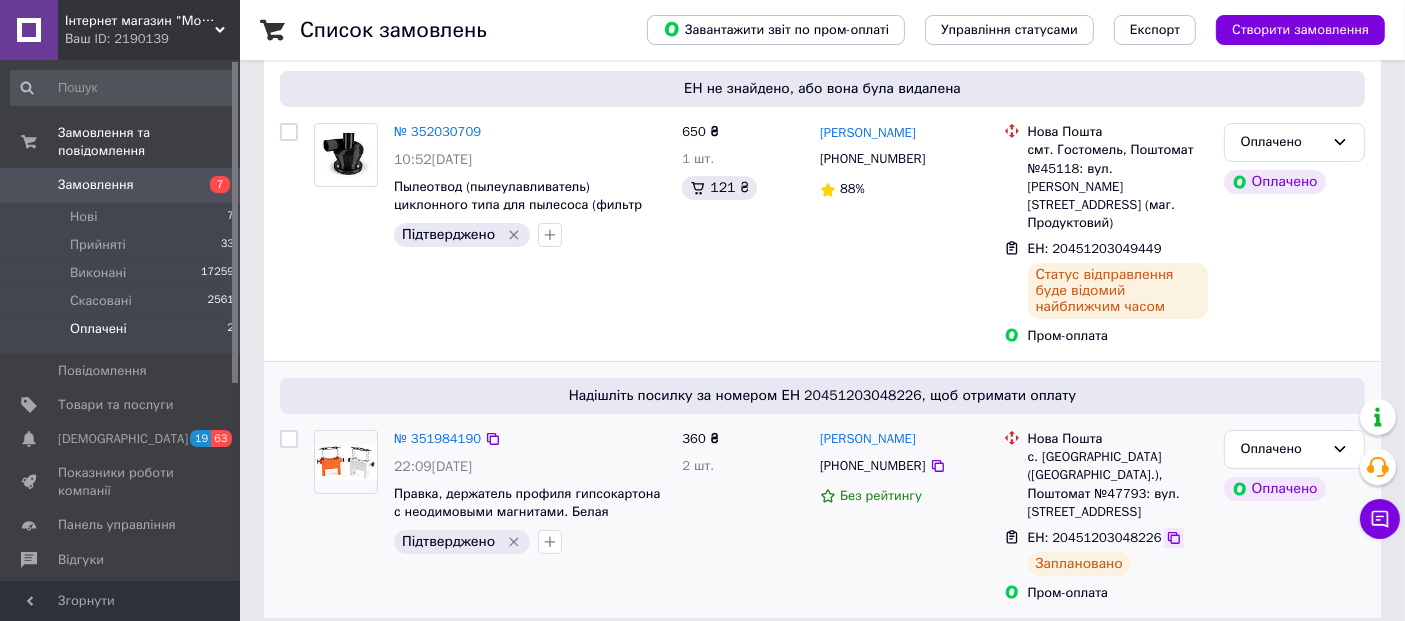 click 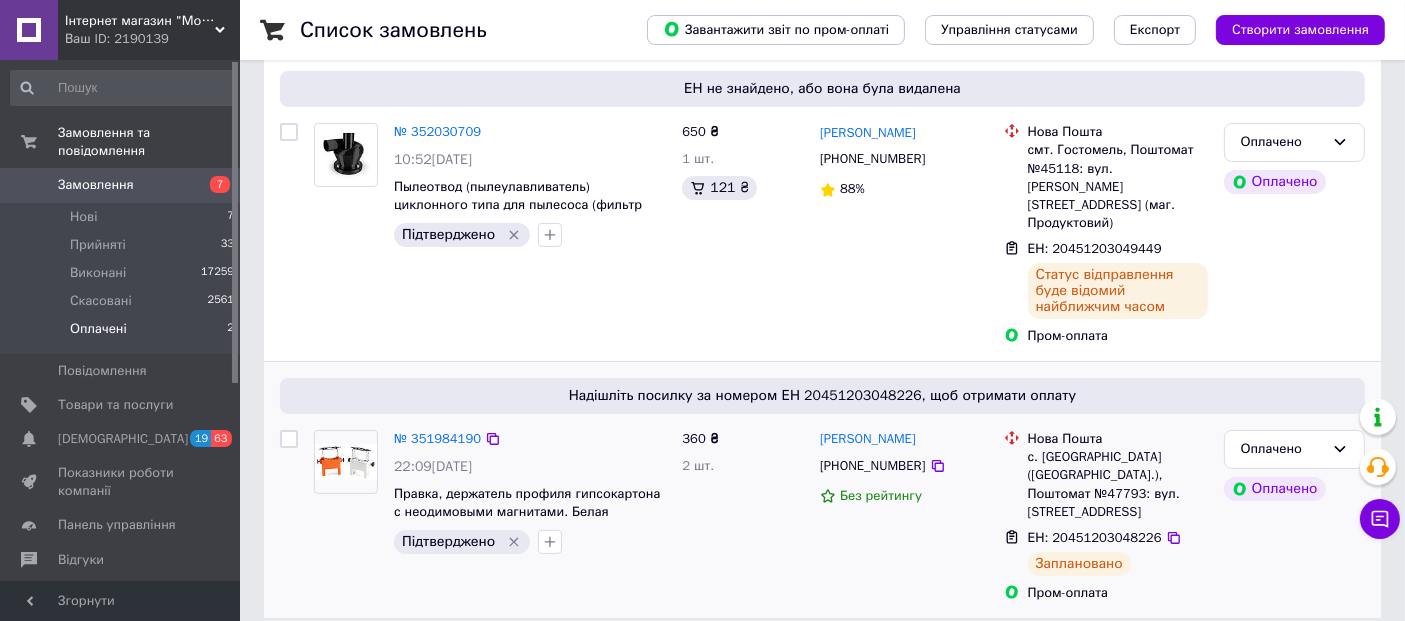 click 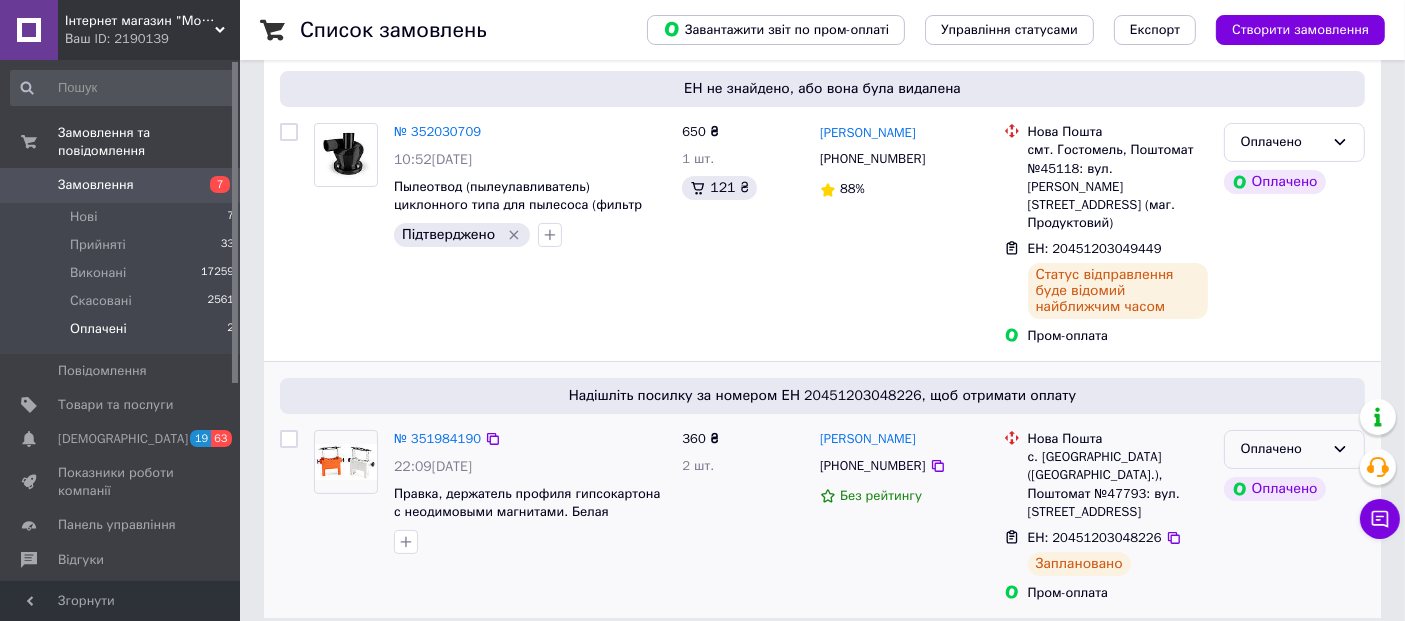 click on "Оплачено" at bounding box center [1282, 449] 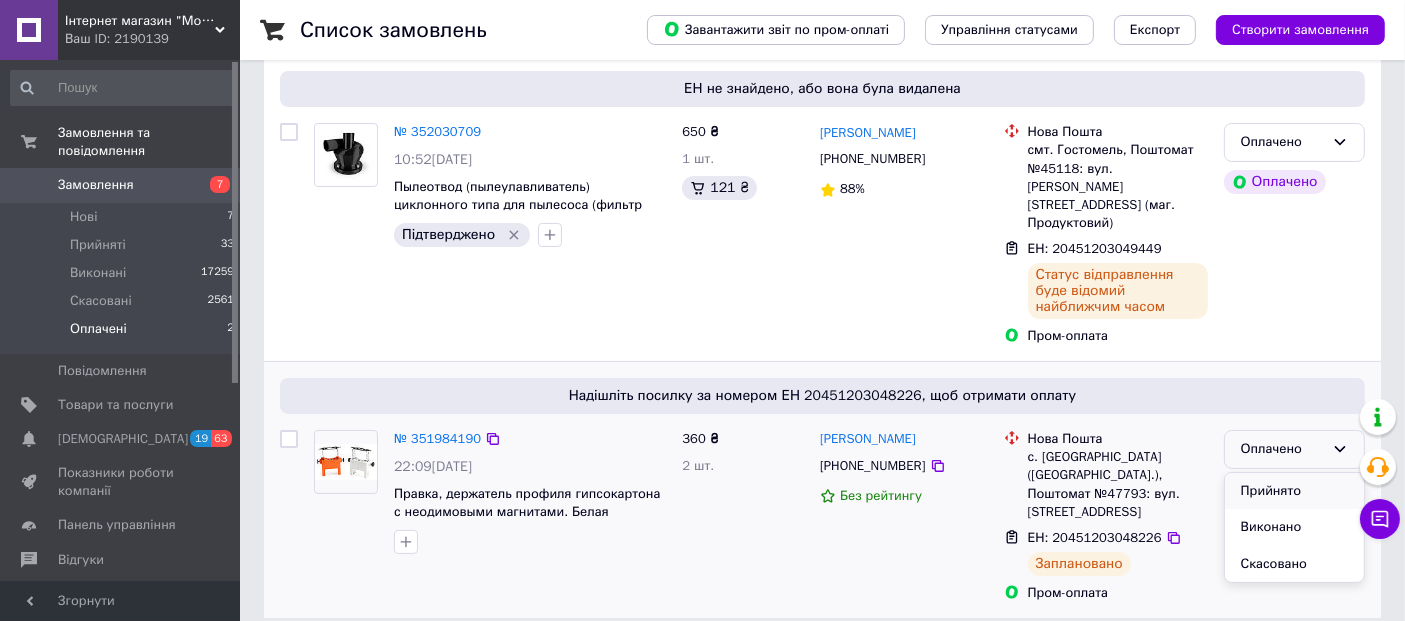 click on "Прийнято" at bounding box center (1294, 491) 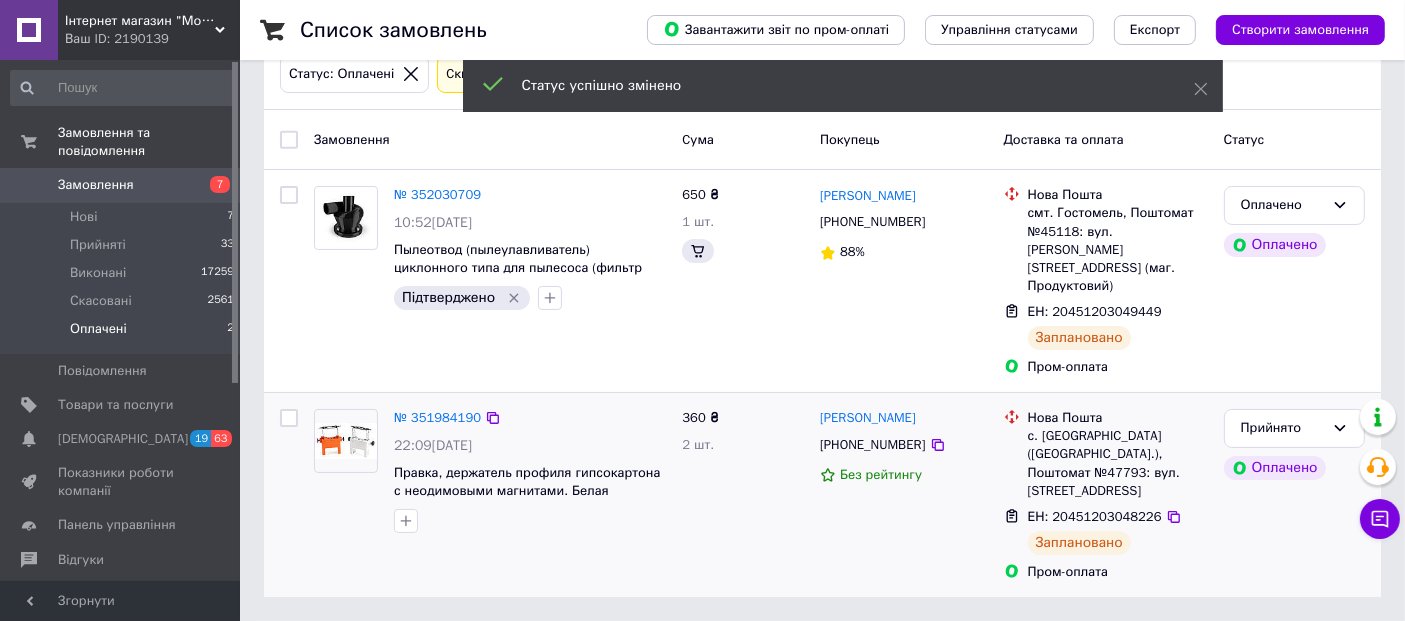 scroll, scrollTop: 121, scrollLeft: 0, axis: vertical 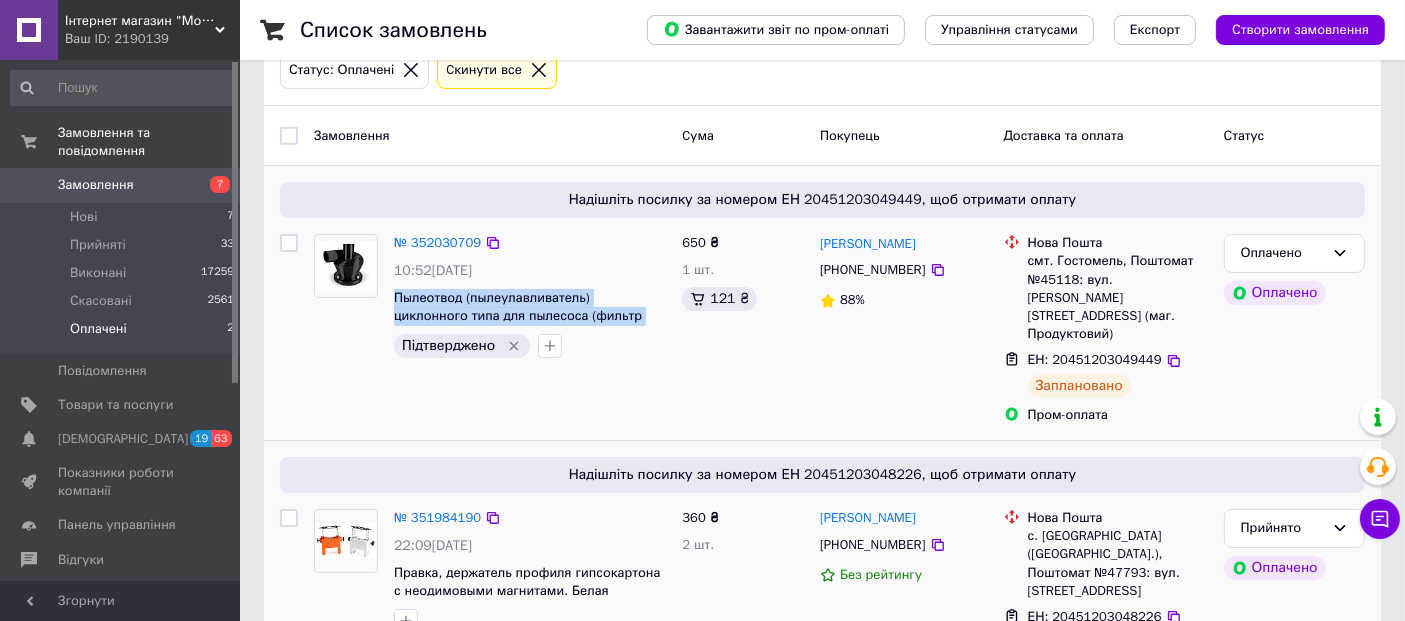 drag, startPoint x: 588, startPoint y: 318, endPoint x: 391, endPoint y: 301, distance: 197.73215 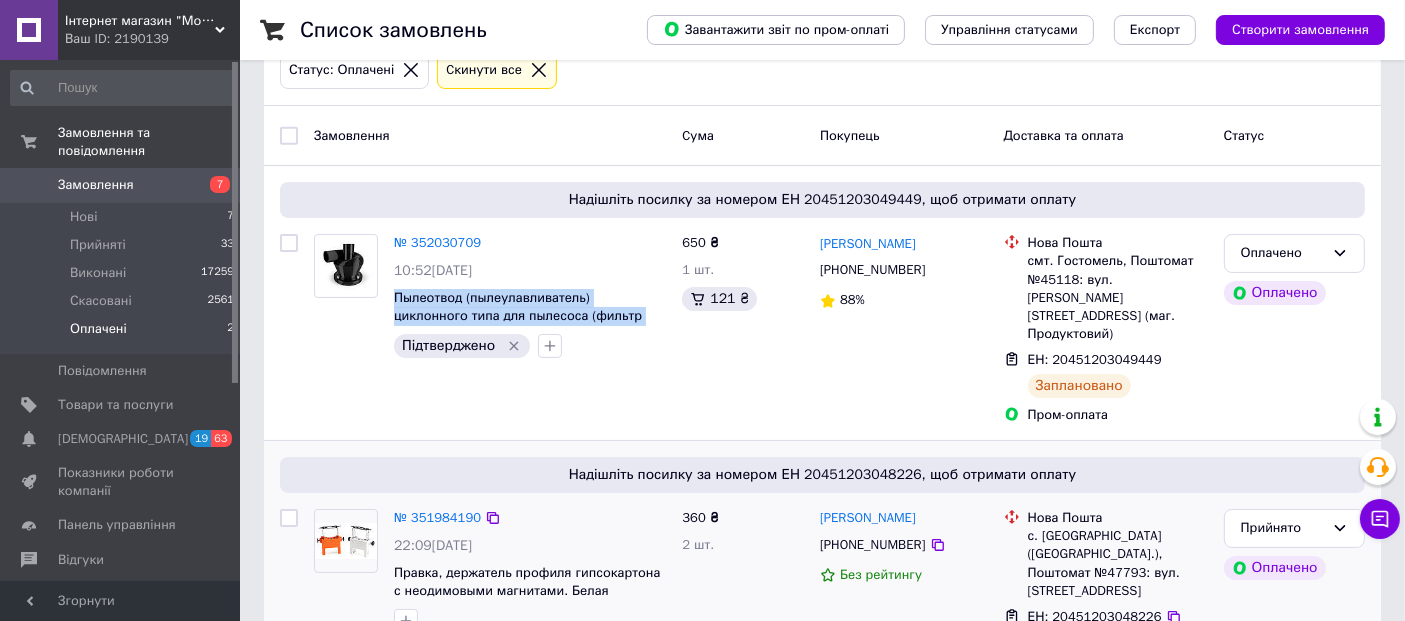 copy on "Пылеотвод (пылеулавливатель) циклонного типа для пылесоса (фильтр циклон)" 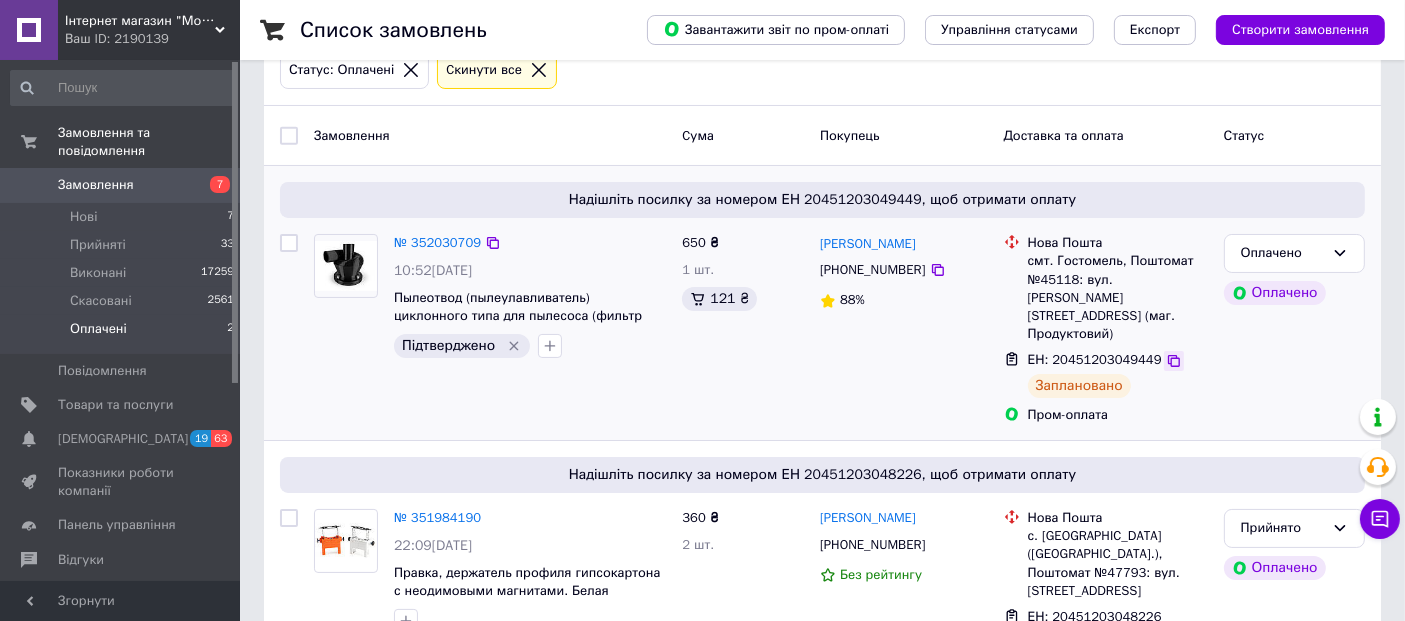 click 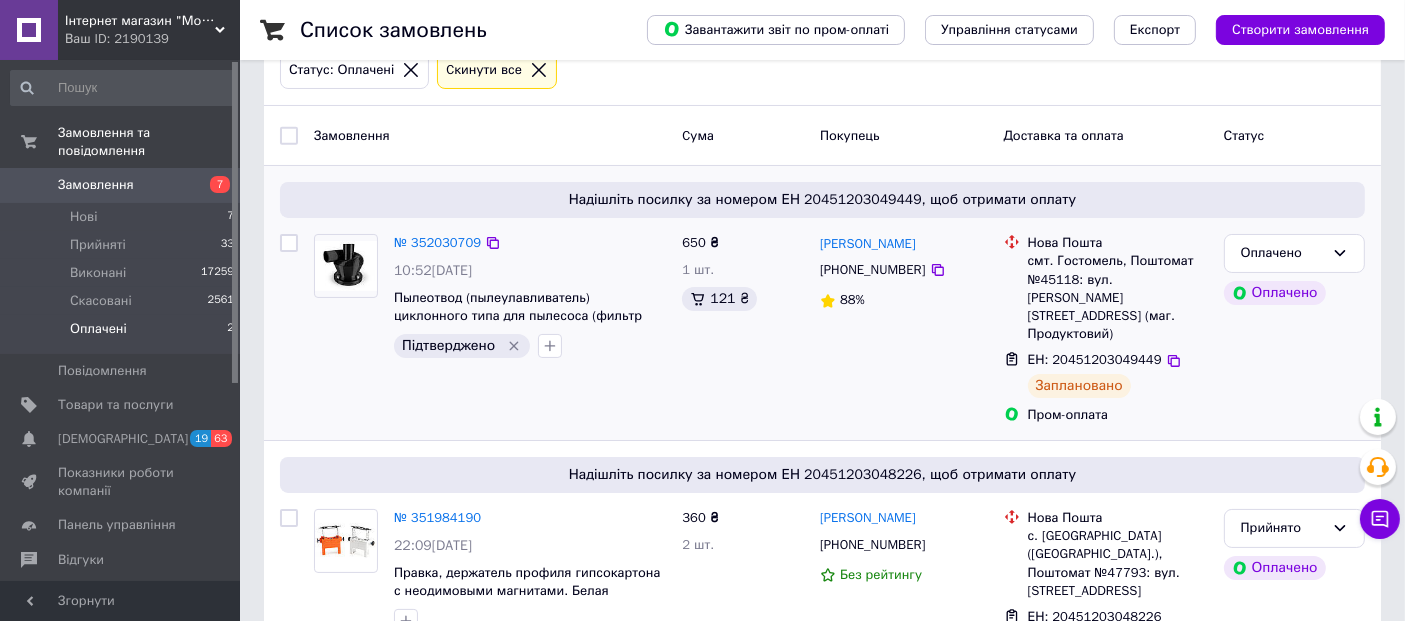click 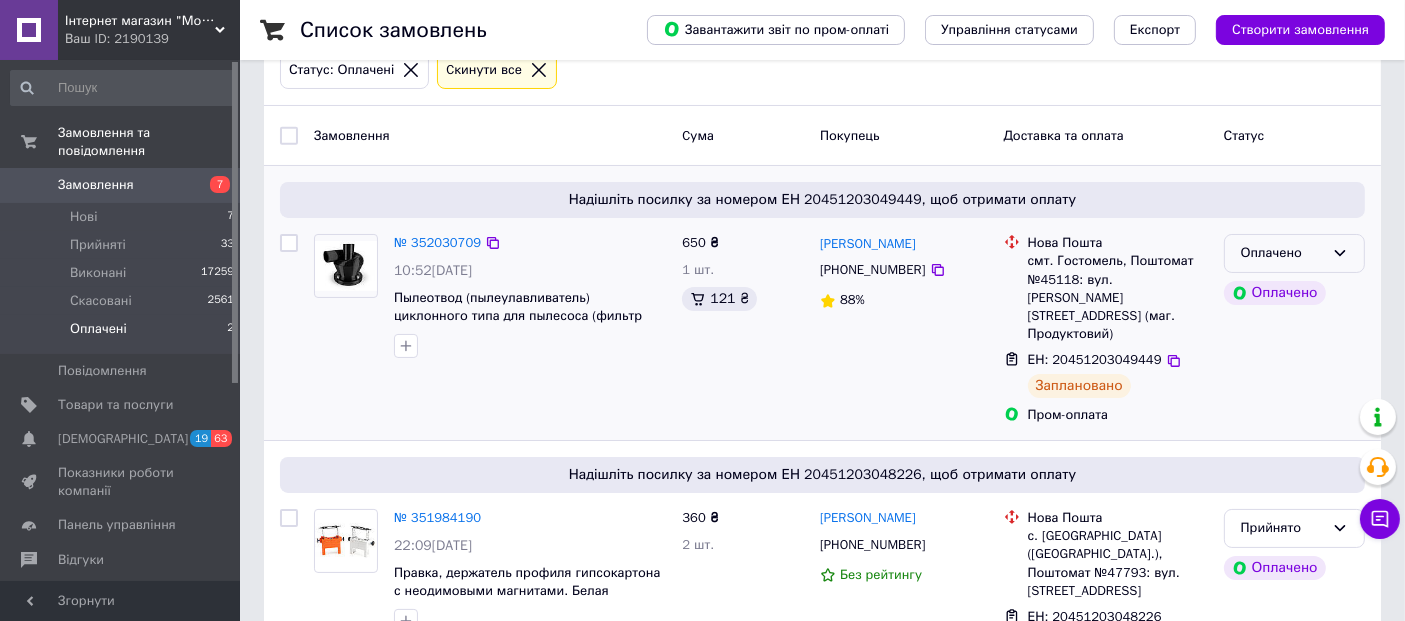 click on "Оплачено" at bounding box center [1282, 253] 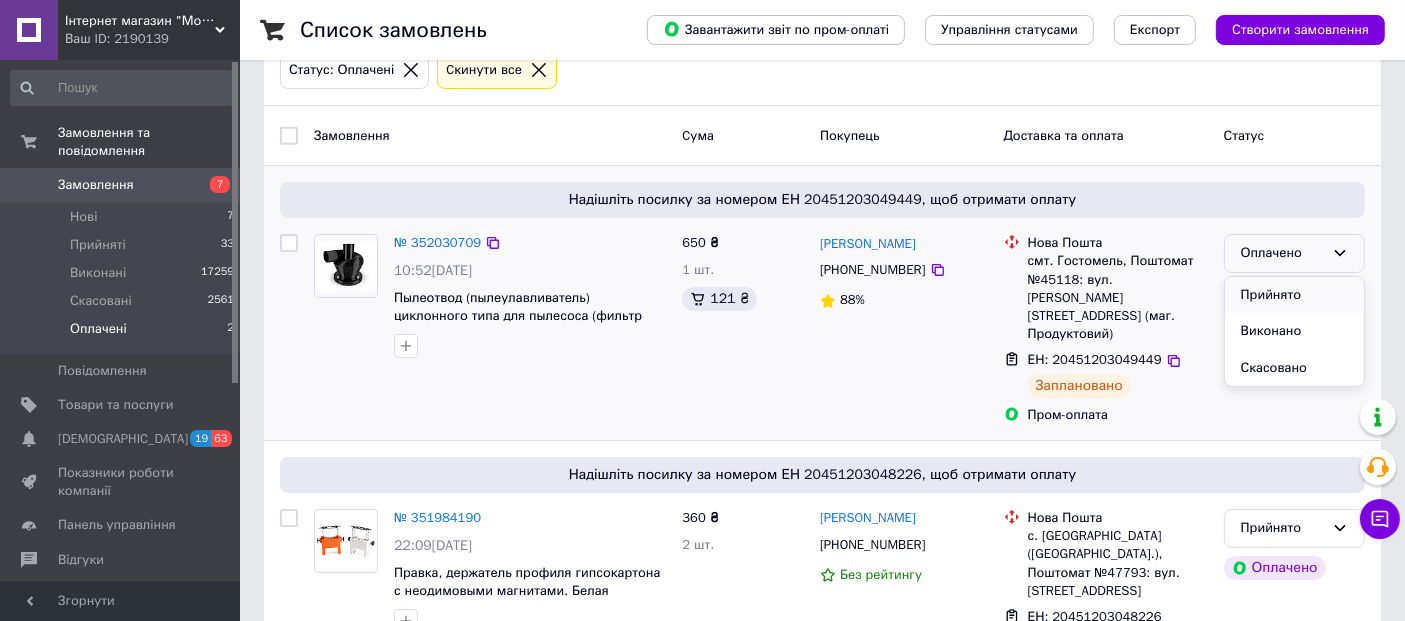 click on "Прийнято" at bounding box center [1294, 295] 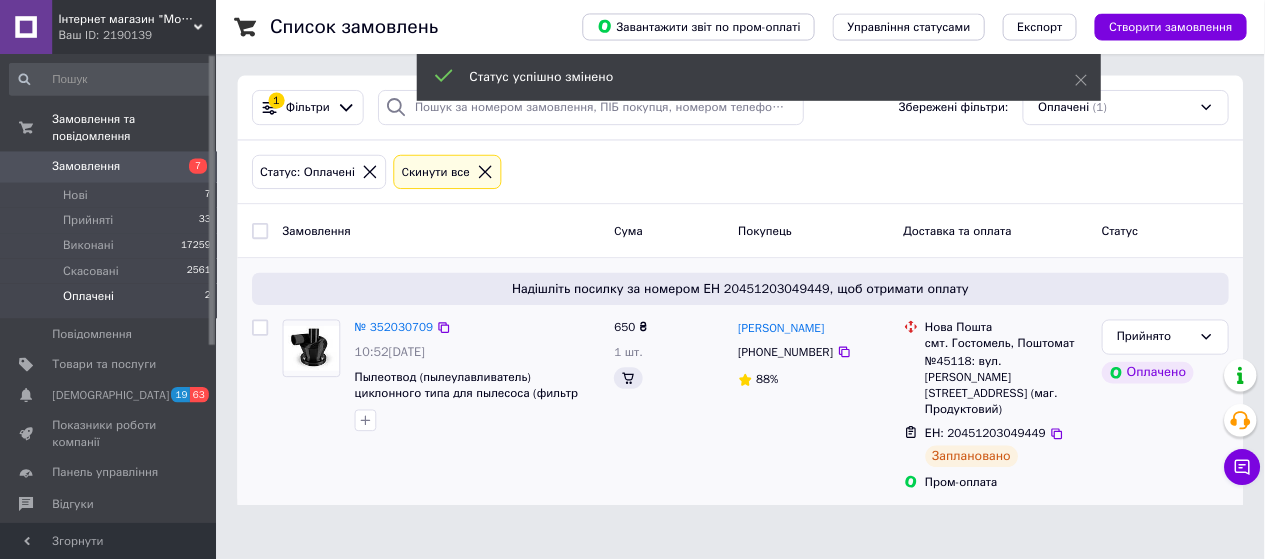 scroll, scrollTop: 0, scrollLeft: 0, axis: both 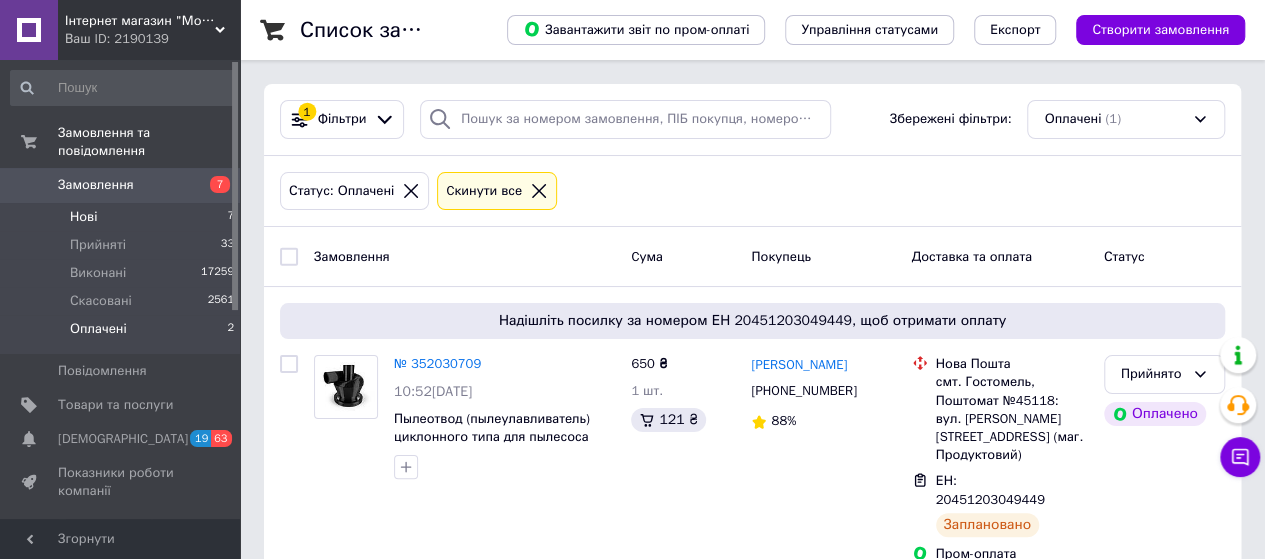 click on "Нові 7" at bounding box center [123, 217] 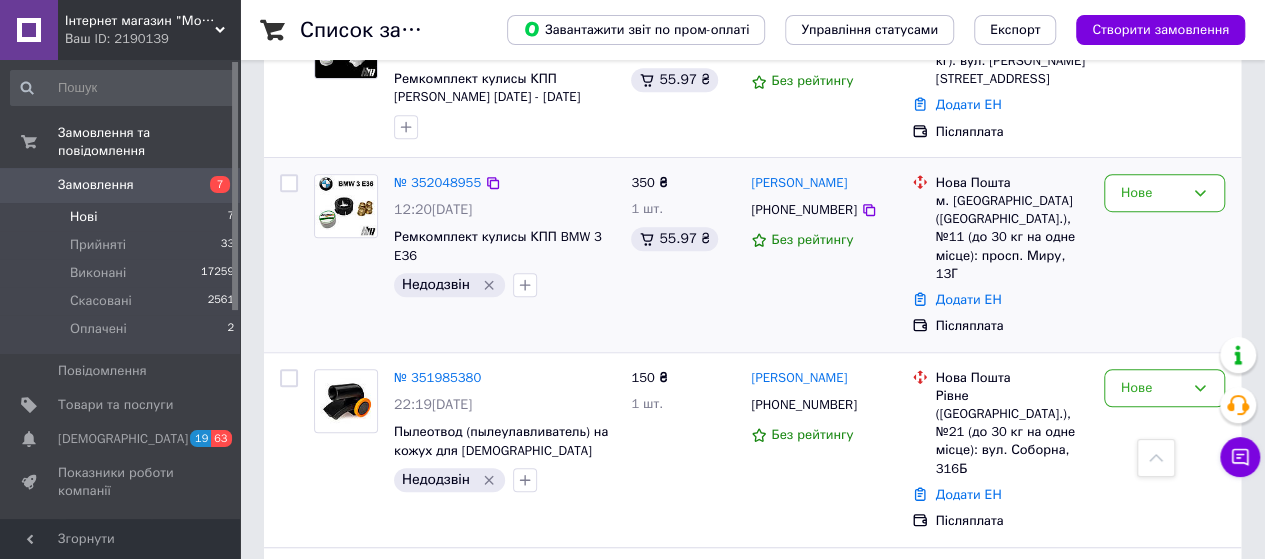 scroll, scrollTop: 966, scrollLeft: 0, axis: vertical 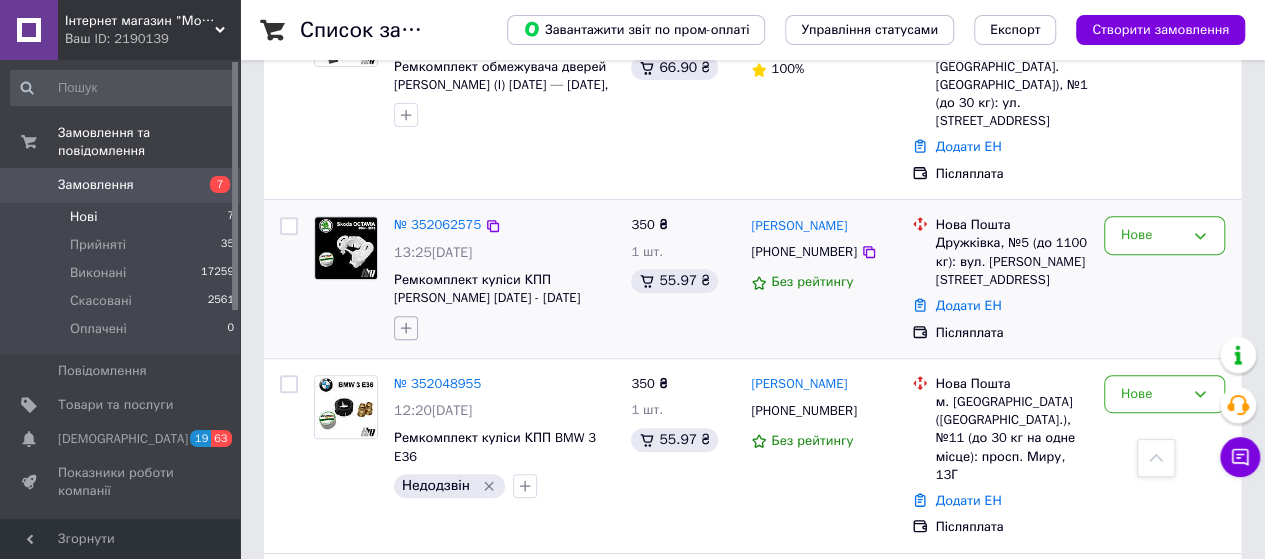 click 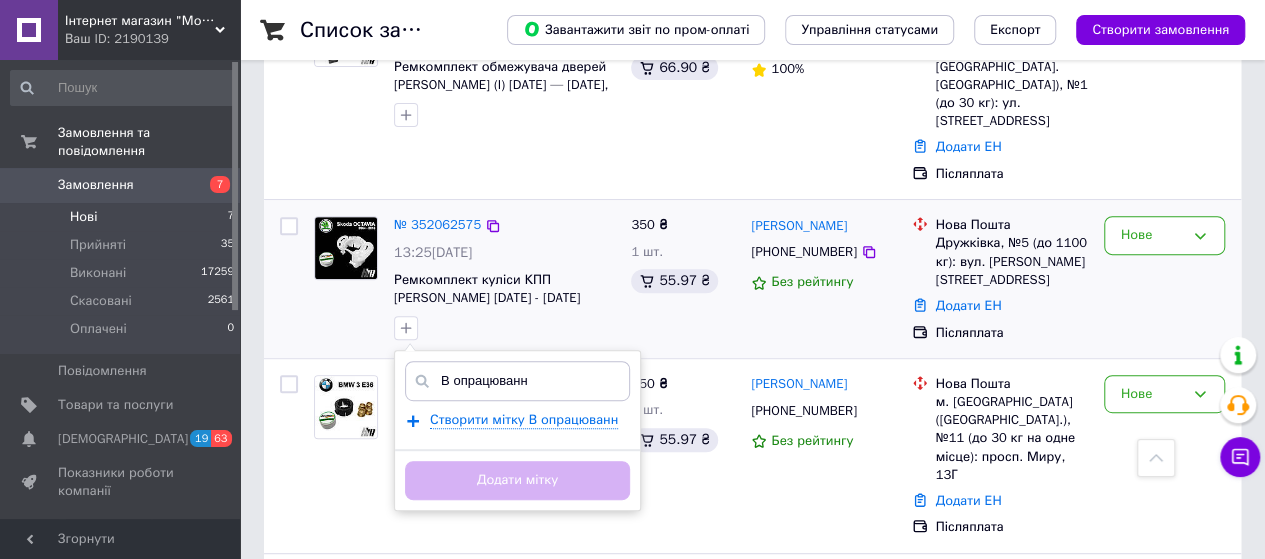 type on "В опрацюванні" 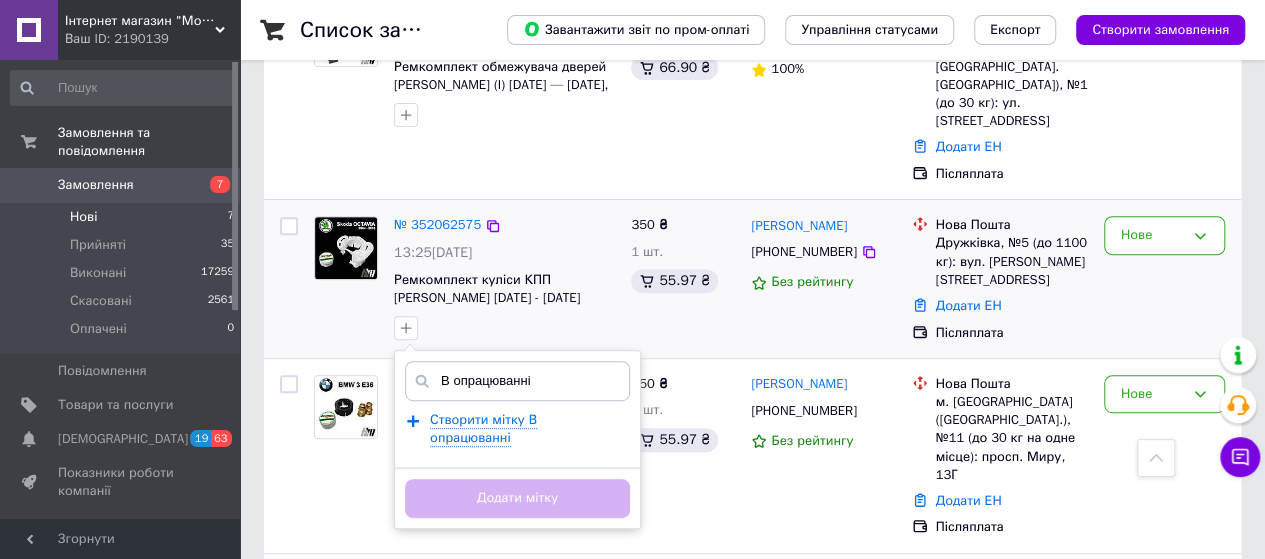 type 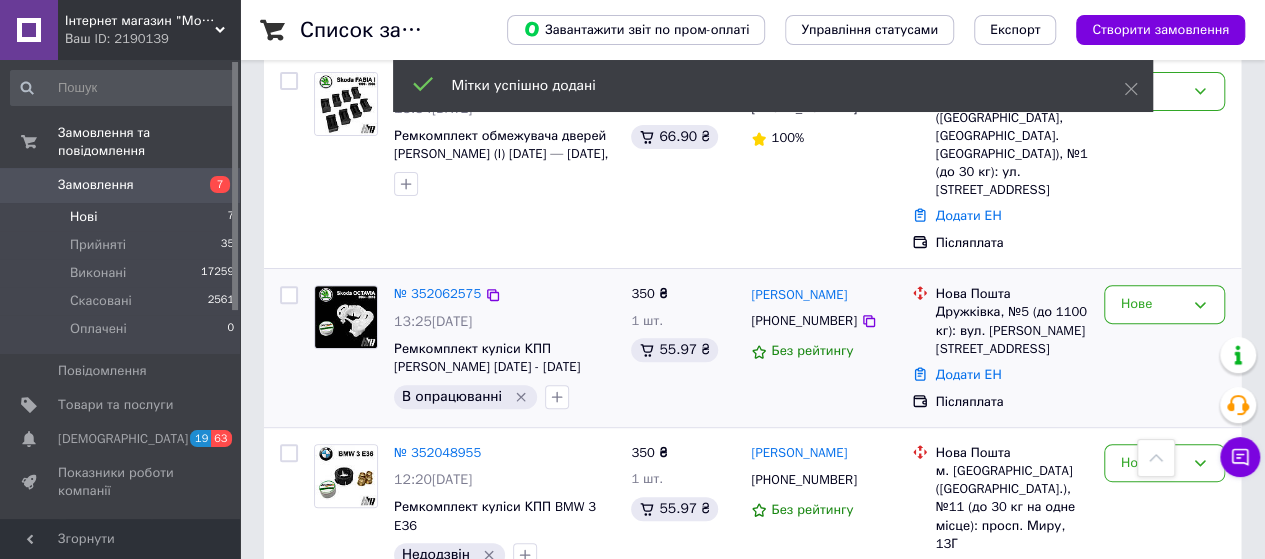 scroll, scrollTop: 200, scrollLeft: 0, axis: vertical 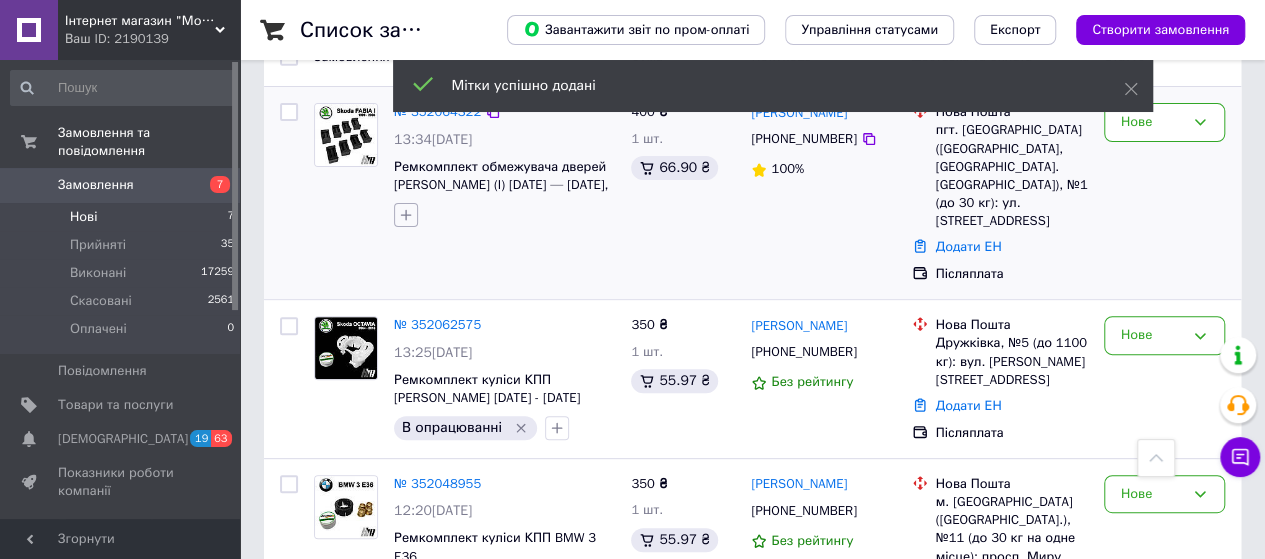click 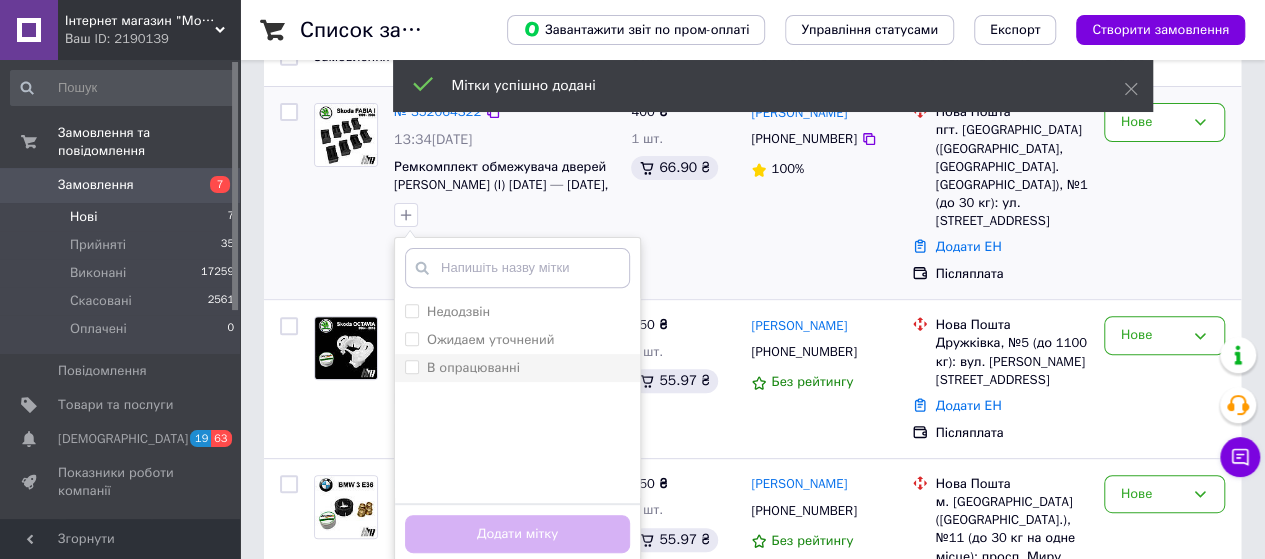 click on "В опрацюванні" at bounding box center [473, 367] 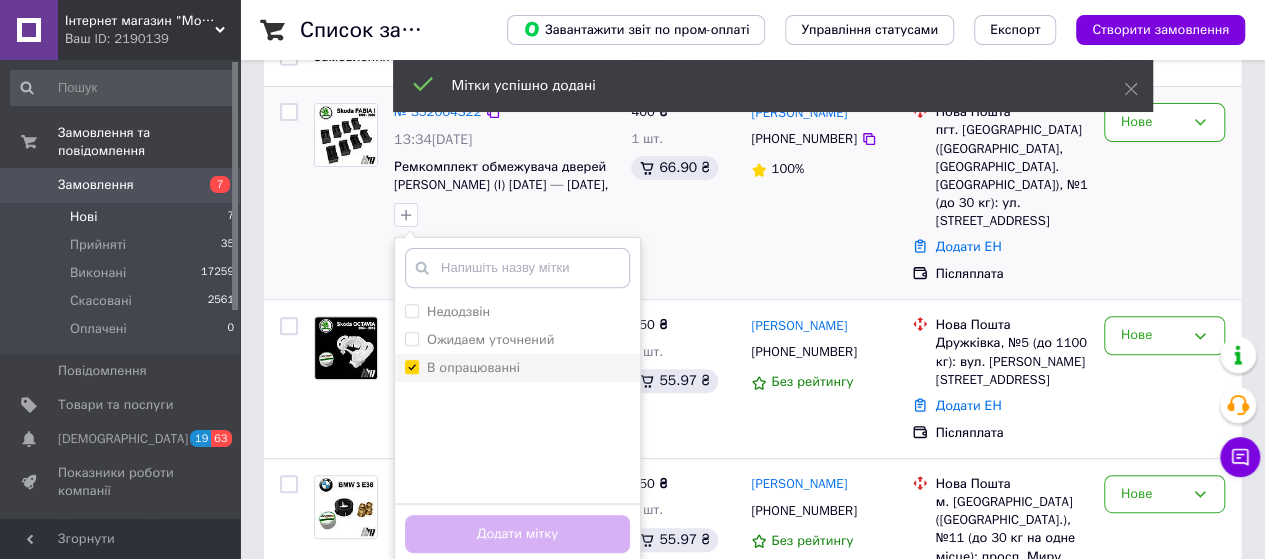 checkbox on "true" 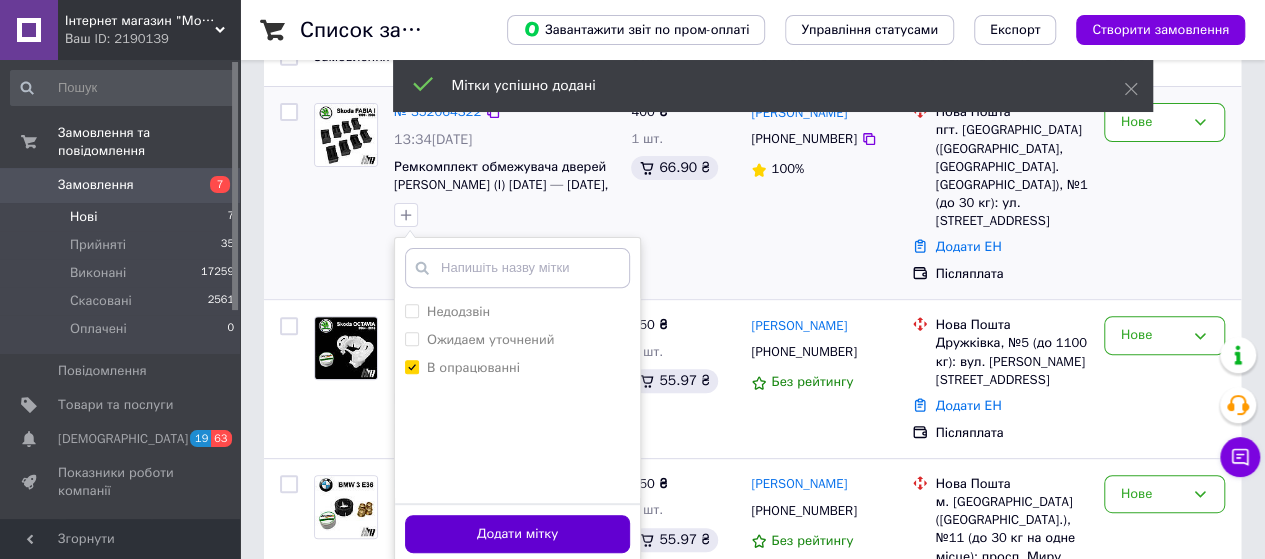click on "Додати мітку" at bounding box center (517, 534) 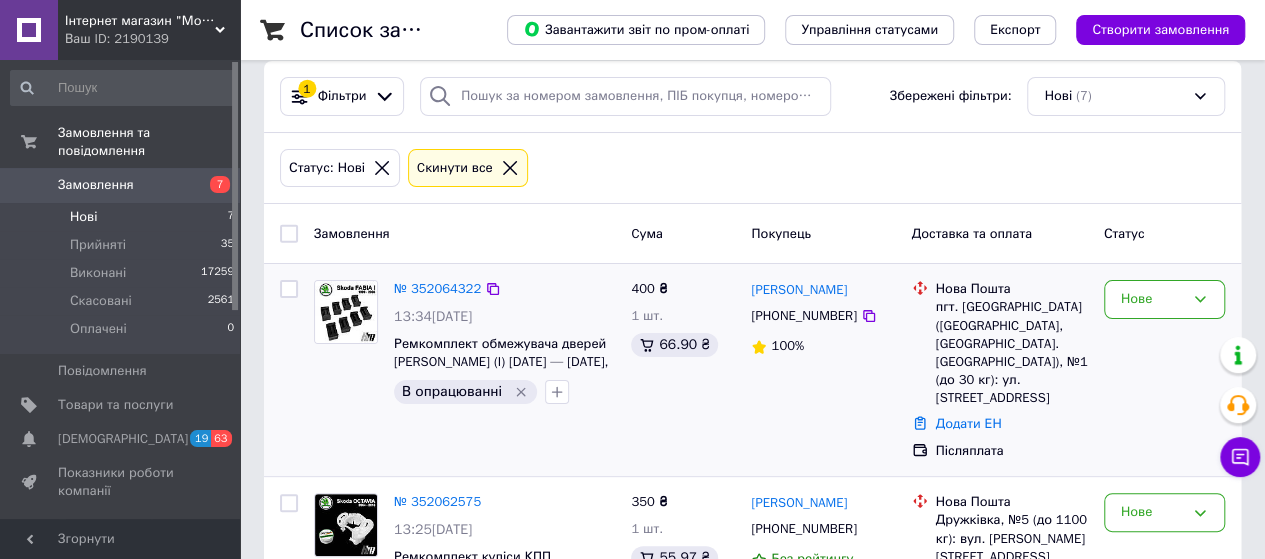 scroll, scrollTop: 0, scrollLeft: 0, axis: both 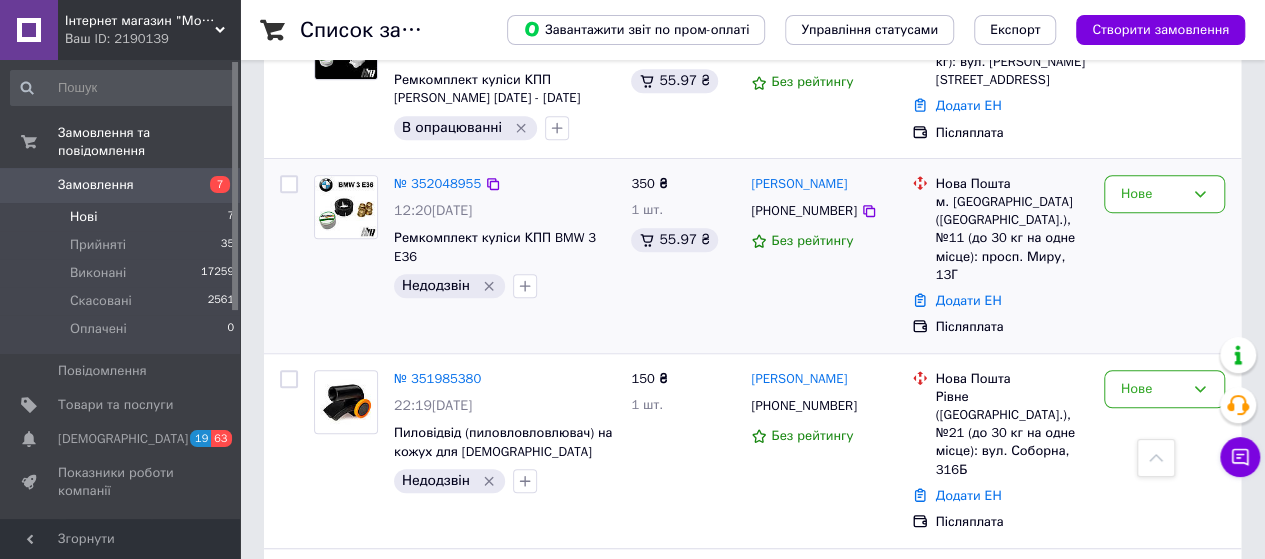 click 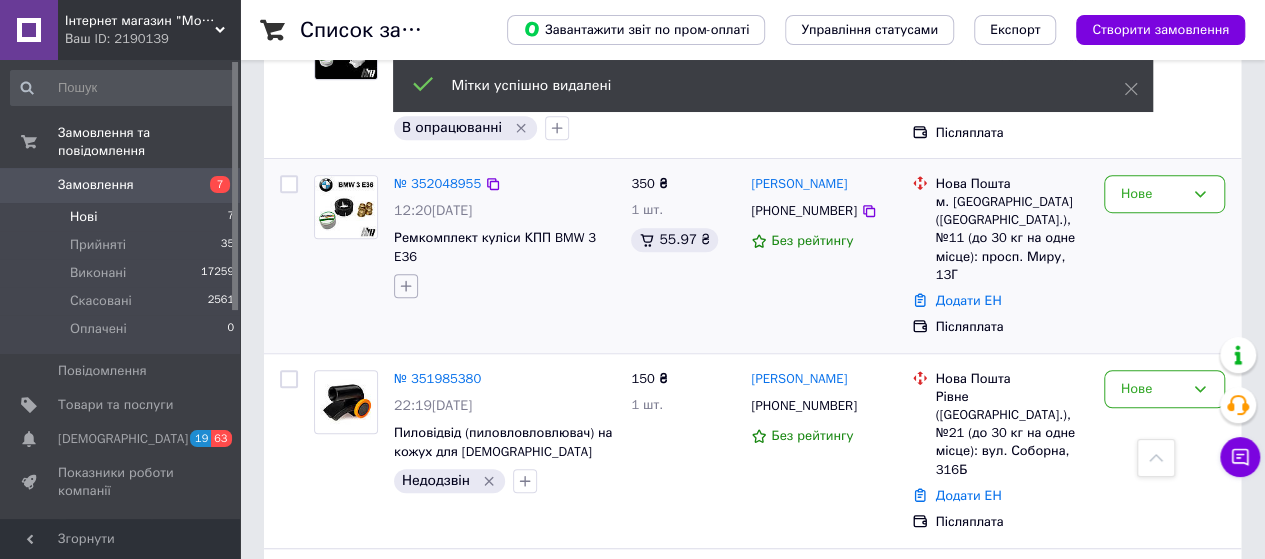 click 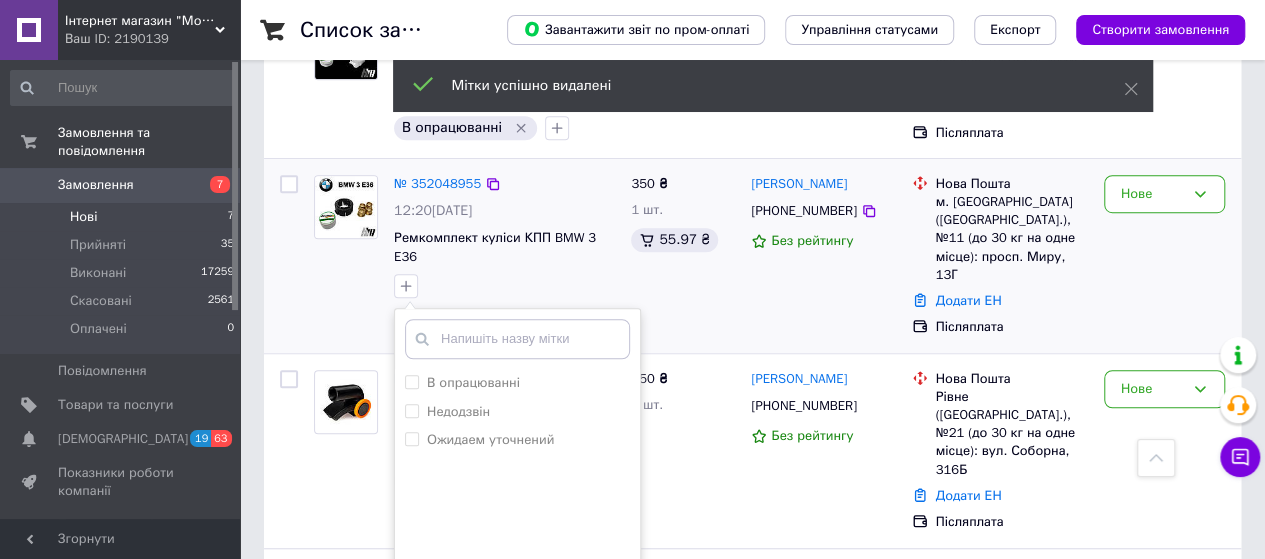 click on "350 ₴ 1 шт. 55.97 ₴" at bounding box center (683, 256) 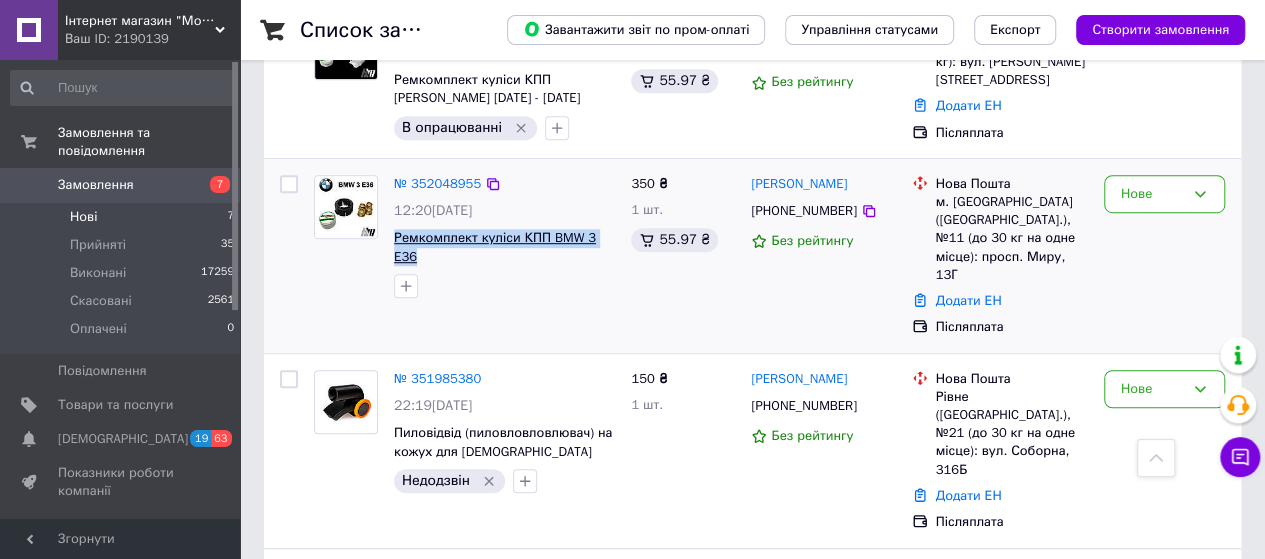 drag, startPoint x: 614, startPoint y: 235, endPoint x: 394, endPoint y: 232, distance: 220.02045 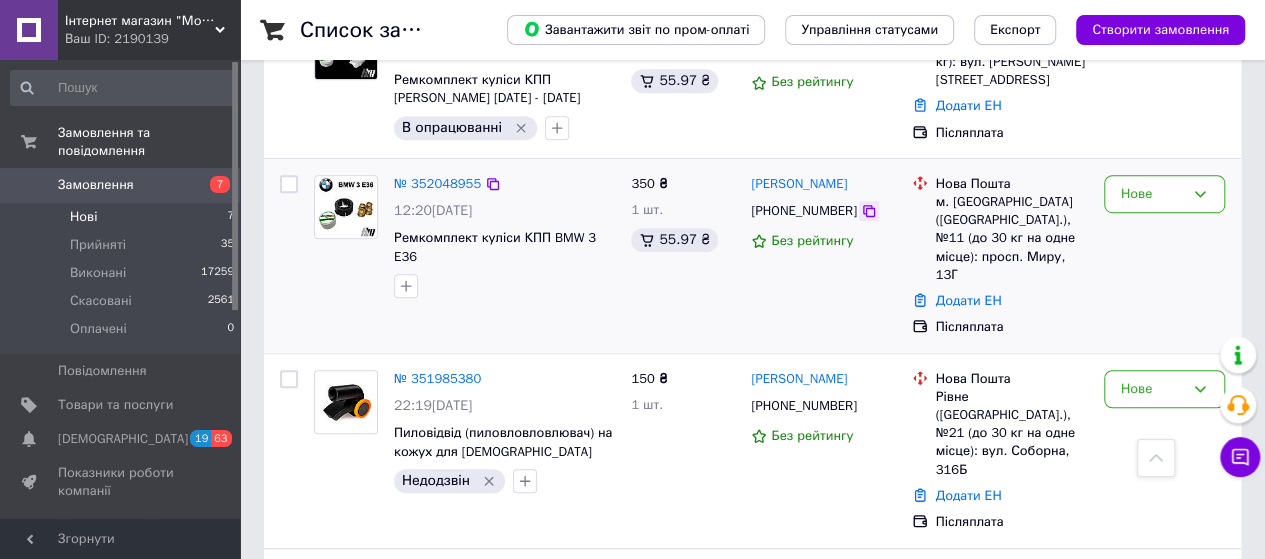 click 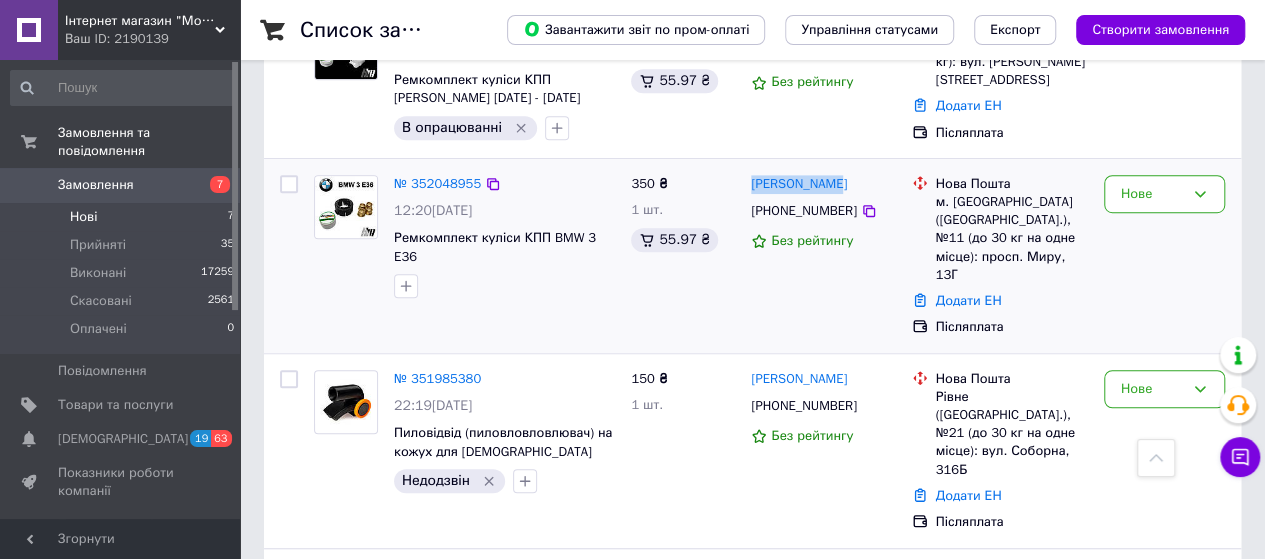 drag, startPoint x: 849, startPoint y: 184, endPoint x: 749, endPoint y: 180, distance: 100.07997 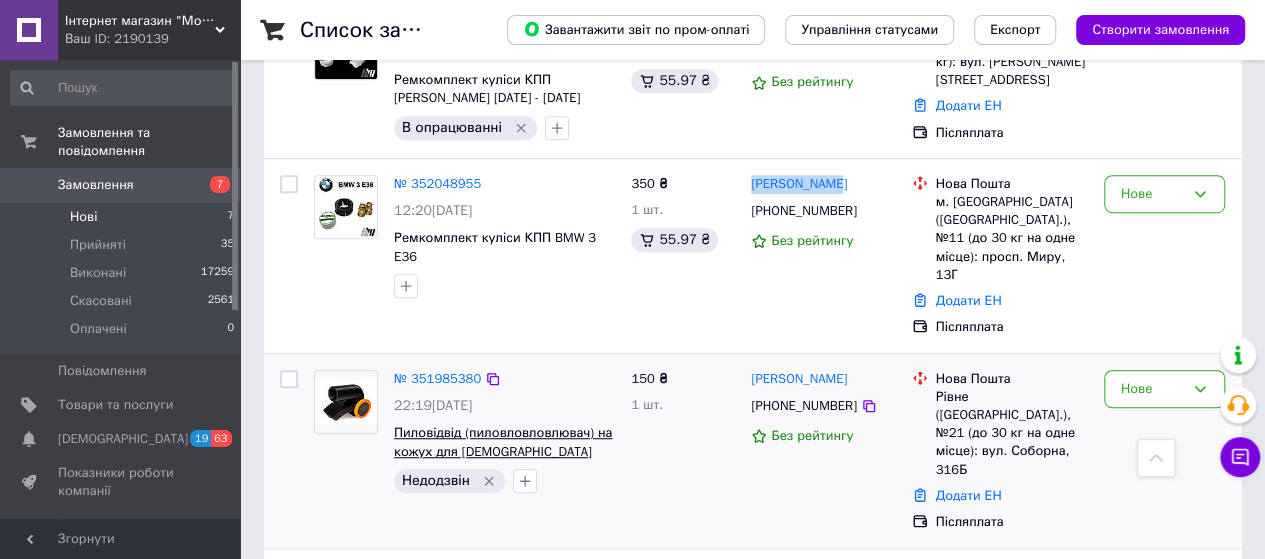 copy on "[PERSON_NAME]" 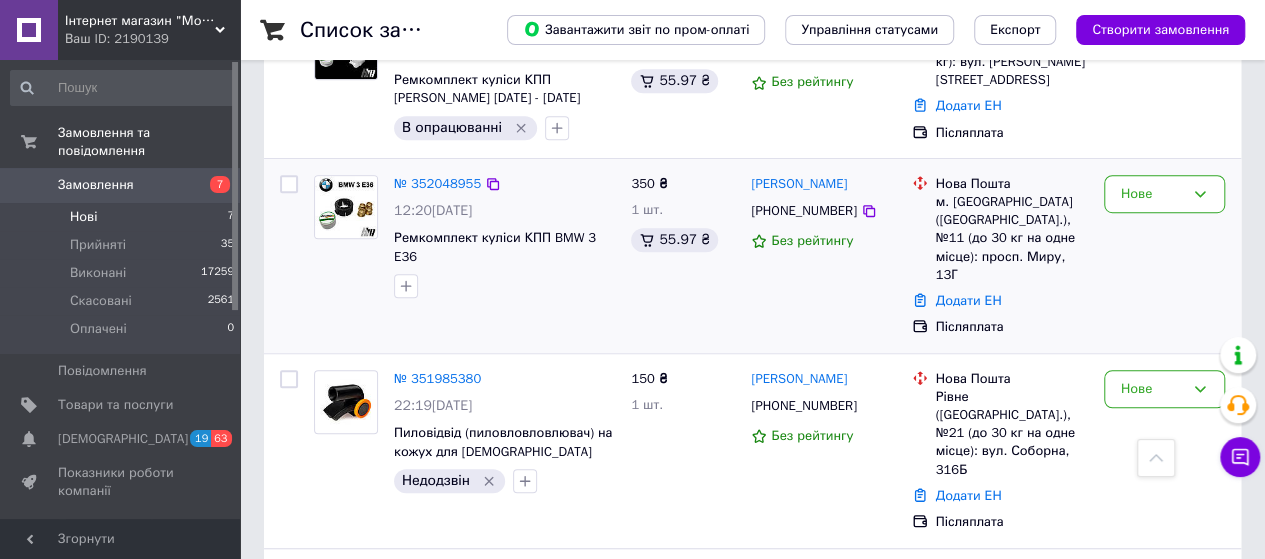 click on "м. [GEOGRAPHIC_DATA] ([GEOGRAPHIC_DATA].), №11 (до 30 кг на одне місце): просп. Миру, 13Г" at bounding box center (1012, 238) 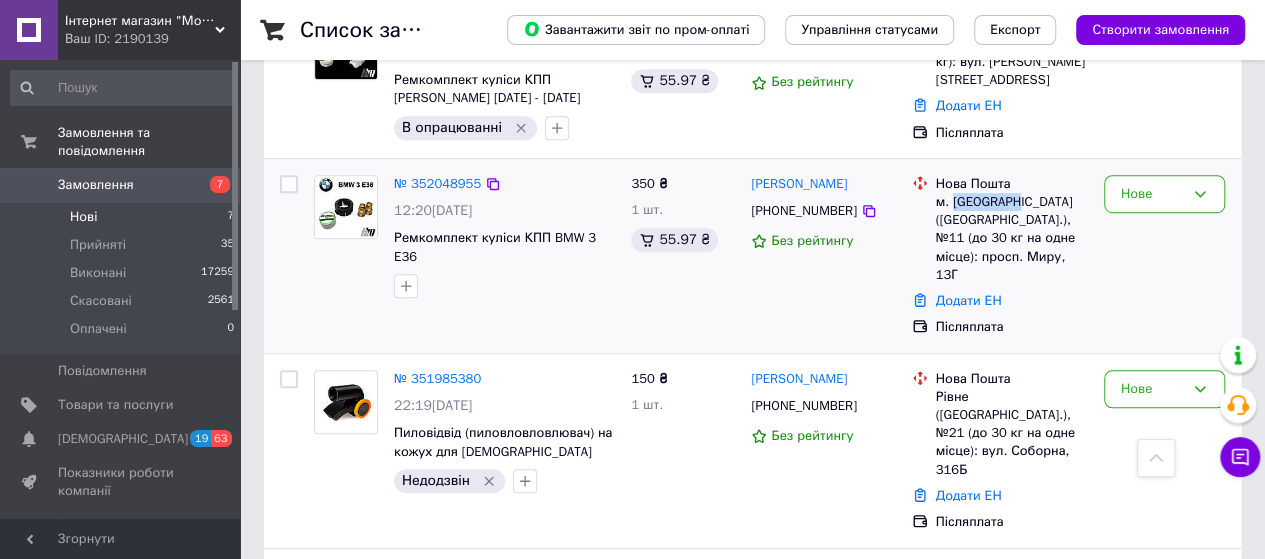 click on "м. [GEOGRAPHIC_DATA] ([GEOGRAPHIC_DATA].), №11 (до 30 кг на одне місце): просп. Миру, 13Г" at bounding box center (1012, 238) 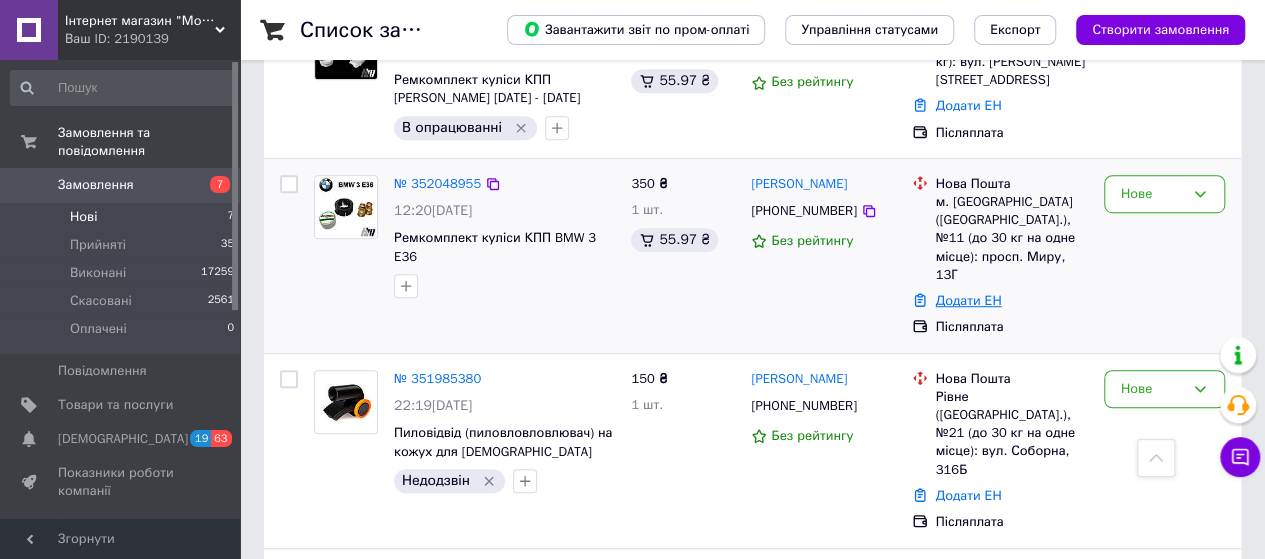click on "Додати ЕН" at bounding box center [969, 300] 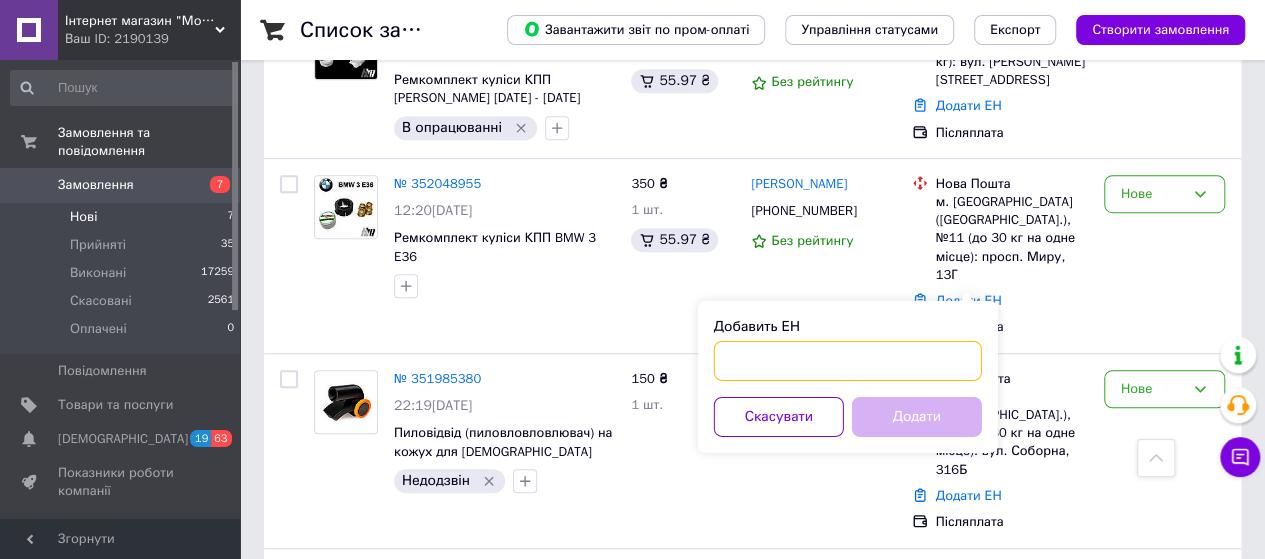 click on "Добавить ЕН" at bounding box center (848, 361) 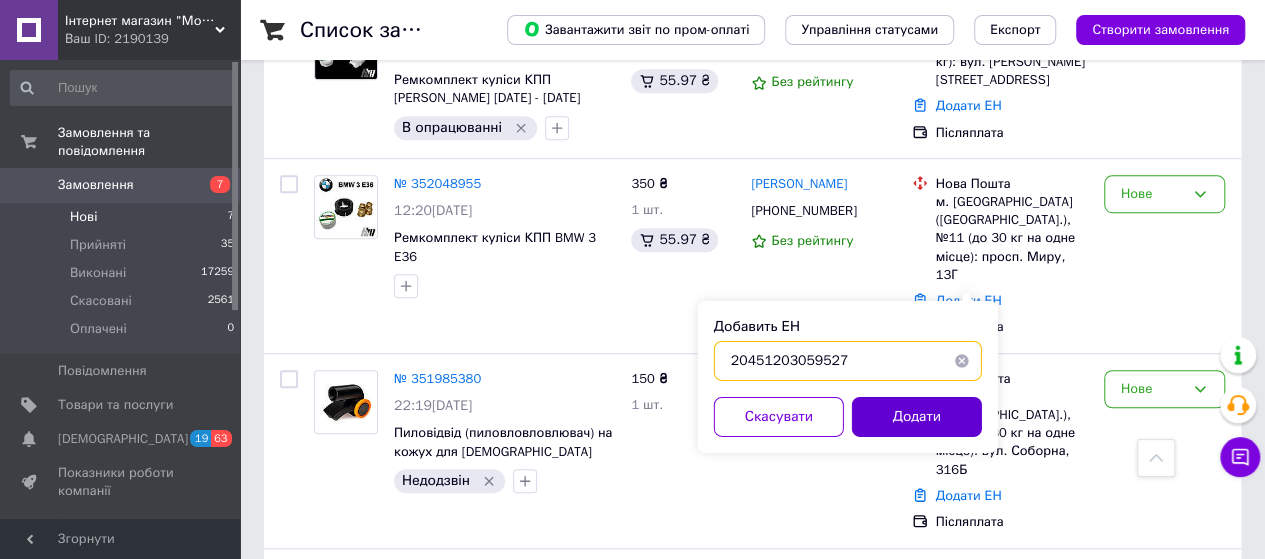 type on "20451203059527" 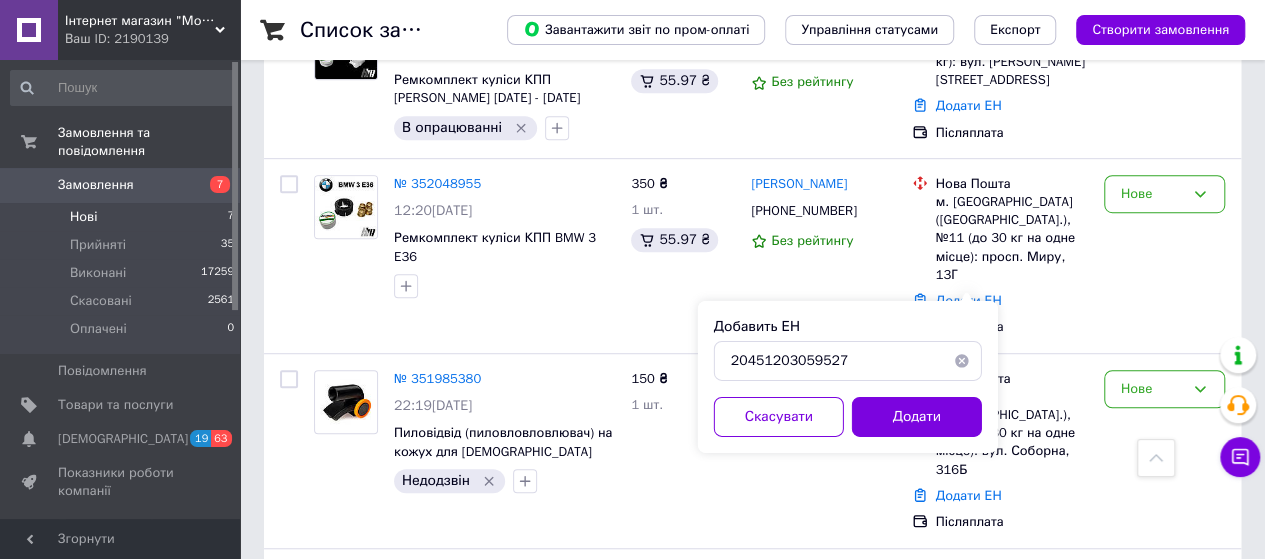 click on "Додати" at bounding box center [917, 417] 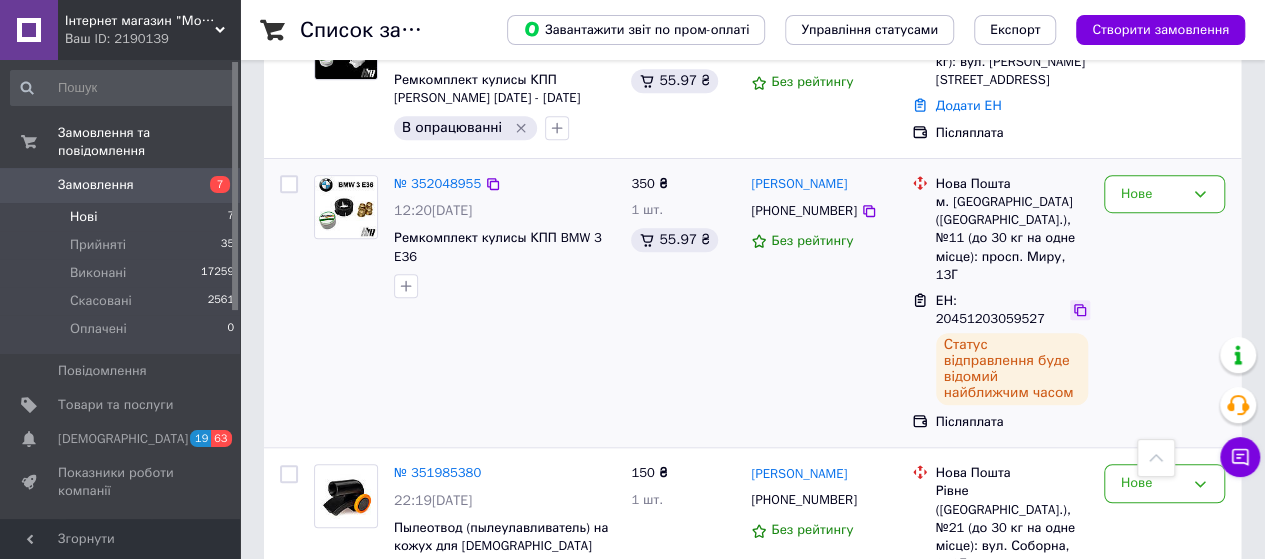 click 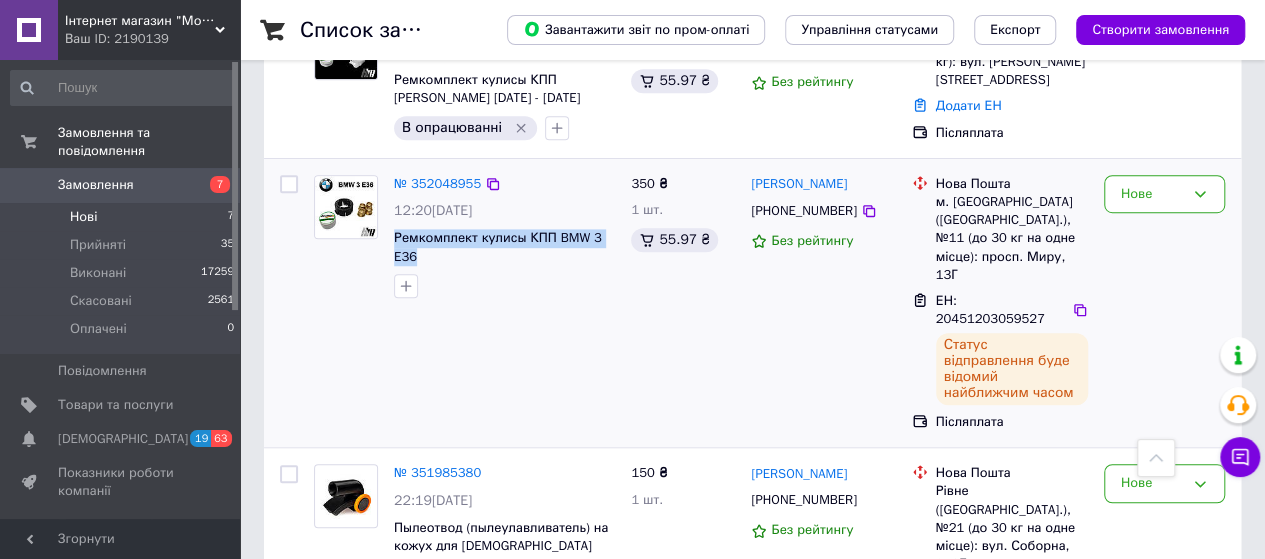 drag, startPoint x: 420, startPoint y: 251, endPoint x: 386, endPoint y: 243, distance: 34.928497 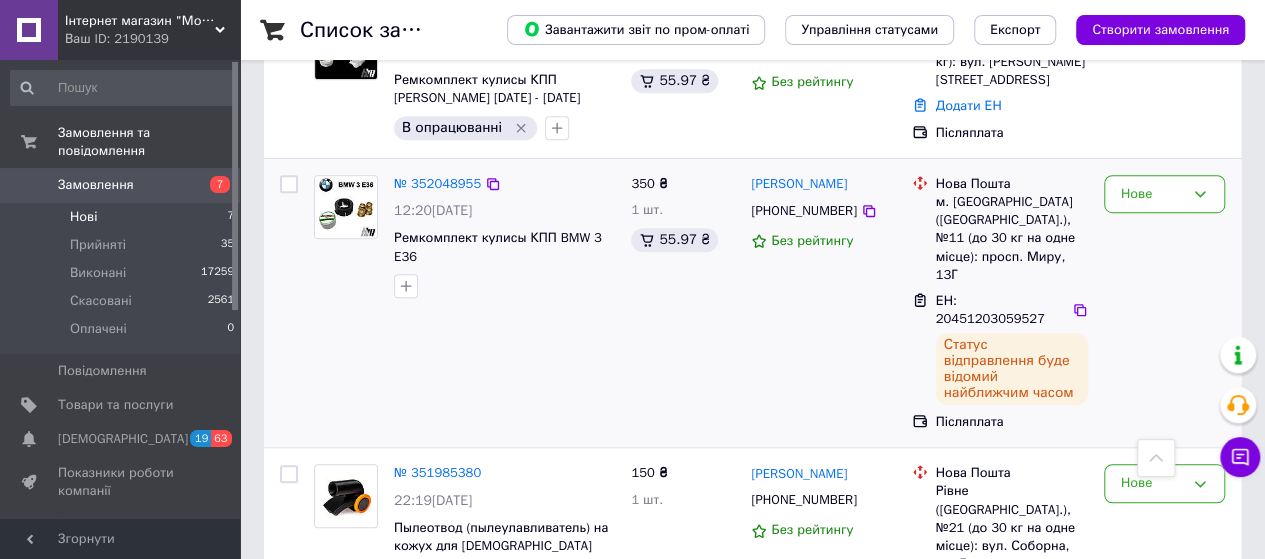 click on "№ 352048955 12:20[DATE] Ремкомплект кулисы КПП BMW 3 E36" at bounding box center [464, 303] 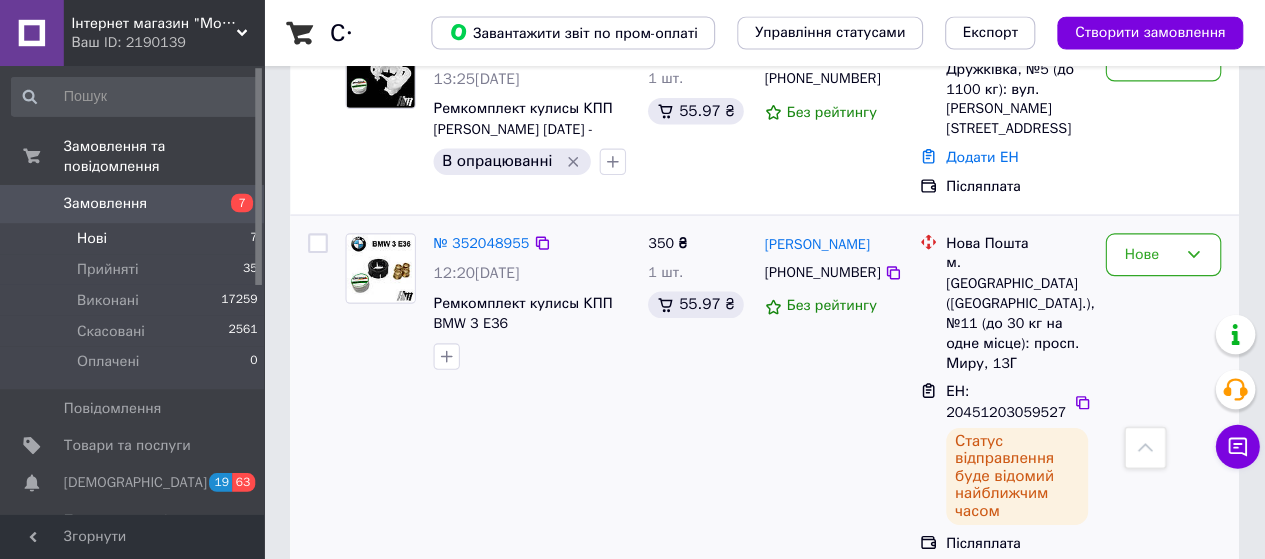 scroll, scrollTop: 500, scrollLeft: 0, axis: vertical 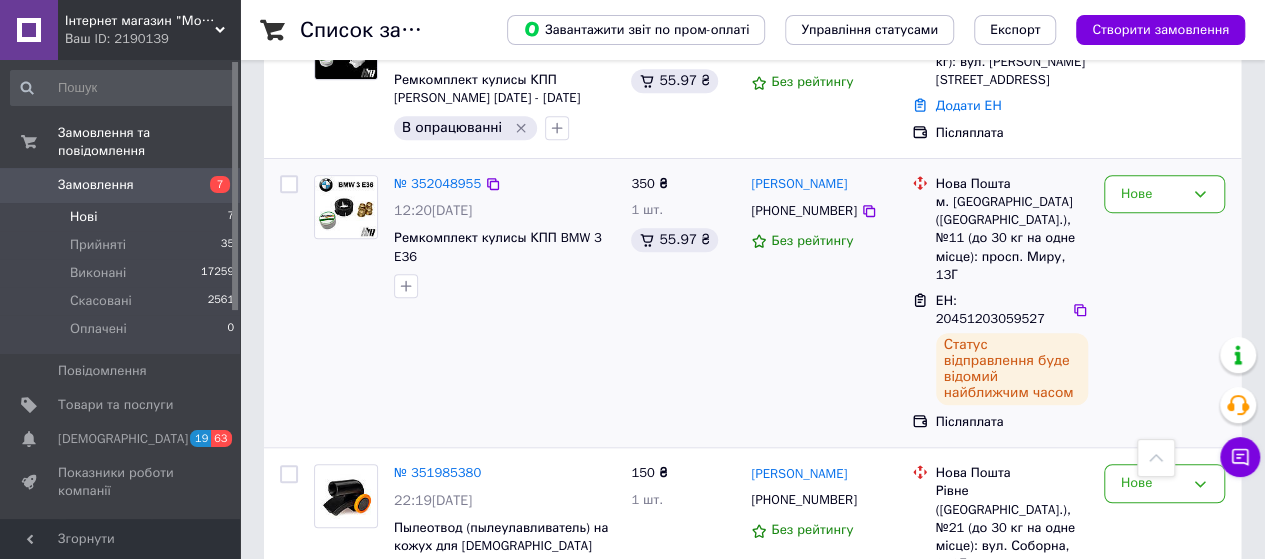 click on "350 ₴ 1 шт. 55.97 ₴" at bounding box center (683, 303) 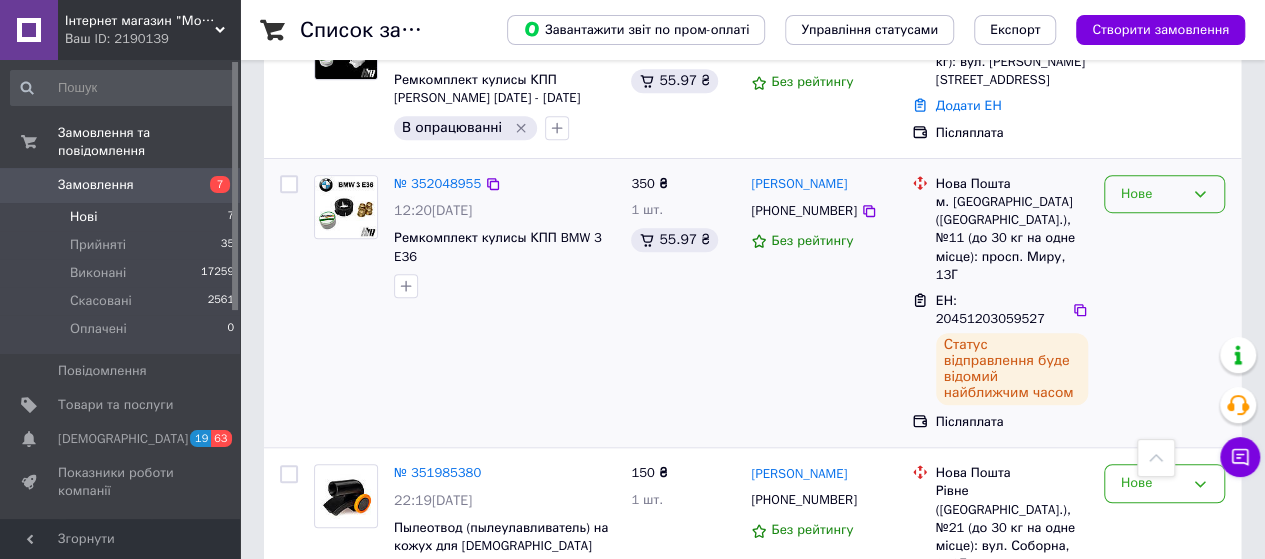 click 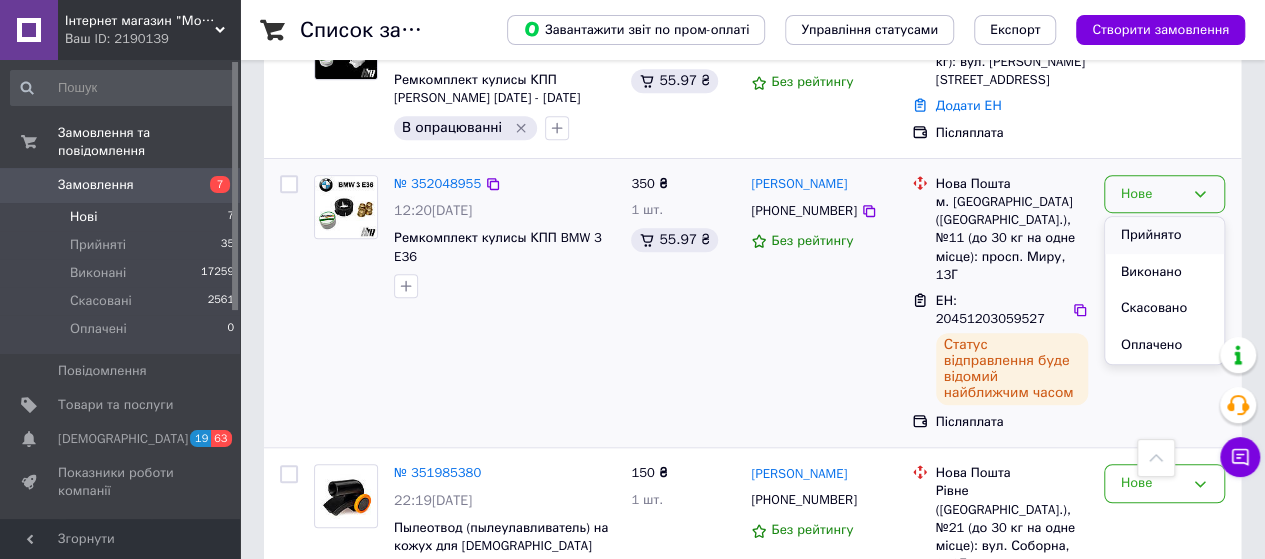 click on "Прийнято" at bounding box center (1164, 235) 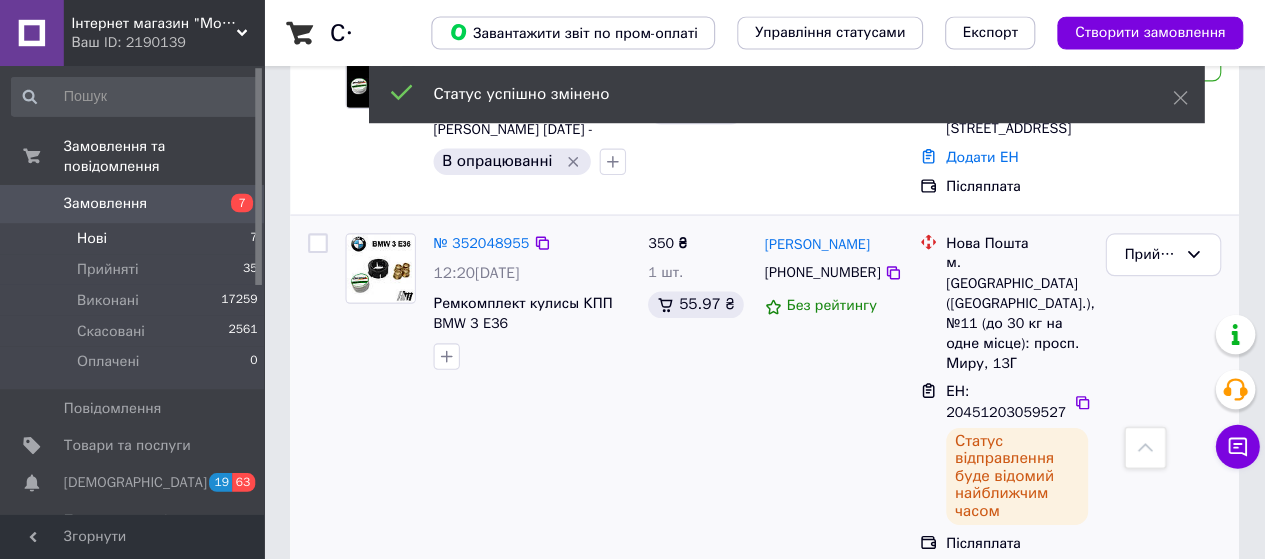 scroll, scrollTop: 500, scrollLeft: 0, axis: vertical 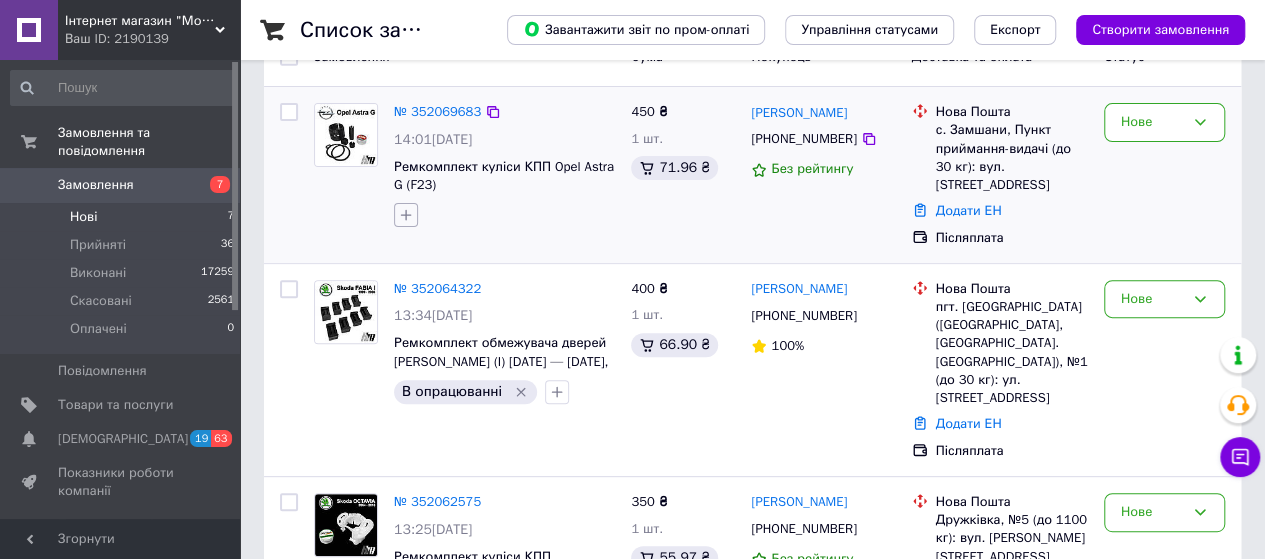 click 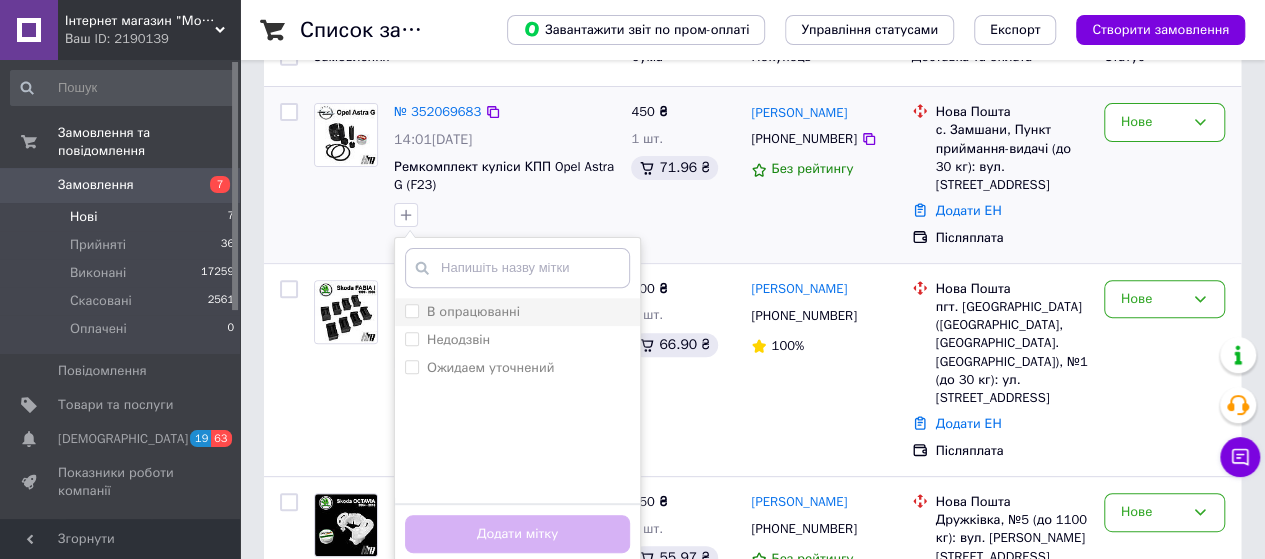 click on "В опрацюванні" at bounding box center (517, 312) 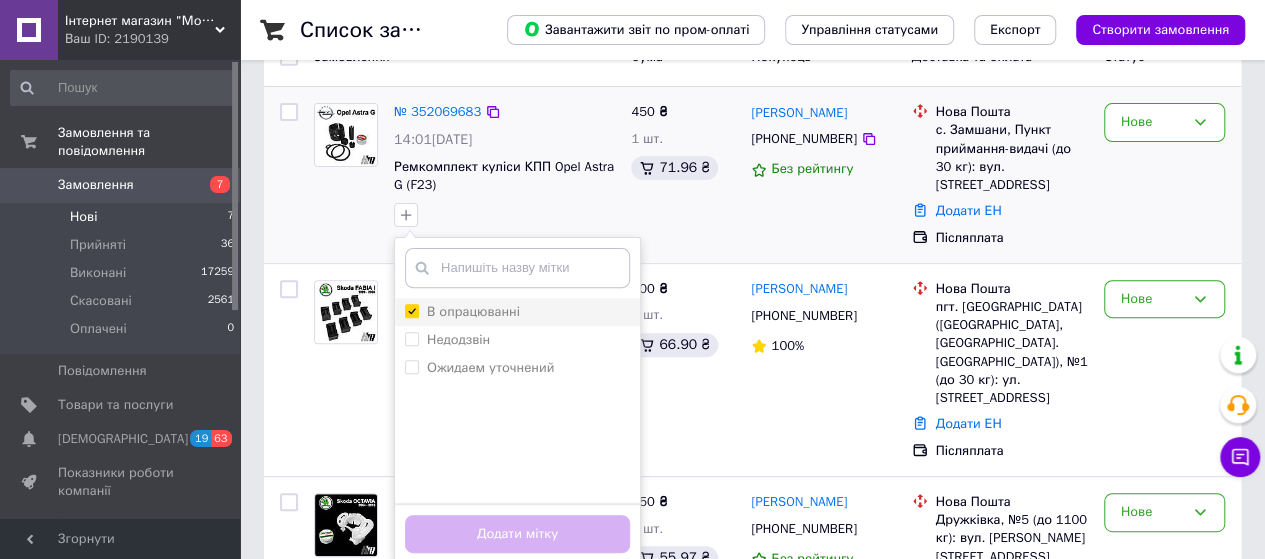 checkbox on "true" 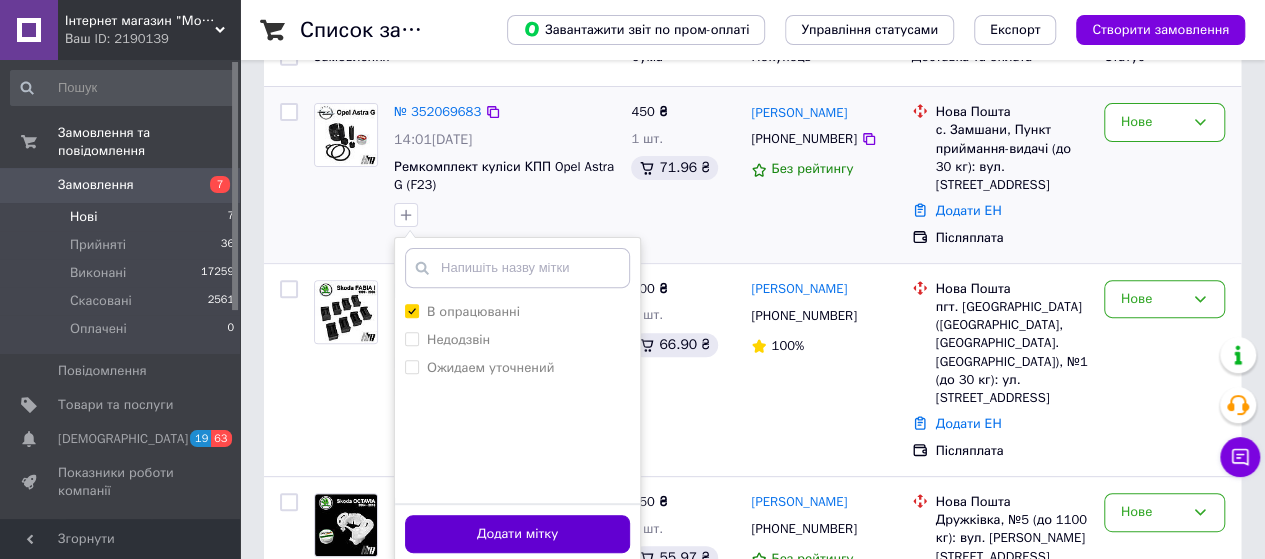 click on "Додати мітку" at bounding box center (517, 534) 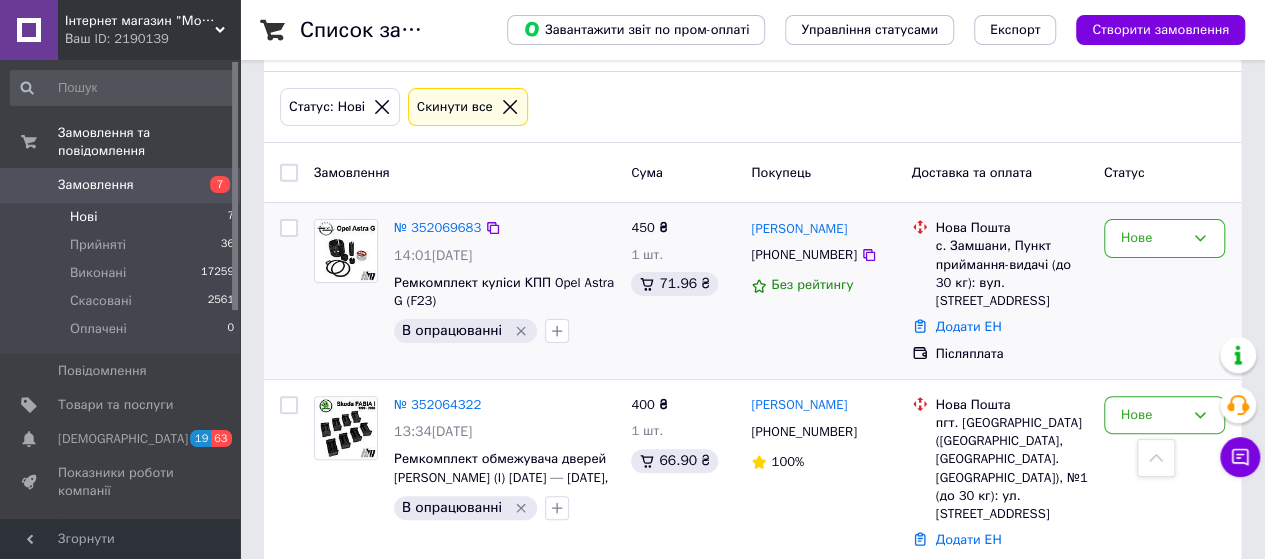 scroll, scrollTop: 0, scrollLeft: 0, axis: both 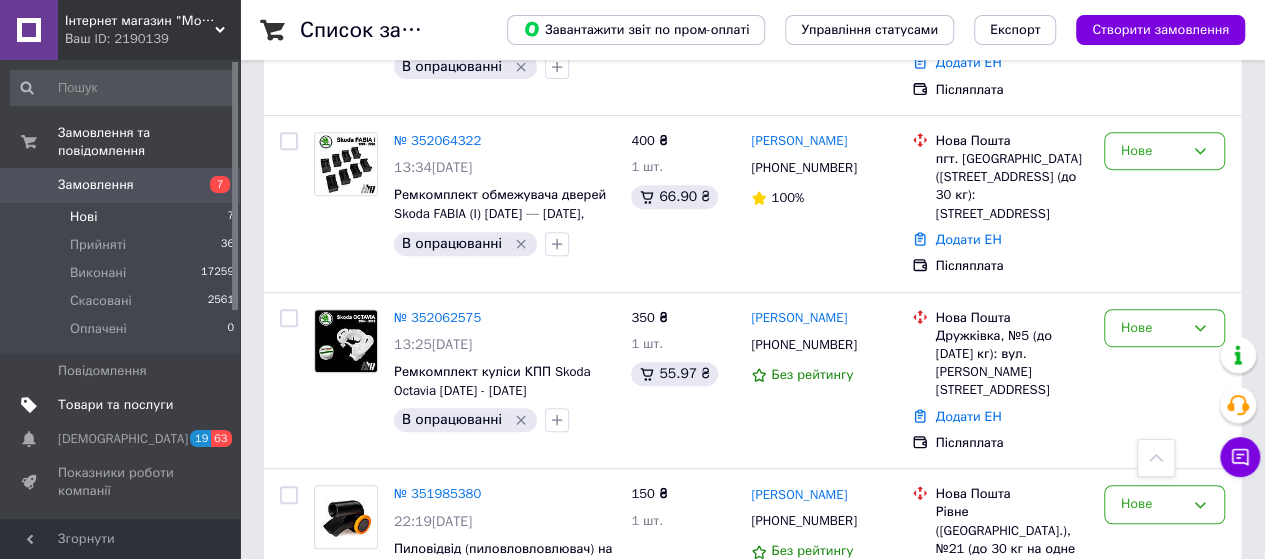 click on "Товари та послуги" at bounding box center [121, 405] 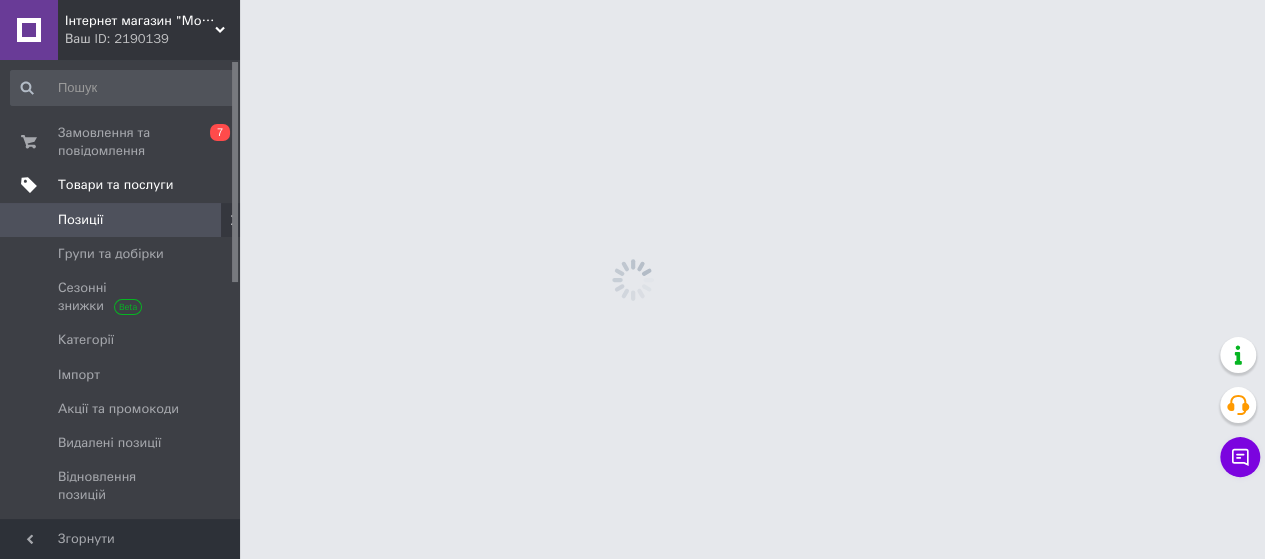 scroll, scrollTop: 0, scrollLeft: 0, axis: both 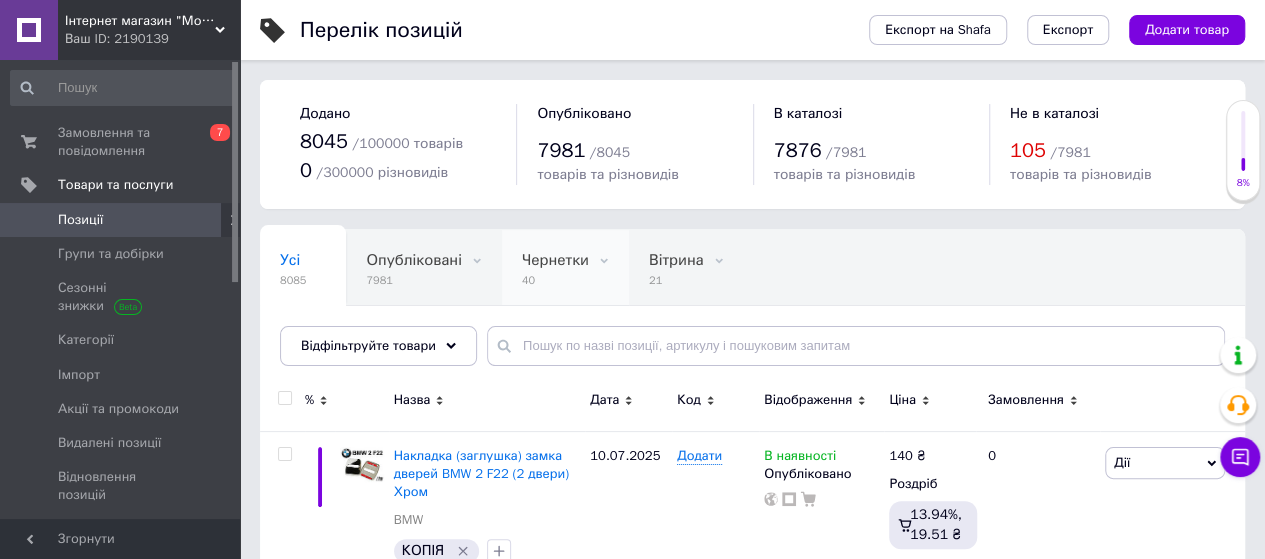 click on "40" at bounding box center (555, 280) 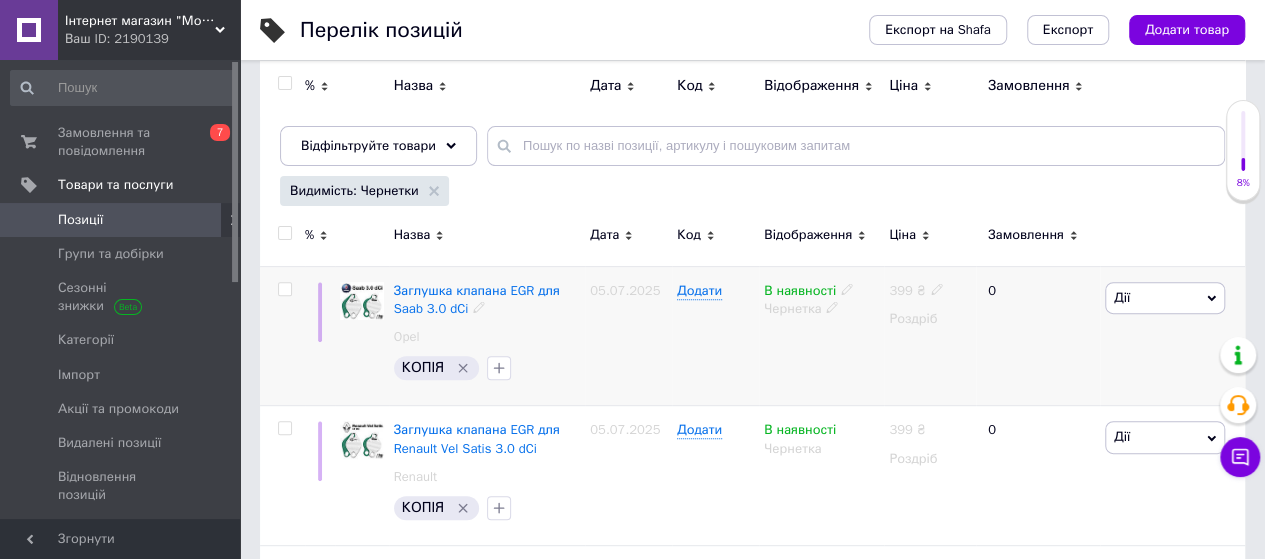 scroll, scrollTop: 0, scrollLeft: 0, axis: both 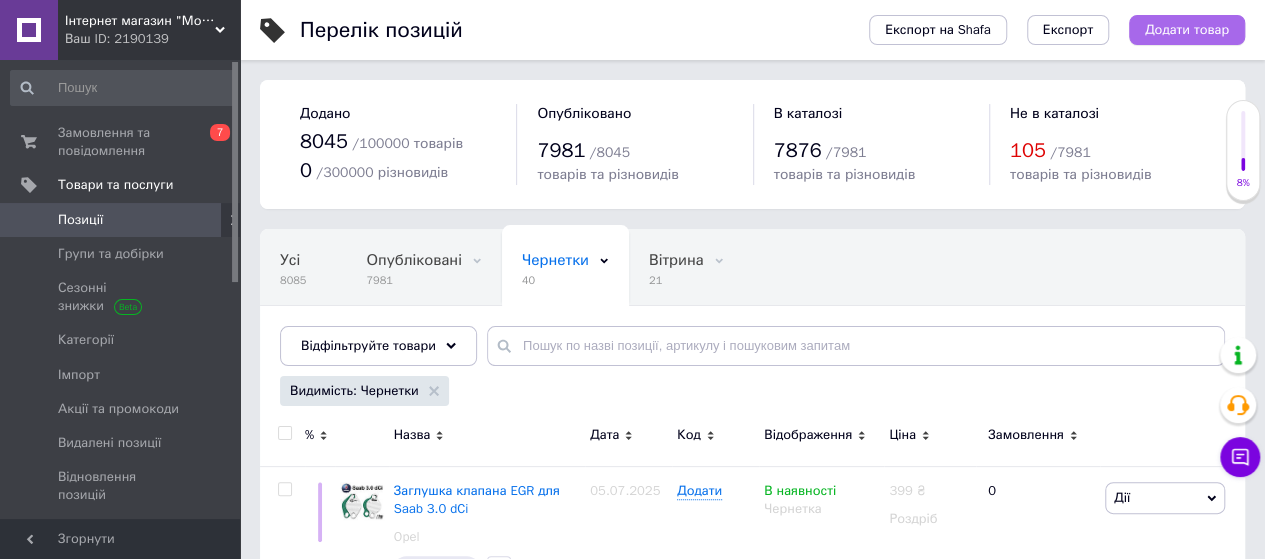 click on "Додати товар" at bounding box center [1187, 30] 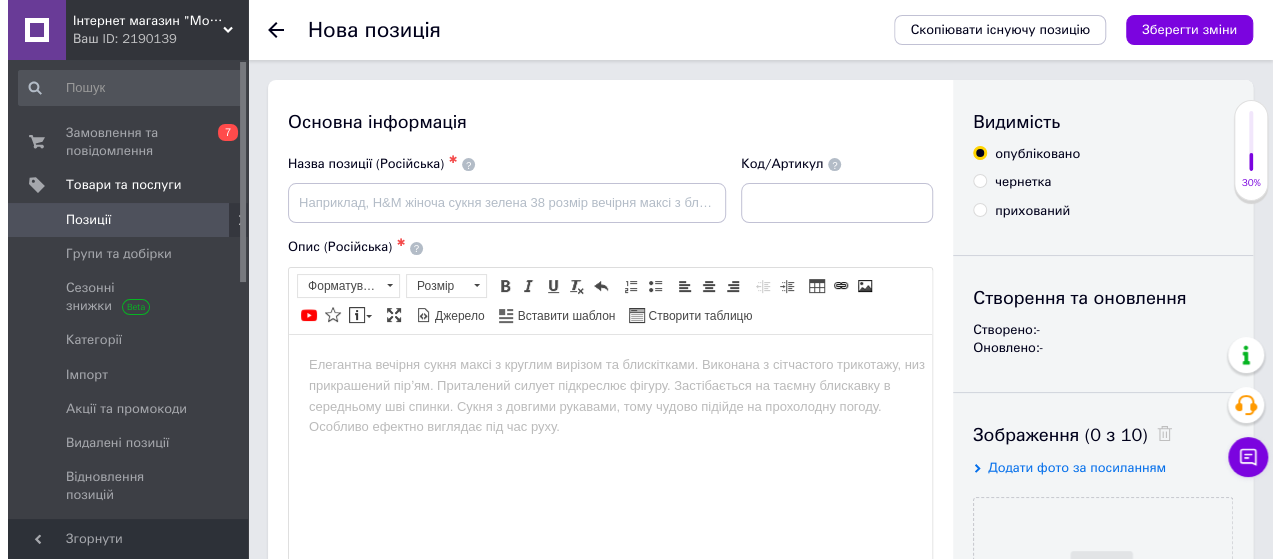 scroll, scrollTop: 0, scrollLeft: 0, axis: both 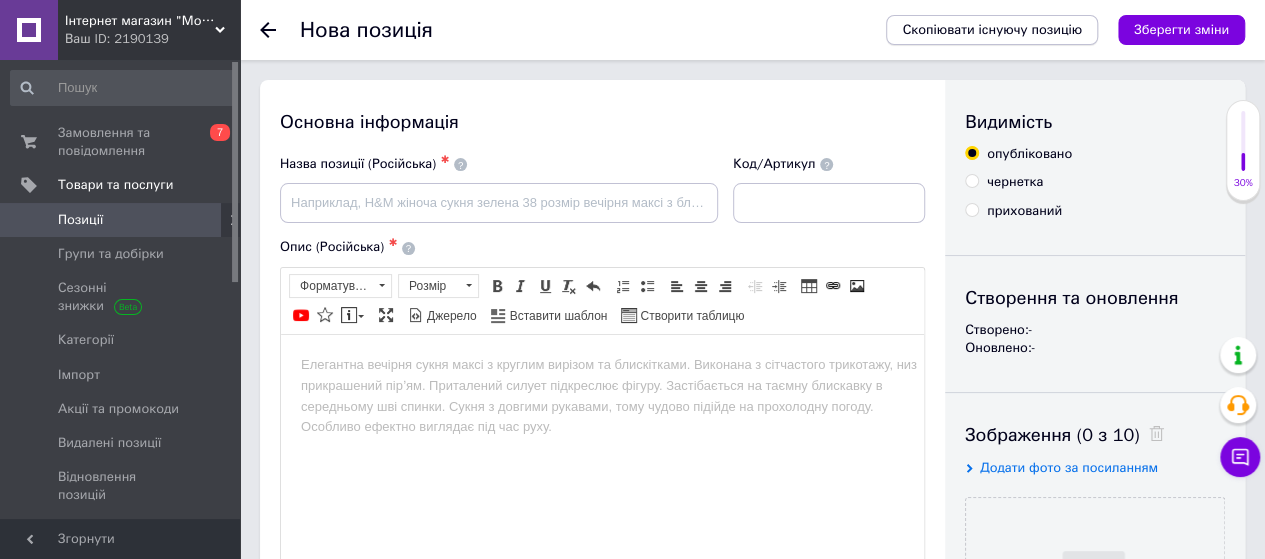 click on "Скопіювати існуючу позицію" at bounding box center [992, 30] 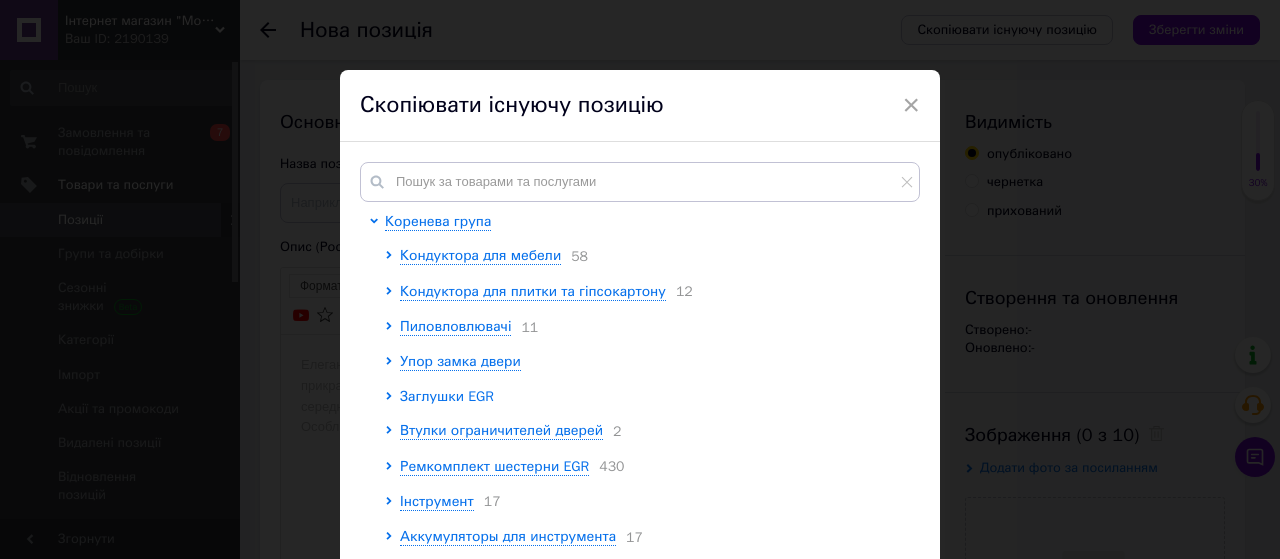 click on "Заглушки EGR" at bounding box center (447, 396) 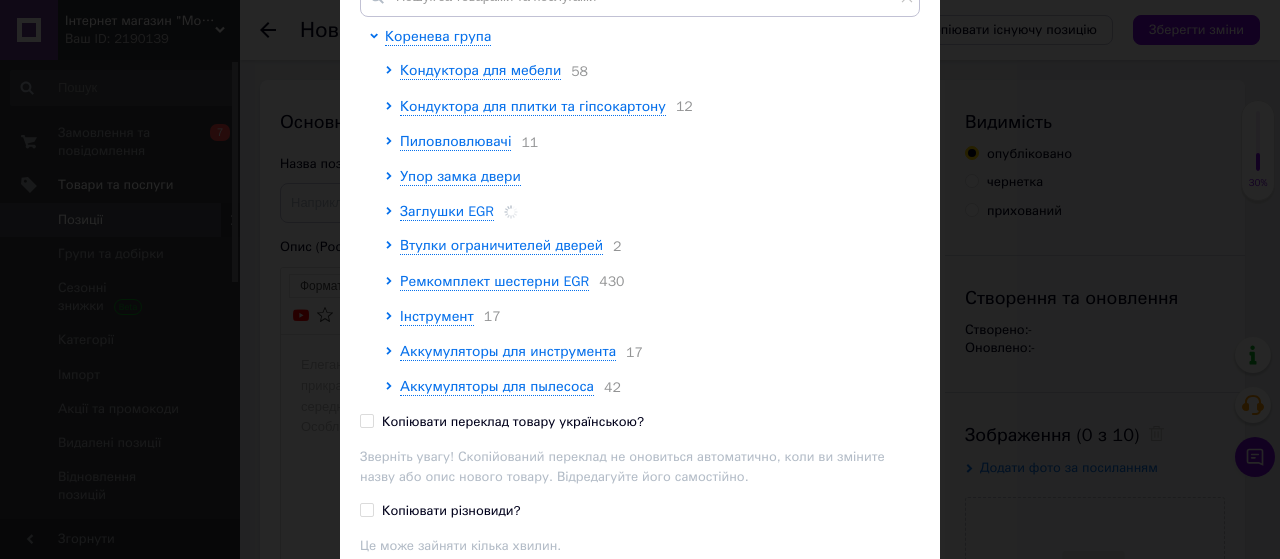 scroll, scrollTop: 300, scrollLeft: 0, axis: vertical 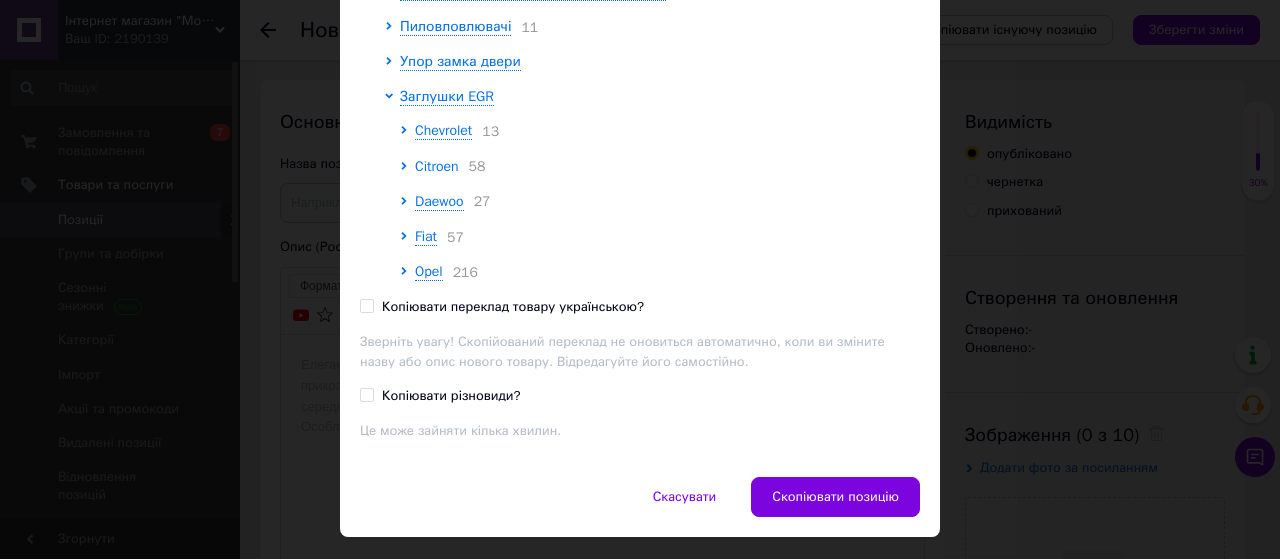 click on "Citroen" at bounding box center (437, 166) 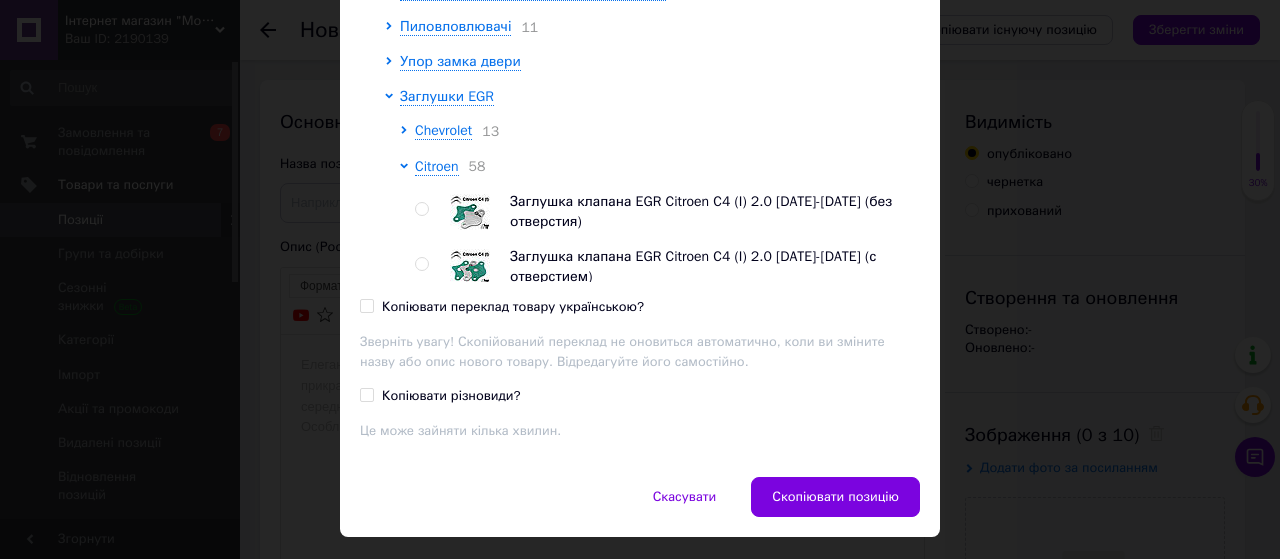 click on "Копіювати переклад товару українською?" at bounding box center (513, 307) 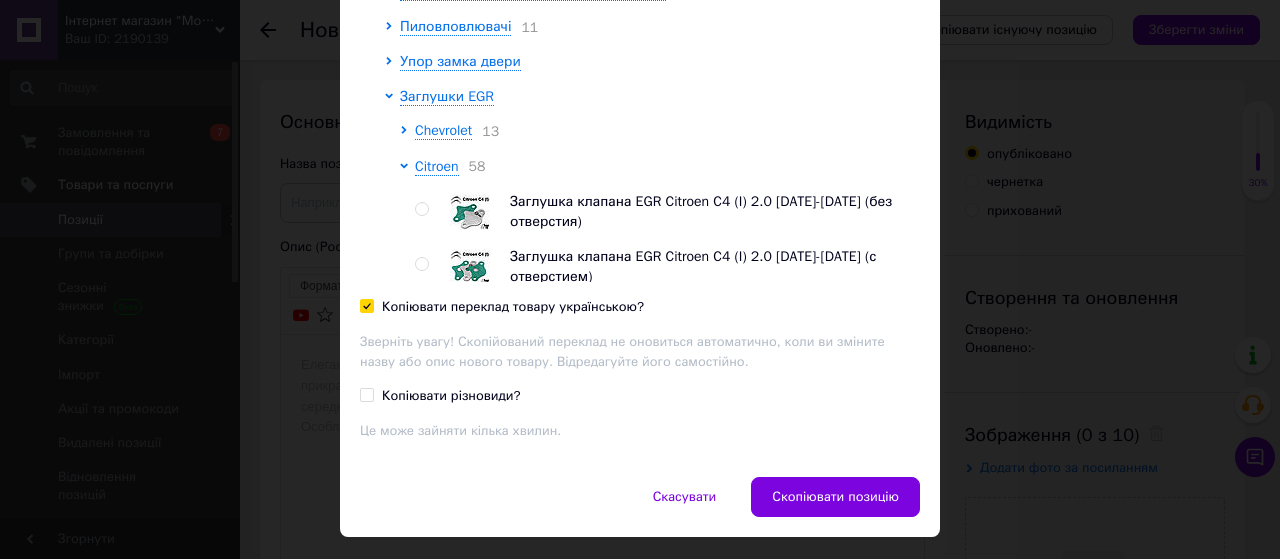 checkbox on "true" 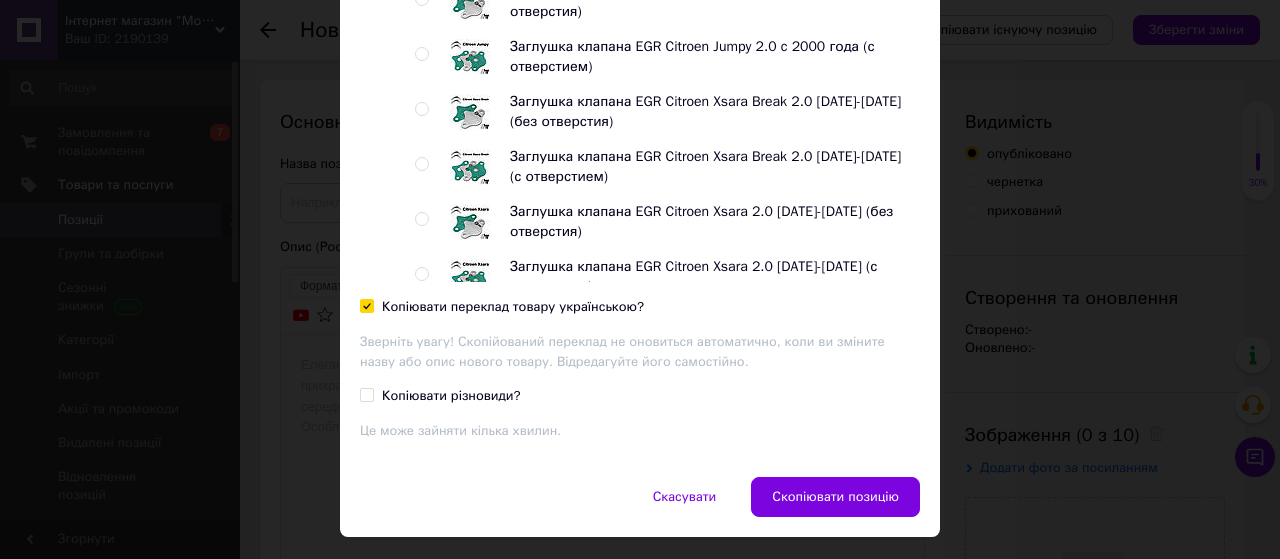 scroll, scrollTop: 1400, scrollLeft: 0, axis: vertical 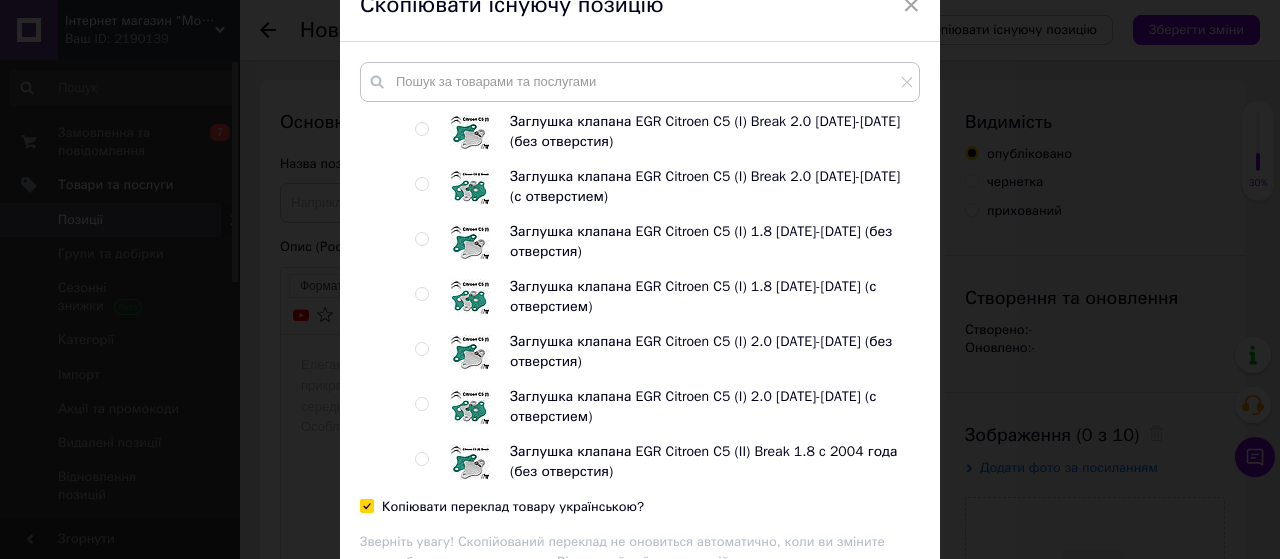 click at bounding box center (421, 294) 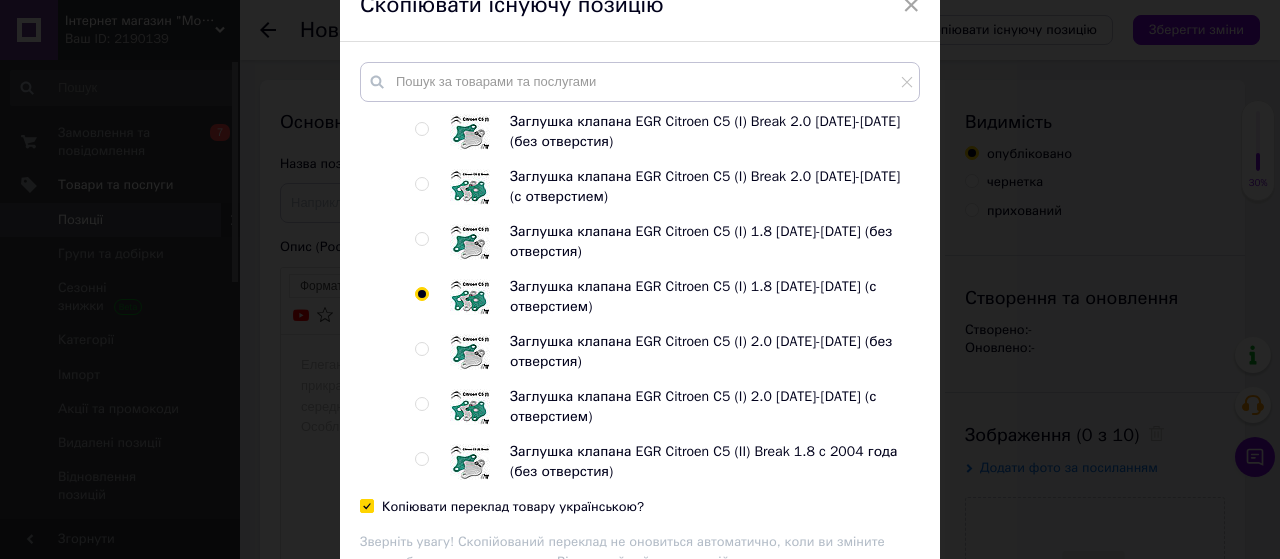 radio on "true" 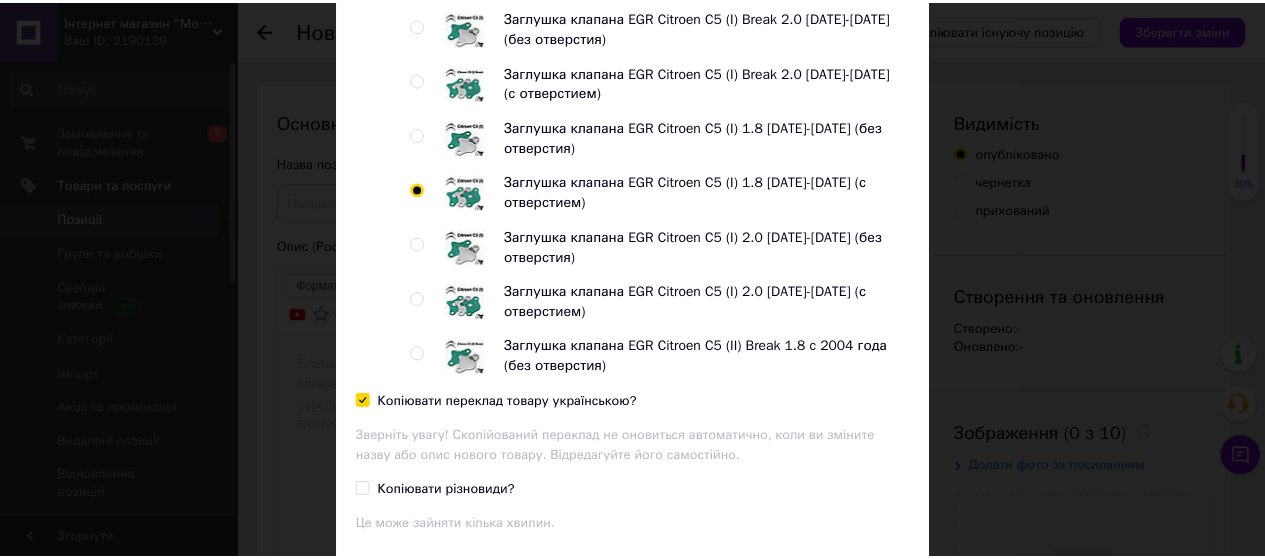 scroll, scrollTop: 346, scrollLeft: 0, axis: vertical 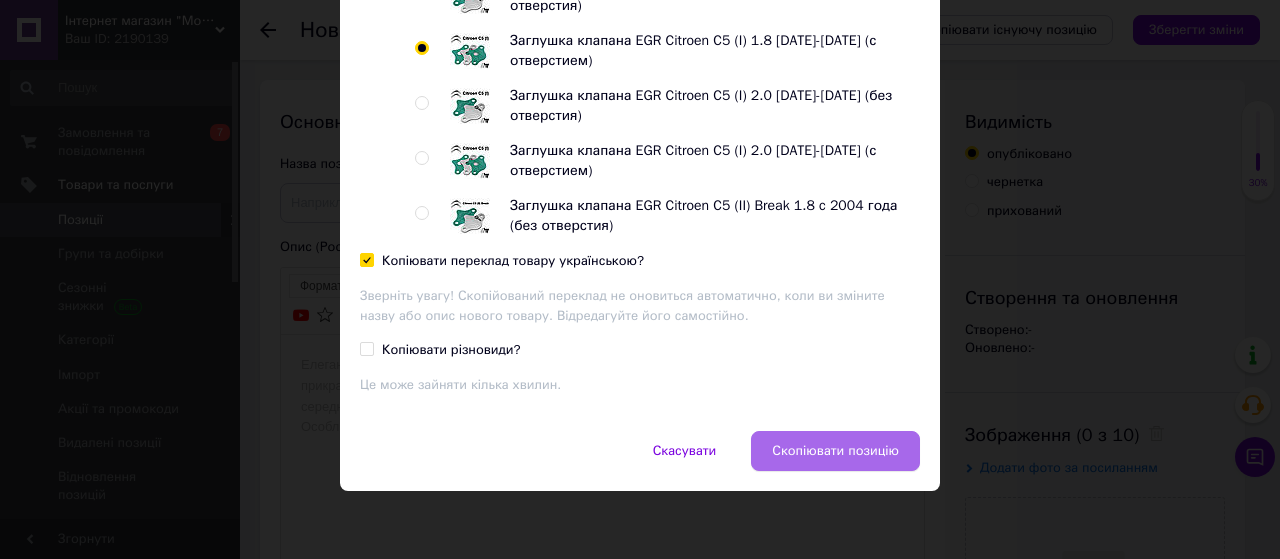 click on "Скопіювати позицію" at bounding box center [835, 451] 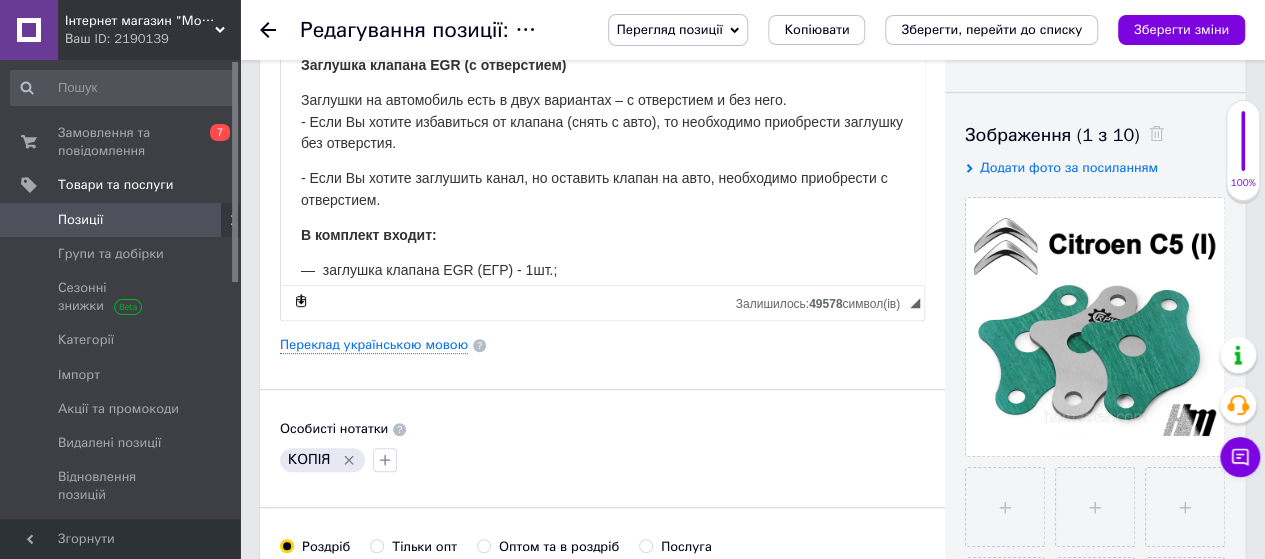 scroll, scrollTop: 200, scrollLeft: 0, axis: vertical 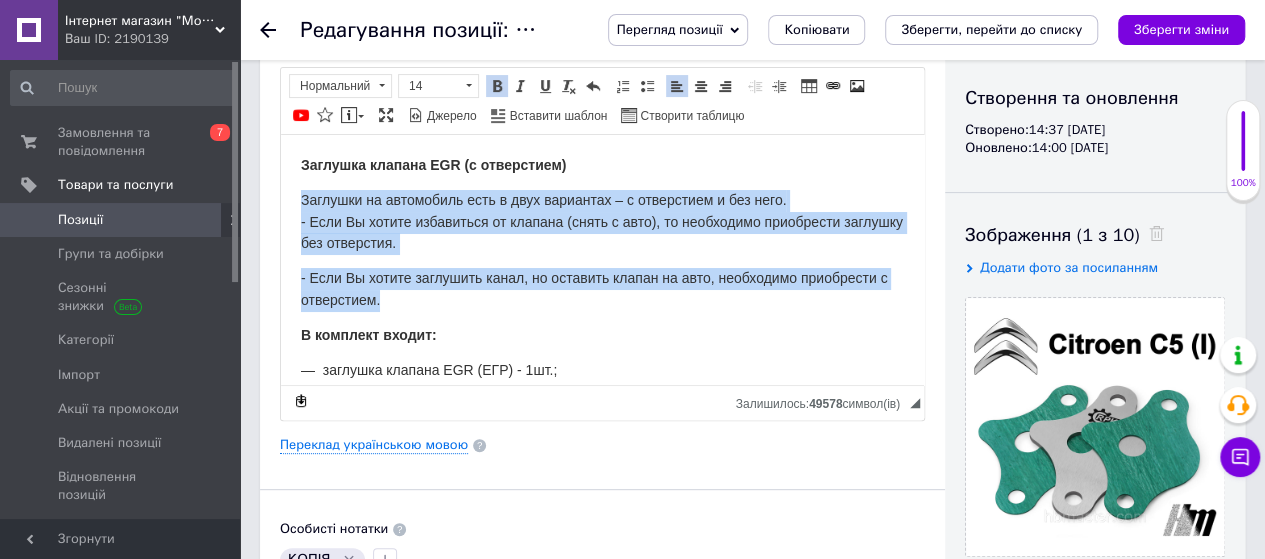 drag, startPoint x: 427, startPoint y: 300, endPoint x: 545, endPoint y: 329, distance: 121.511314 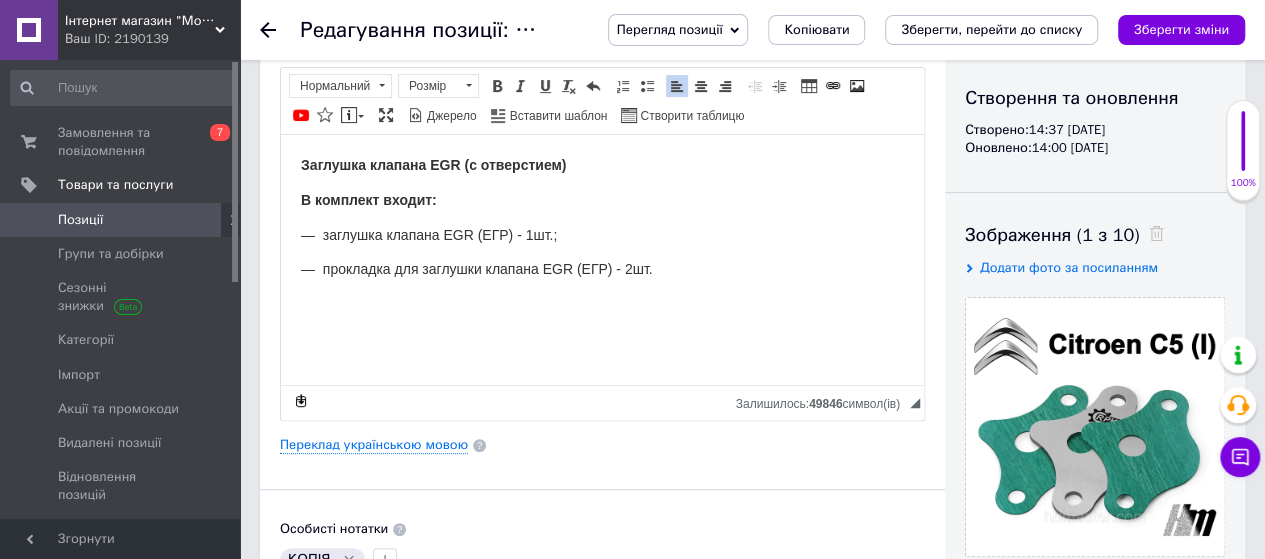 type 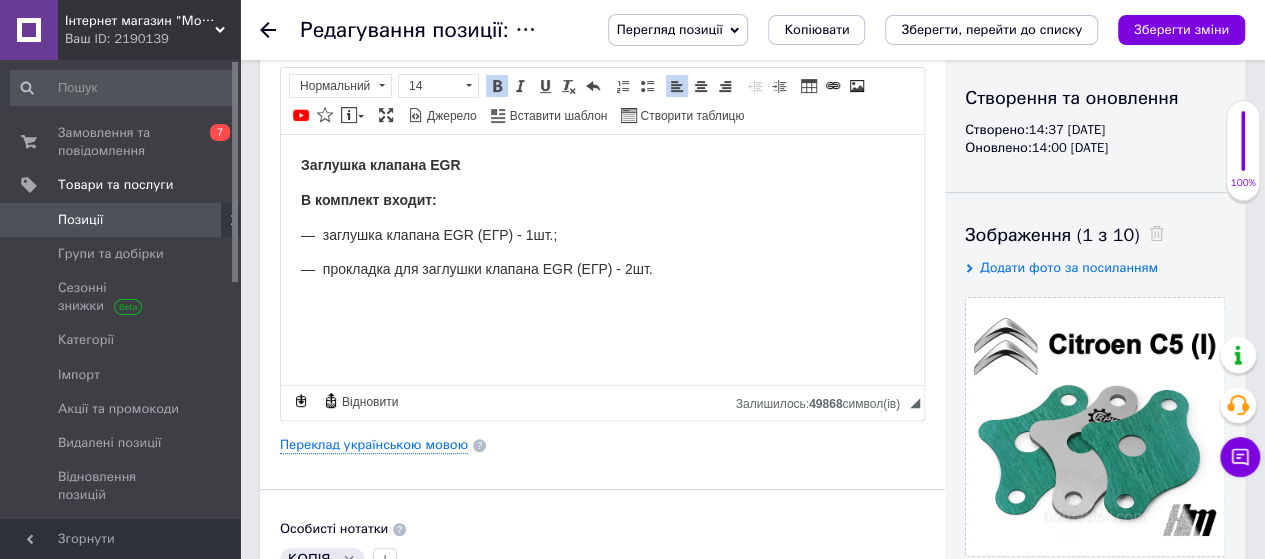 click on "—  заглушка клапана EGR (ЕГР) - 1шт.;" at bounding box center [429, 234] 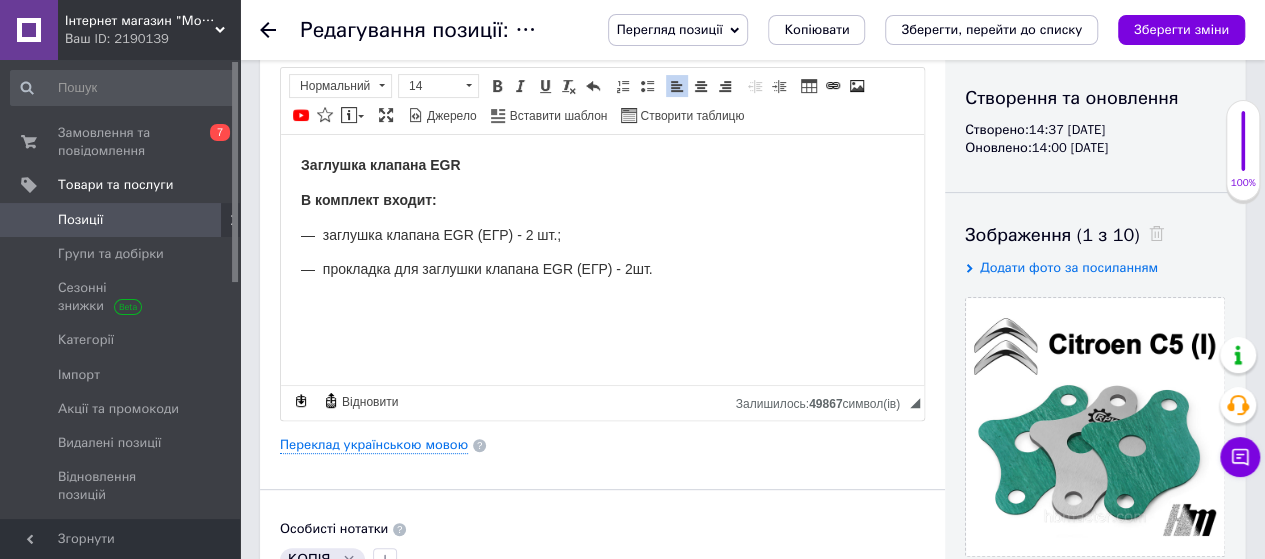 click on "—  прокладка для заглушки клапана EGR (ЕГР) - 2шт." at bounding box center (477, 268) 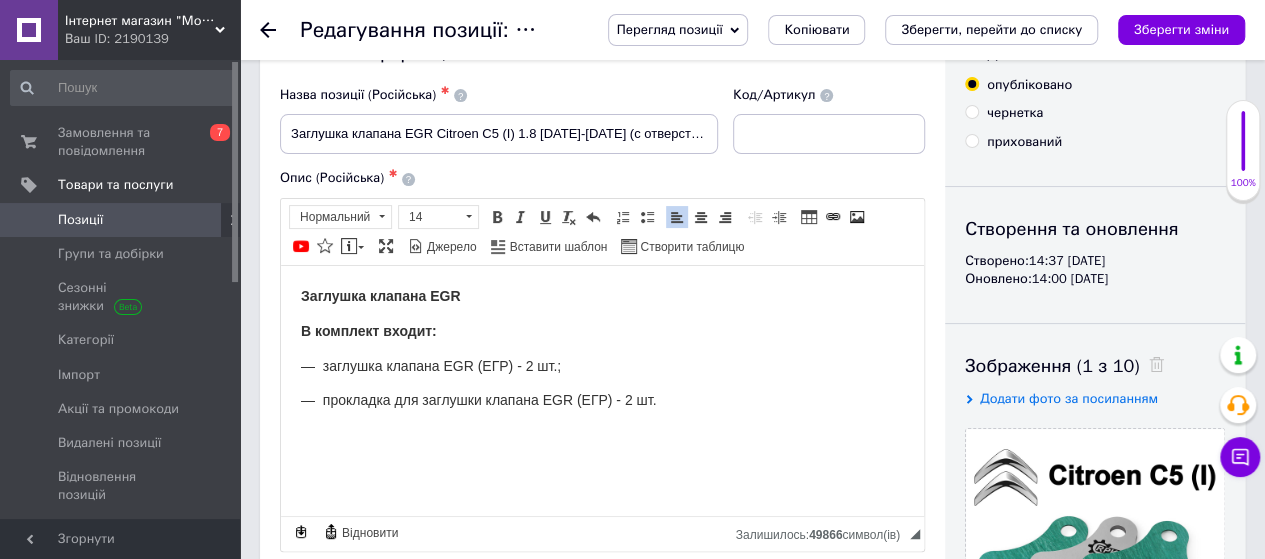 scroll, scrollTop: 0, scrollLeft: 0, axis: both 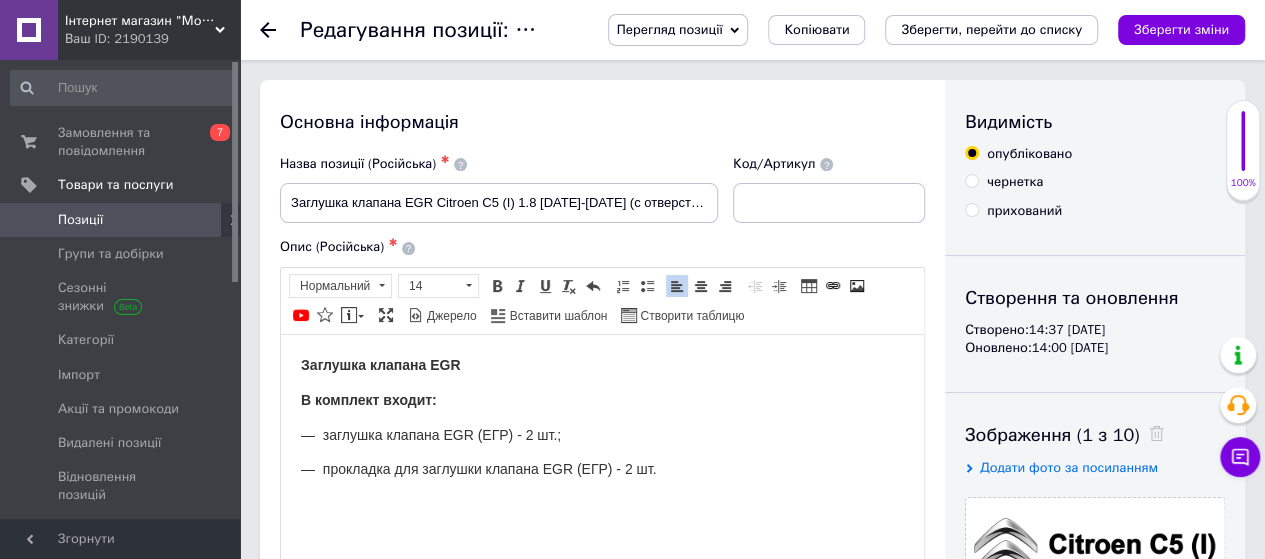 click on "чернетка" at bounding box center [1015, 182] 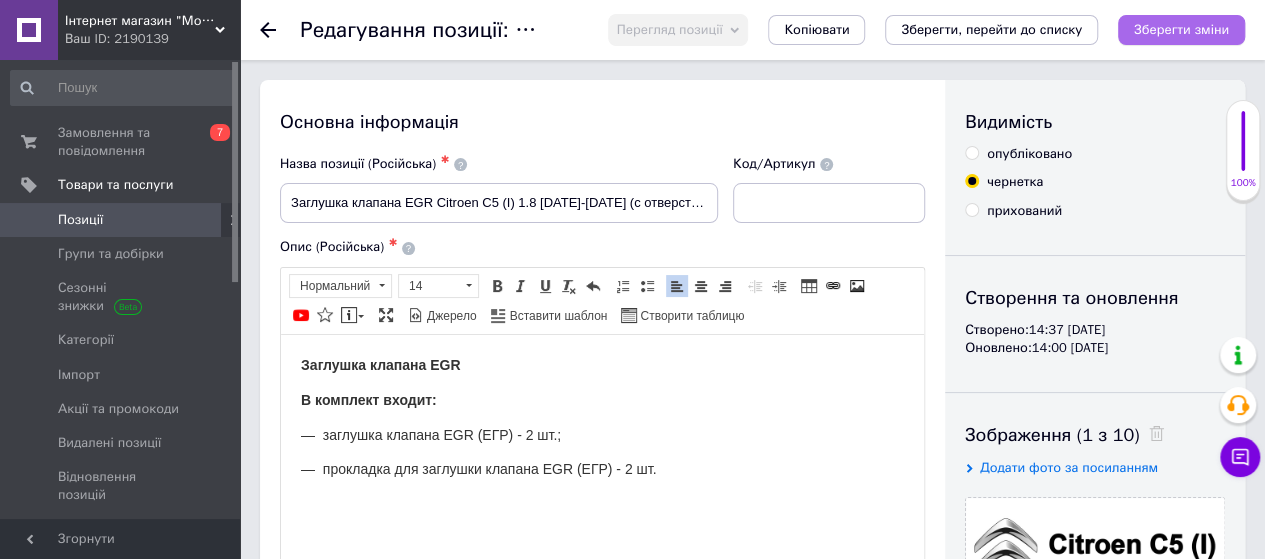 click on "Зберегти зміни" at bounding box center (1181, 29) 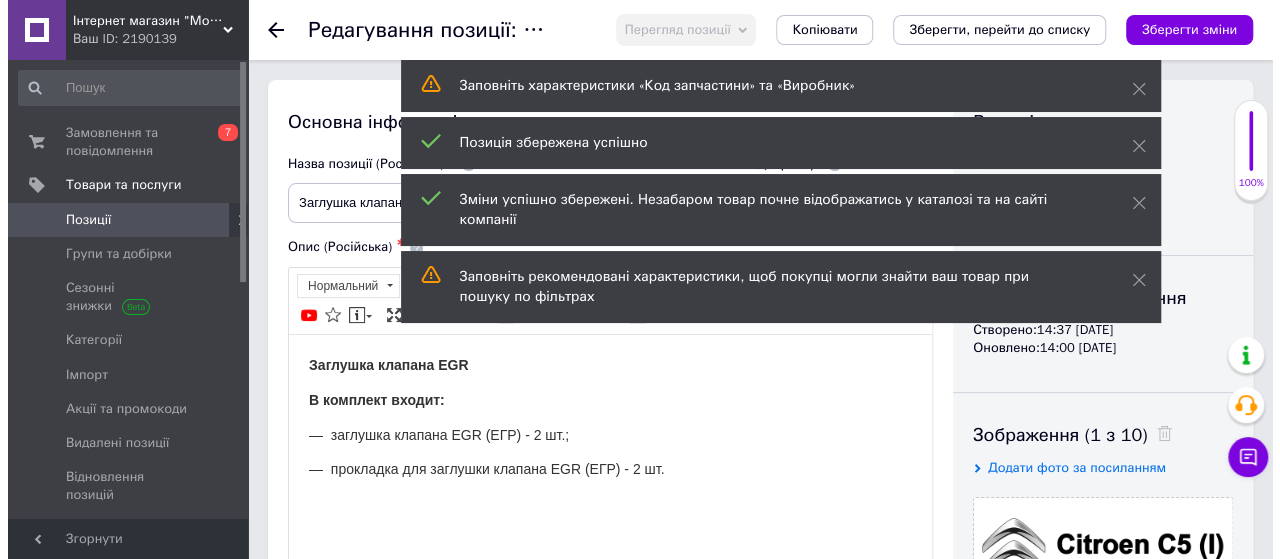 scroll, scrollTop: 200, scrollLeft: 0, axis: vertical 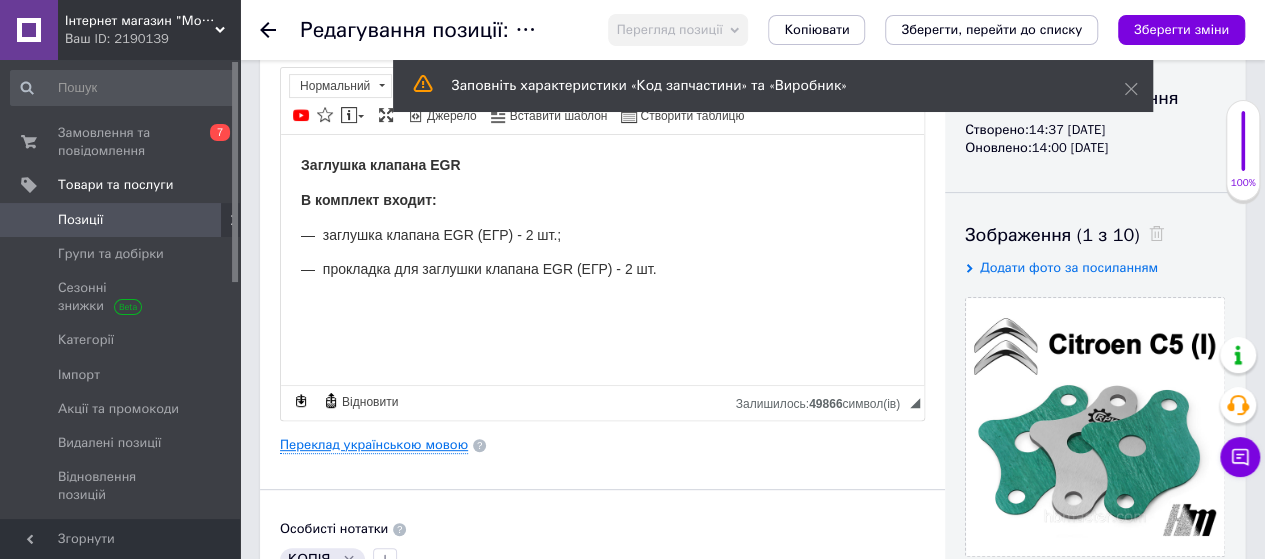 click on "Переклад українською мовою" at bounding box center (374, 445) 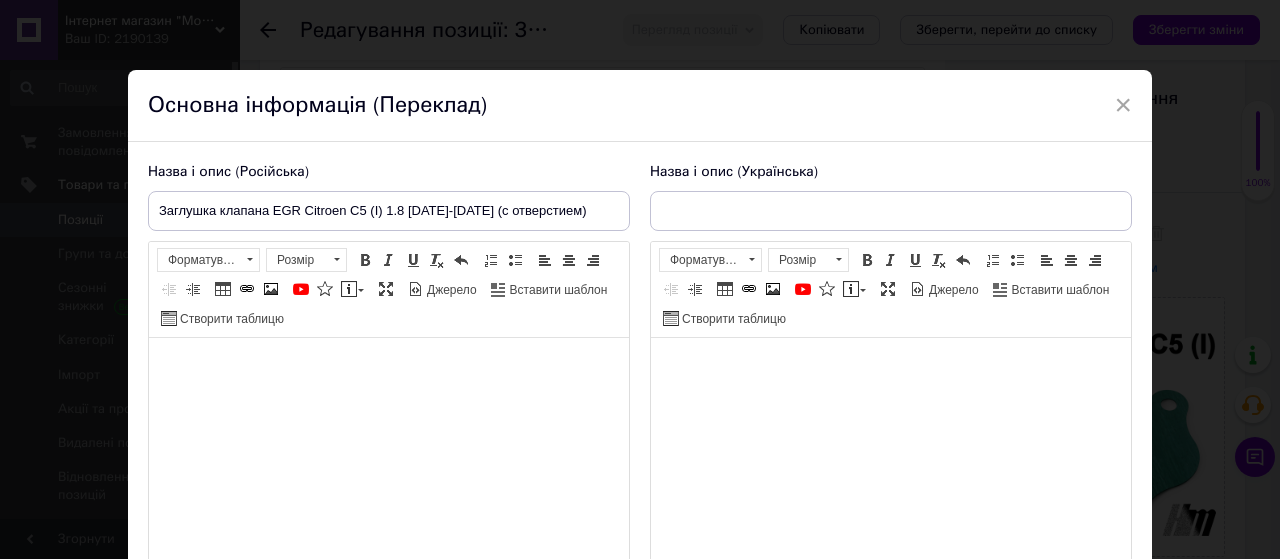 type on "Заглушка клапана EGR Citroen C5 (I) 1.8 [DATE]-[DATE] (з отвором)" 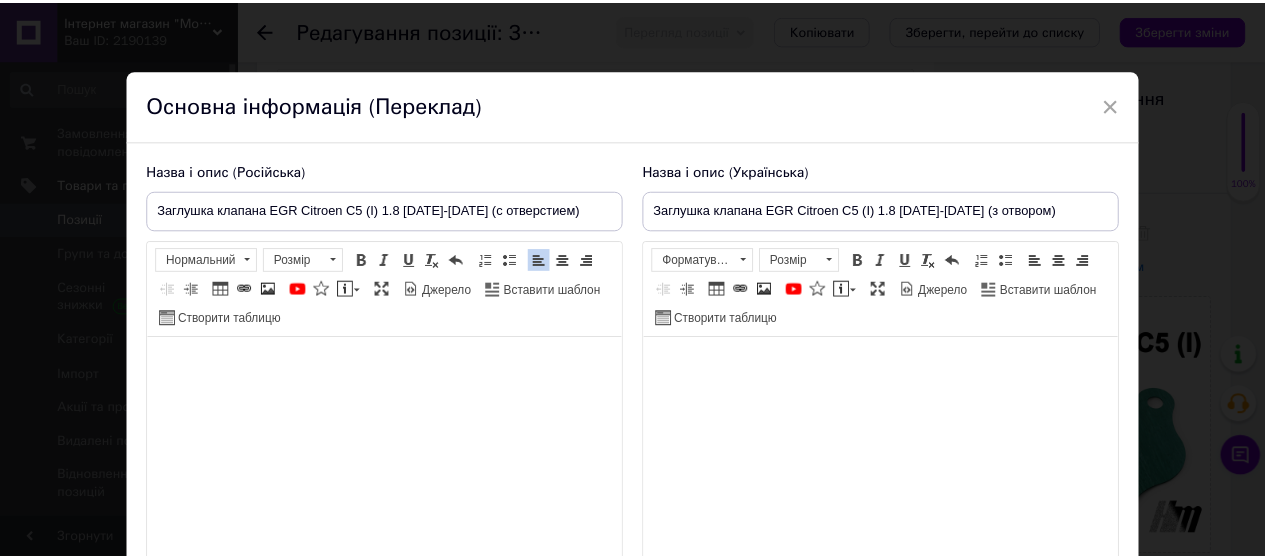 scroll, scrollTop: 200, scrollLeft: 0, axis: vertical 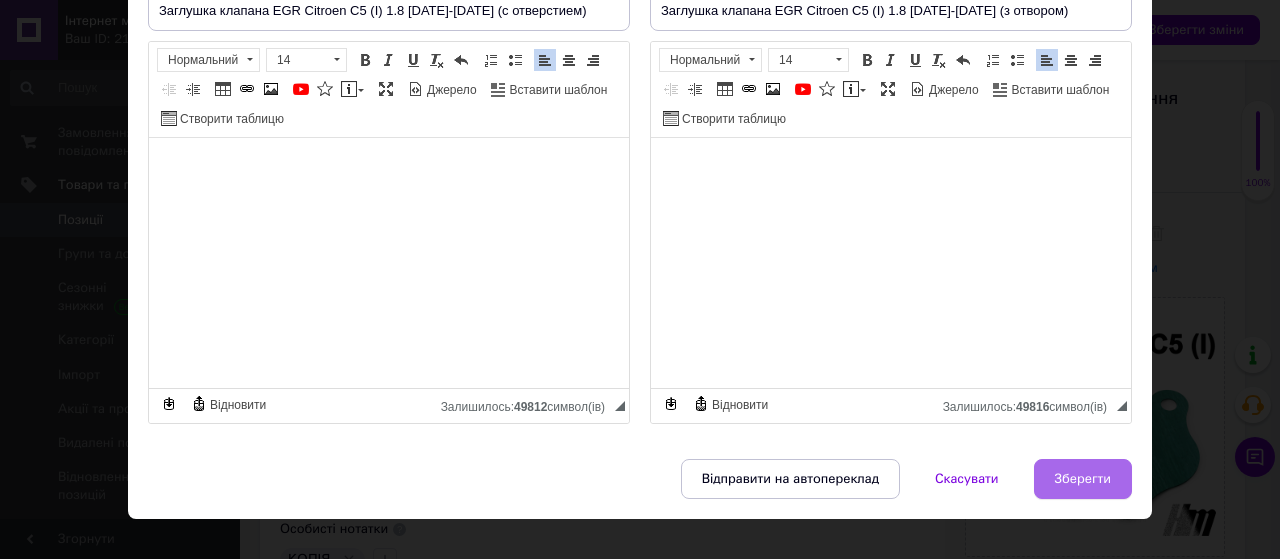click on "Зберегти" at bounding box center (1083, 479) 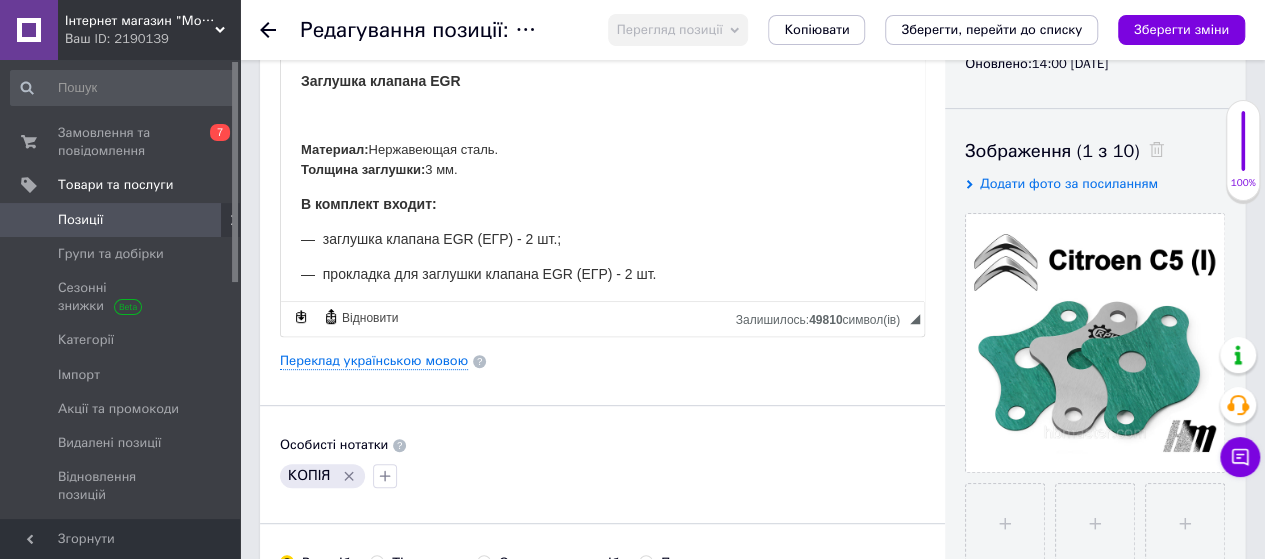 scroll, scrollTop: 400, scrollLeft: 0, axis: vertical 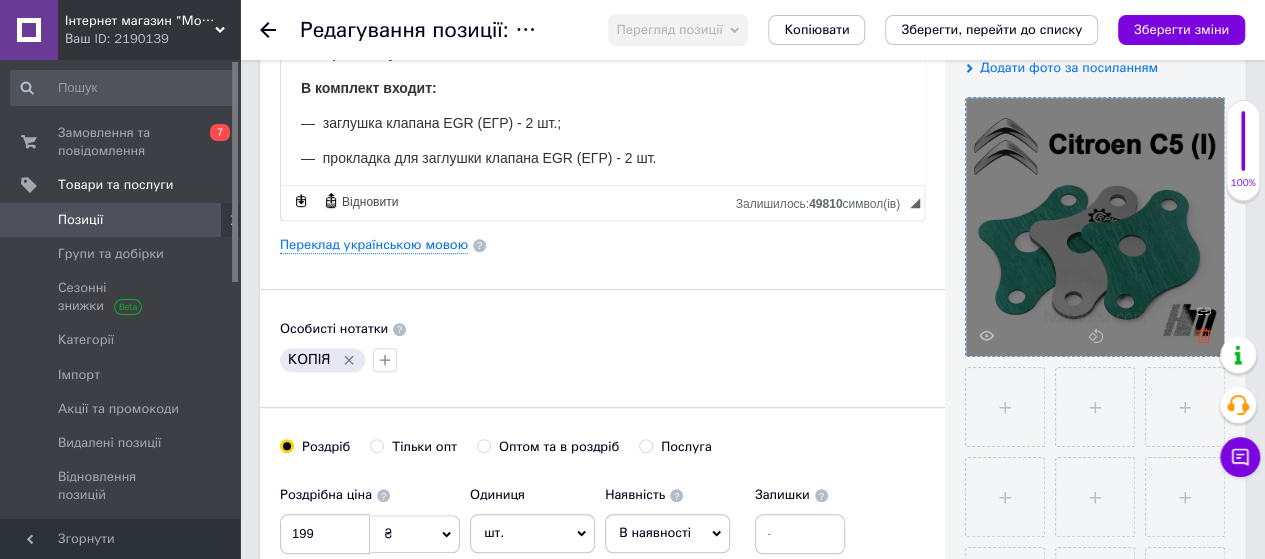 click 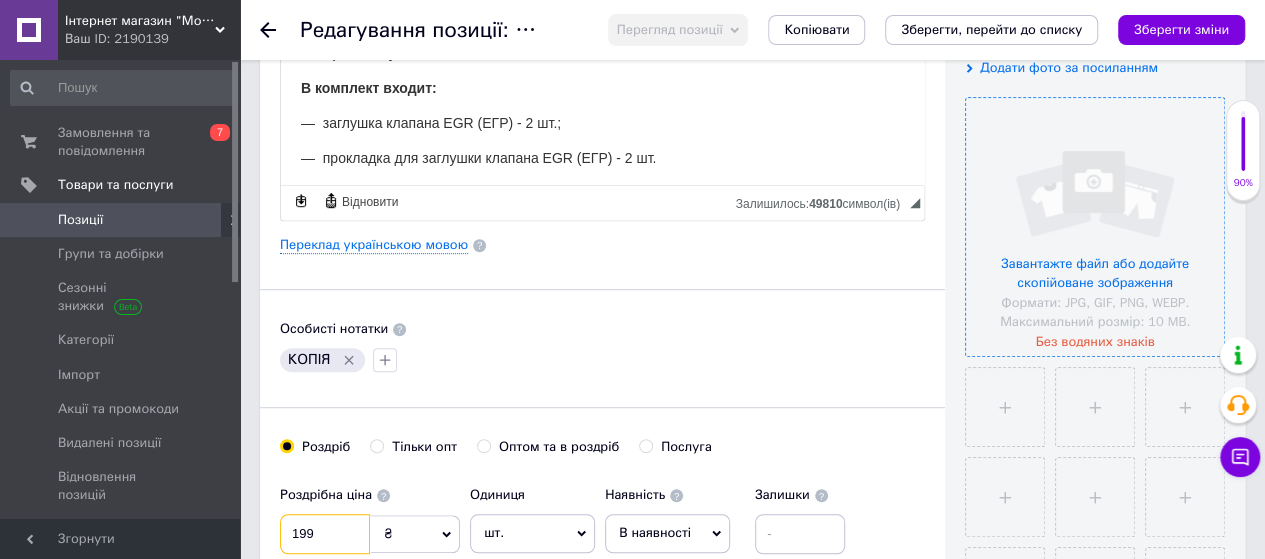 click on "199" at bounding box center (325, 534) 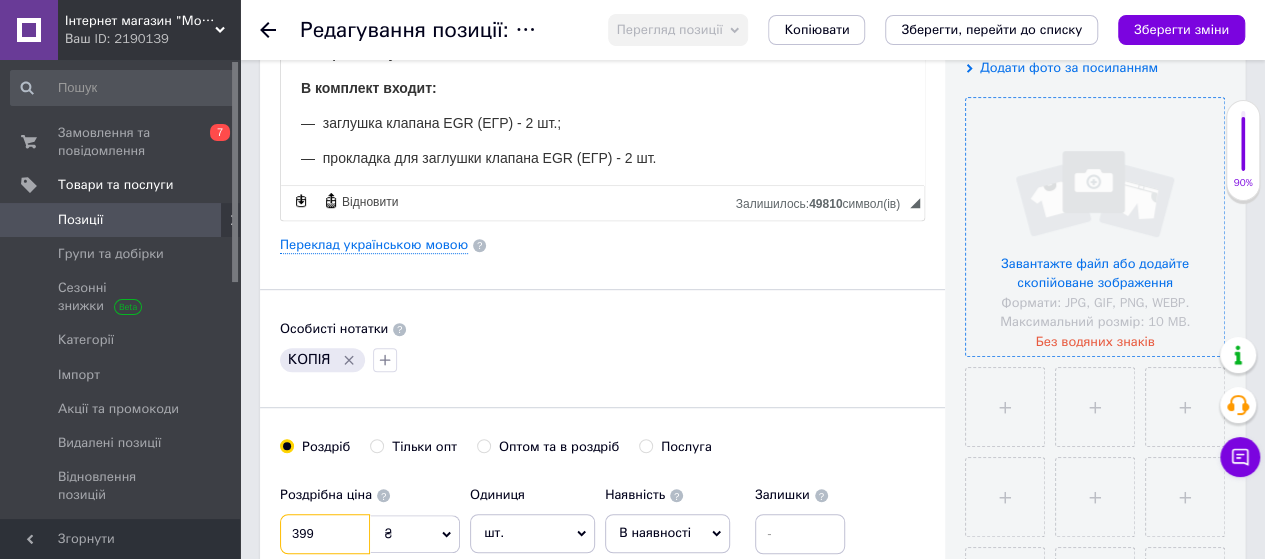 type on "399" 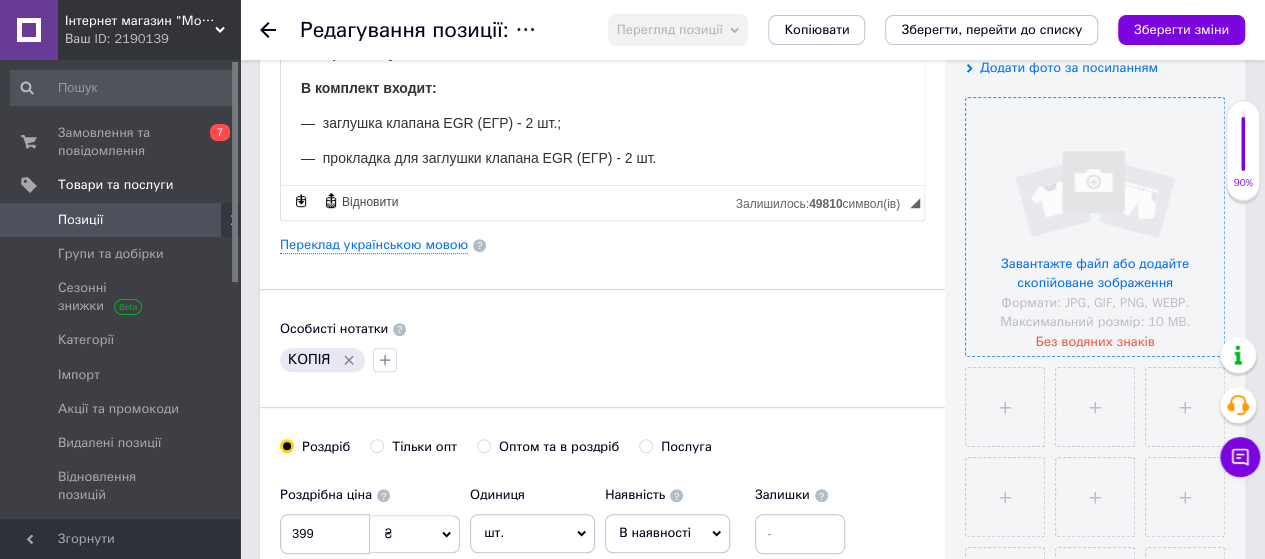 click on "шт." at bounding box center [532, 533] 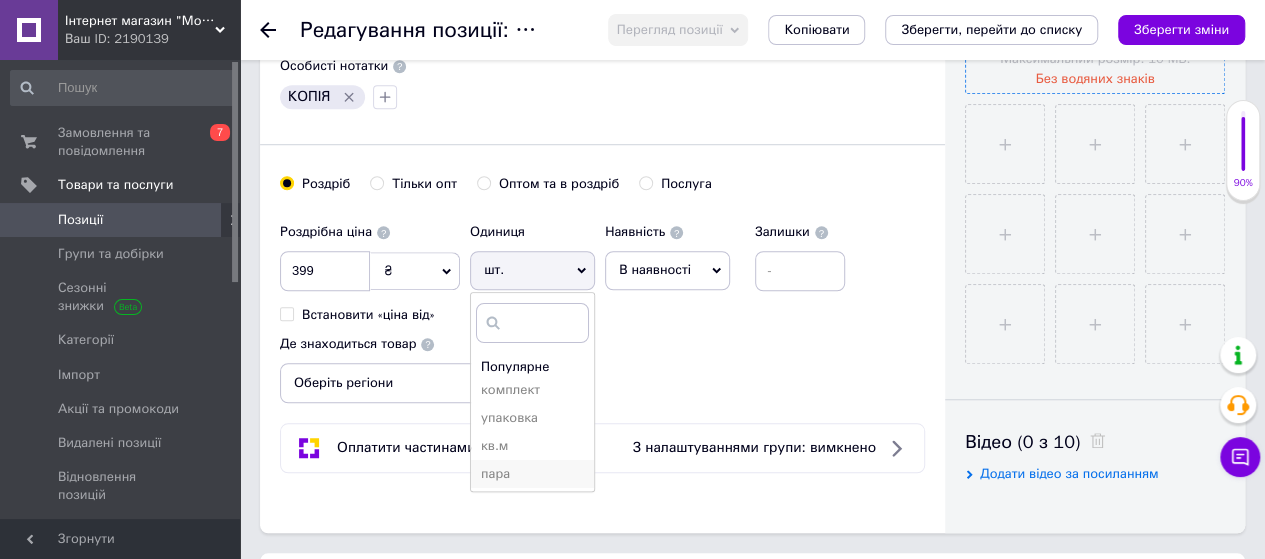 scroll, scrollTop: 700, scrollLeft: 0, axis: vertical 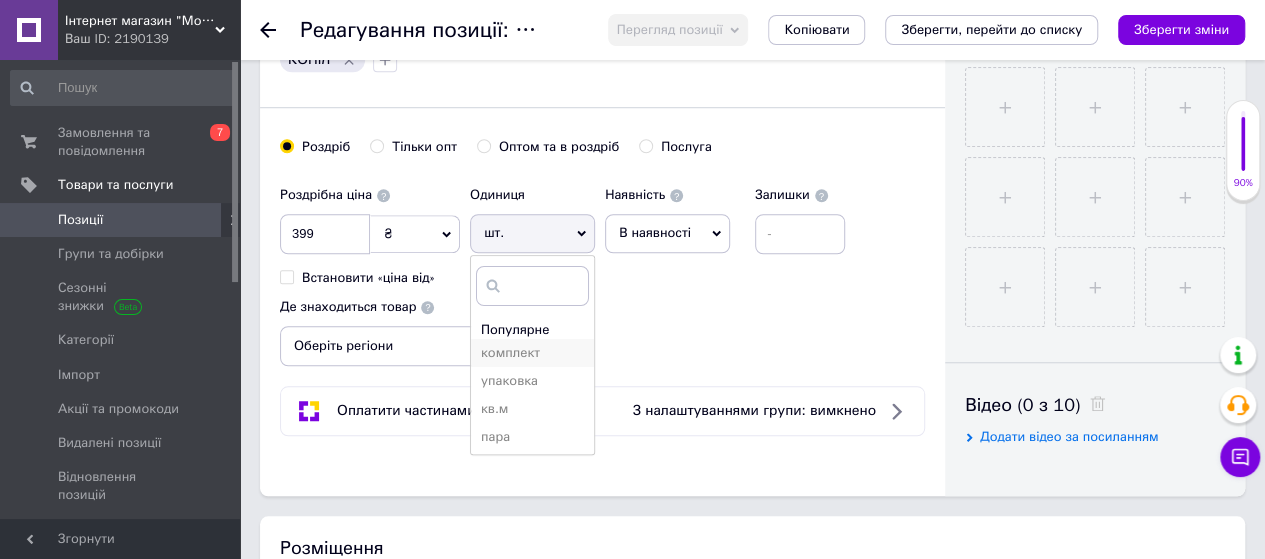 click on "комплект" at bounding box center (532, 353) 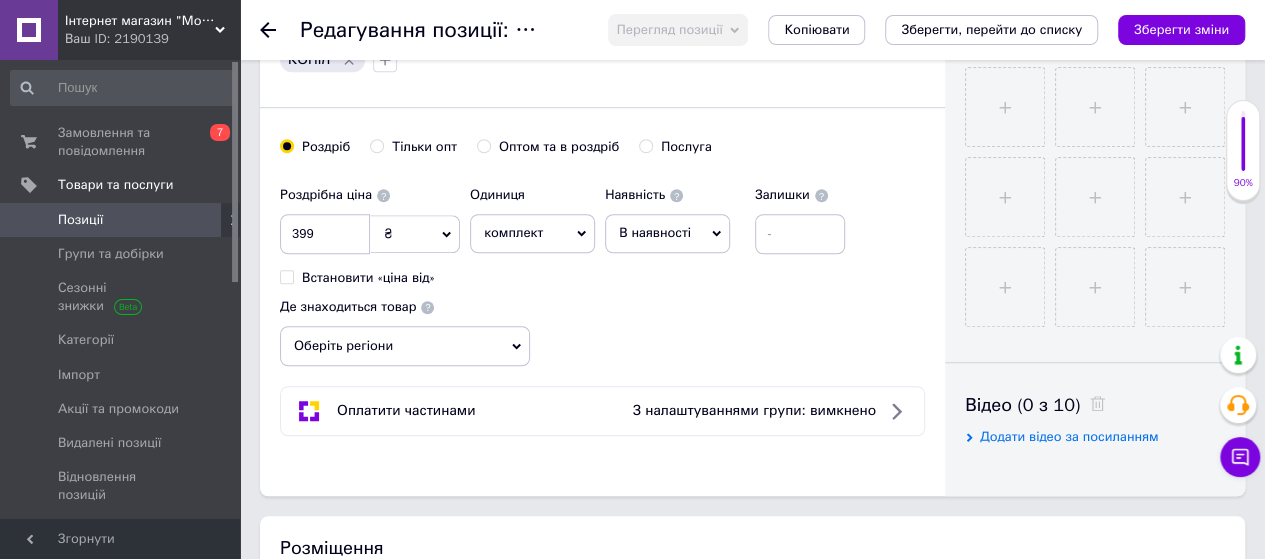 click on "Оберіть регіони" at bounding box center [405, 346] 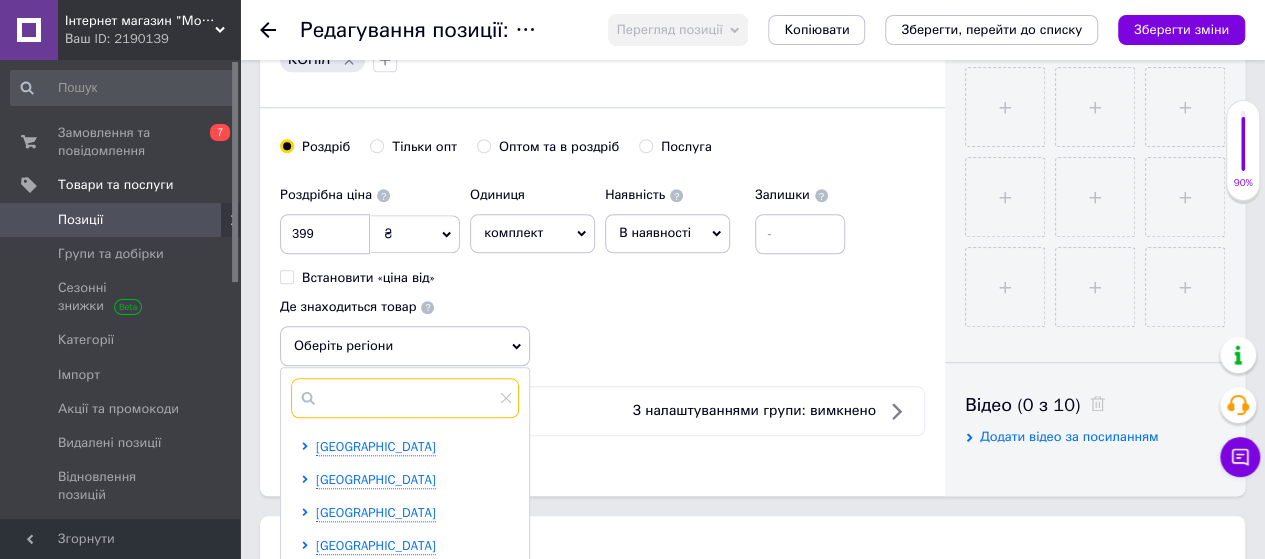 click at bounding box center (405, 398) 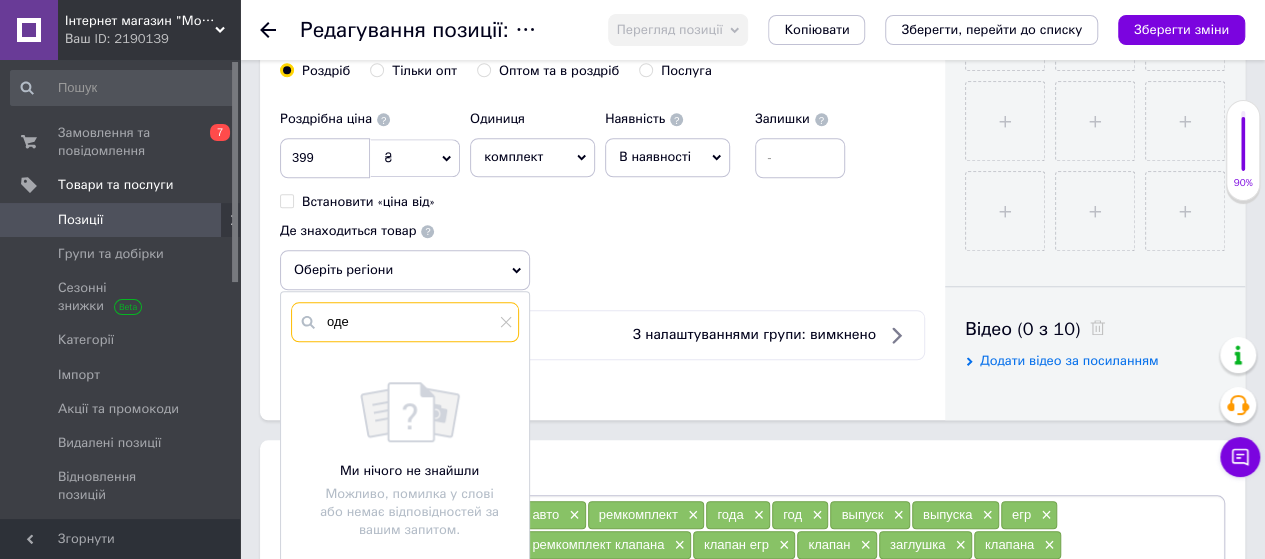 scroll, scrollTop: 900, scrollLeft: 0, axis: vertical 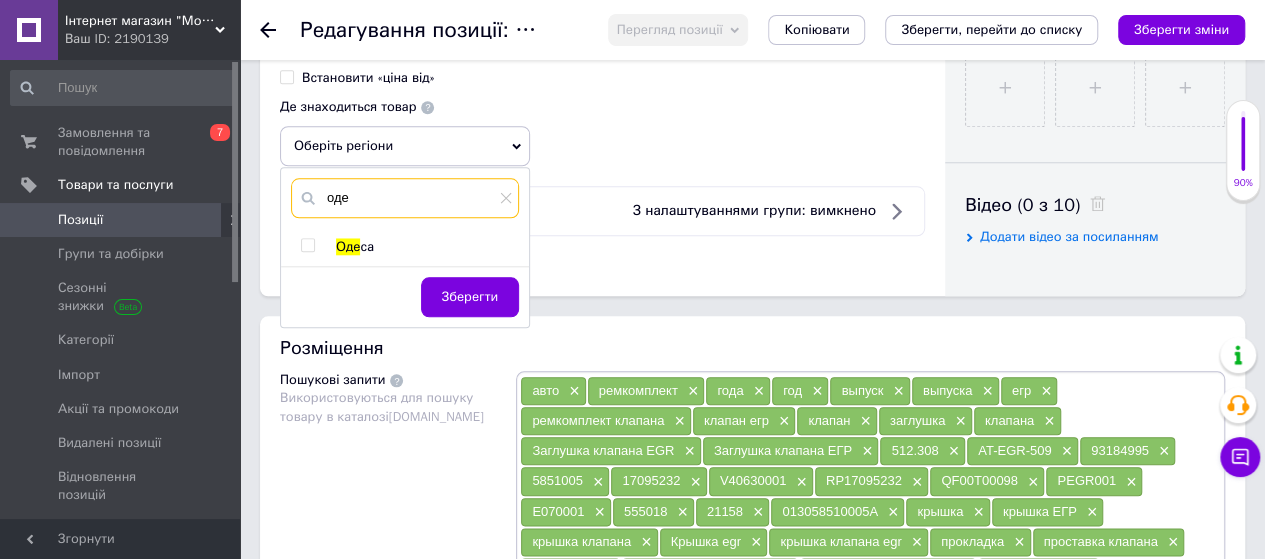 type on "оде" 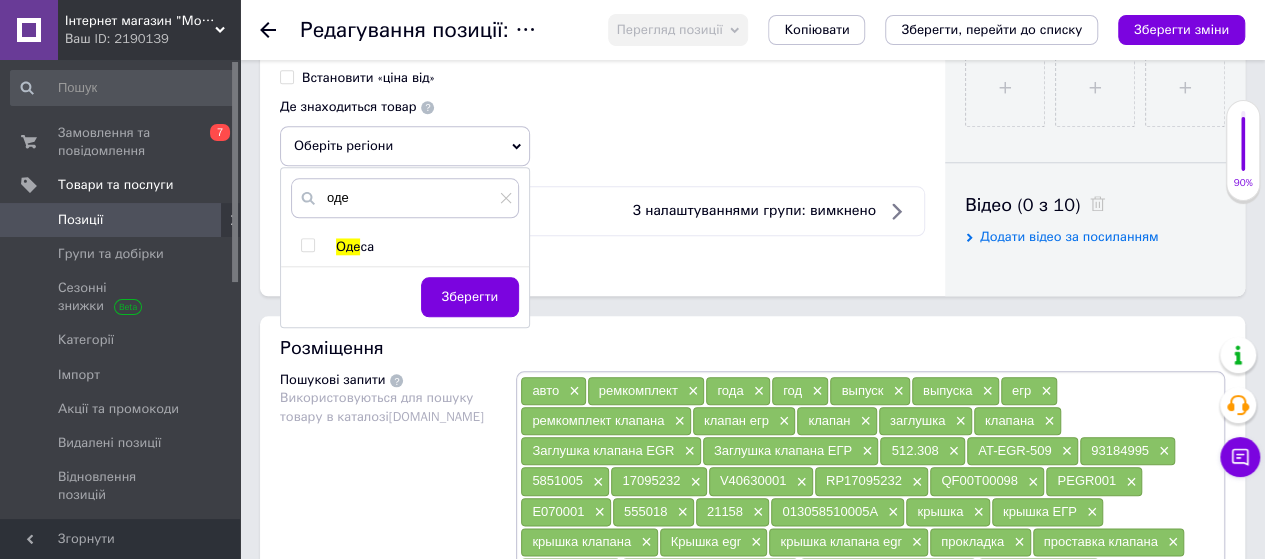click on "Оде" at bounding box center (348, 246) 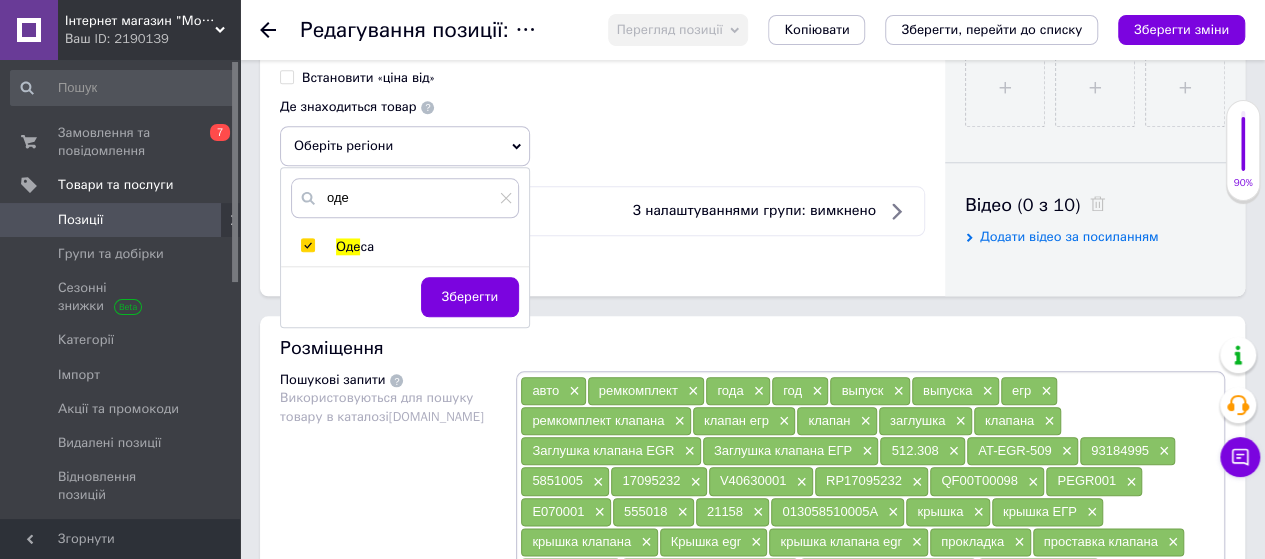 checkbox on "true" 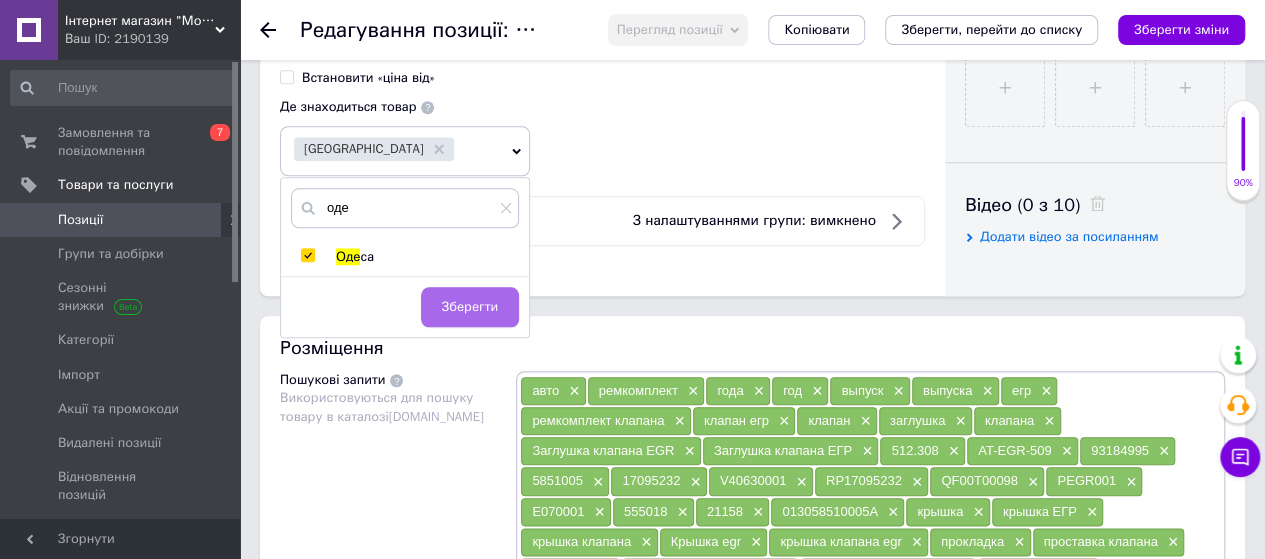 click on "Зберегти" at bounding box center [470, 307] 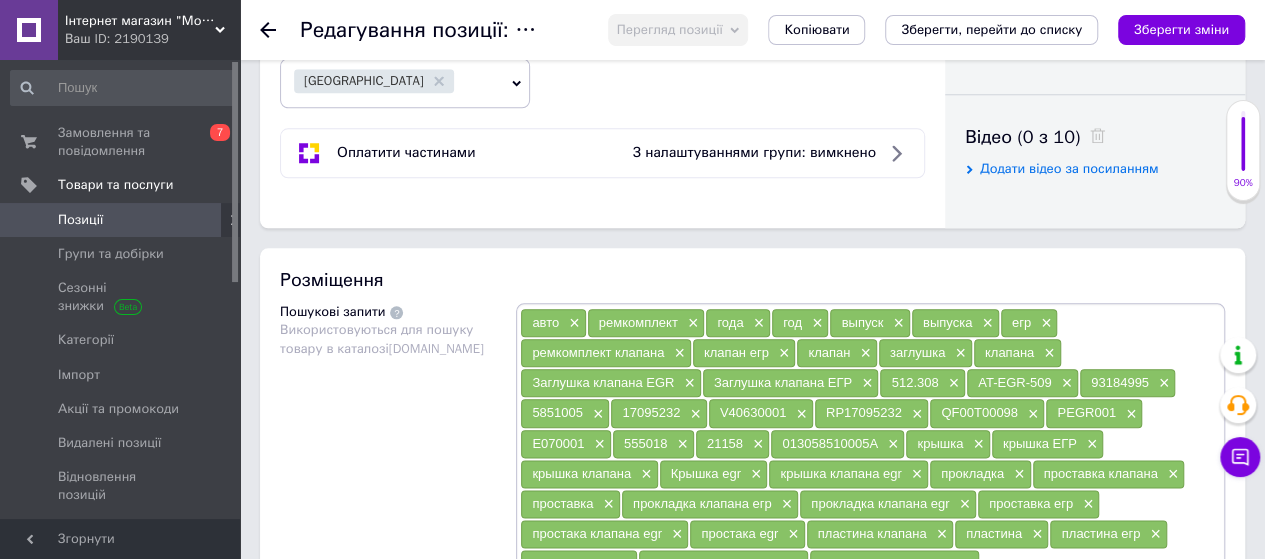 scroll, scrollTop: 1000, scrollLeft: 0, axis: vertical 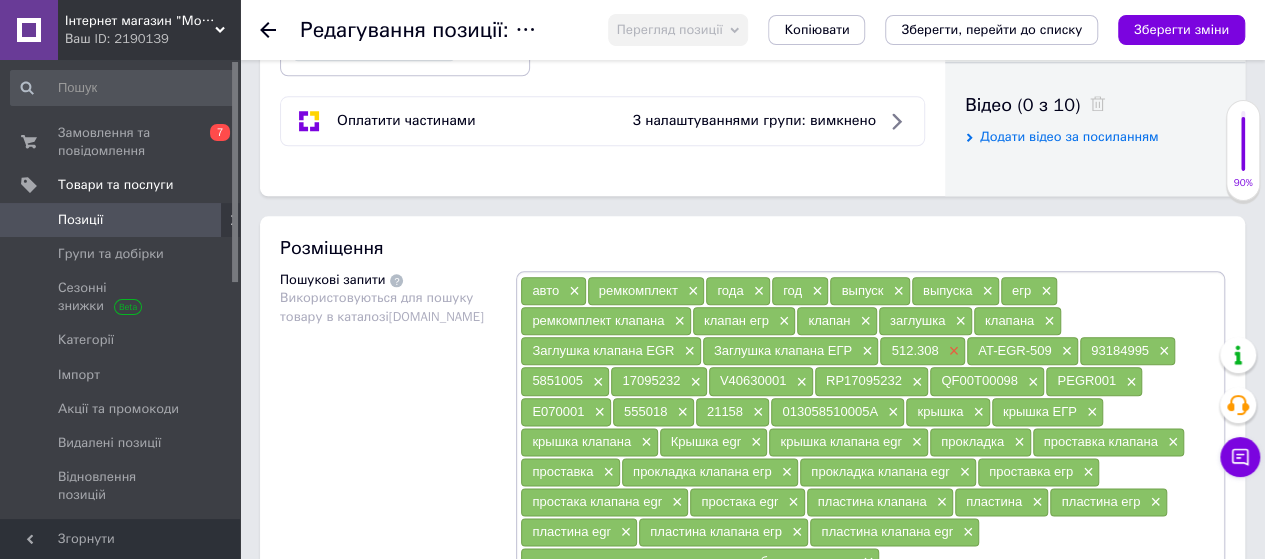 click on "×" at bounding box center [951, 351] 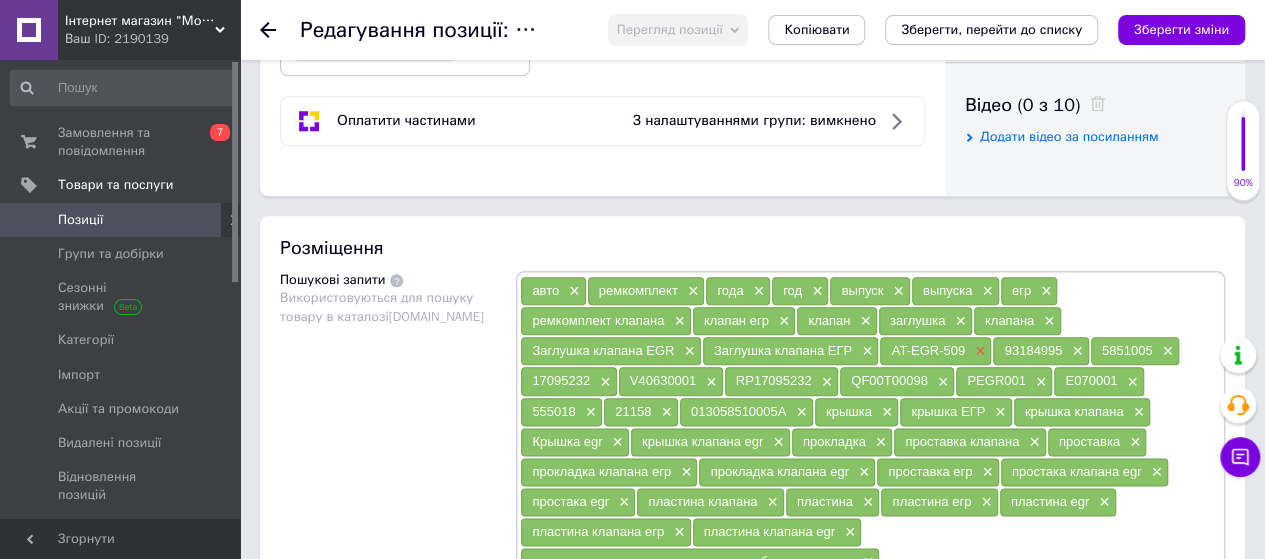 click on "×" at bounding box center [978, 351] 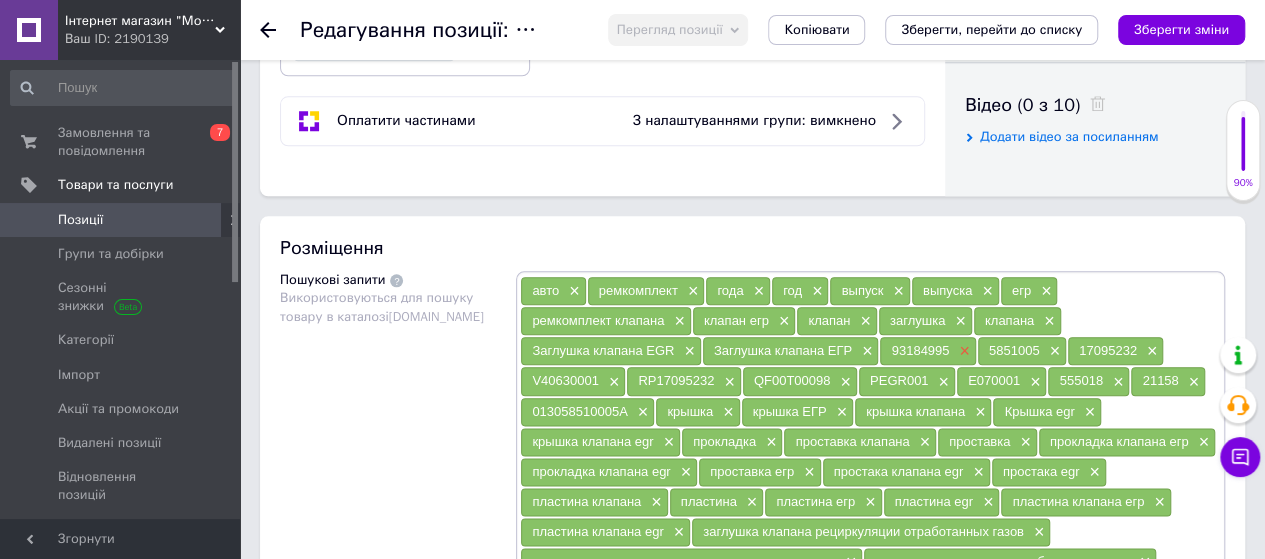 click on "×" at bounding box center (962, 351) 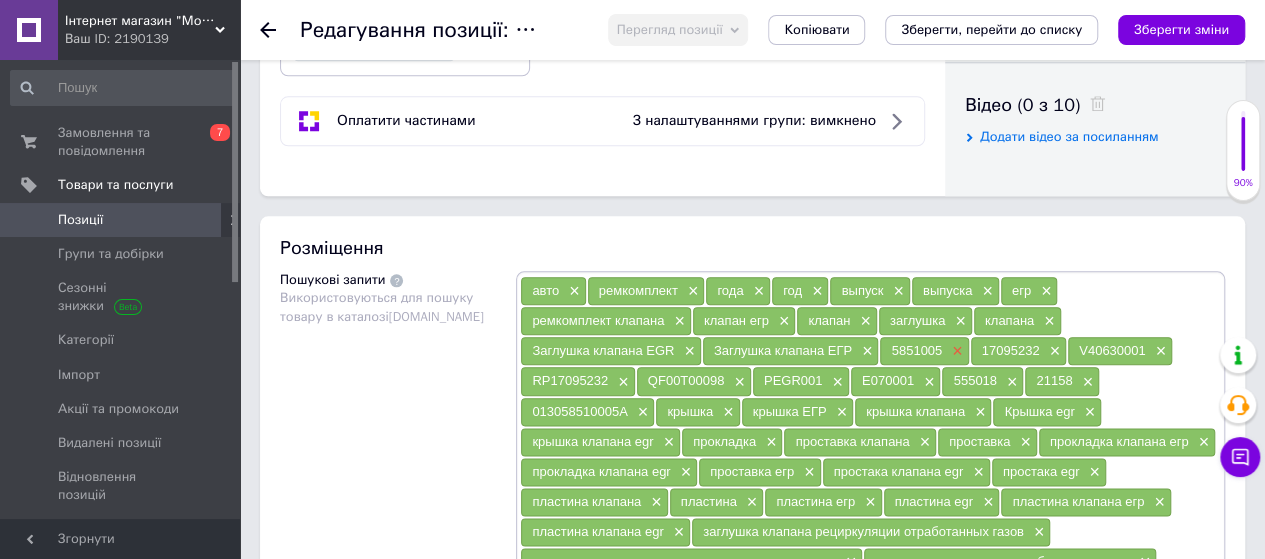 click on "×" at bounding box center (955, 351) 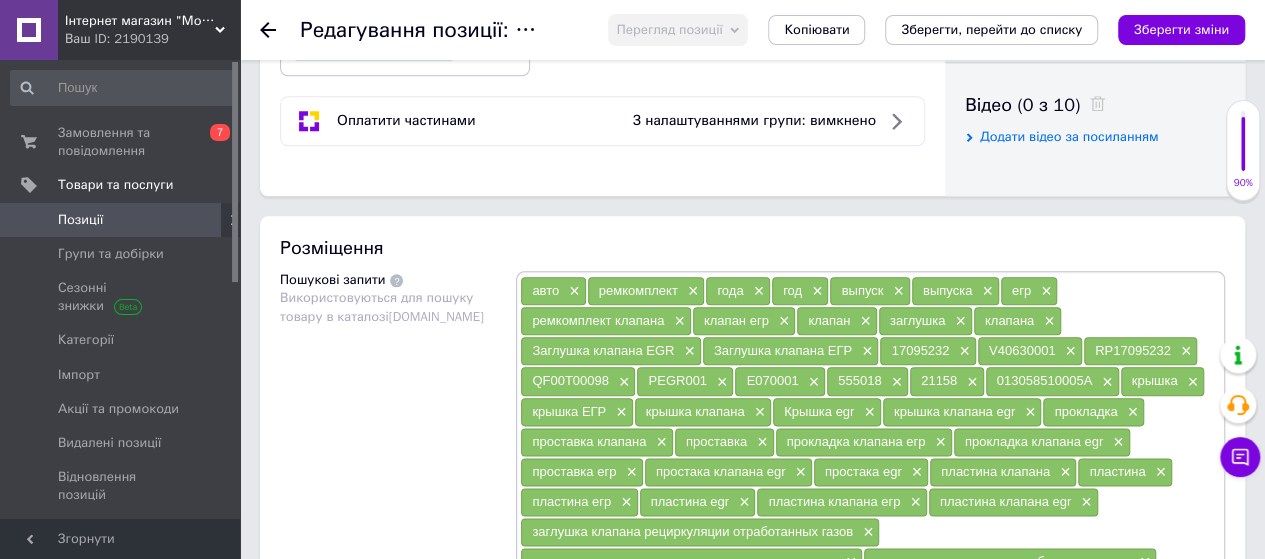 click on "×" at bounding box center [962, 351] 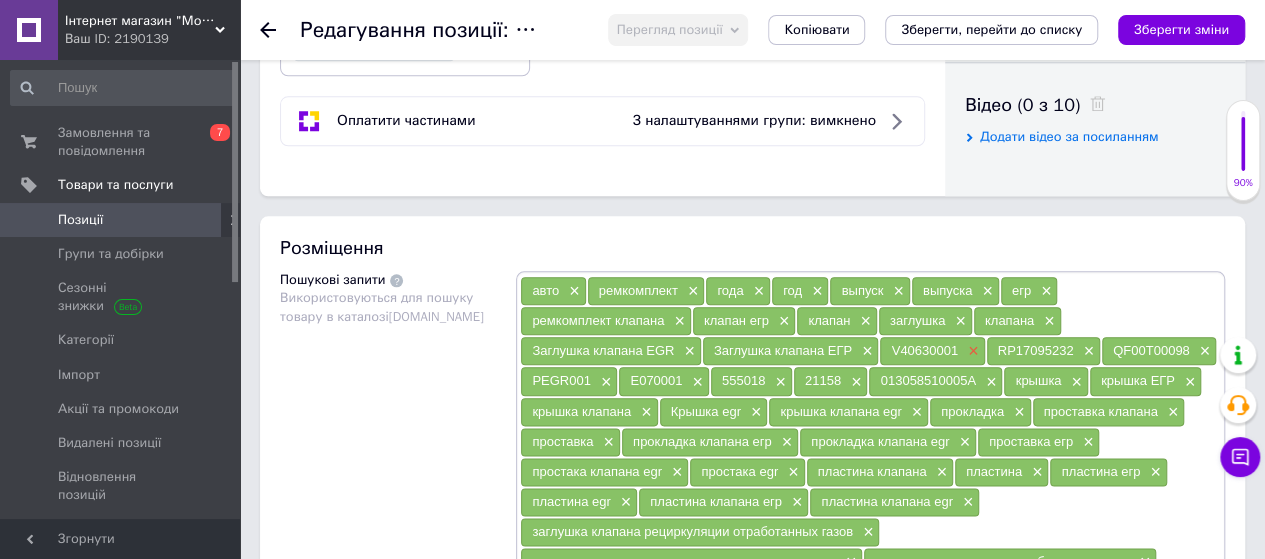 click on "×" at bounding box center [971, 351] 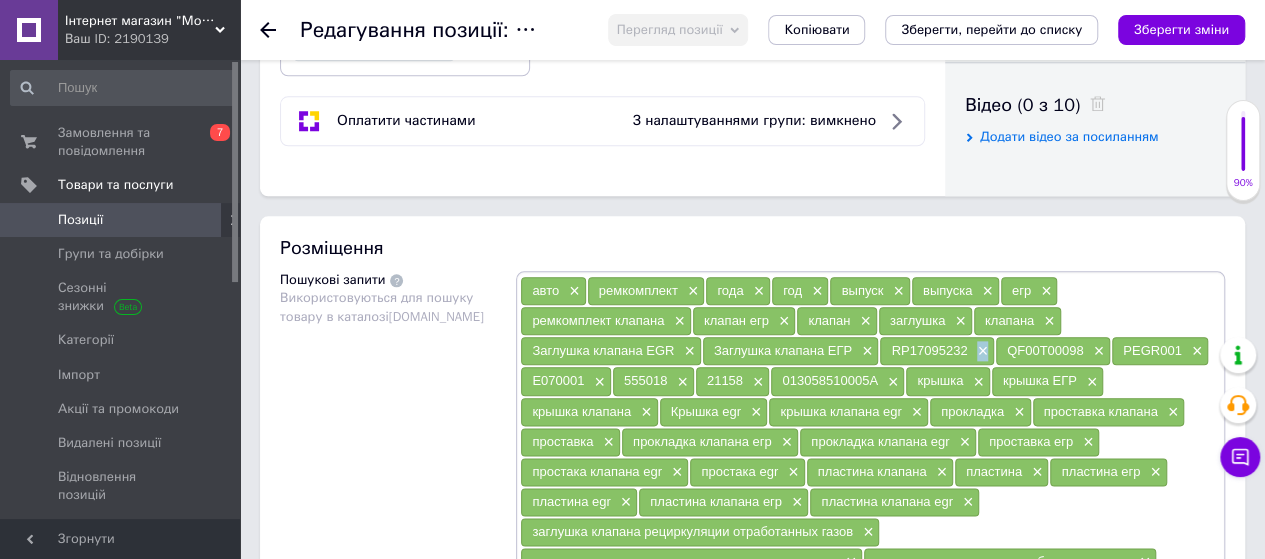 click on "RP17095232 ×" at bounding box center (936, 351) 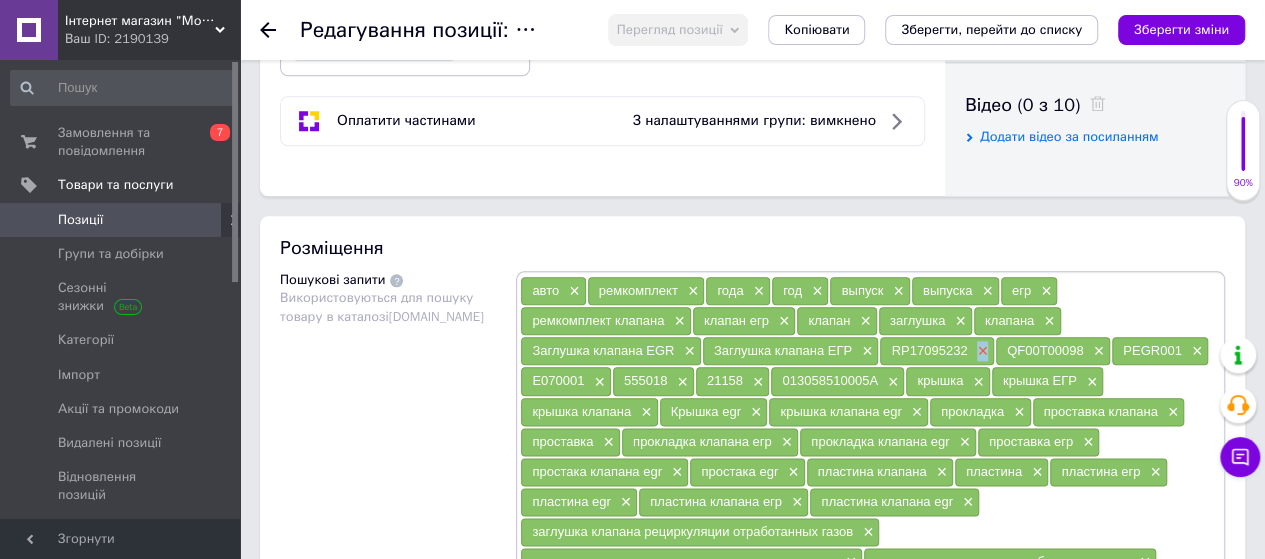 click on "×" at bounding box center [980, 351] 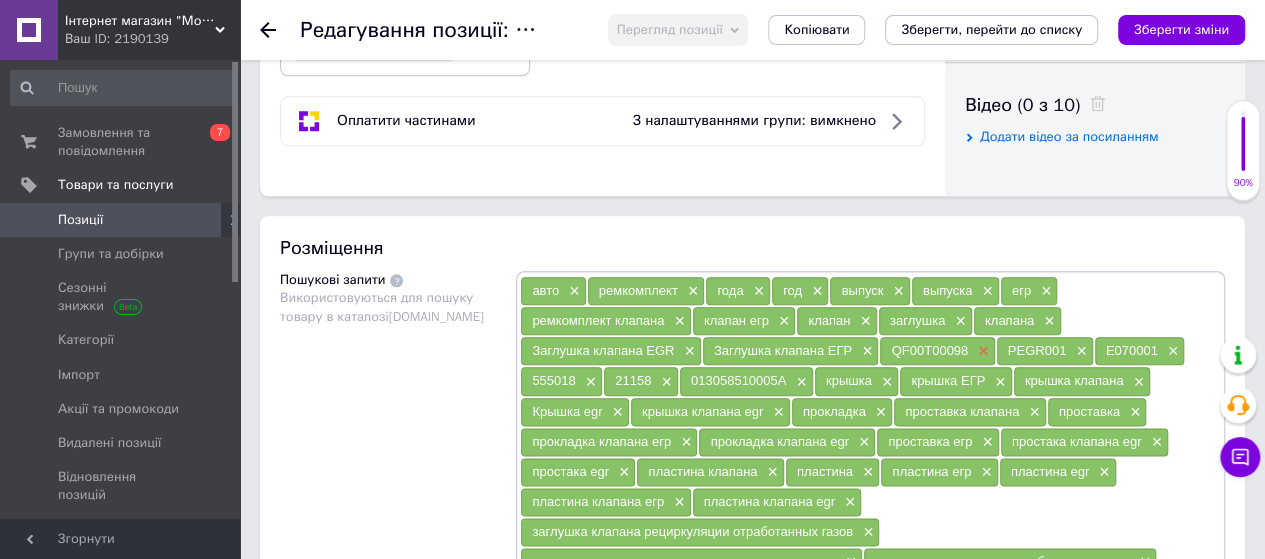 click on "×" at bounding box center (981, 351) 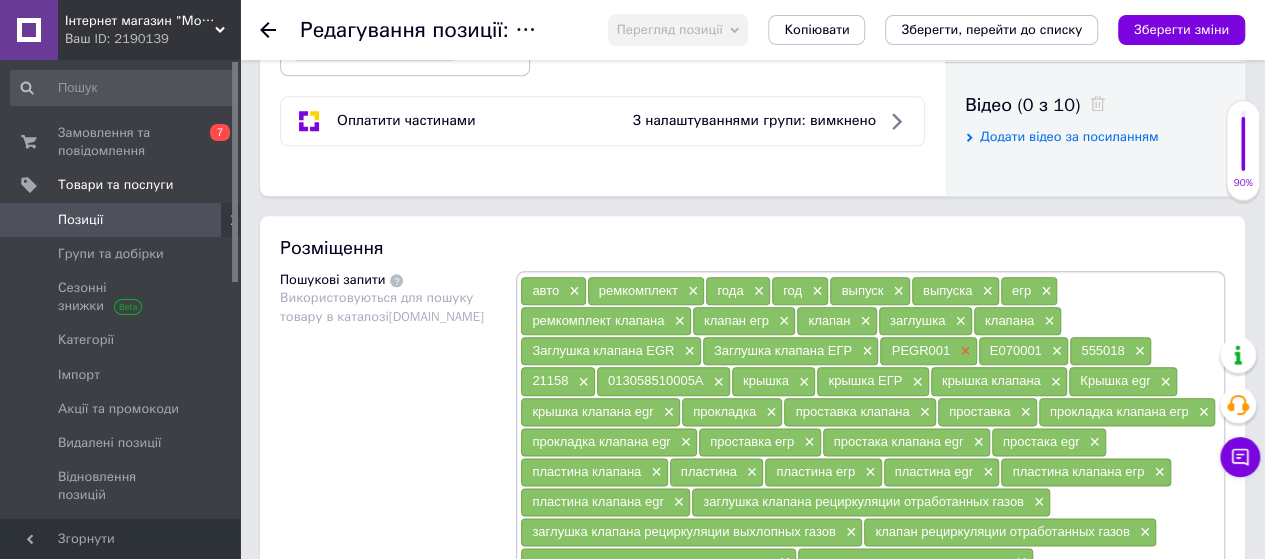 click on "×" at bounding box center [963, 351] 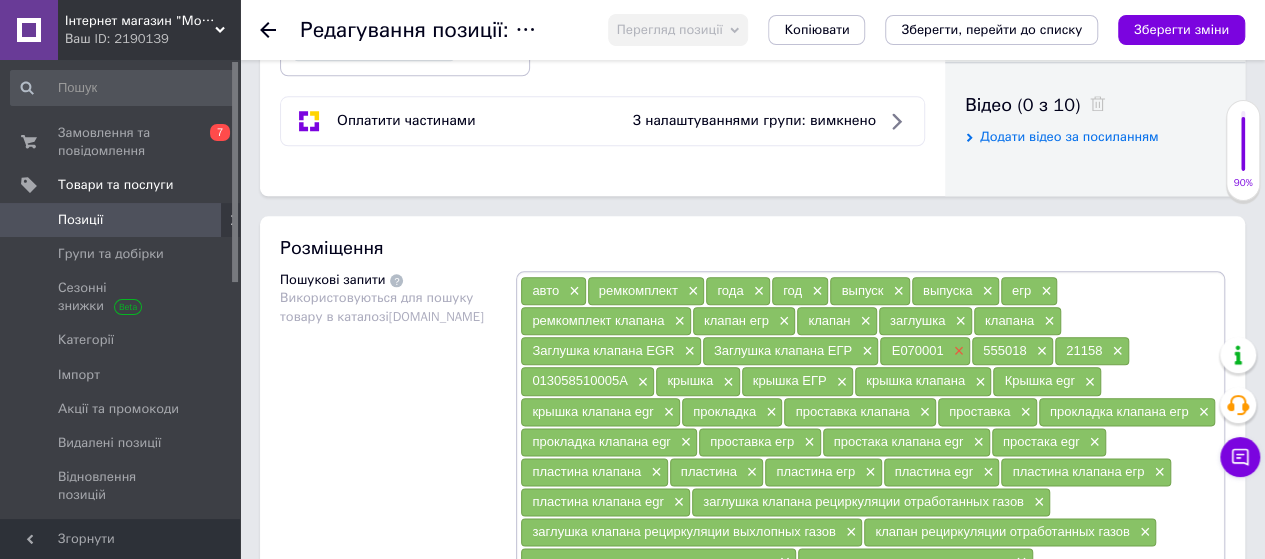 click on "×" at bounding box center [957, 351] 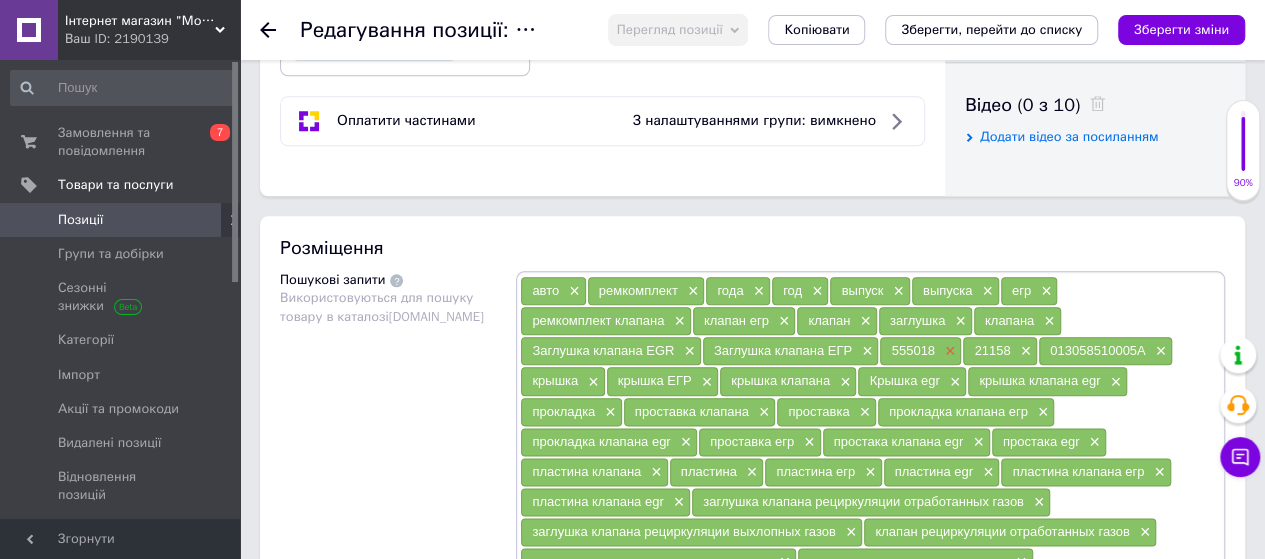 click on "×" at bounding box center [948, 351] 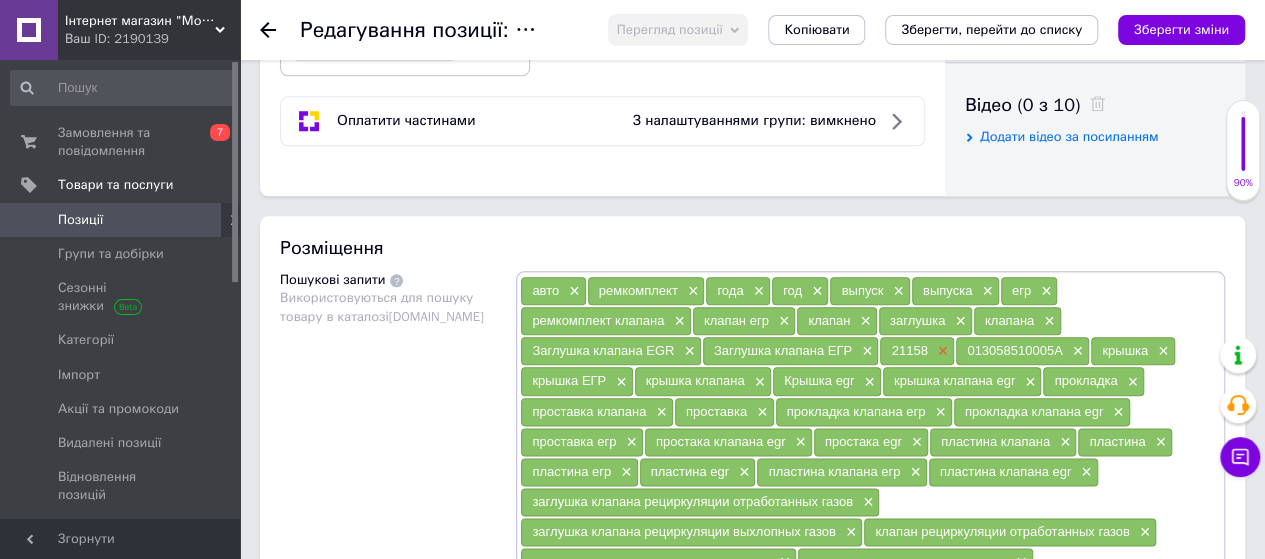 click on "×" at bounding box center (941, 351) 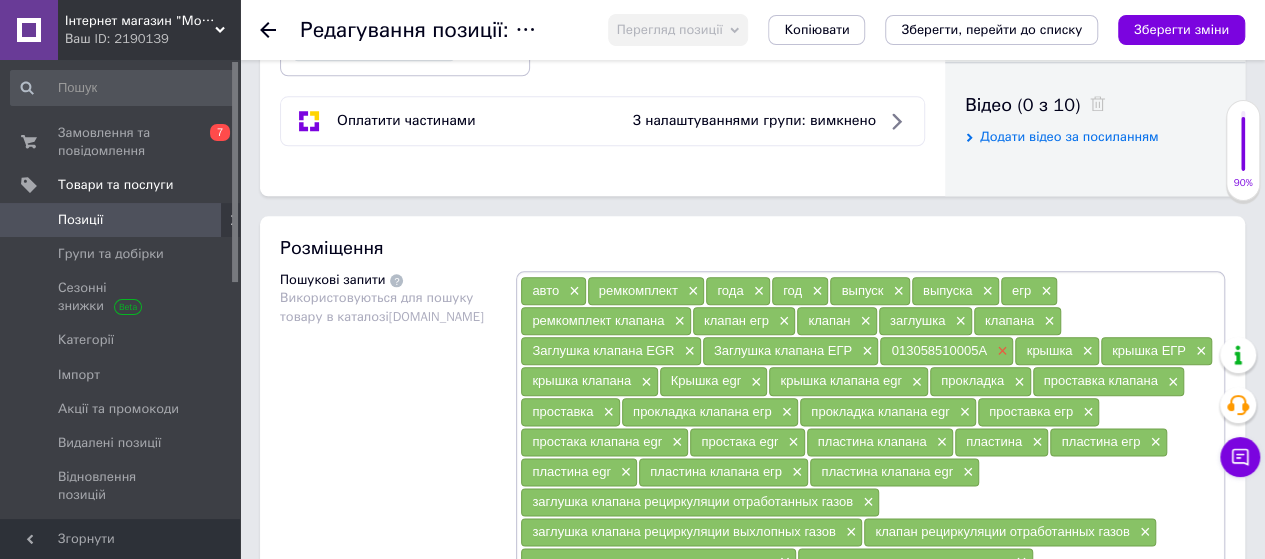 click on "×" at bounding box center [1000, 351] 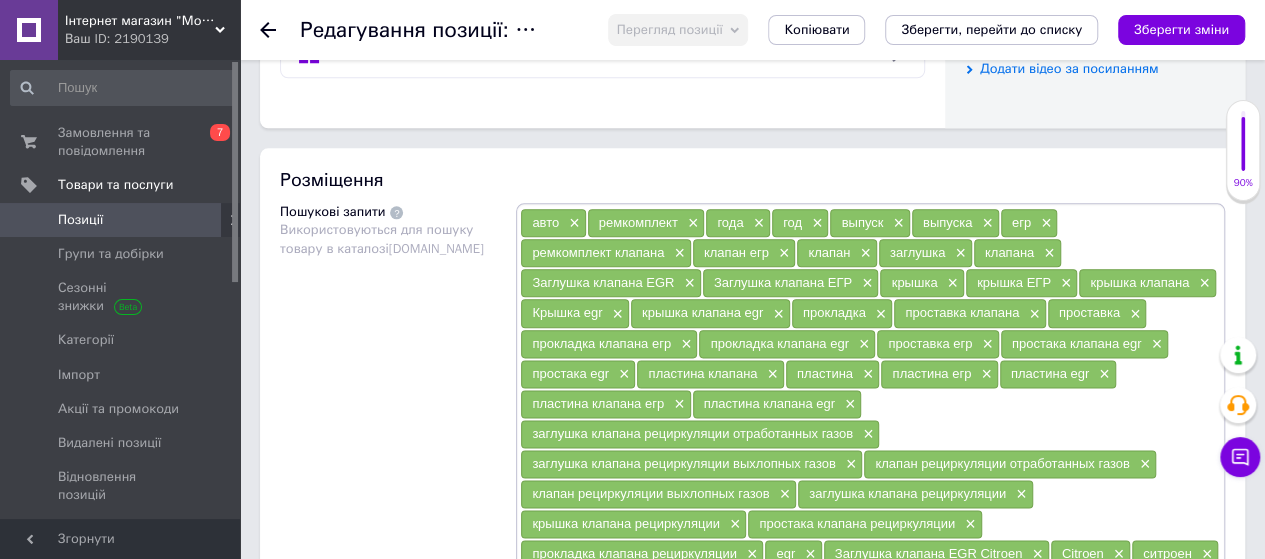 scroll, scrollTop: 1100, scrollLeft: 0, axis: vertical 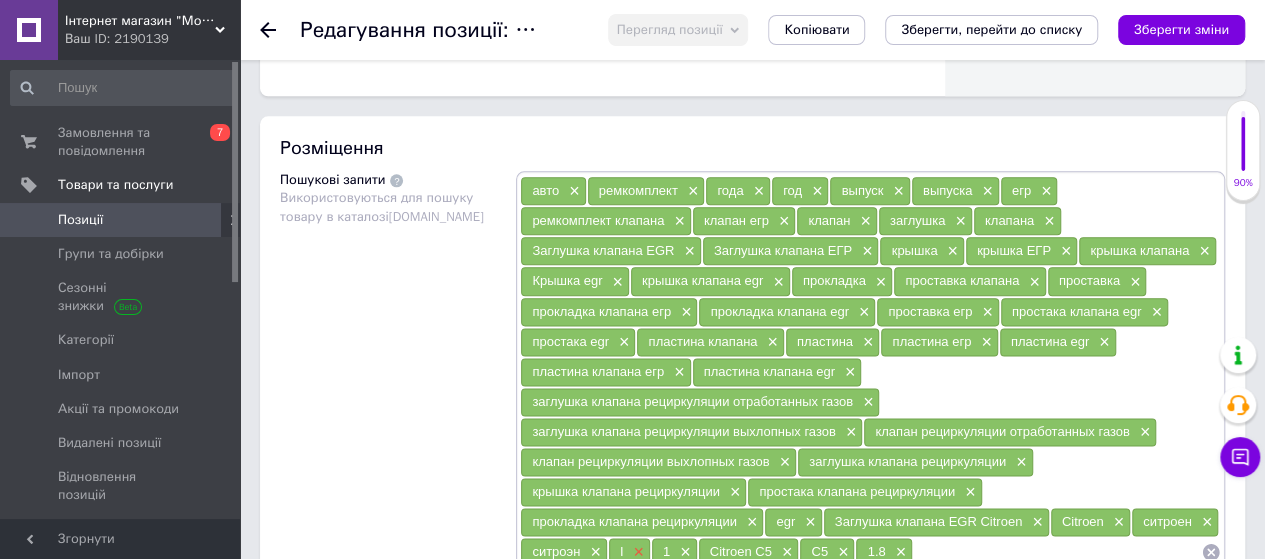 click on "×" at bounding box center (636, 552) 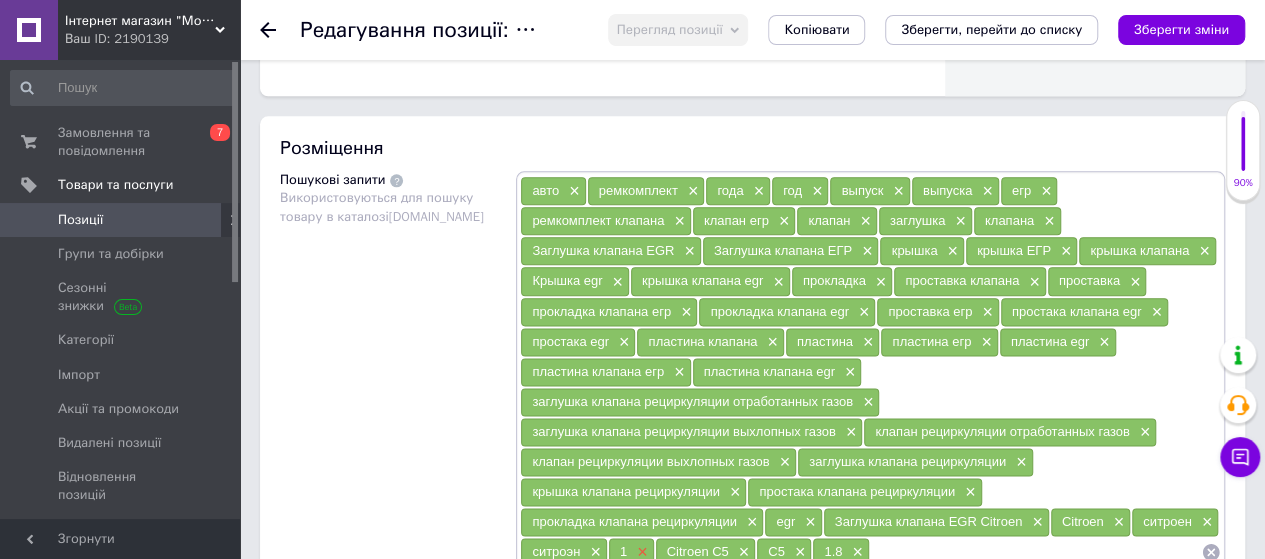 click on "×" at bounding box center [640, 552] 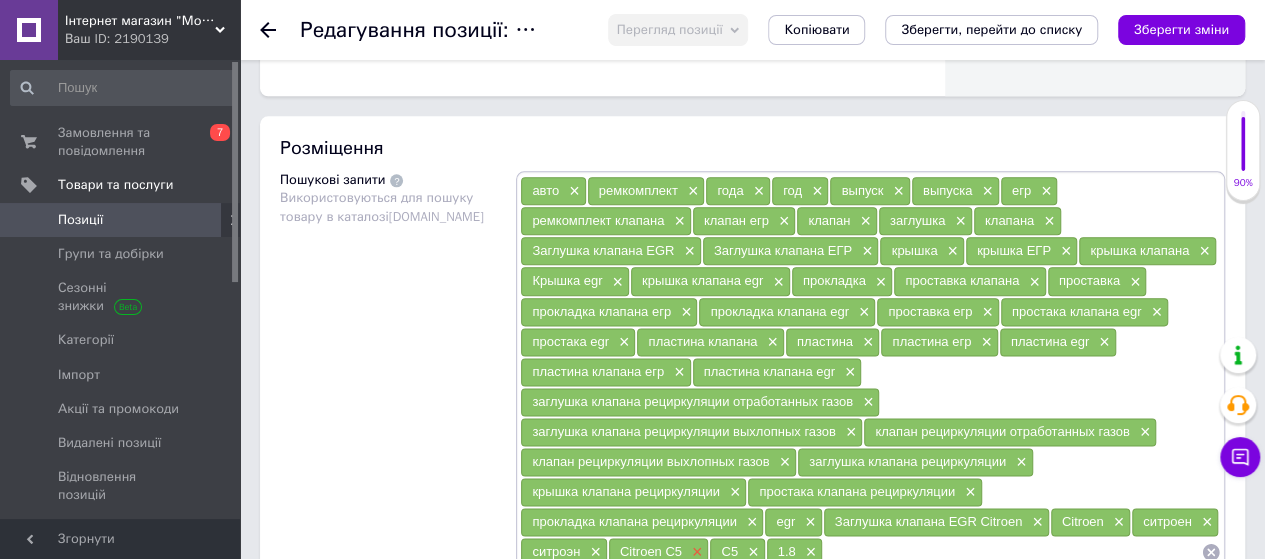 click on "×" at bounding box center (695, 552) 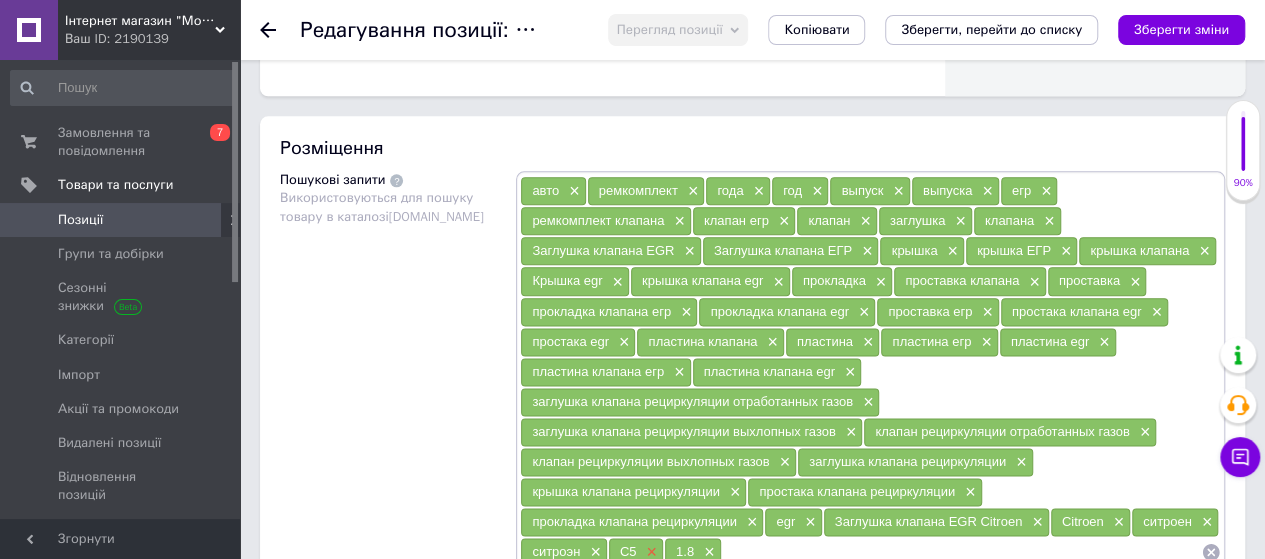 click on "×" at bounding box center [649, 552] 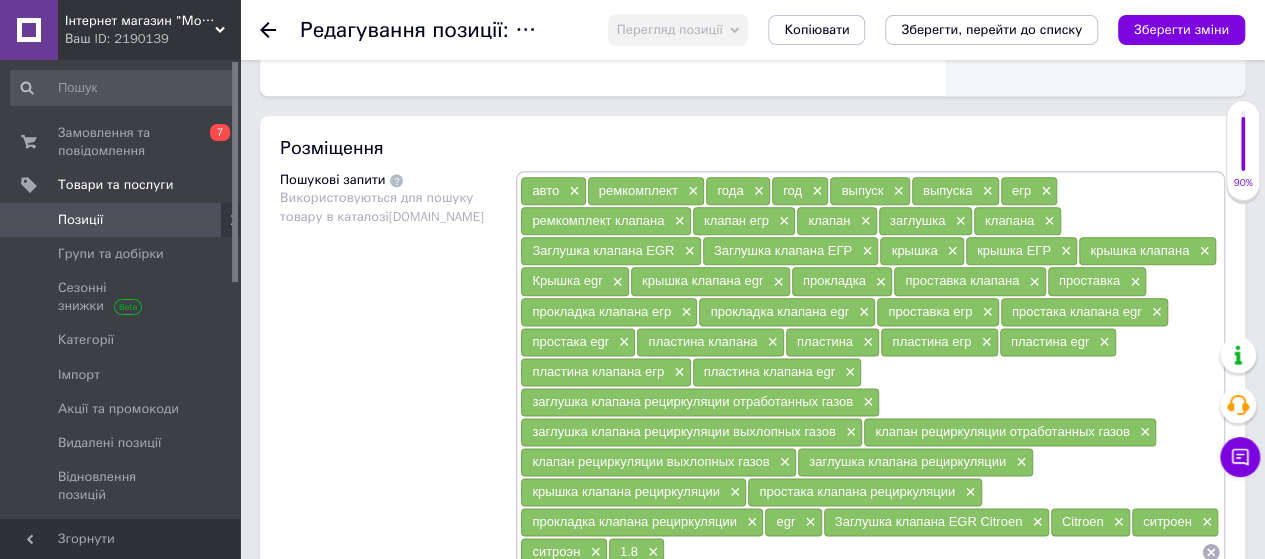 click on "×" at bounding box center [651, 552] 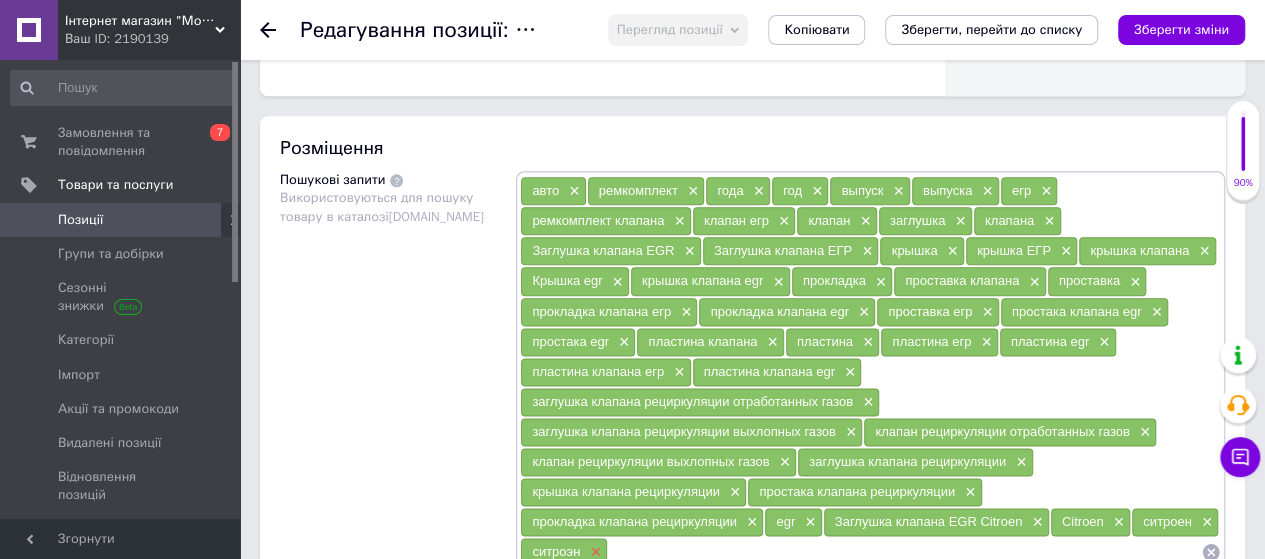 click on "×" at bounding box center [593, 552] 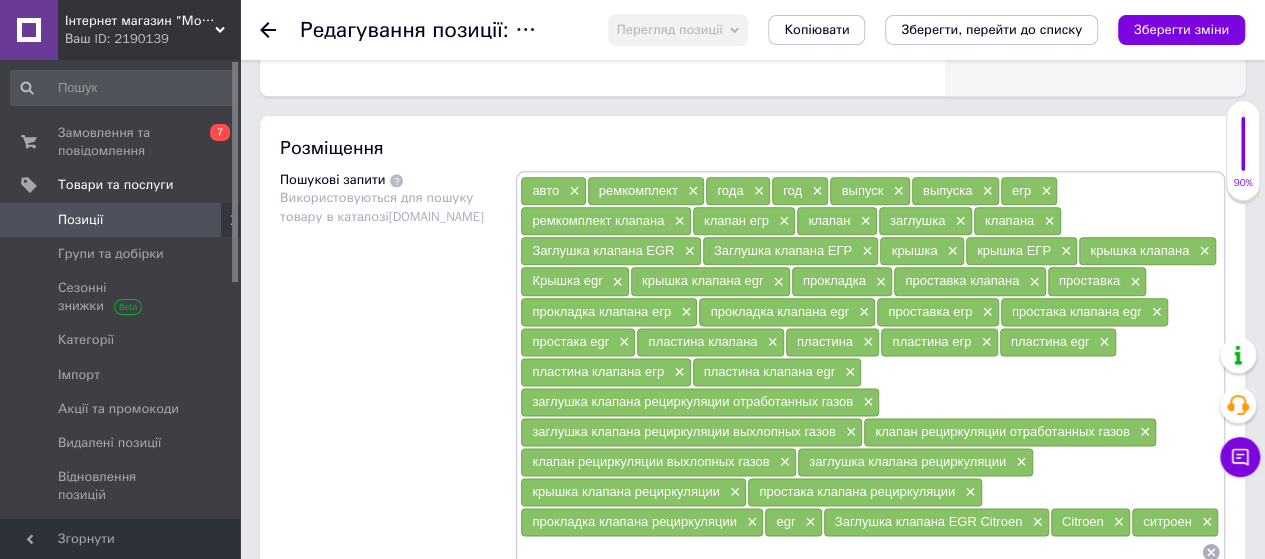 click at bounding box center [860, 552] 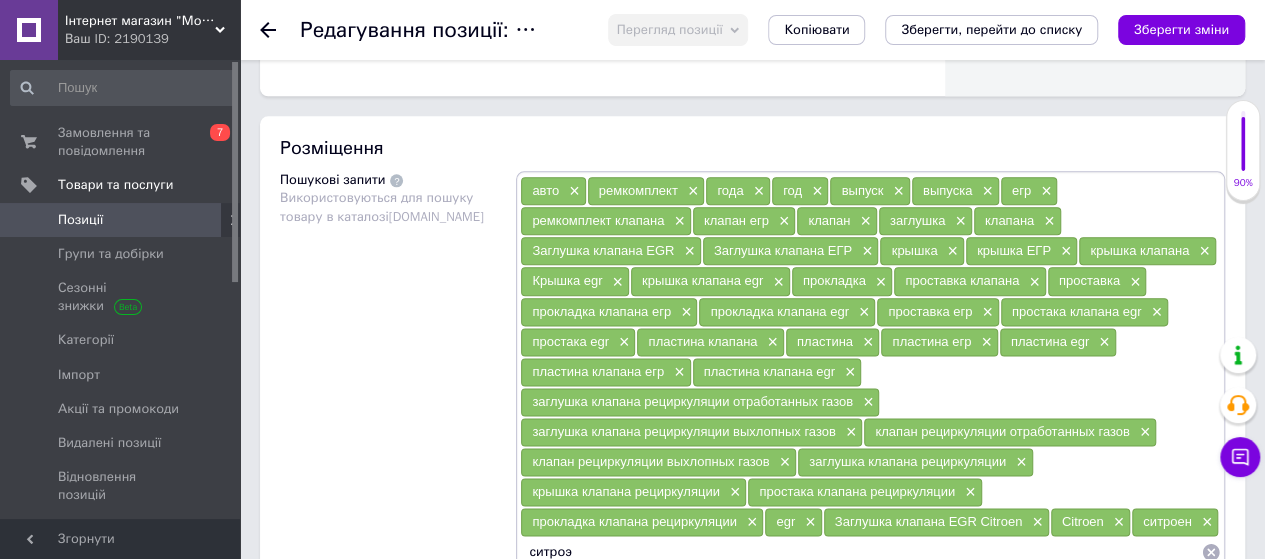 type on "ситроэн" 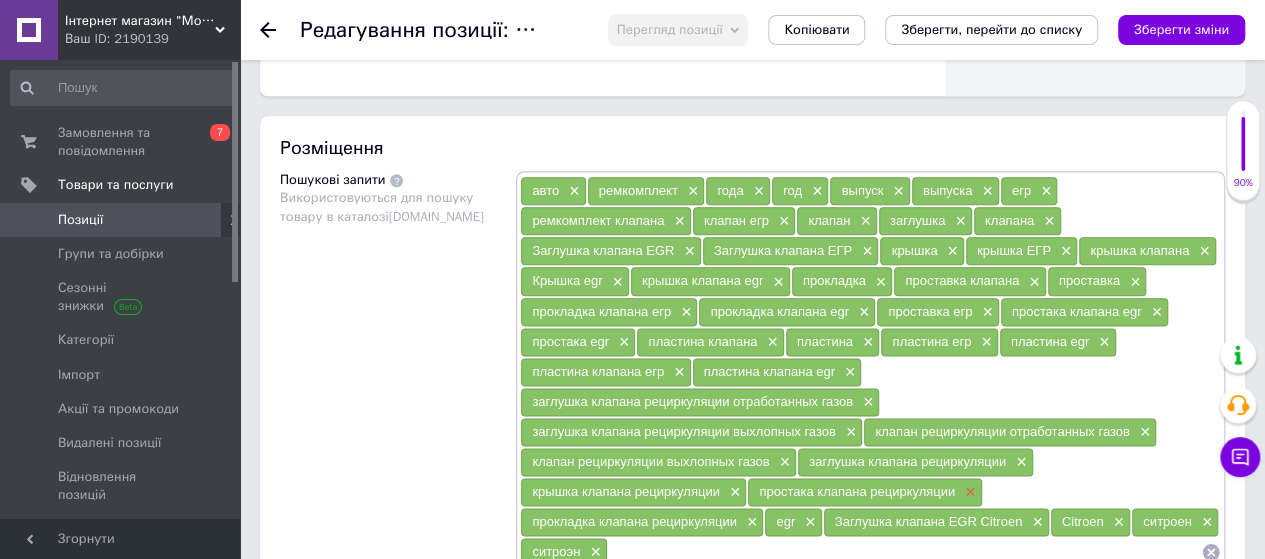 click on "×" at bounding box center (968, 492) 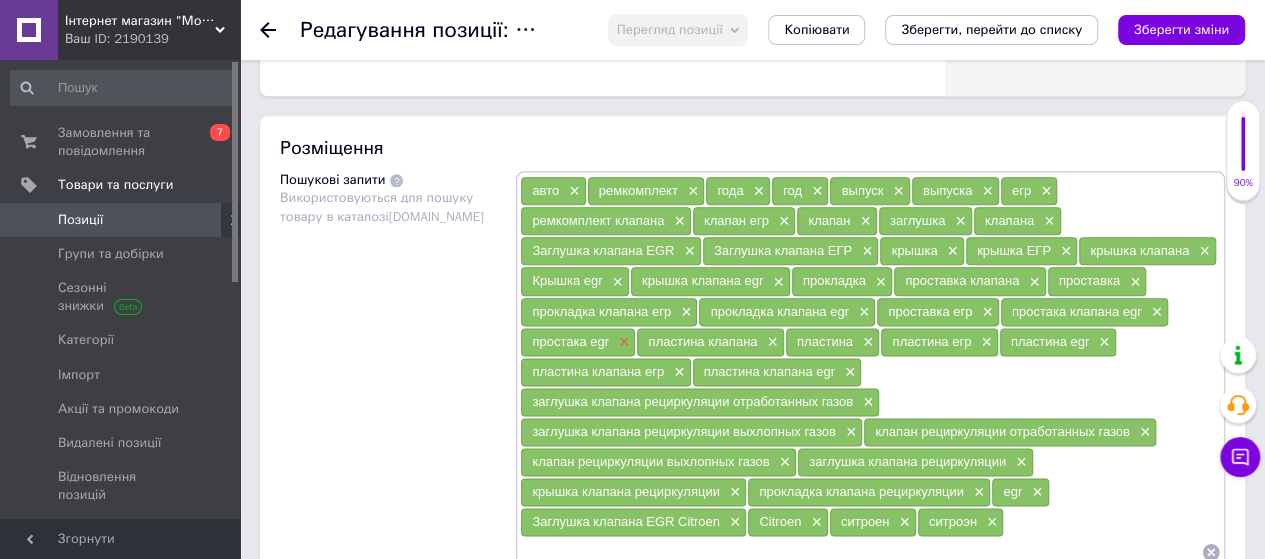 click on "×" at bounding box center [622, 342] 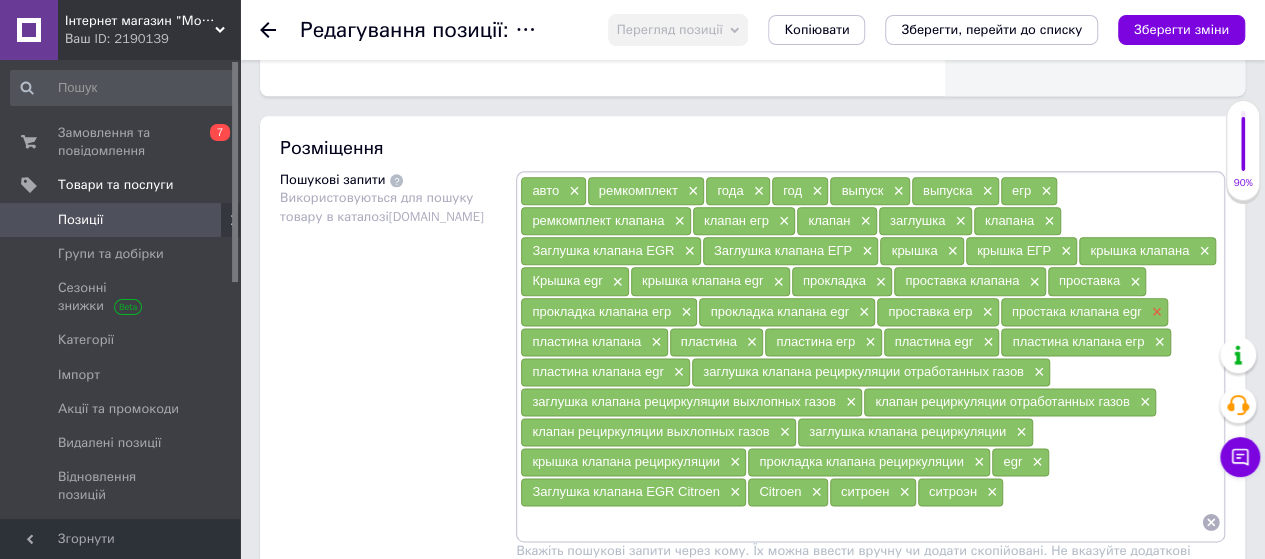 click on "×" at bounding box center (1154, 312) 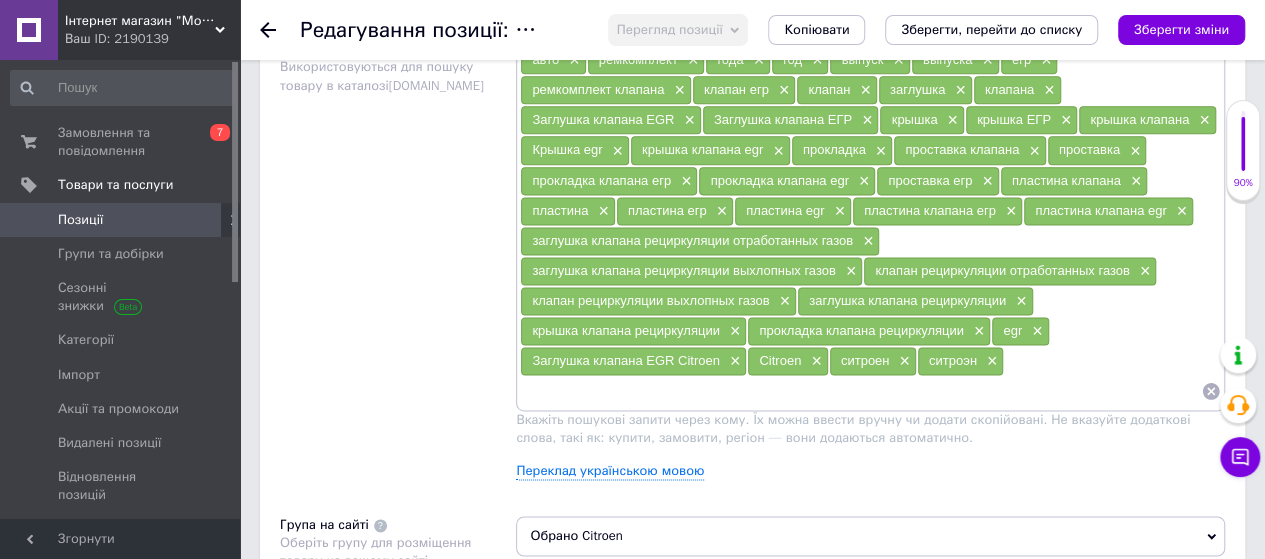 scroll, scrollTop: 1200, scrollLeft: 0, axis: vertical 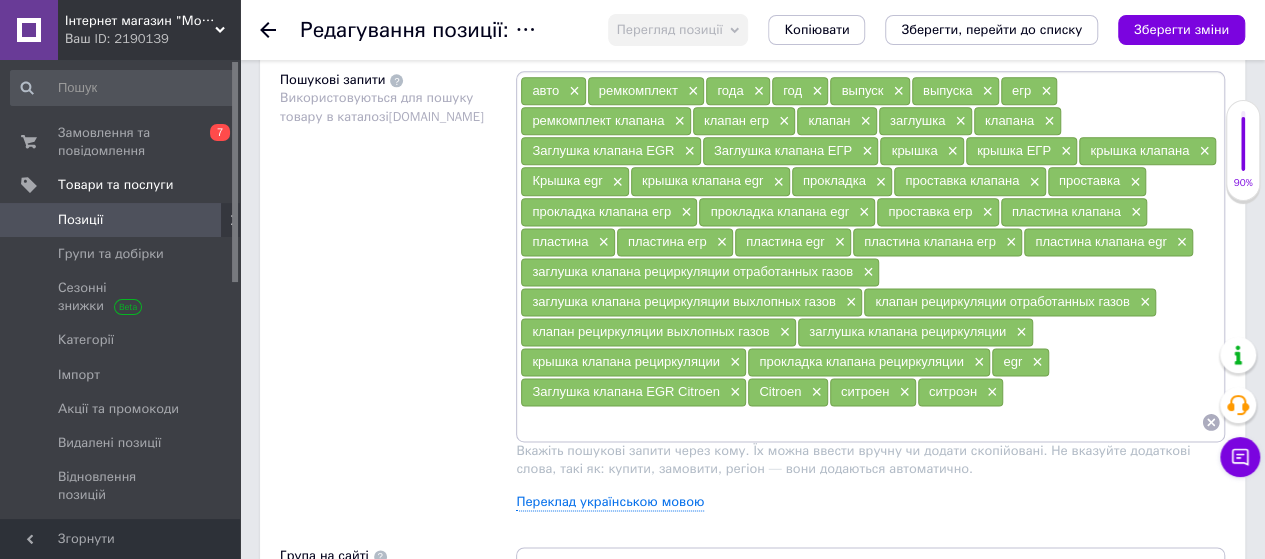 click at bounding box center (860, 422) 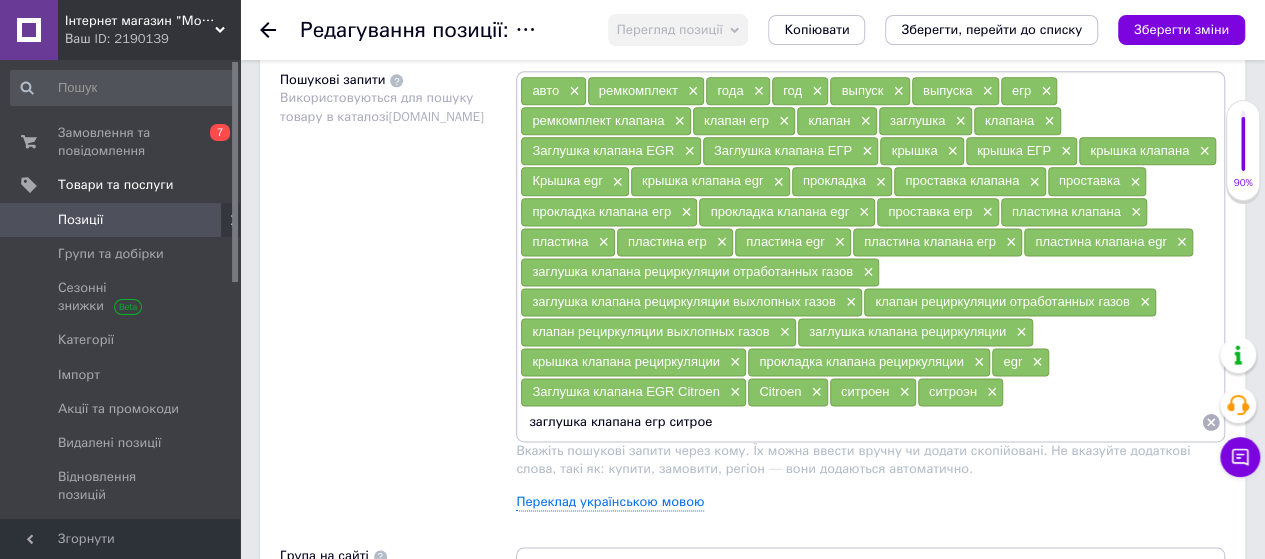 type on "заглушка клапана егр ситроен" 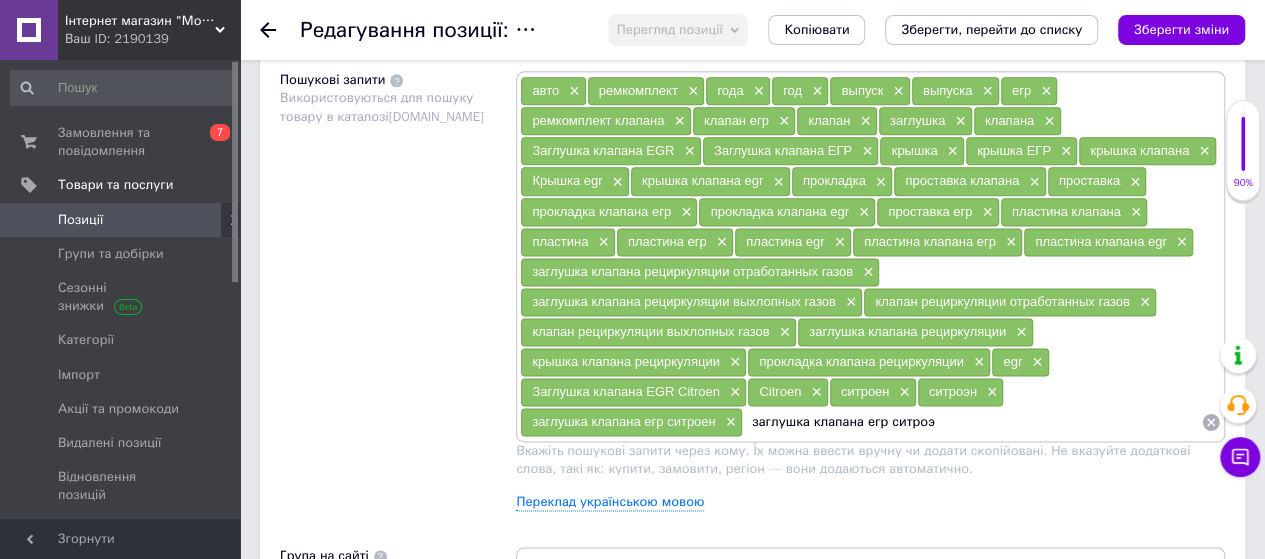 type on "заглушка клапана егр ситроэн" 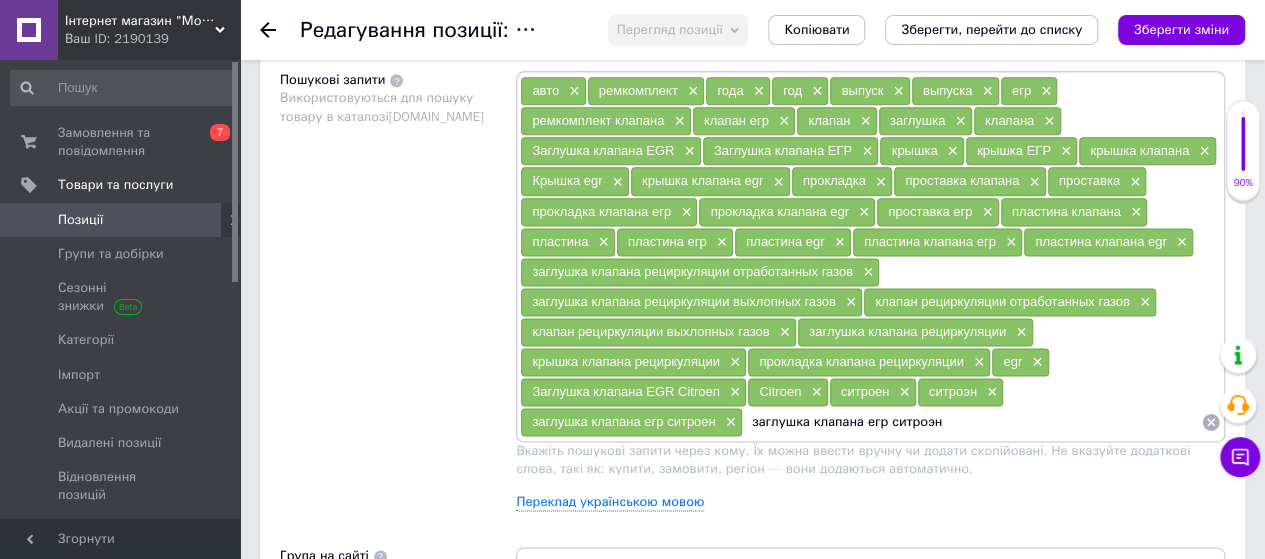 type 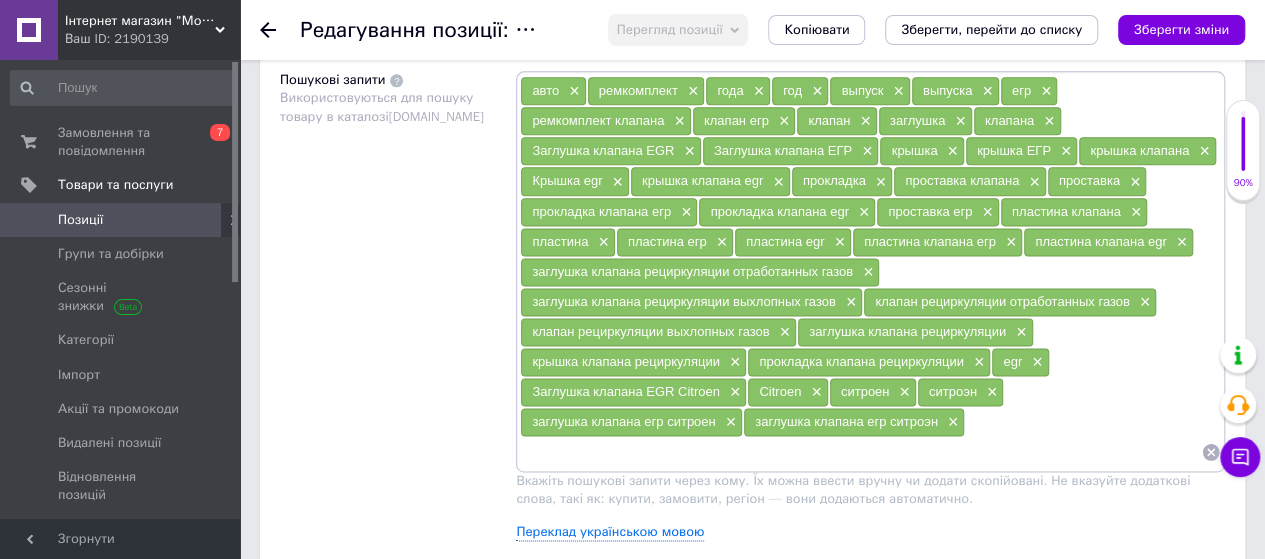 click on "Пошукові запити Використовуються для пошуку товару в каталозі  [DOMAIN_NAME]" at bounding box center (398, 313) 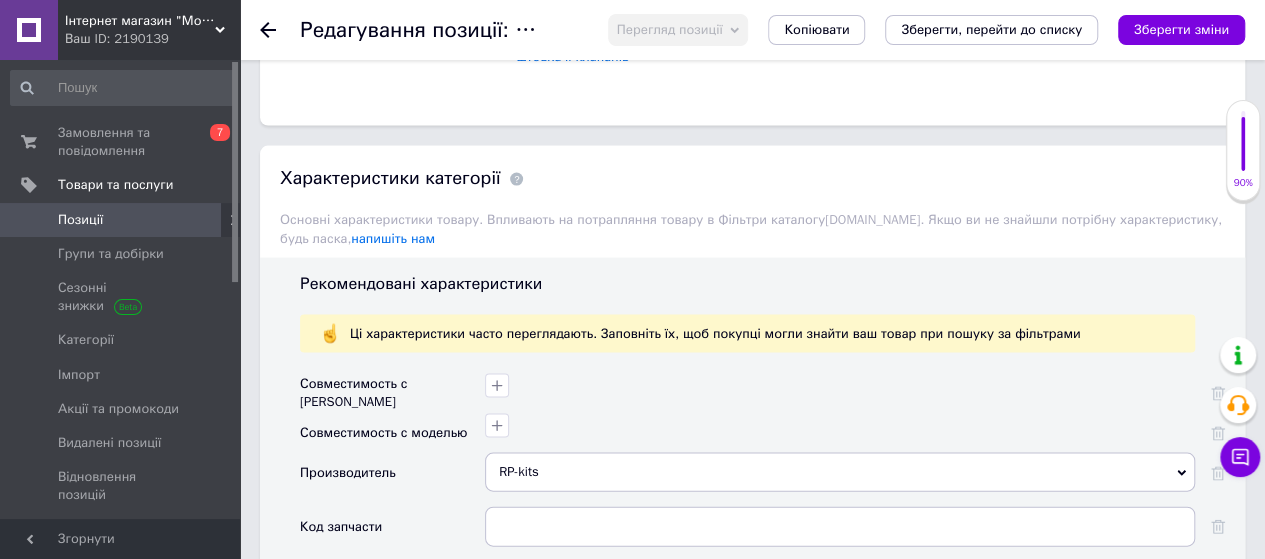 scroll, scrollTop: 2000, scrollLeft: 0, axis: vertical 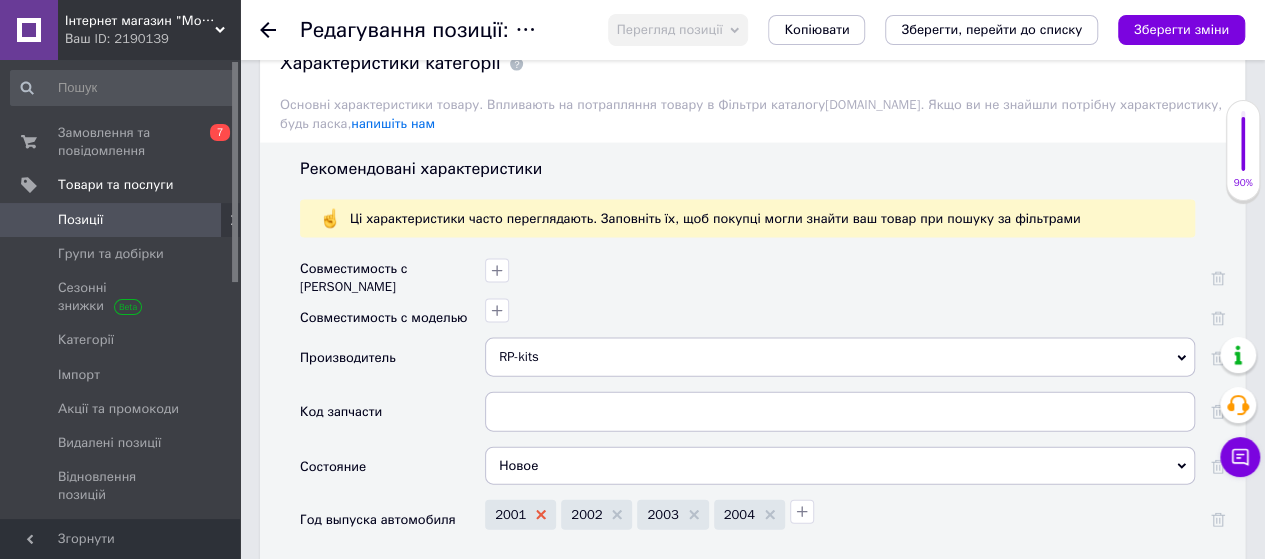 click 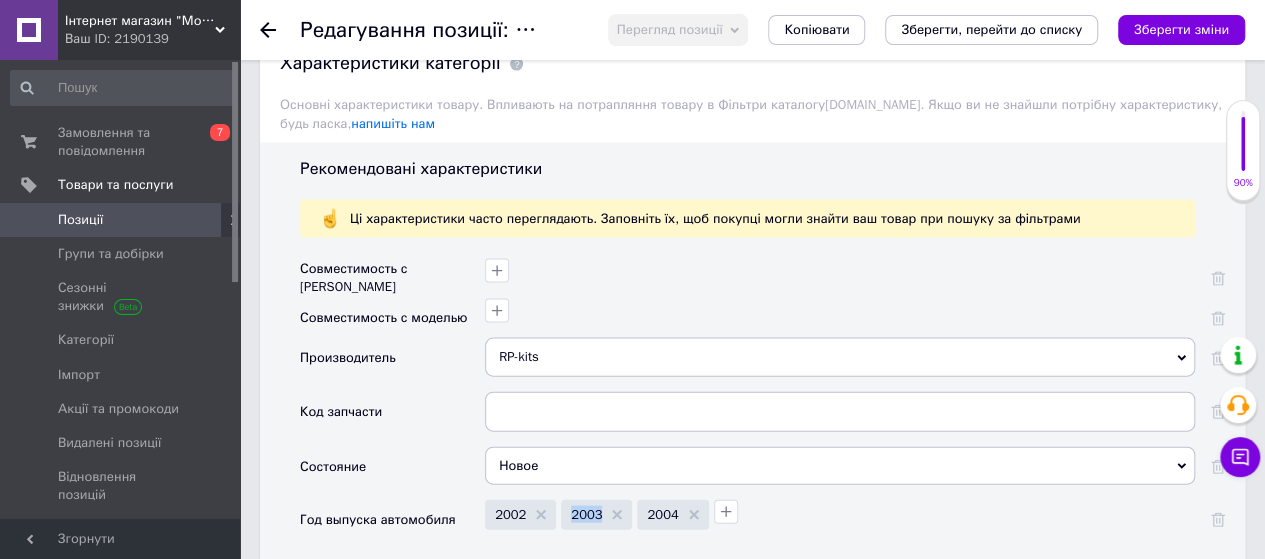 click 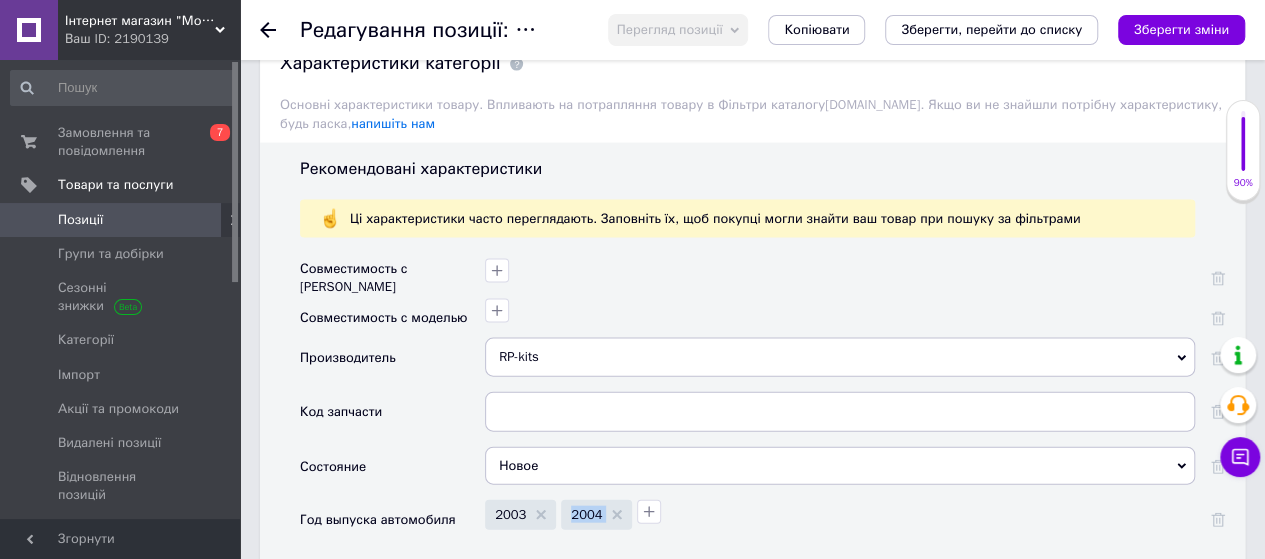 click 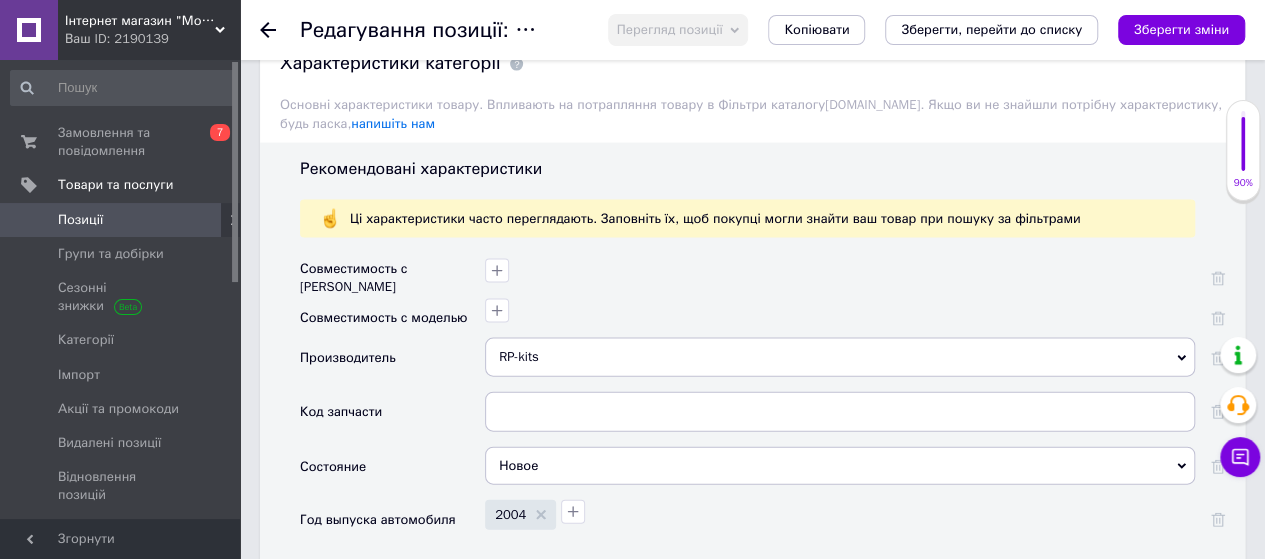 click 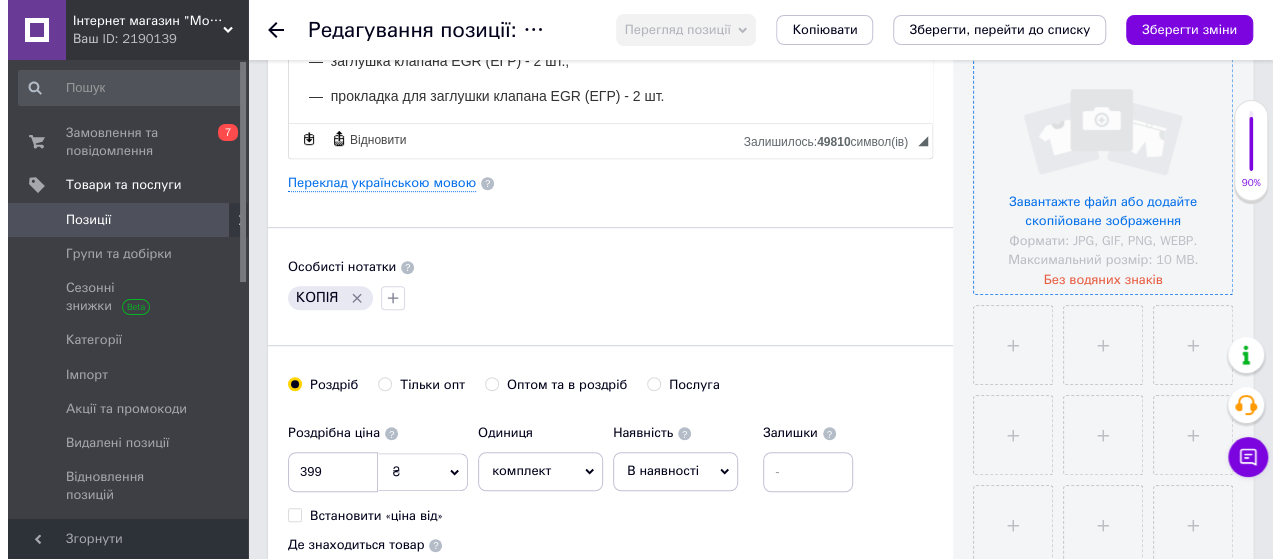 scroll, scrollTop: 300, scrollLeft: 0, axis: vertical 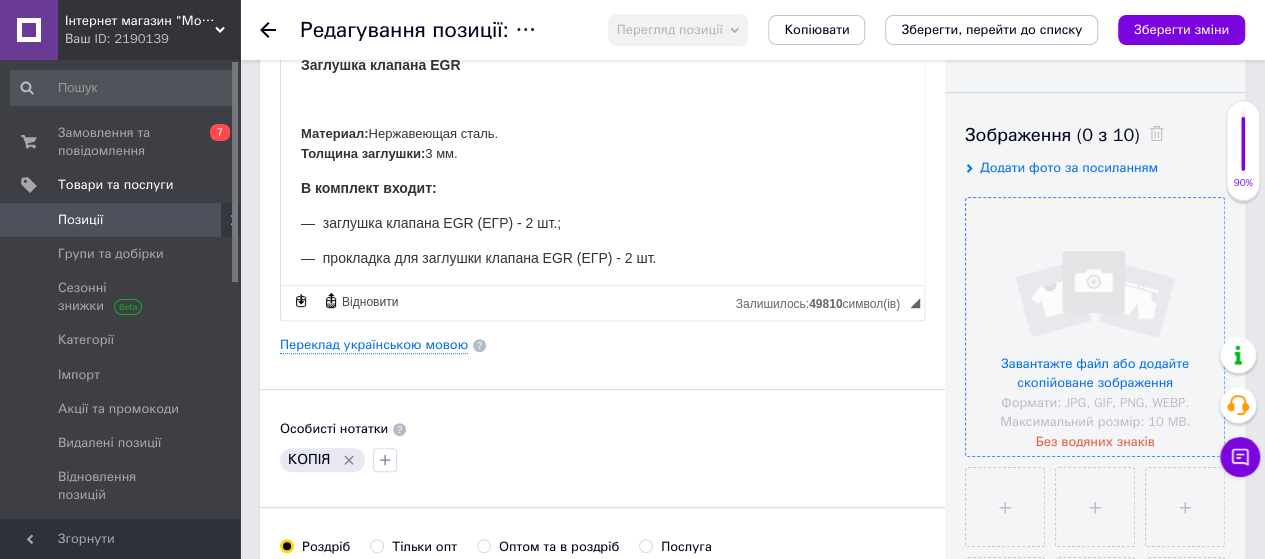 click at bounding box center (1095, 327) 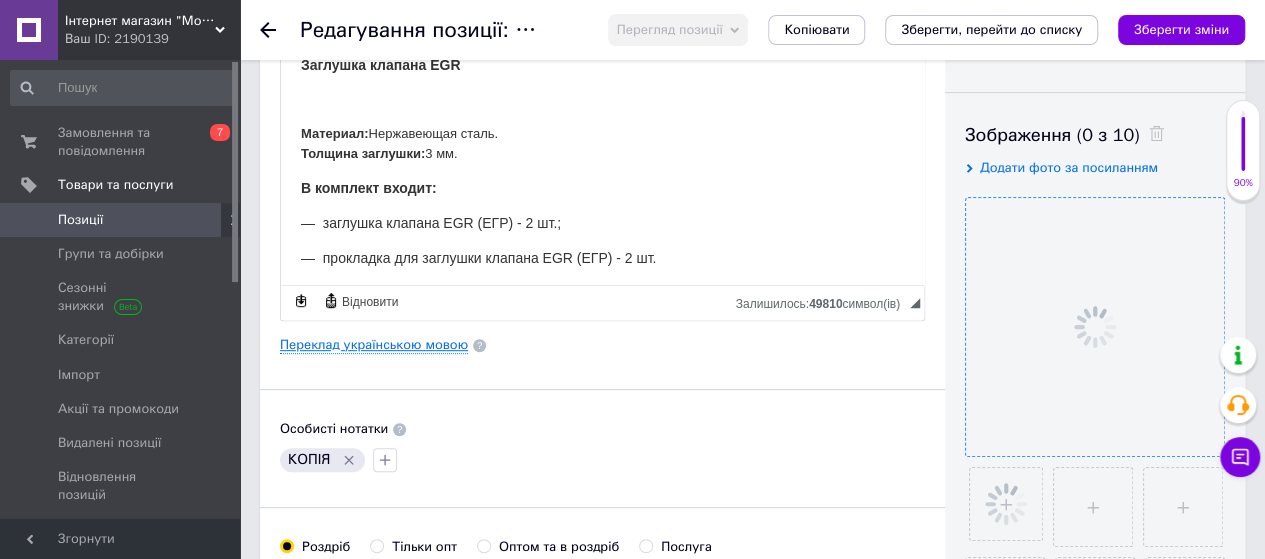 click on "Переклад українською мовою" at bounding box center [374, 345] 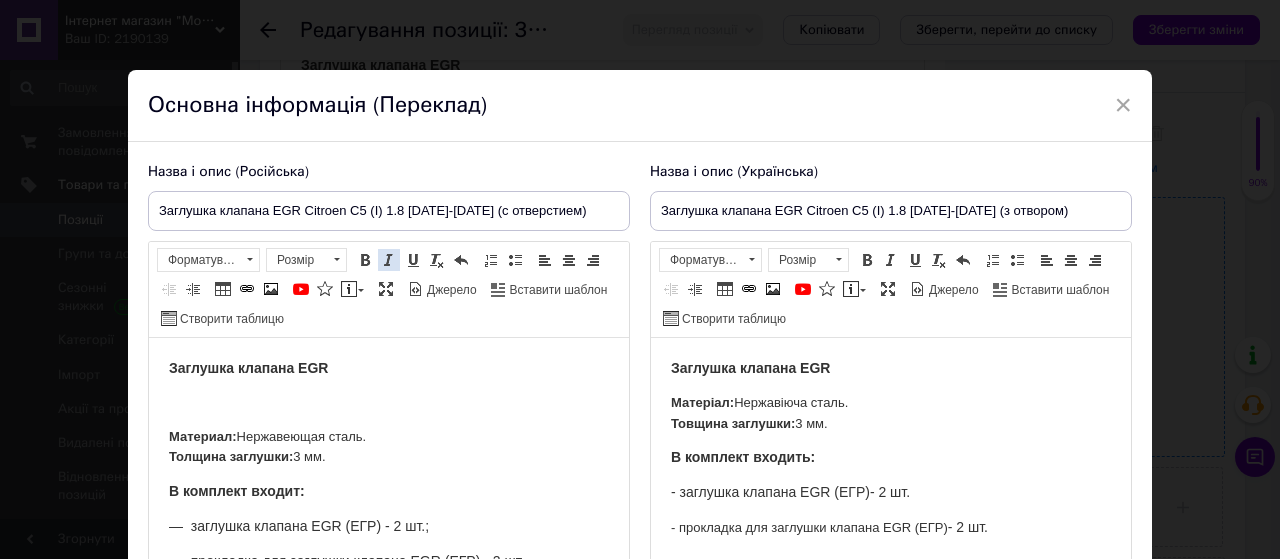 scroll, scrollTop: 0, scrollLeft: 0, axis: both 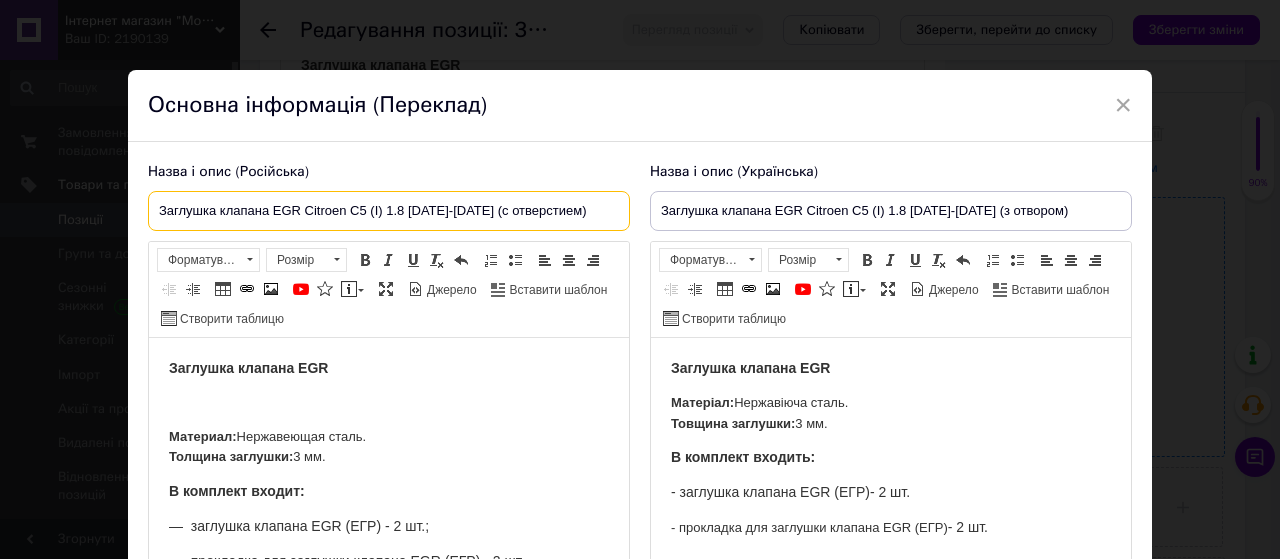 click on "Заглушка клапана EGR Citroen C5 (I) 1.8 [DATE]-[DATE] (с отверстием)" at bounding box center (389, 211) 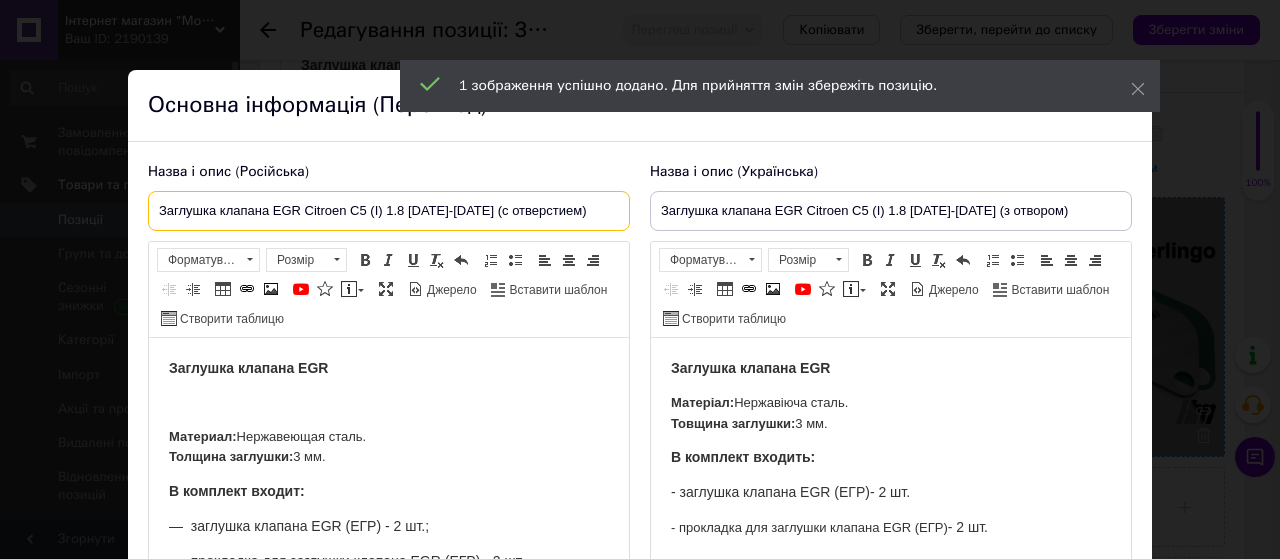 paste on "Berlingo 2.0 Hdi" 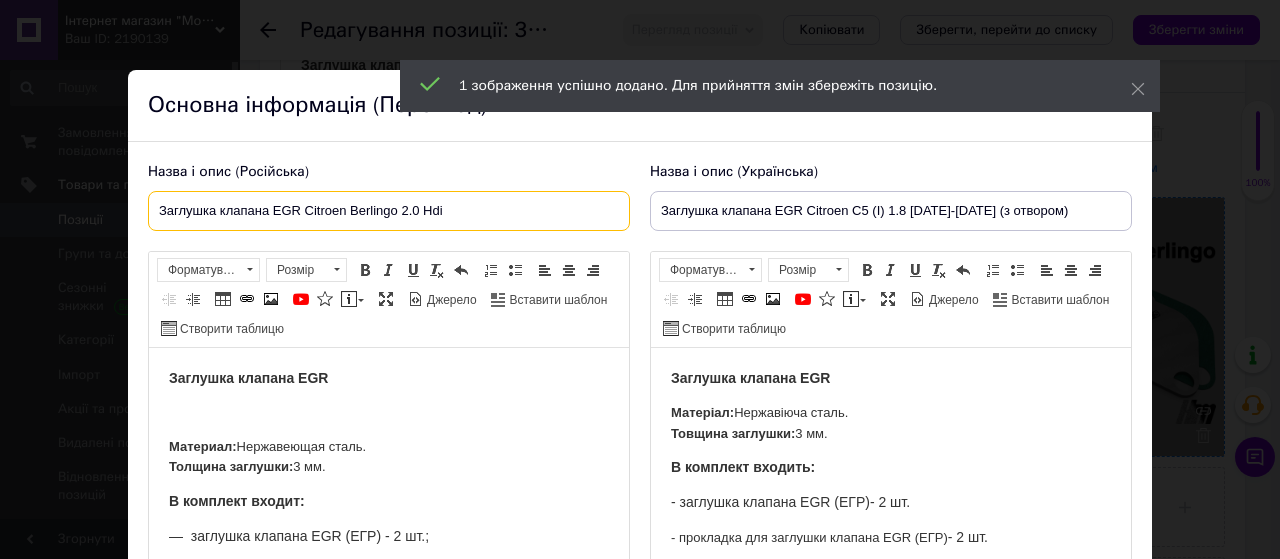 type on "Заглушка клапана EGR Citroen Berlingo 2.0 Hdi" 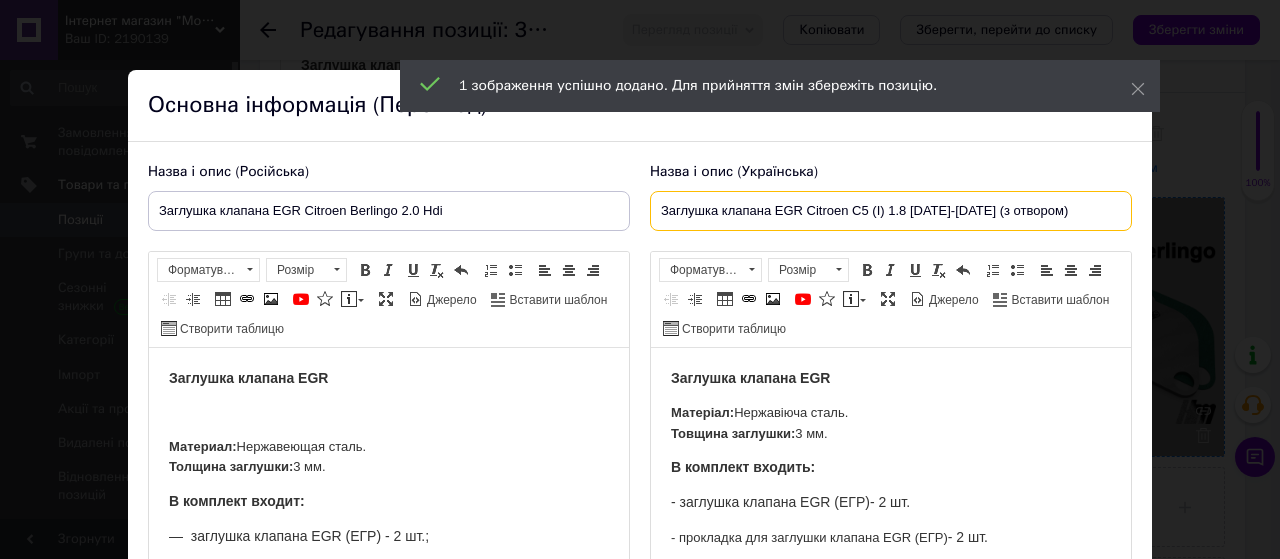 click on "Заглушка клапана EGR Citroen C5 (I) 1.8 [DATE]-[DATE] (з отвором)" at bounding box center [891, 211] 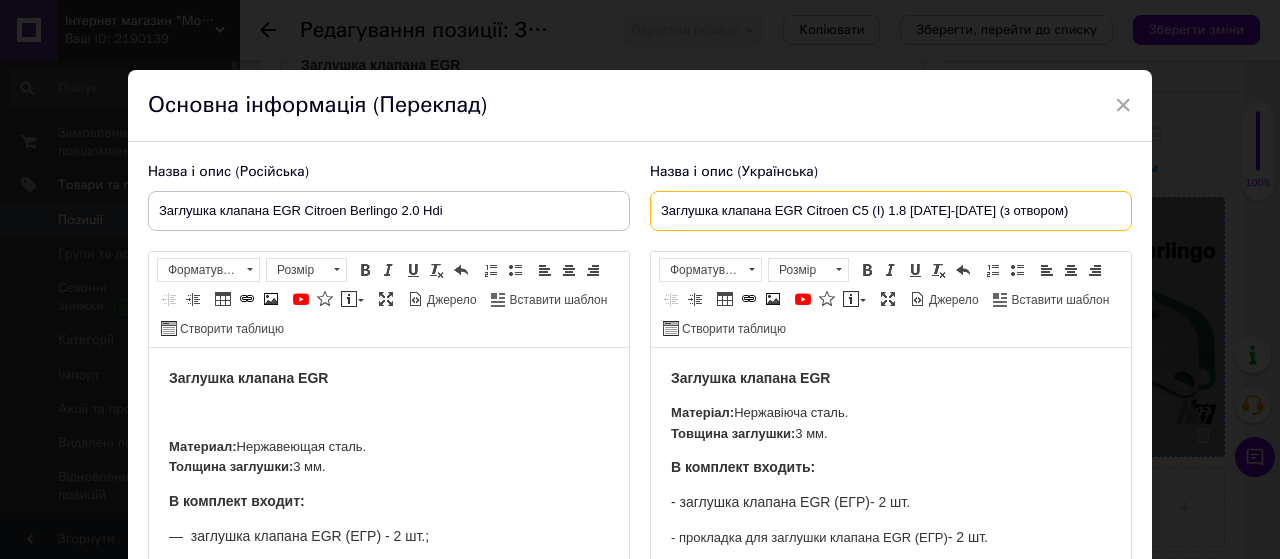 paste on "Berlingo 2.0 Hdi" 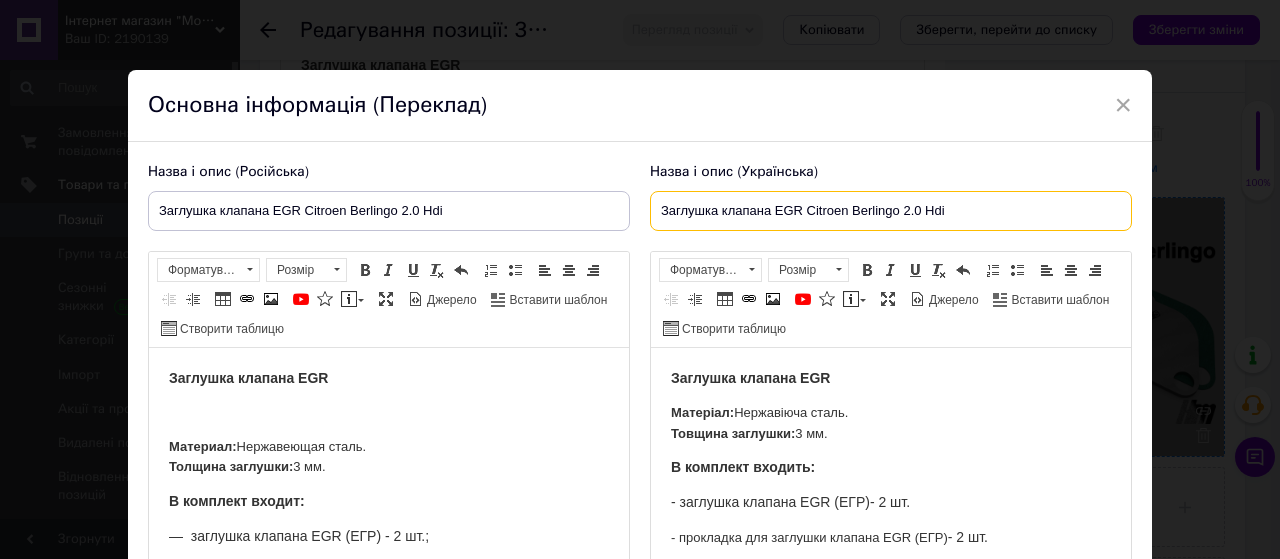 click on "Заглушка клапана EGR Citroen Berlingo 2.0 Hdi" at bounding box center (891, 211) 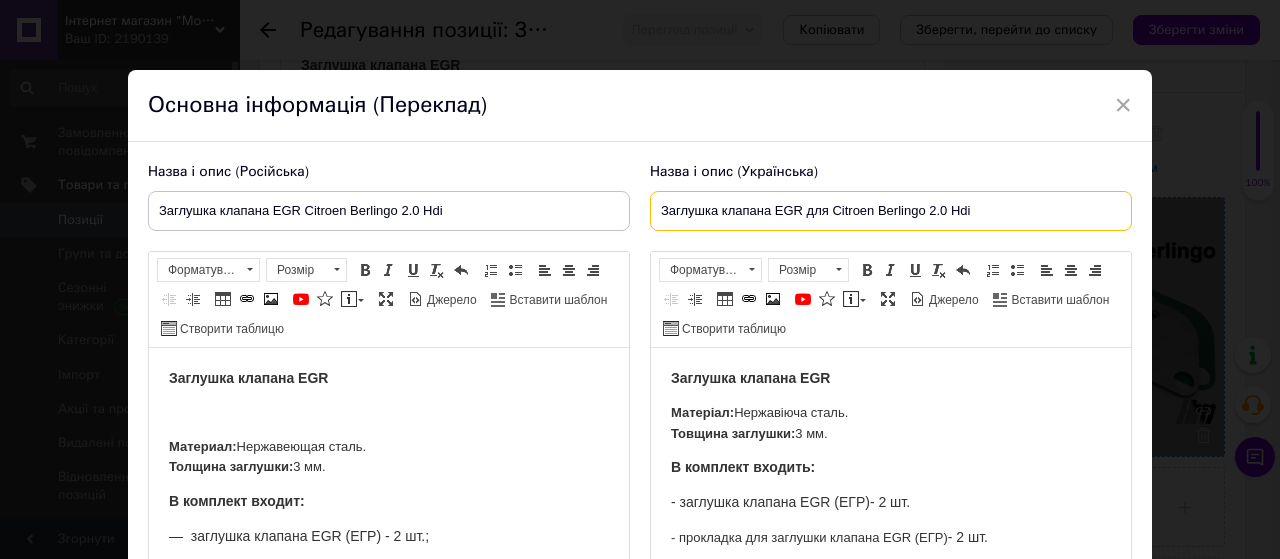 type on "Заглушка клапана EGR для Citroen Berlingo 2.0 Hdi" 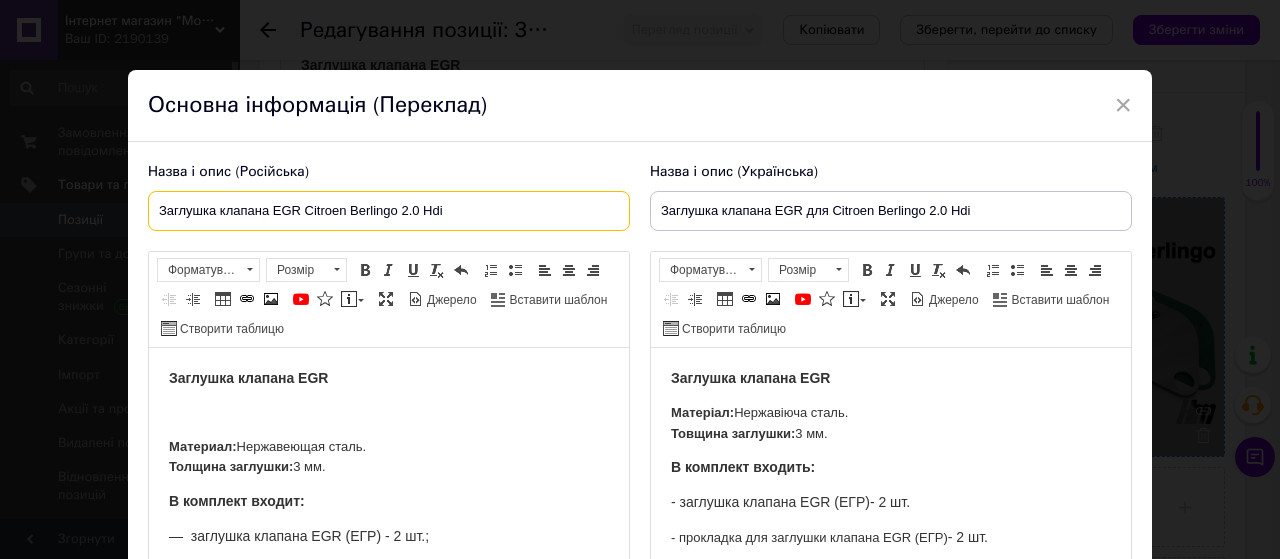 click on "Заглушка клапана EGR Citroen Berlingo 2.0 Hdi" at bounding box center (389, 211) 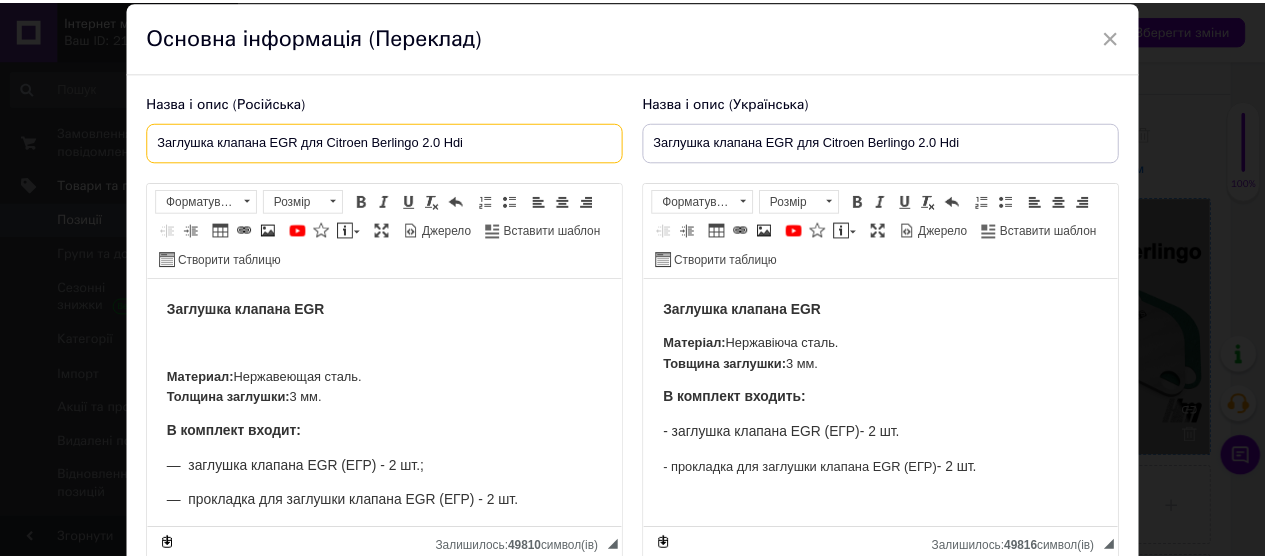 scroll, scrollTop: 235, scrollLeft: 0, axis: vertical 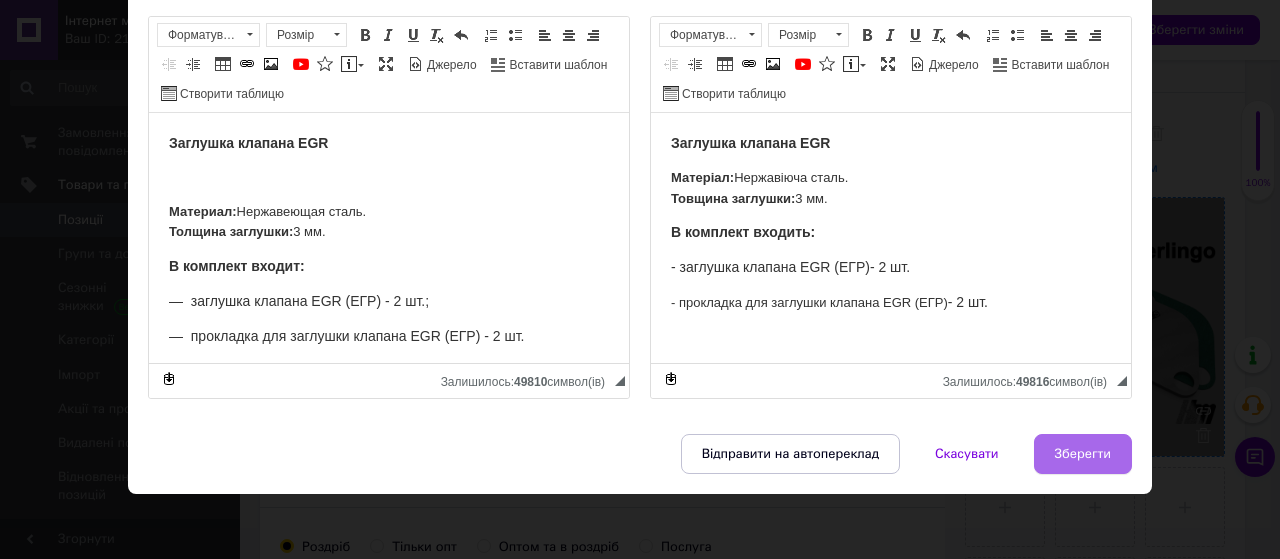 type on "Заглушка клапана EGR для Citroen Berlingo 2.0 Hdi" 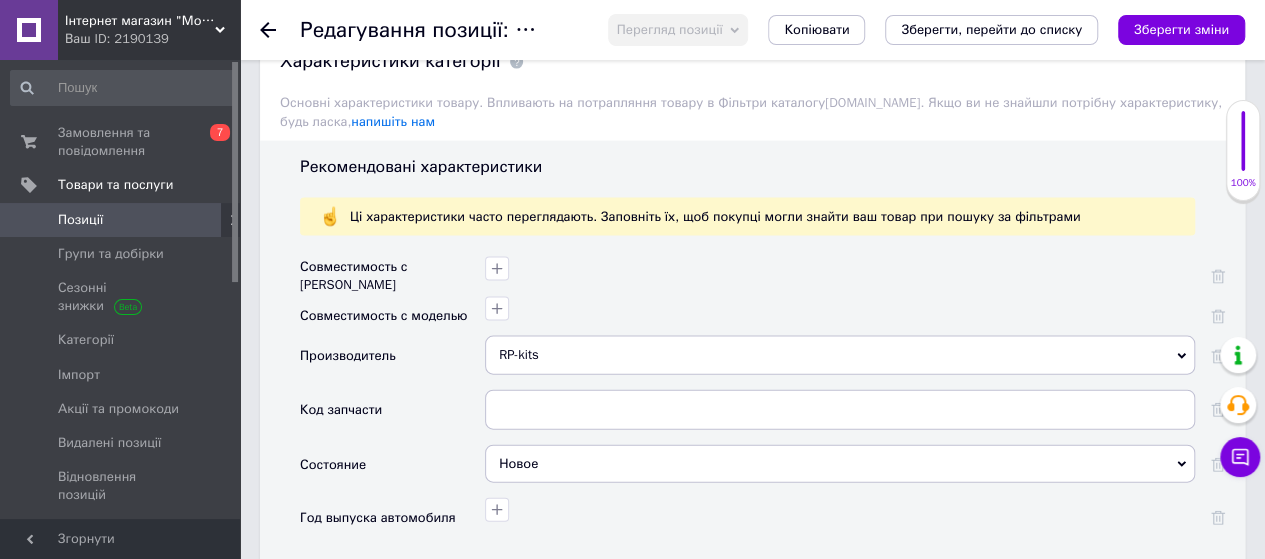scroll, scrollTop: 2100, scrollLeft: 0, axis: vertical 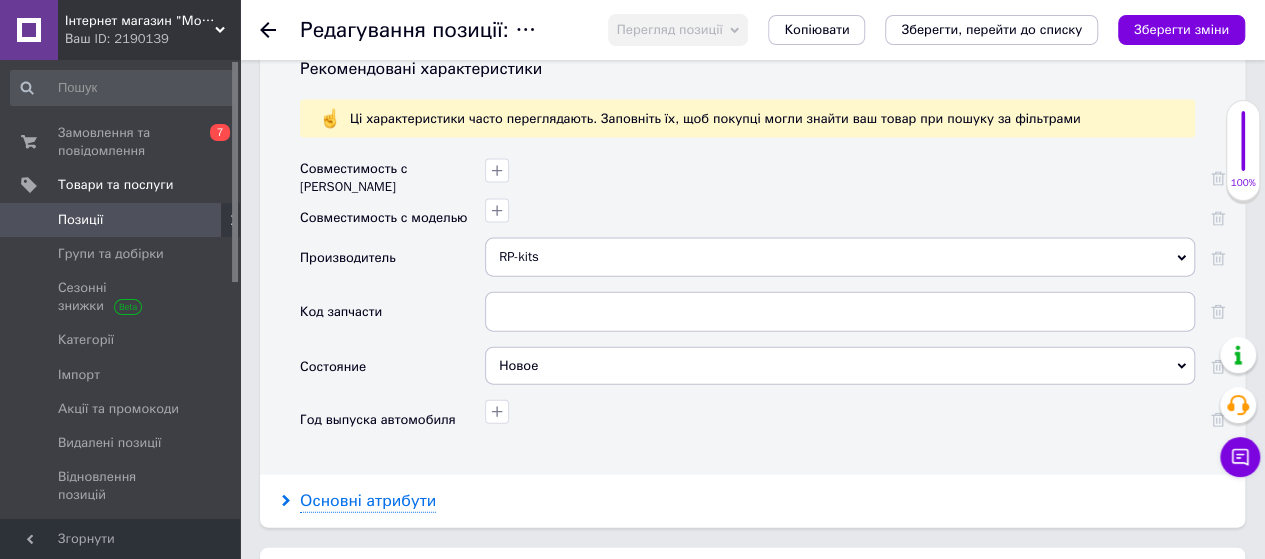 click on "Основні атрибути" at bounding box center [368, 501] 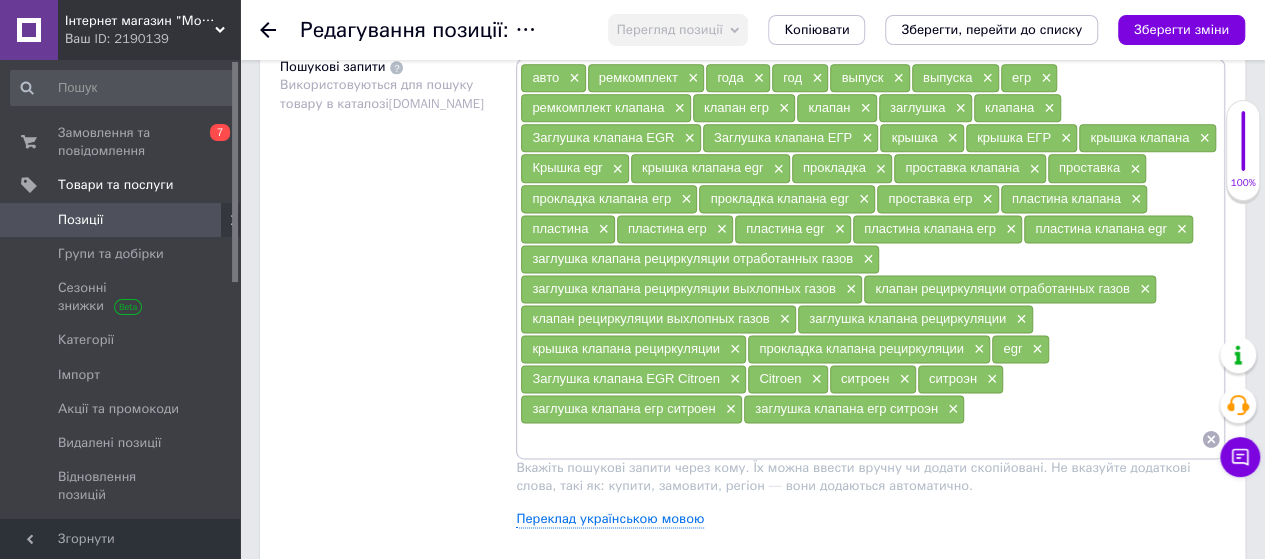 scroll, scrollTop: 1200, scrollLeft: 0, axis: vertical 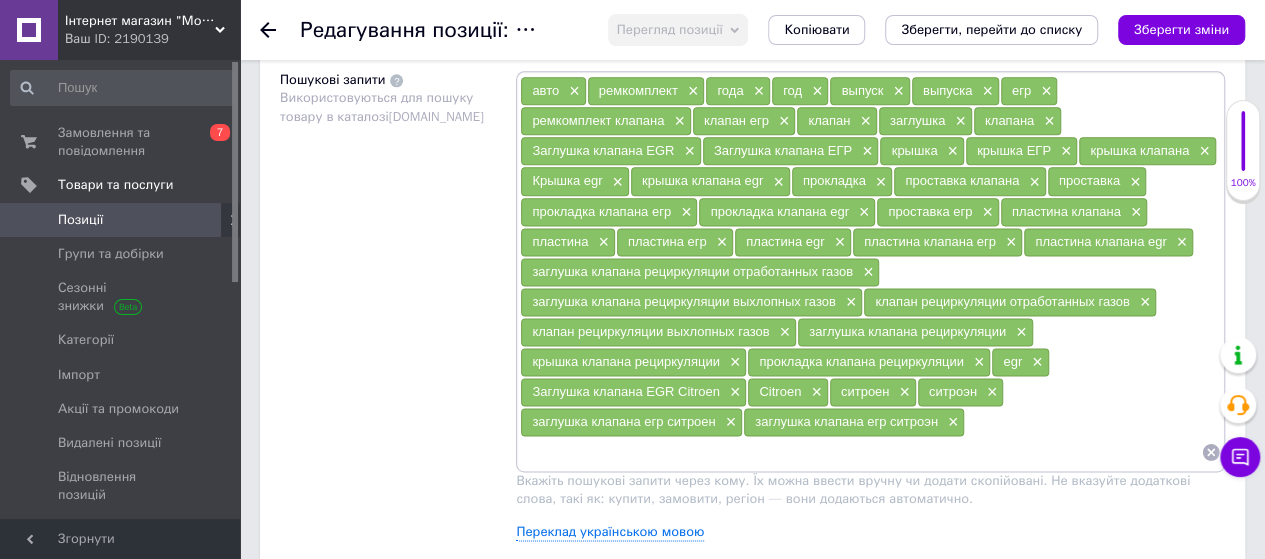 click at bounding box center [860, 452] 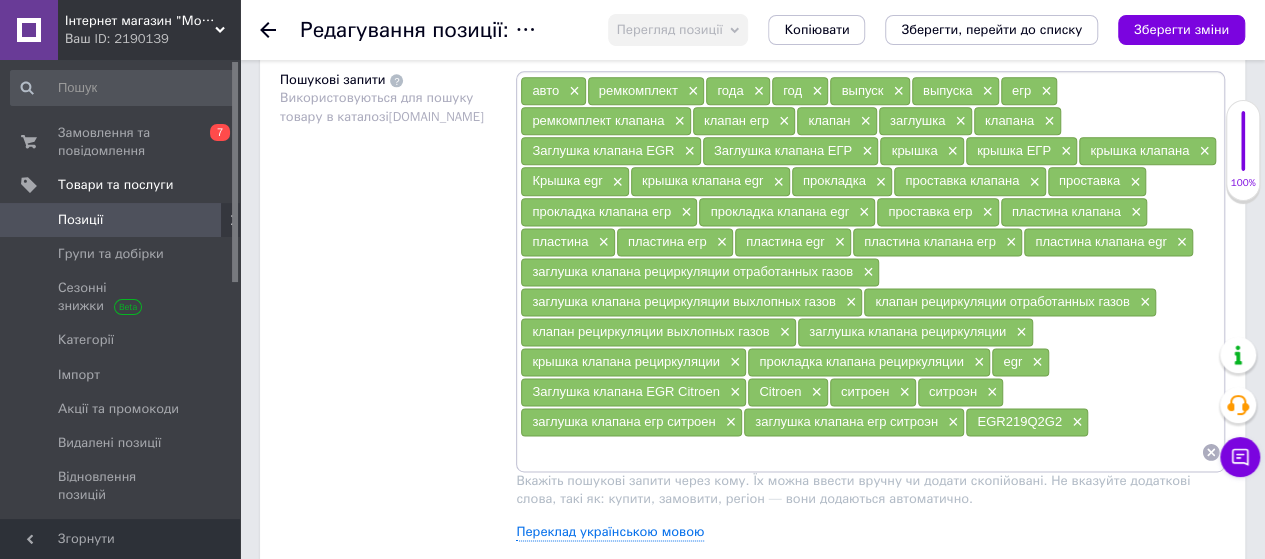 paste on "18529-67g00" 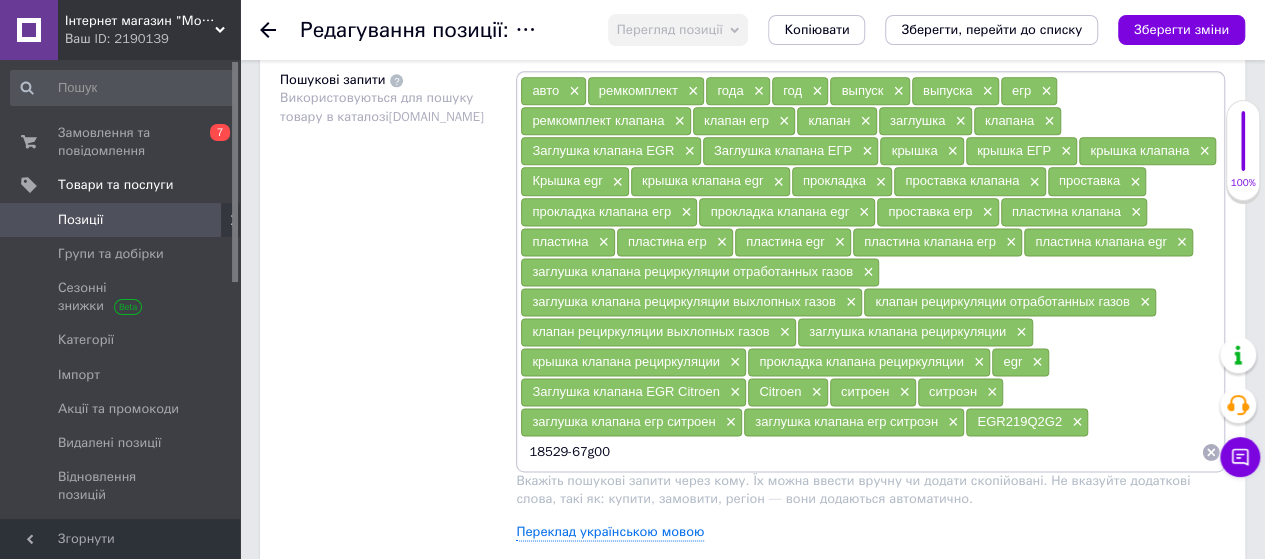 type 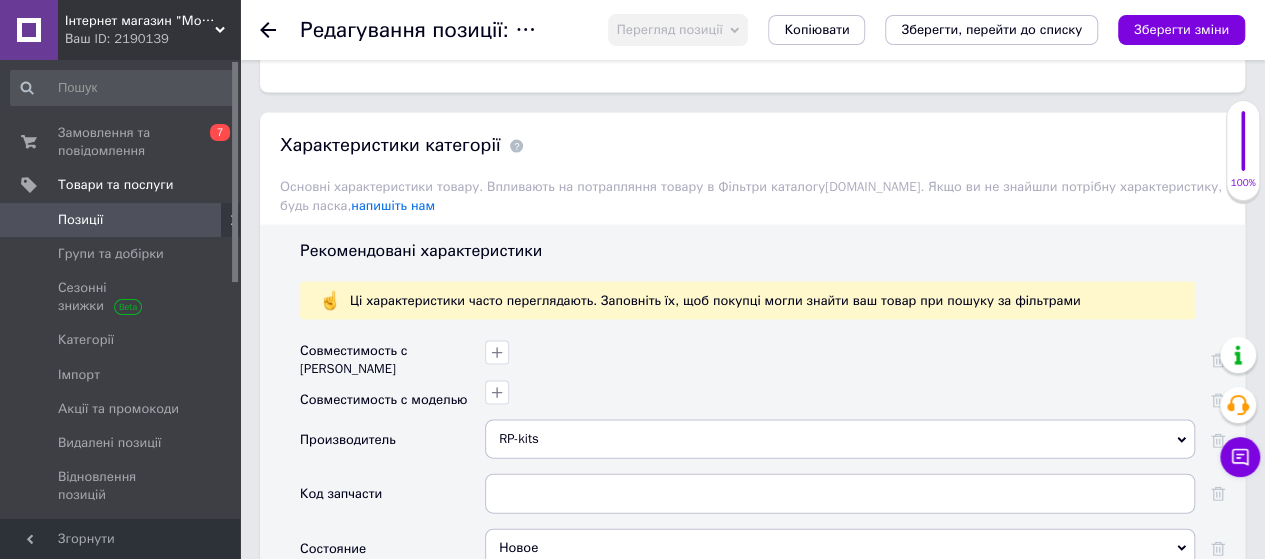 scroll, scrollTop: 2100, scrollLeft: 0, axis: vertical 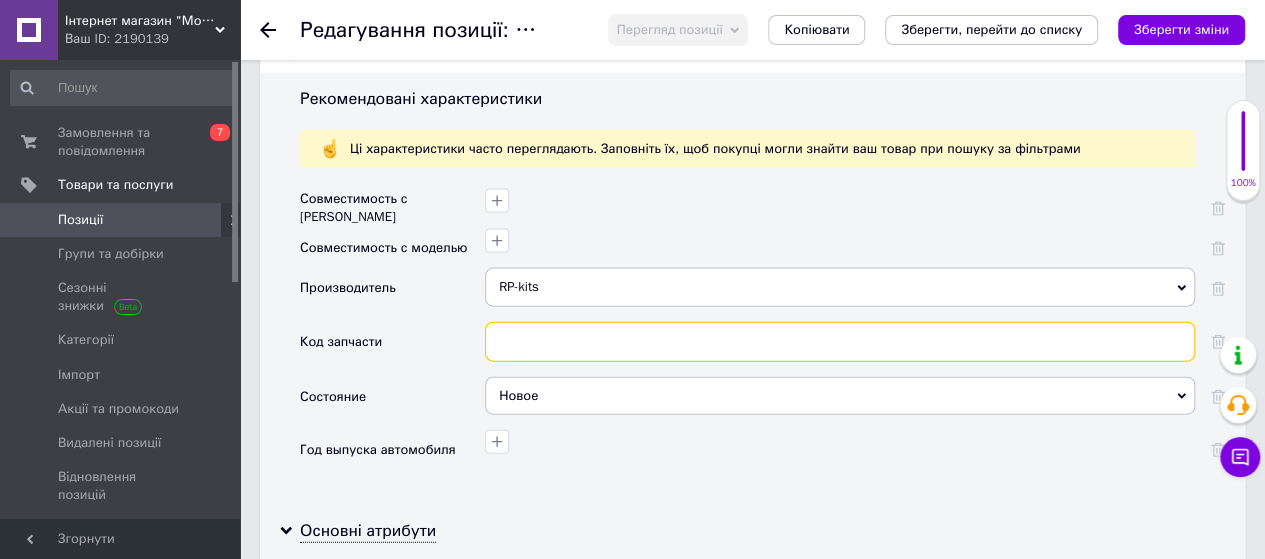 click at bounding box center [840, 342] 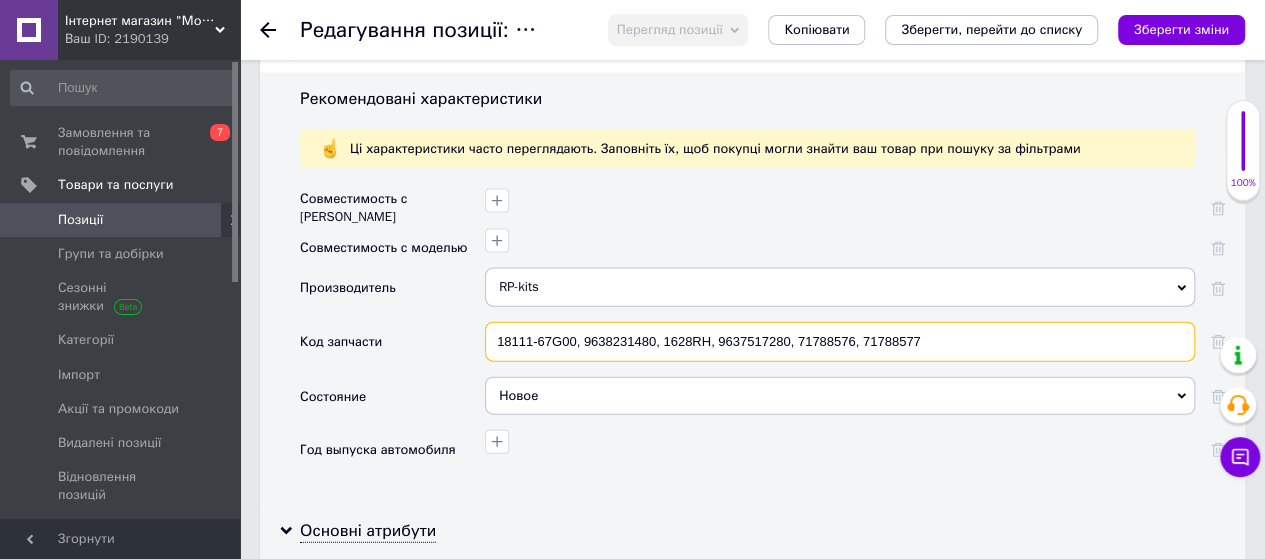 click on "18111-67G00, 9638231480, 1628RH, 9637517280, 71788576, 71788577" at bounding box center [840, 342] 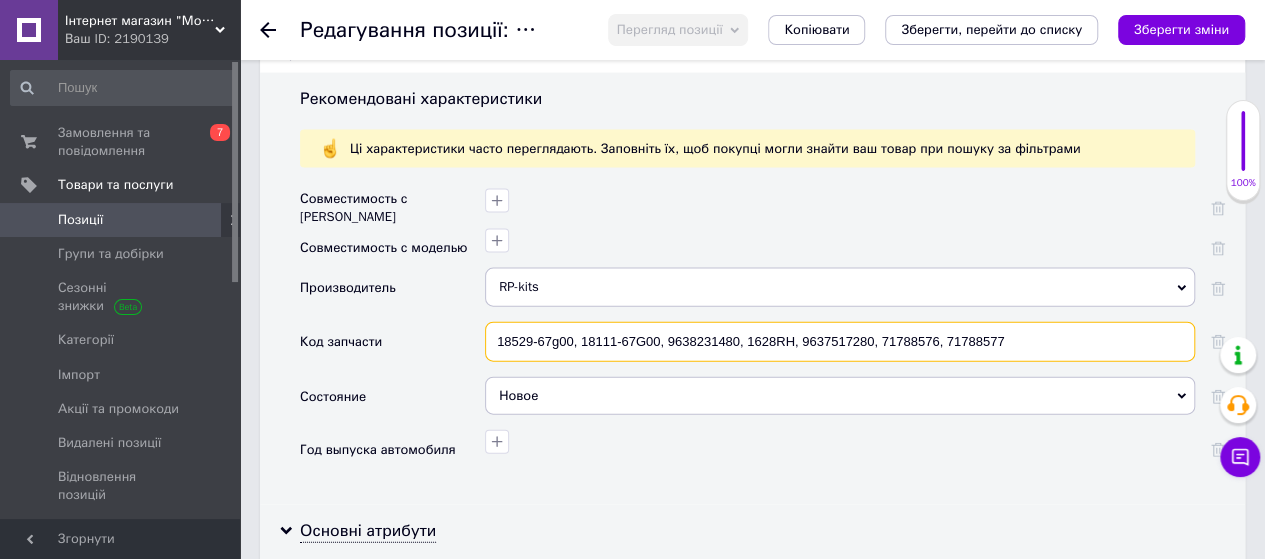 type on "18529-67g00, 18111-67G00, 9638231480, 1628RH, 9637517280, 71788576, 71788577" 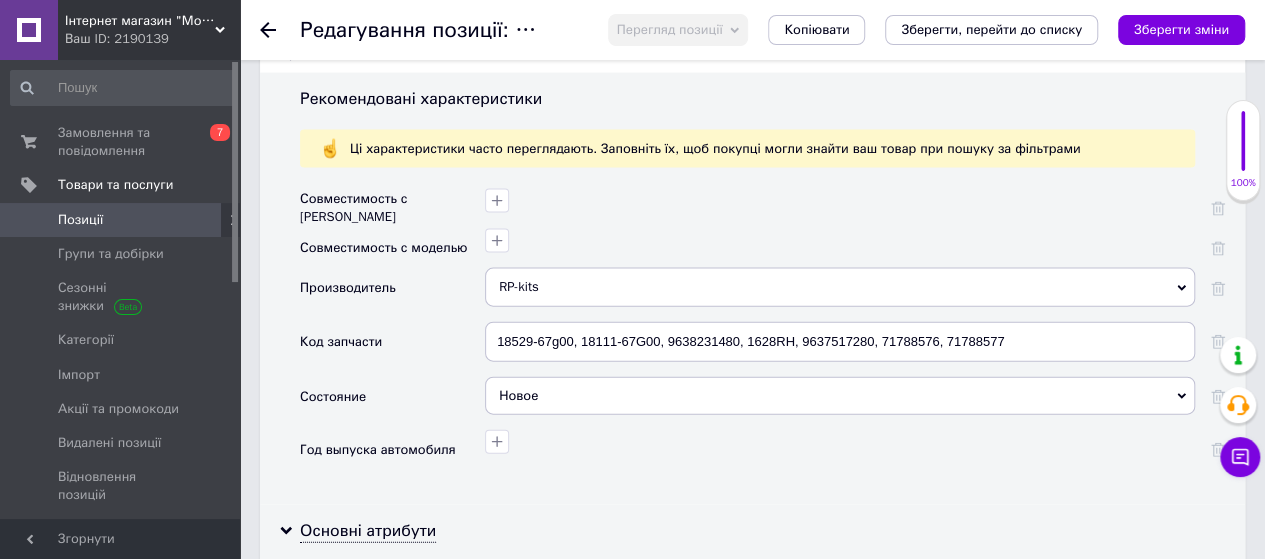 click at bounding box center (840, 450) 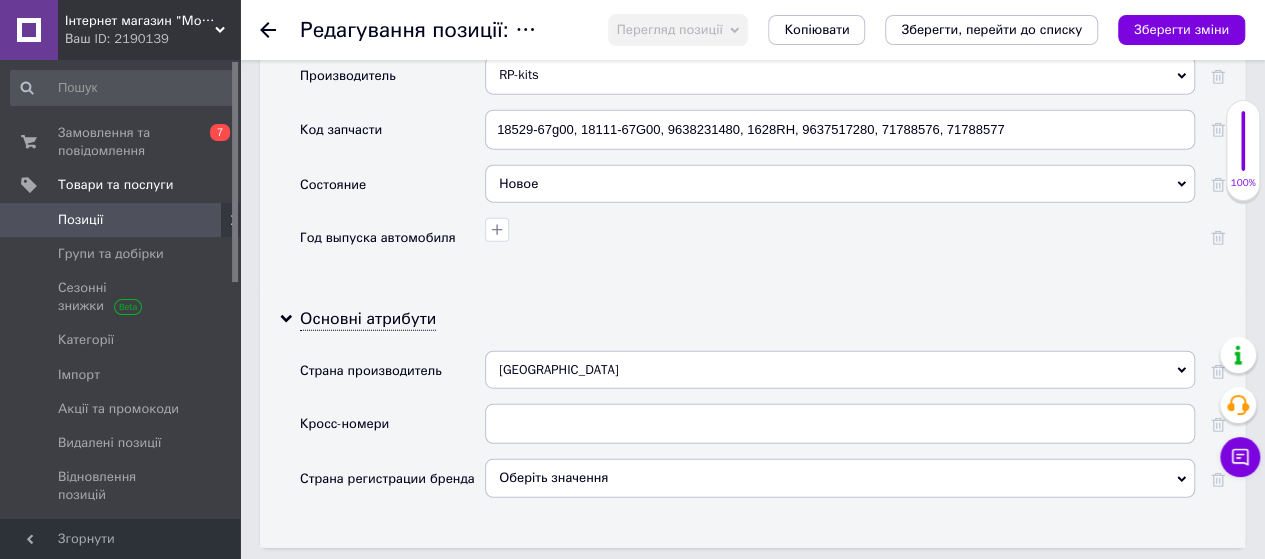 scroll, scrollTop: 2400, scrollLeft: 0, axis: vertical 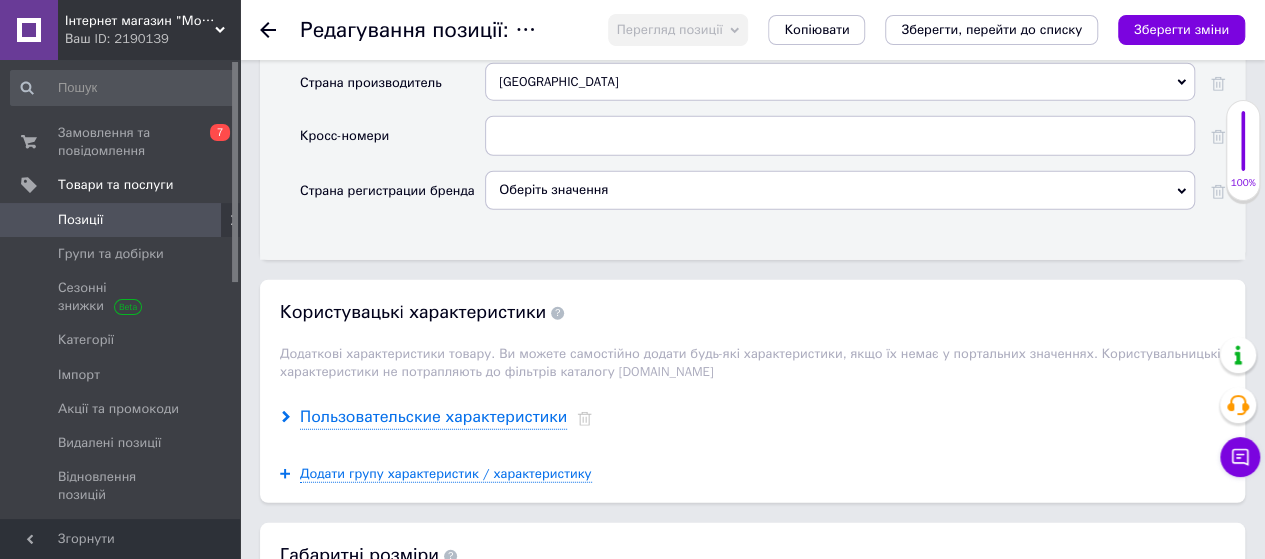 click on "Пользовательские характеристики" at bounding box center [433, 417] 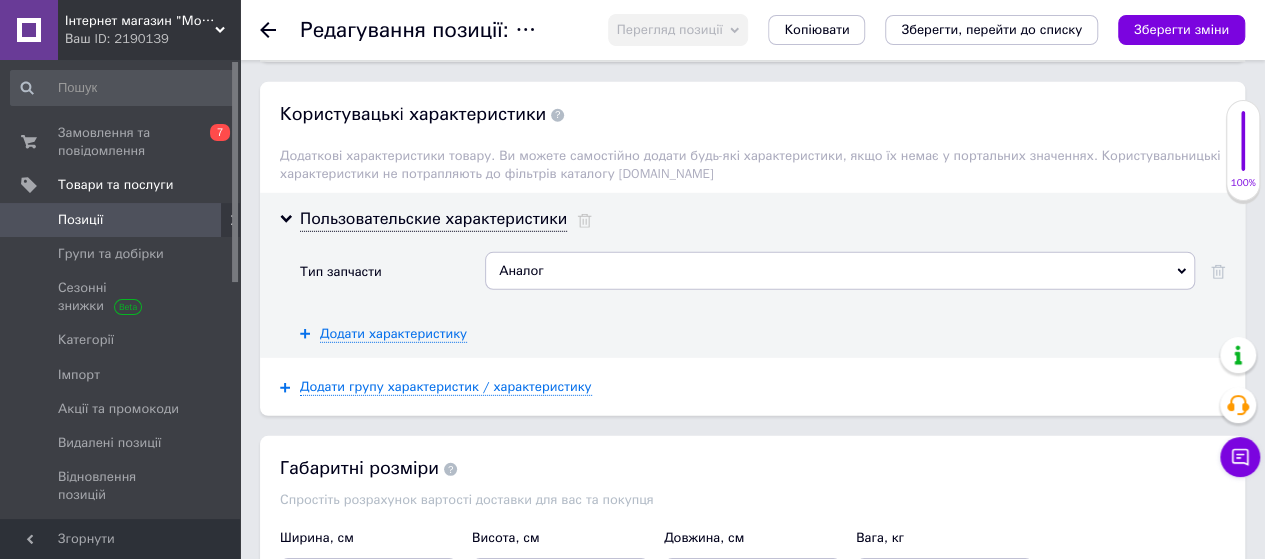 scroll, scrollTop: 2800, scrollLeft: 0, axis: vertical 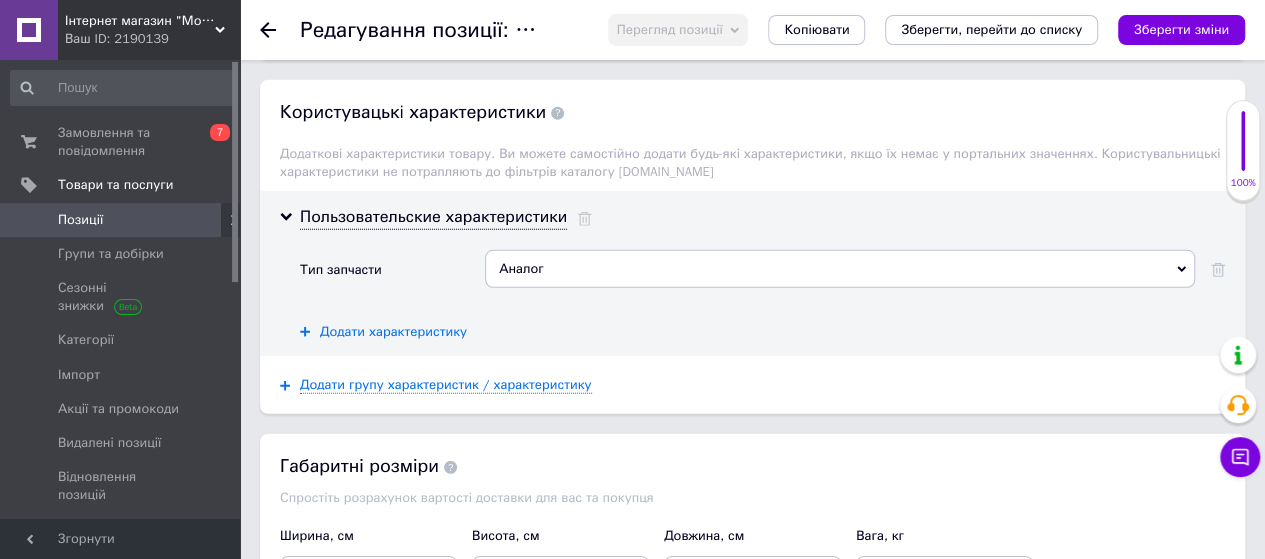 click on "Додати характеристику" at bounding box center [393, 332] 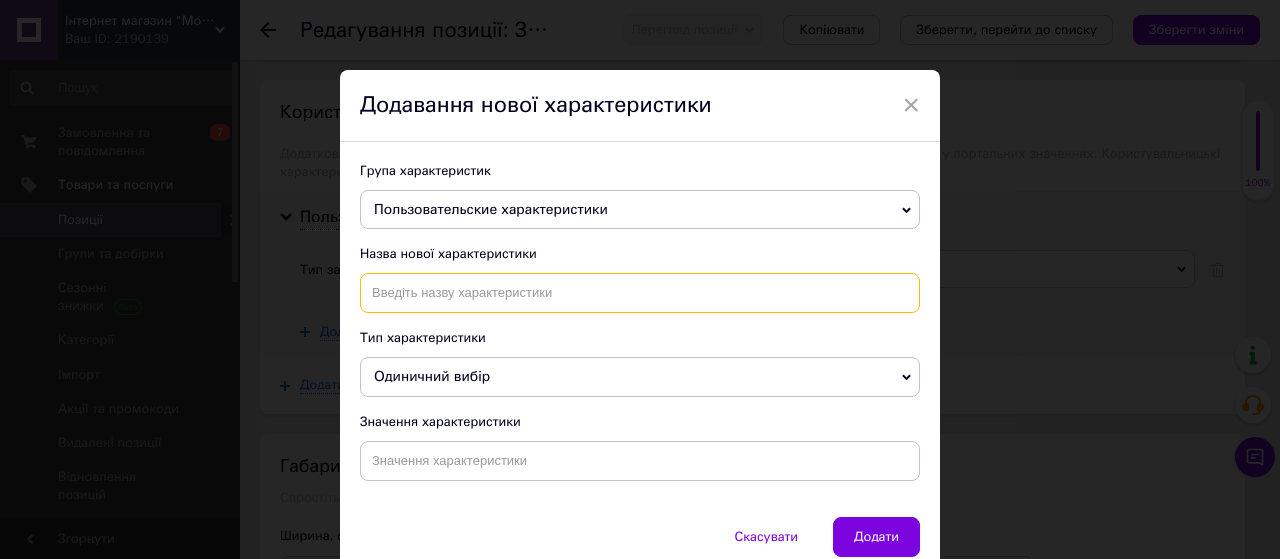 click at bounding box center [640, 293] 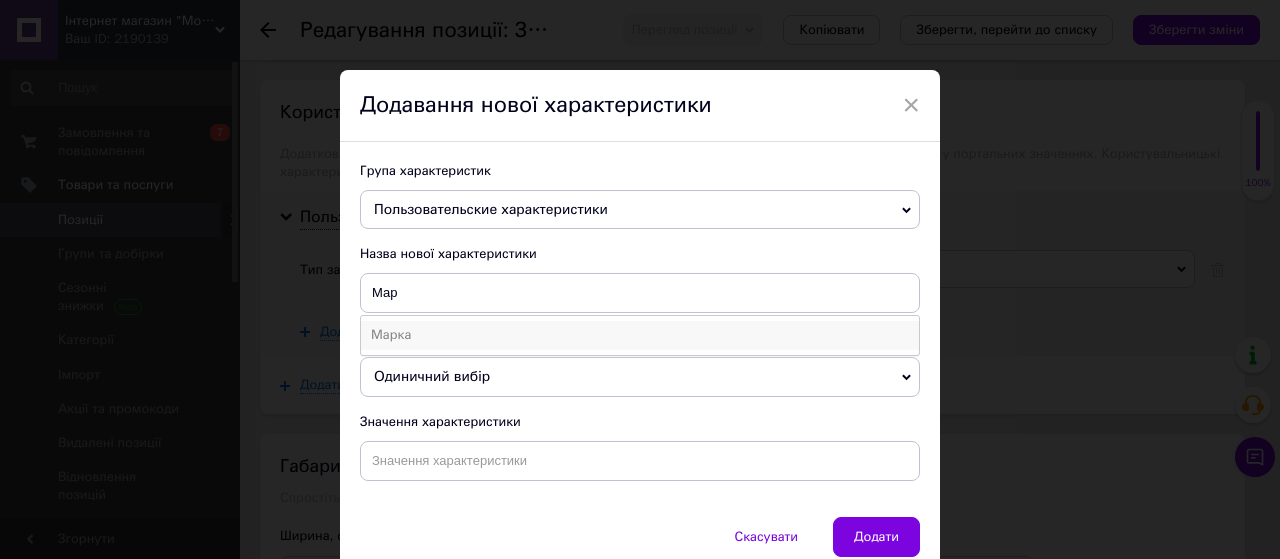 click on "Марка" at bounding box center (640, 335) 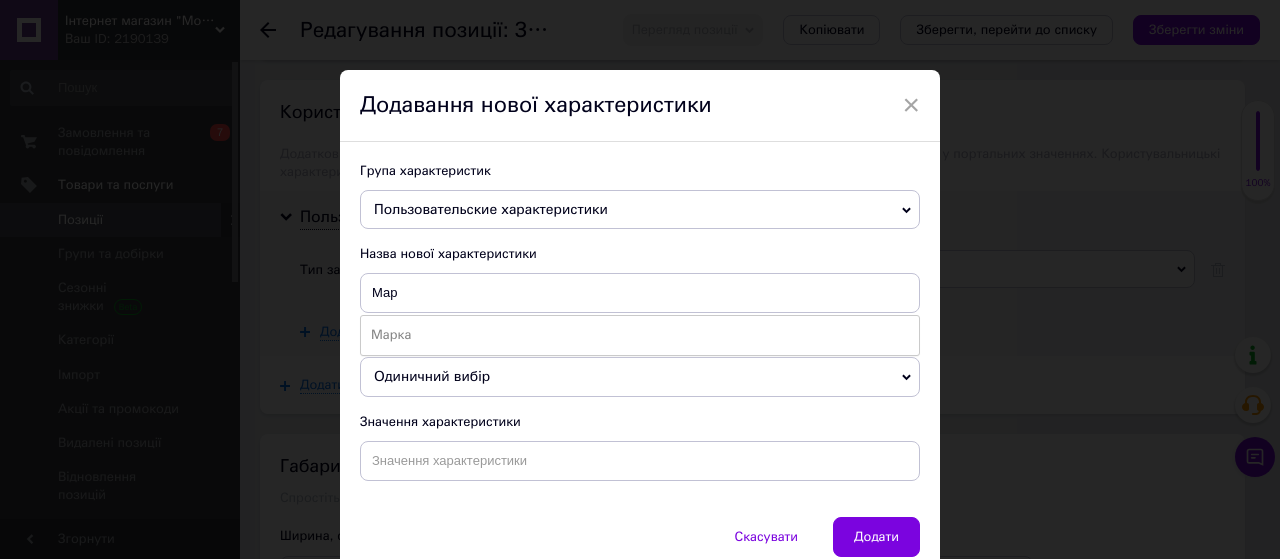type on "Марка" 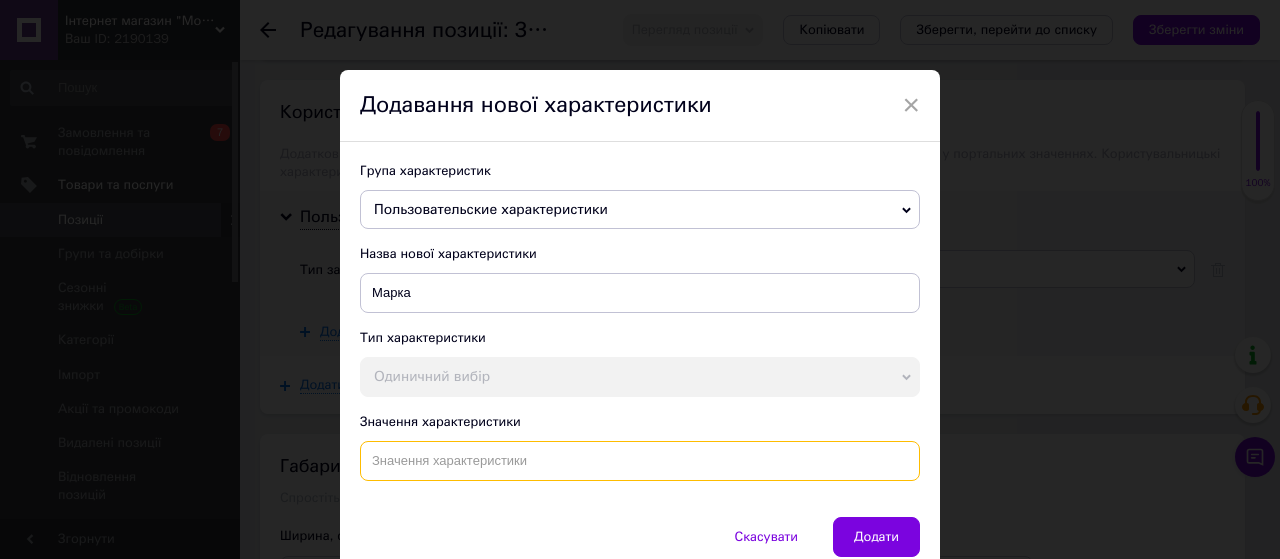 click at bounding box center (640, 461) 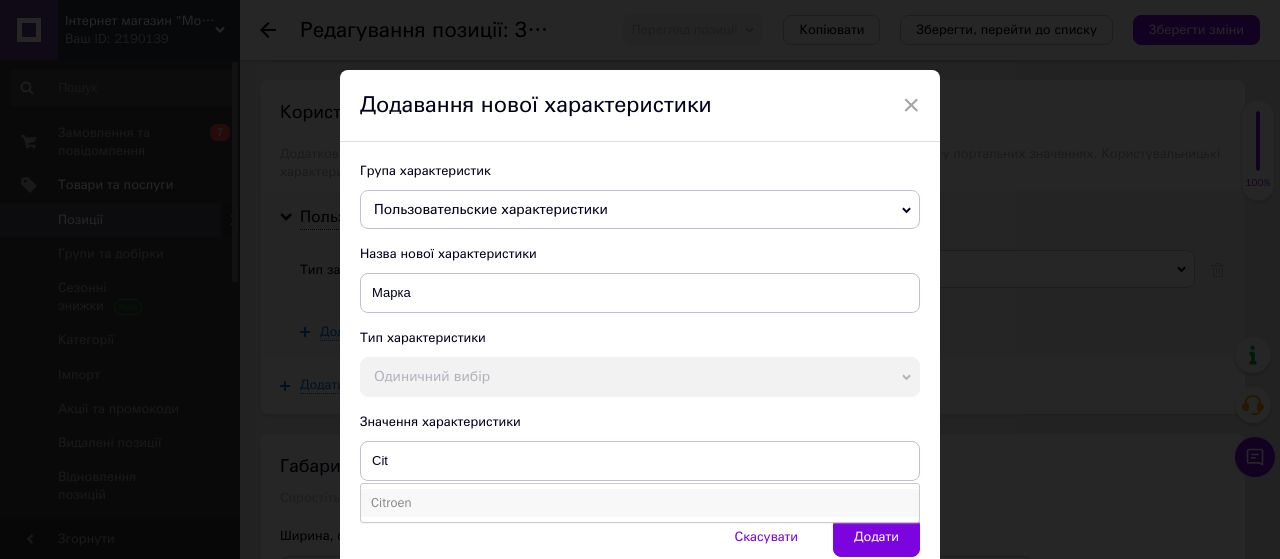click on "Citroen" at bounding box center (640, 503) 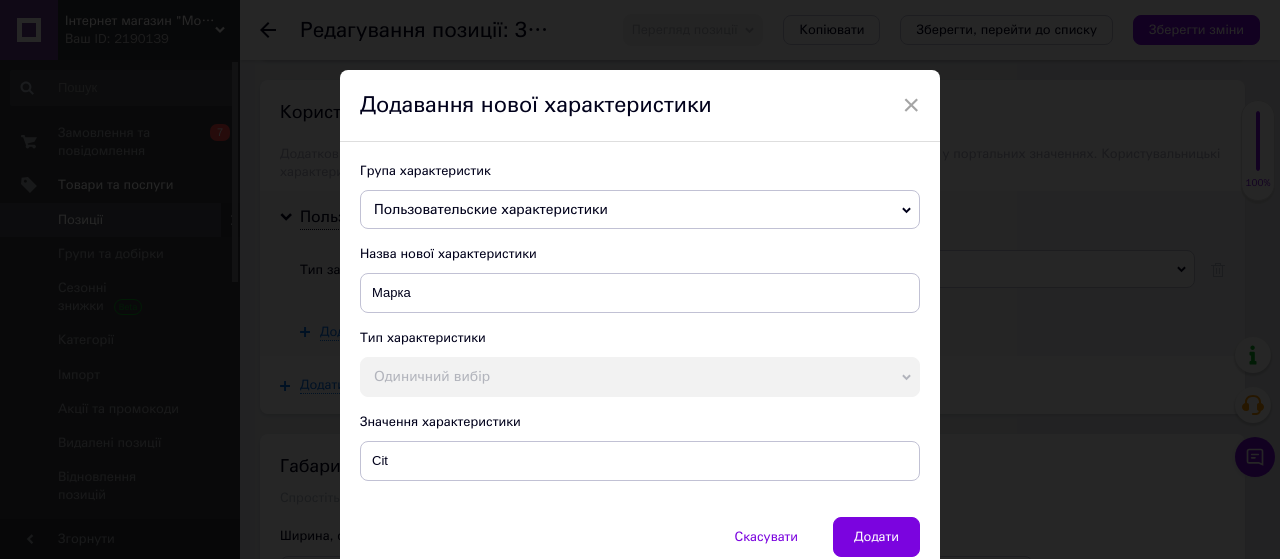 type on "Citroen" 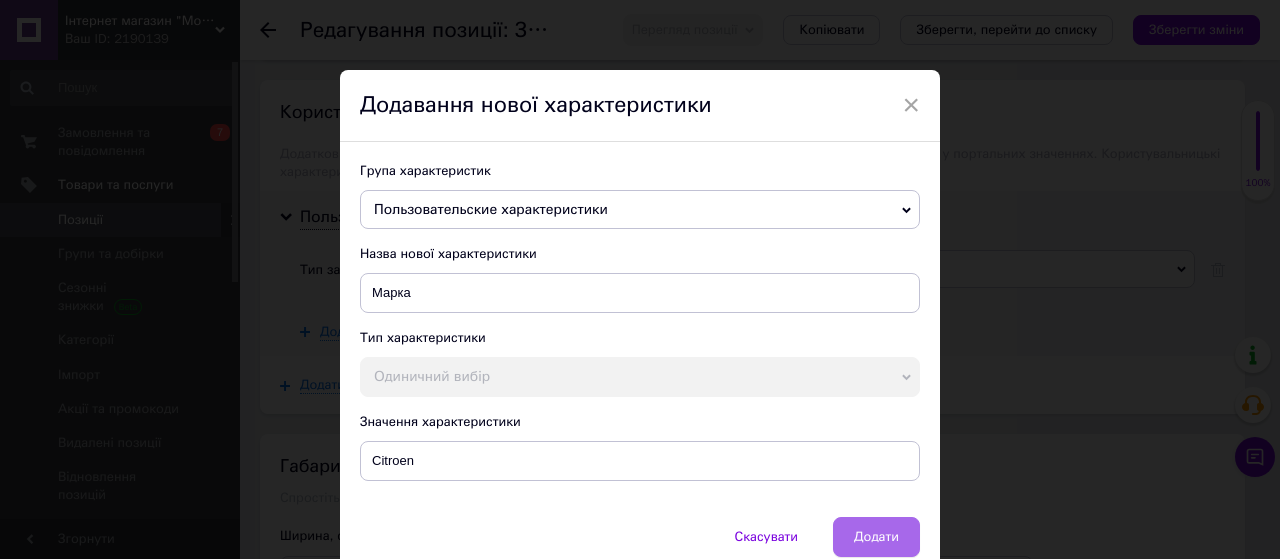 click on "Додати" at bounding box center [876, 537] 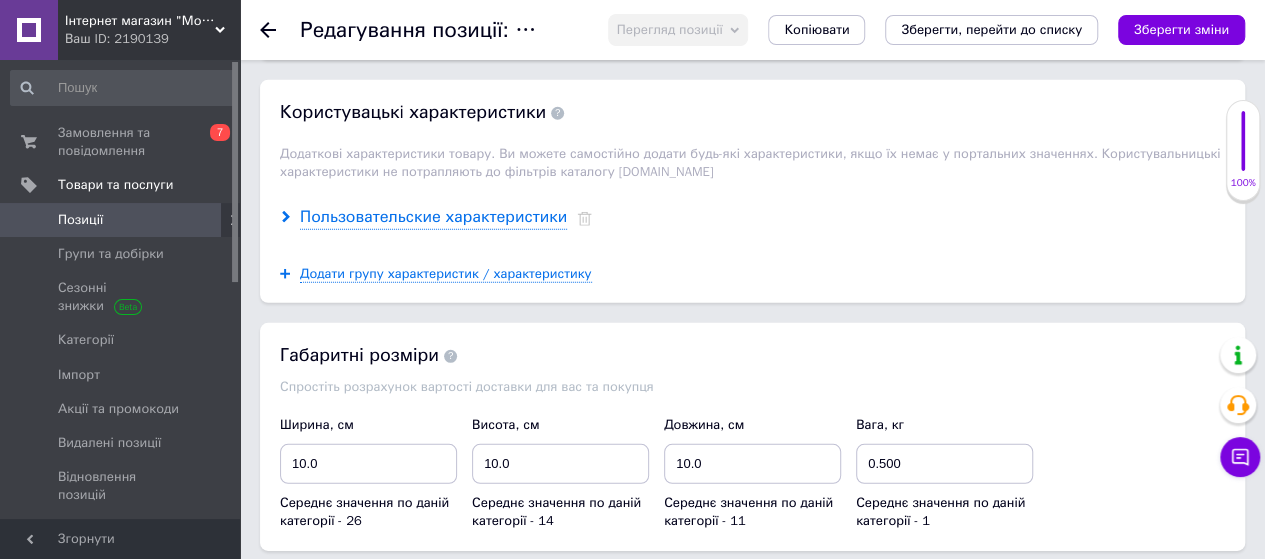 click on "Пользовательские характеристики" at bounding box center [433, 217] 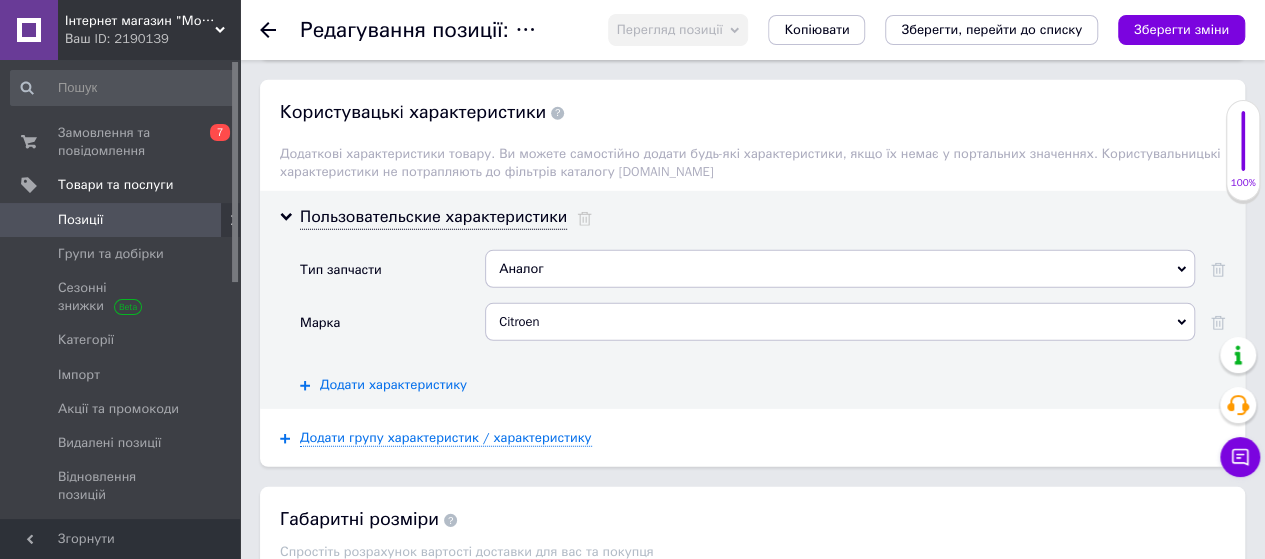 click on "Додати характеристику" at bounding box center (393, 385) 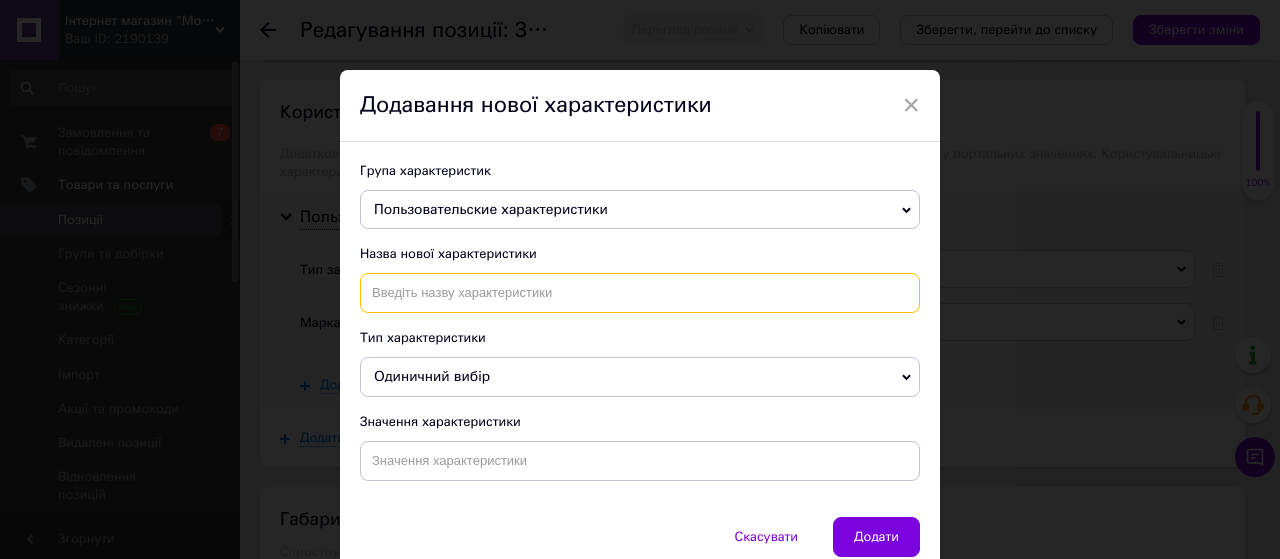 click at bounding box center (640, 293) 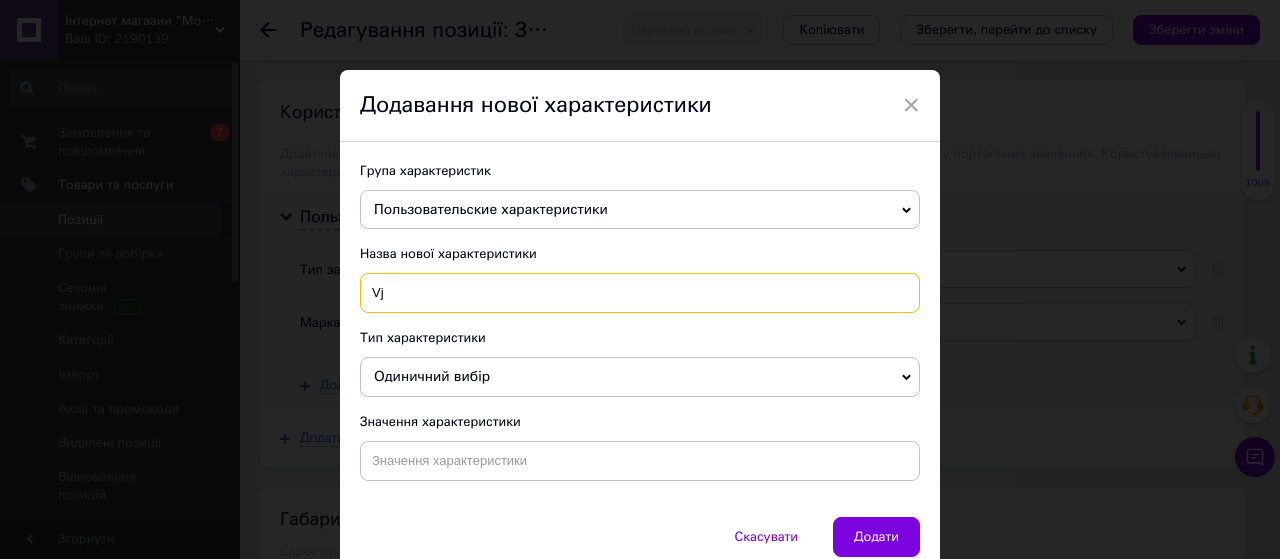type on "V" 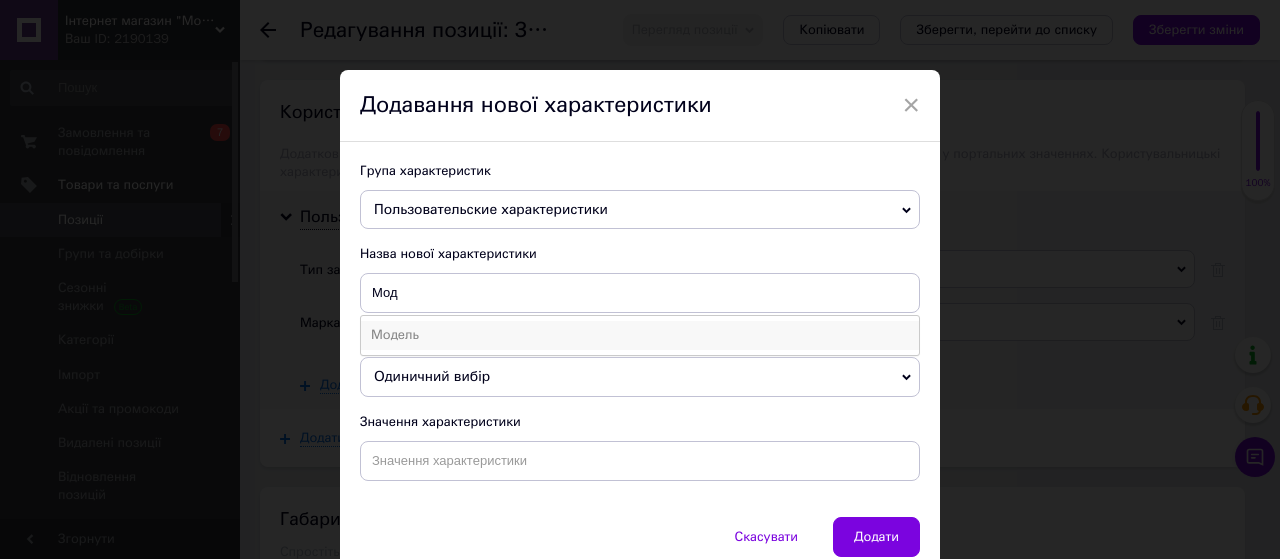 click on "Модель" at bounding box center [640, 335] 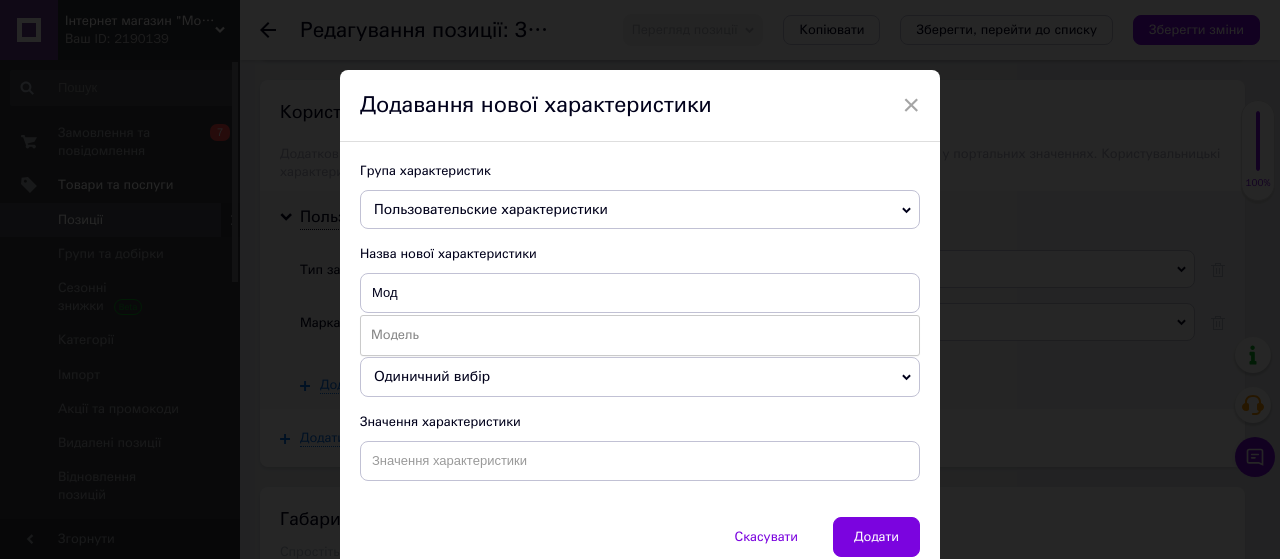 type on "Модель" 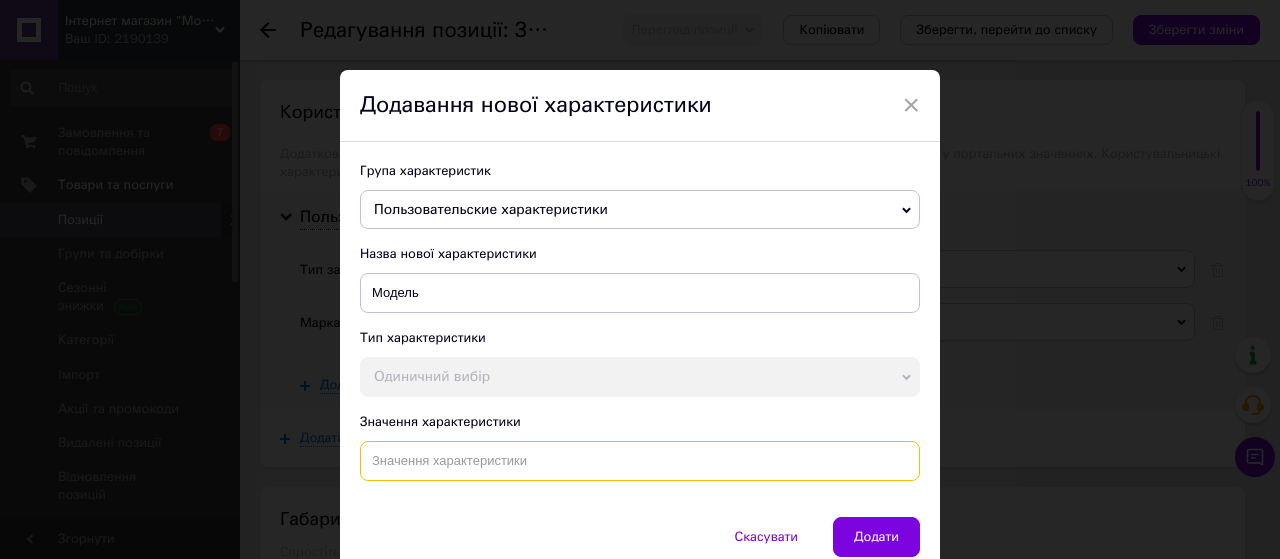 click at bounding box center [640, 461] 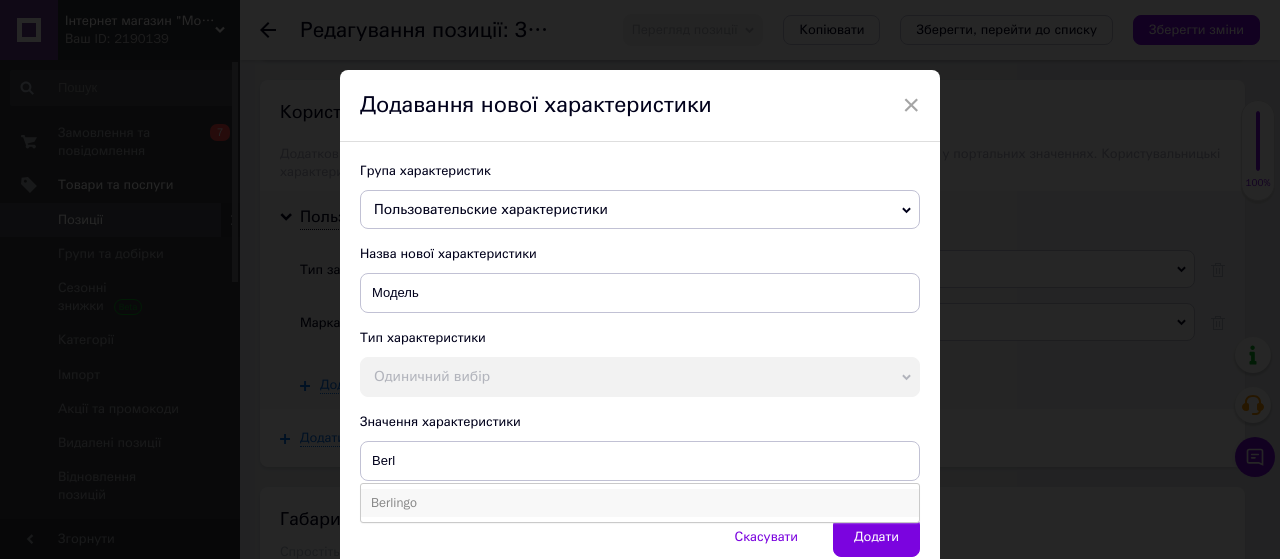 click on "Berlingo" at bounding box center (640, 503) 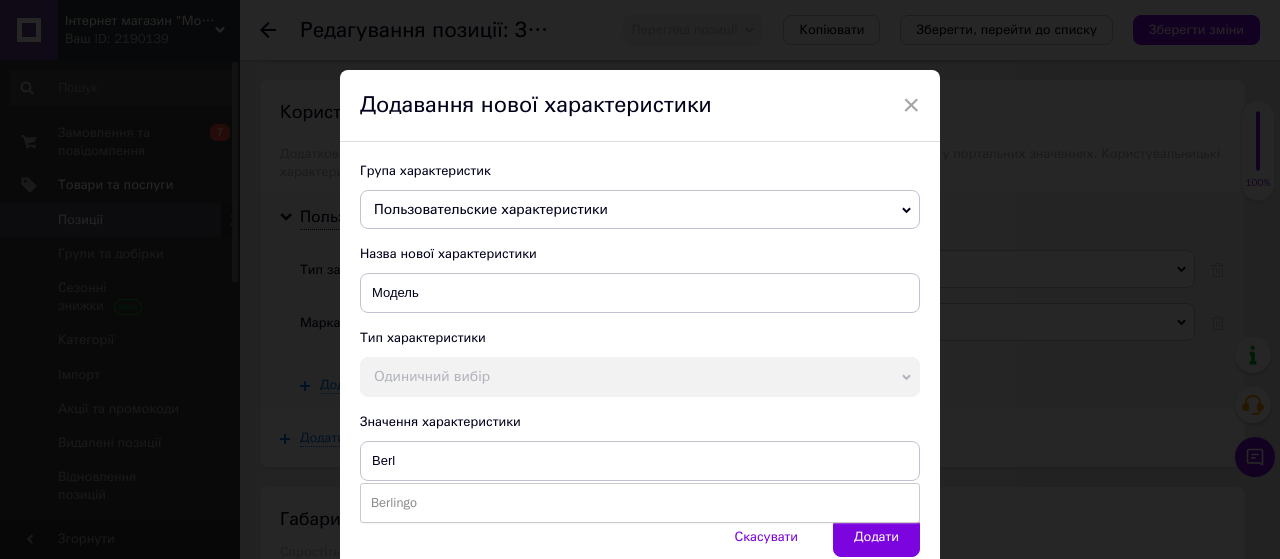 type on "Berlingo" 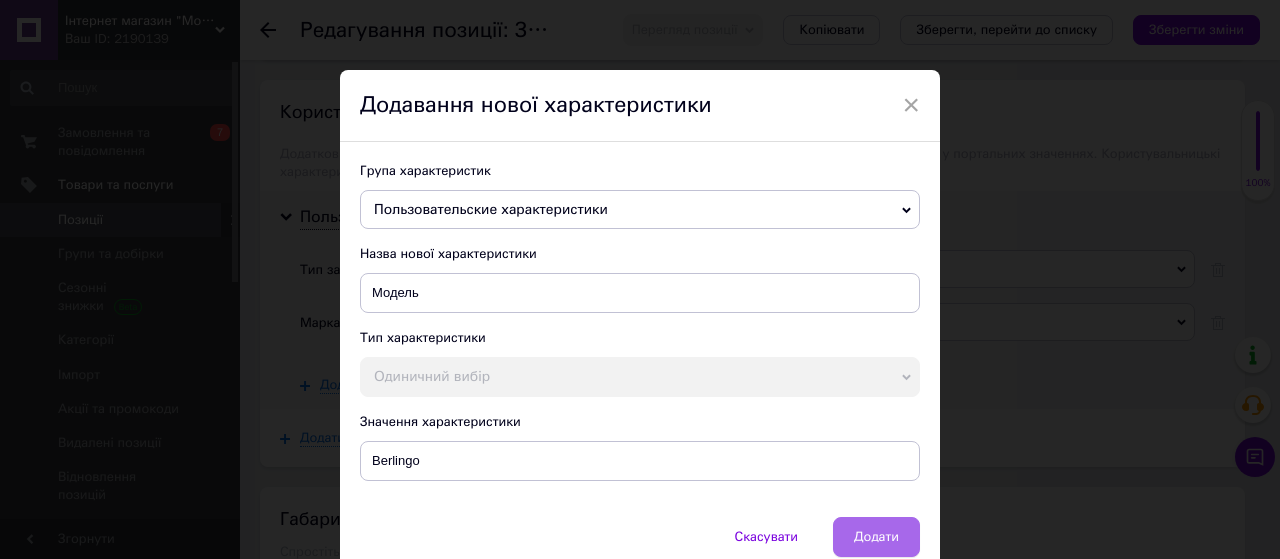 click on "Додати" at bounding box center (876, 537) 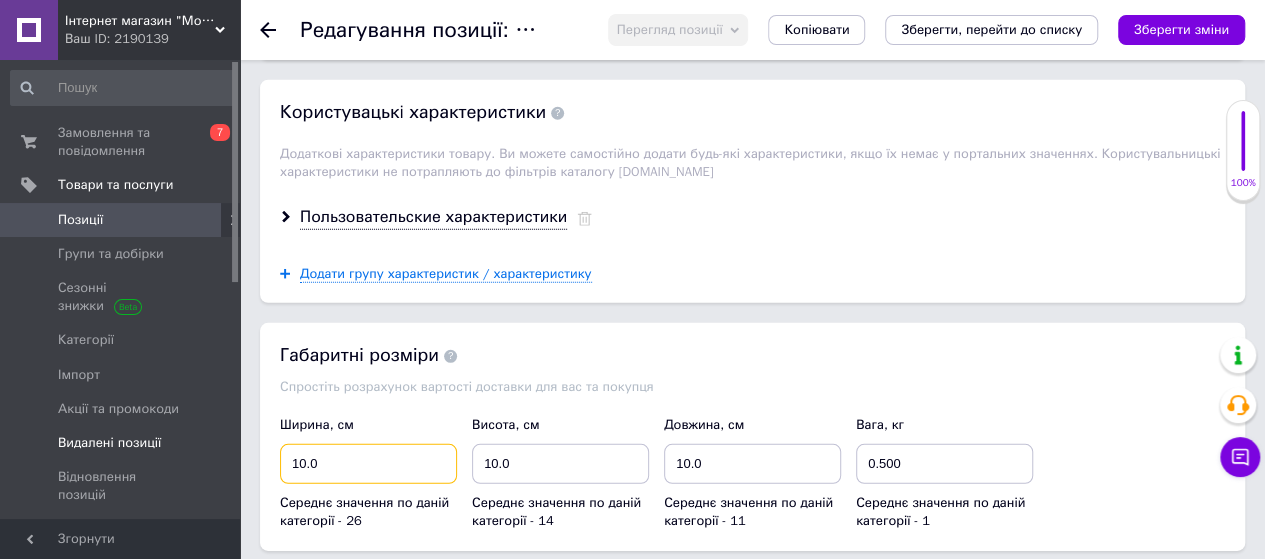 drag, startPoint x: 372, startPoint y: 441, endPoint x: 170, endPoint y: 410, distance: 204.36487 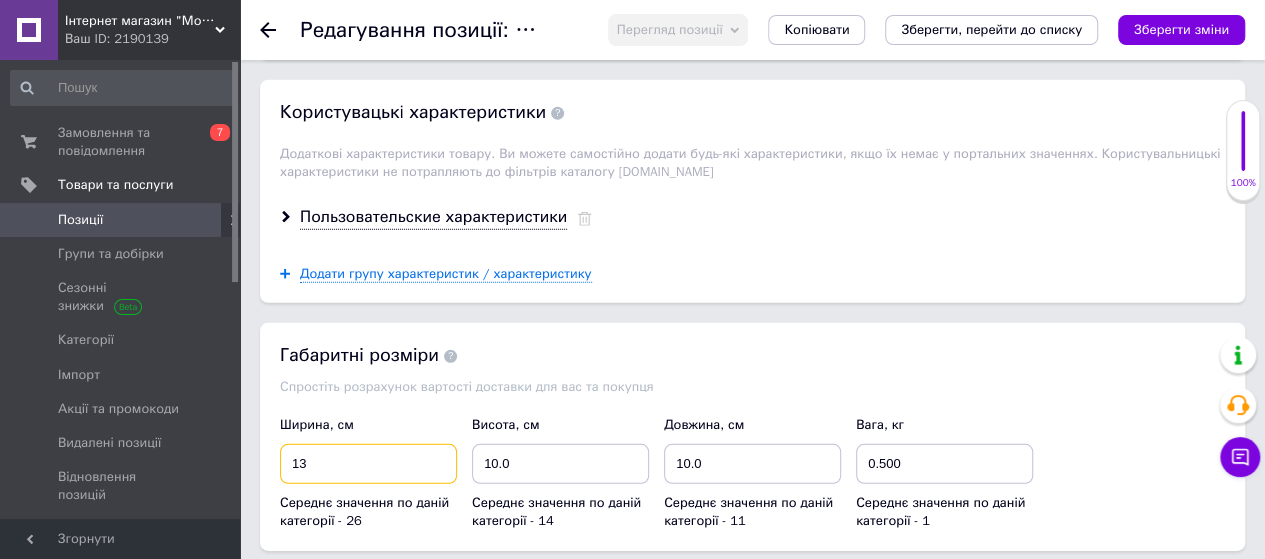 type on "13" 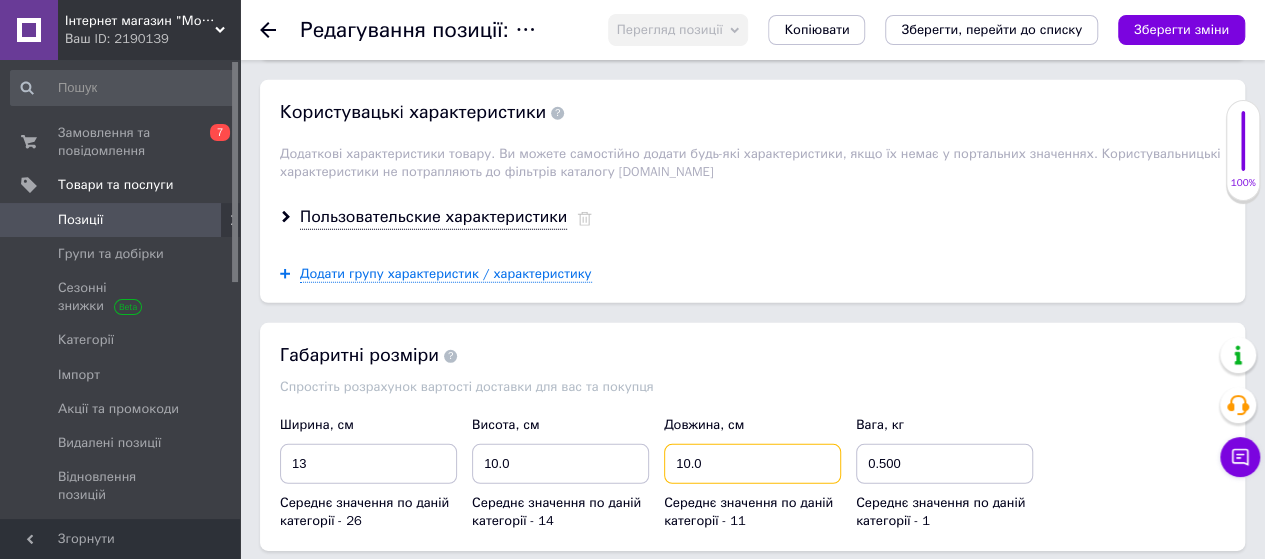 drag, startPoint x: 717, startPoint y: 441, endPoint x: 634, endPoint y: 431, distance: 83.60024 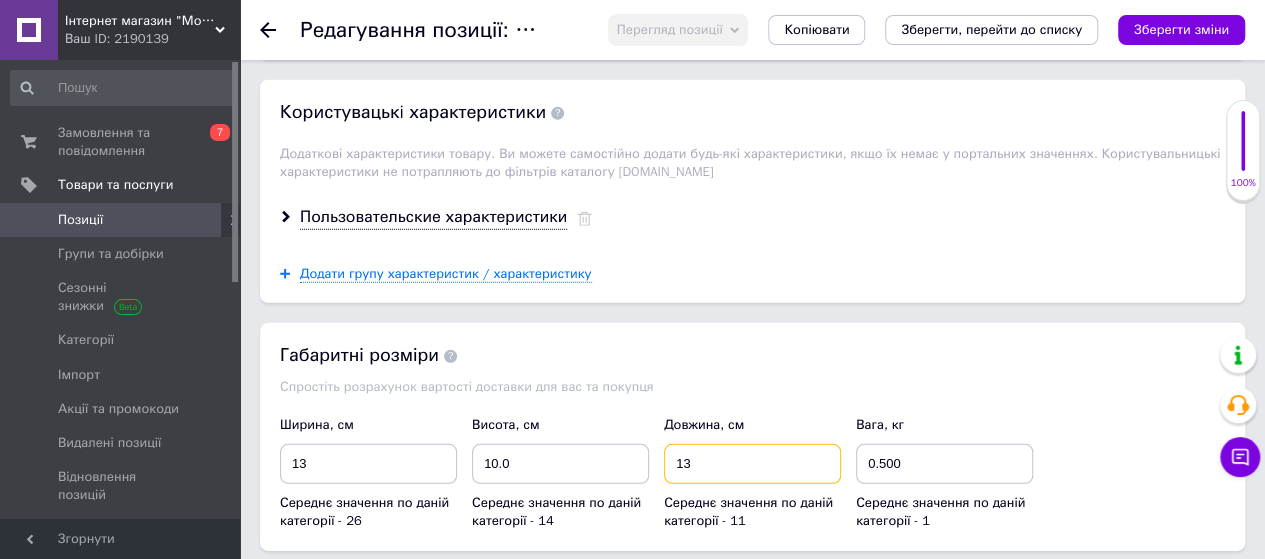 type on "13" 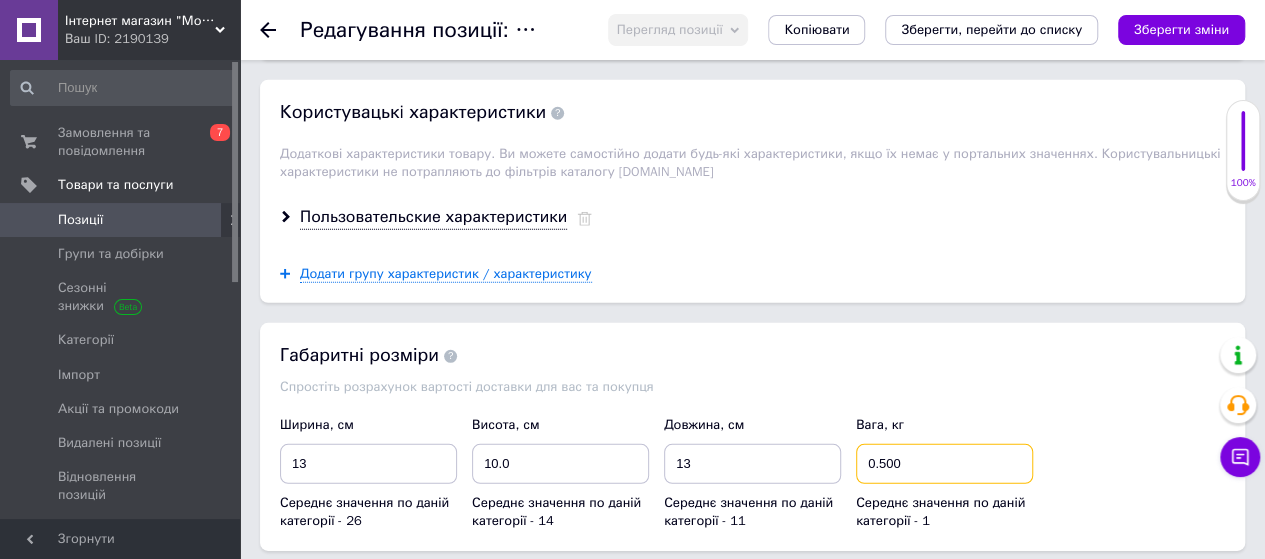 drag, startPoint x: 916, startPoint y: 448, endPoint x: 878, endPoint y: 445, distance: 38.118237 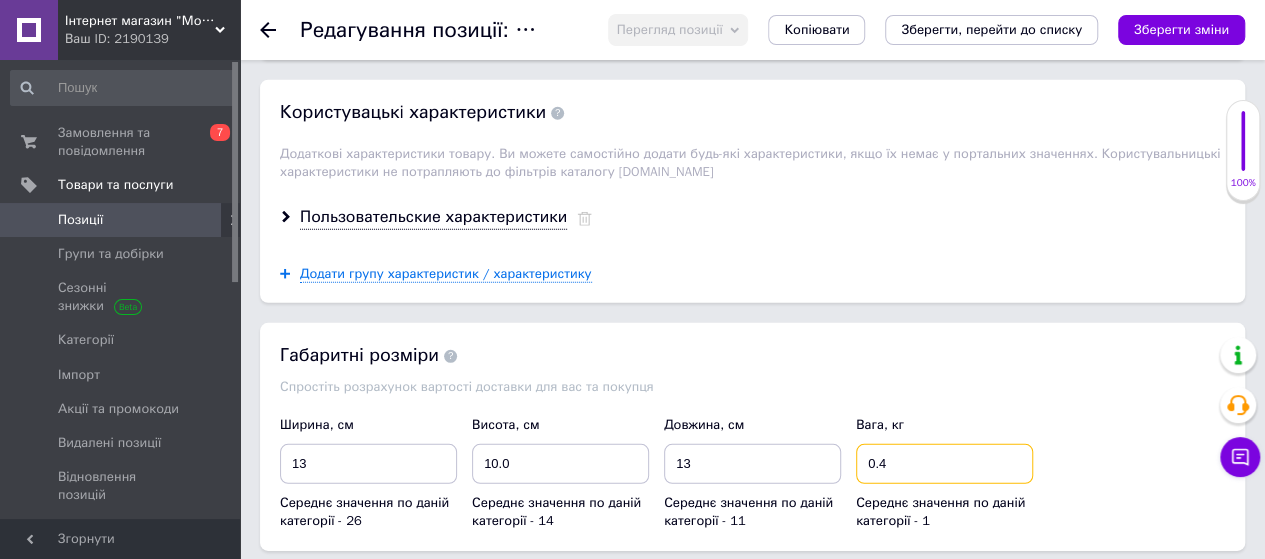 type on "0.4" 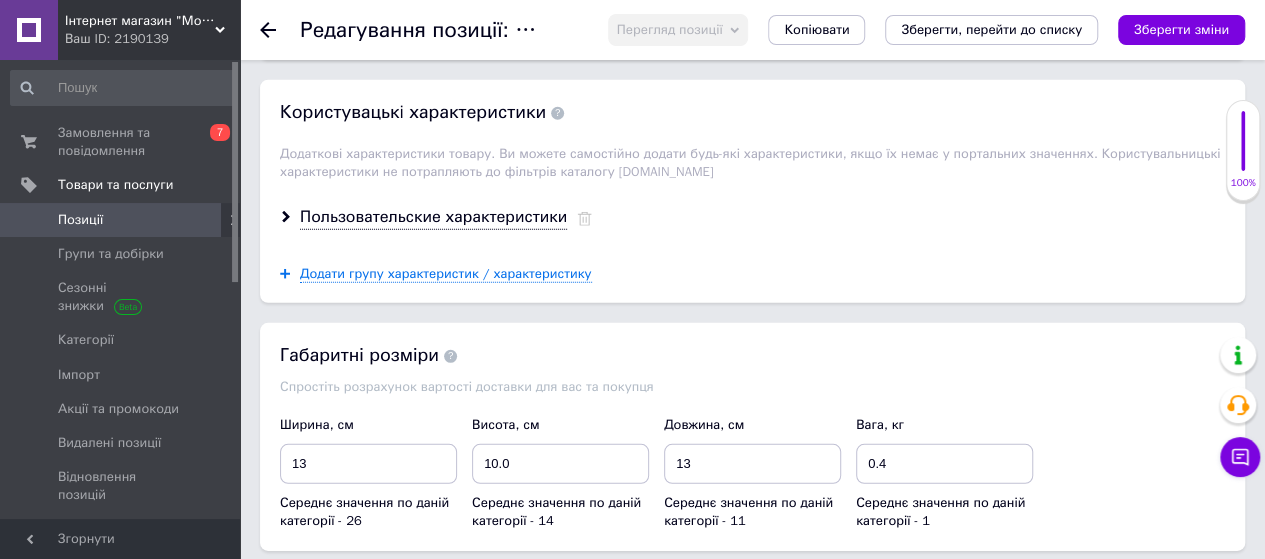 click on "Ширина, см 13 Середнє значення по даній категорії - 26 Висота, см 10.0 Середнє значення по даній категорії - 14 Довжина, см 13 Середнє значення по даній категорії - 11 Вага, кг 0.4 Середнє значення по даній категорії - 1" at bounding box center [753, 473] 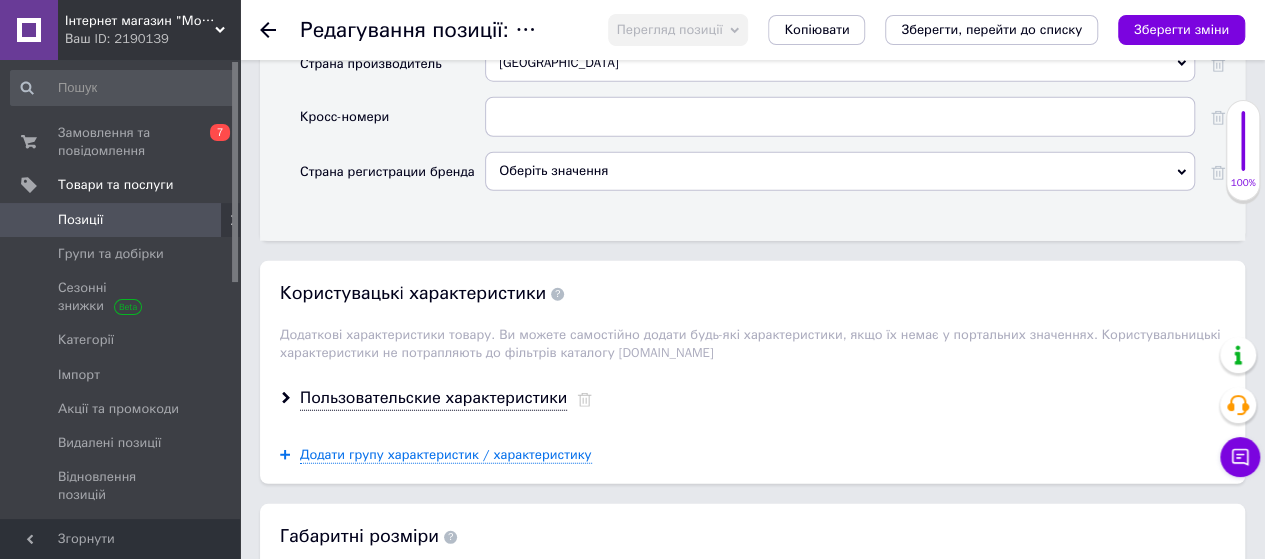 scroll, scrollTop: 2600, scrollLeft: 0, axis: vertical 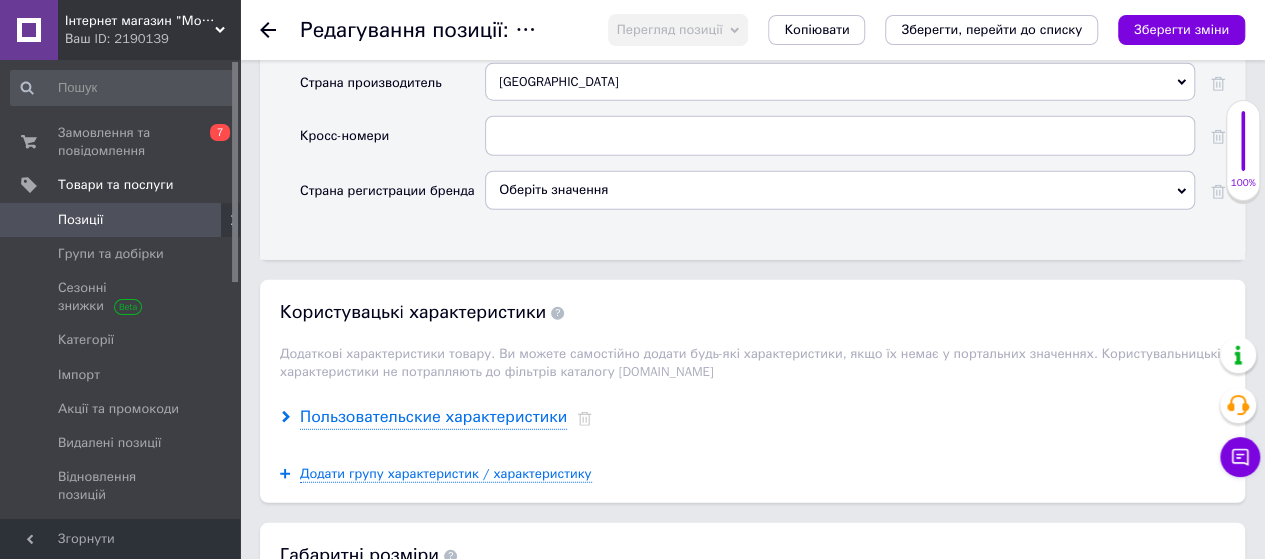 click on "Пользовательские характеристики" at bounding box center [433, 417] 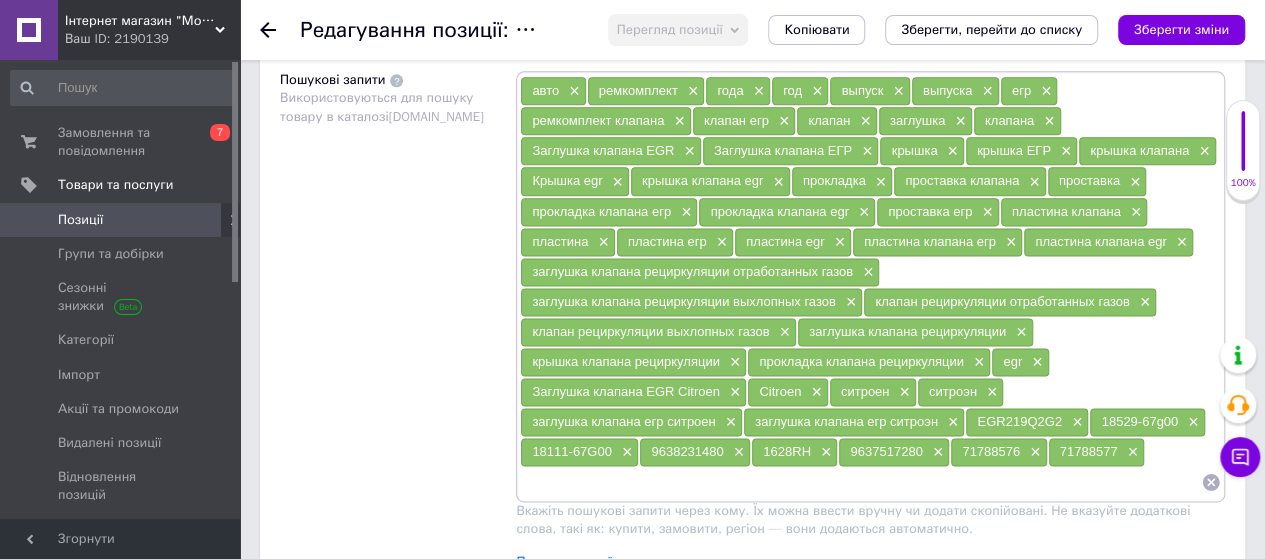 scroll, scrollTop: 1200, scrollLeft: 0, axis: vertical 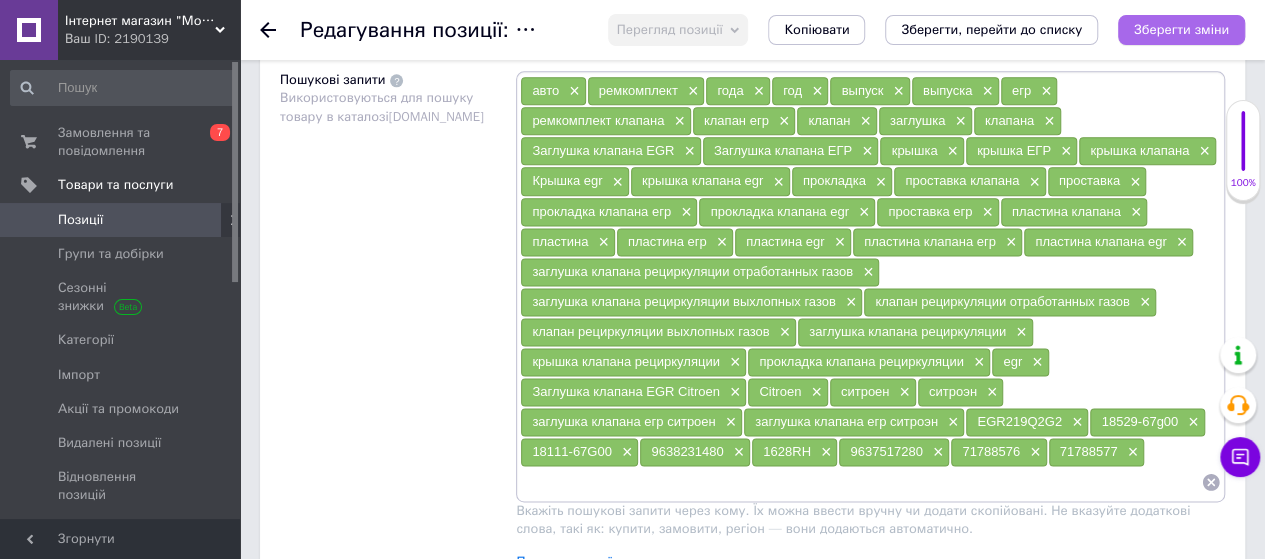 click on "Зберегти зміни" at bounding box center (1181, 29) 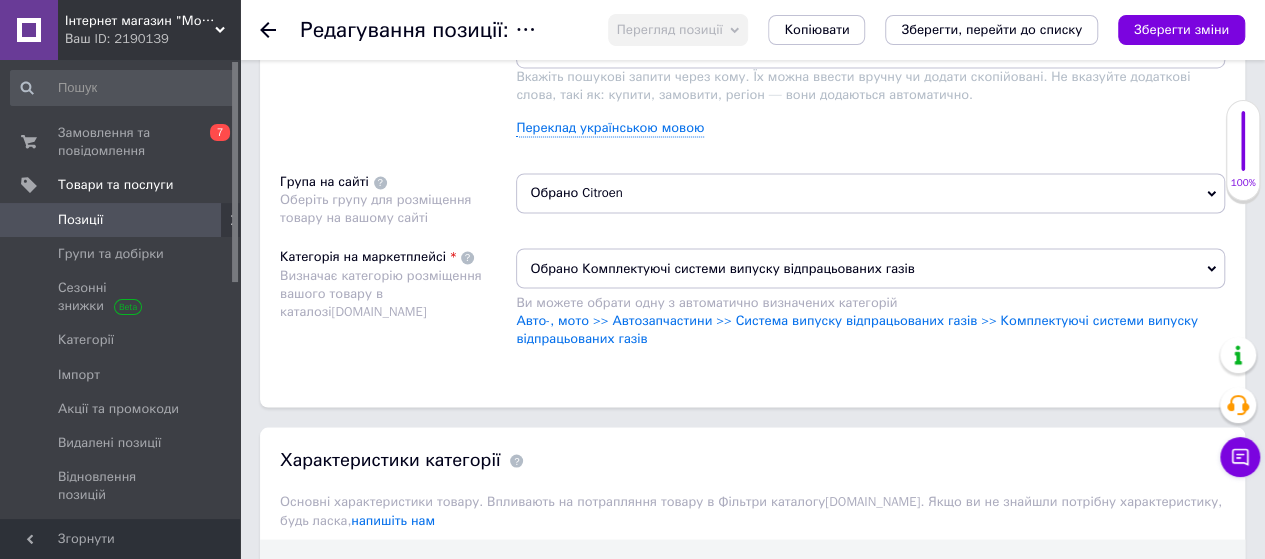 scroll, scrollTop: 1400, scrollLeft: 0, axis: vertical 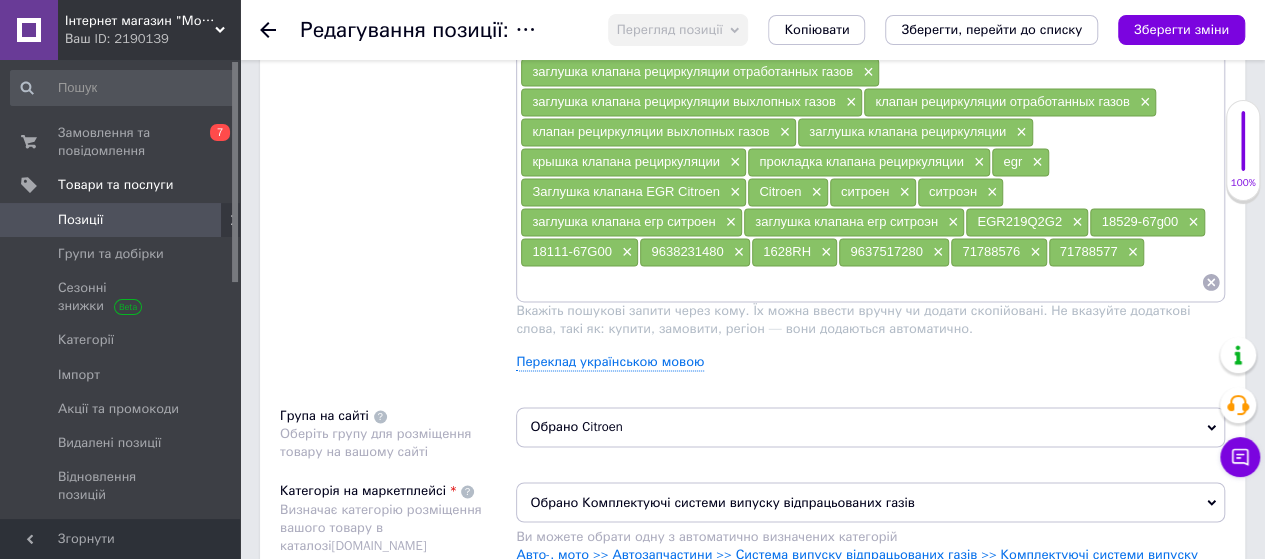 click on "Пошукові запити Використовуються для пошуку товару в каталозі  [DOMAIN_NAME]" at bounding box center (398, 128) 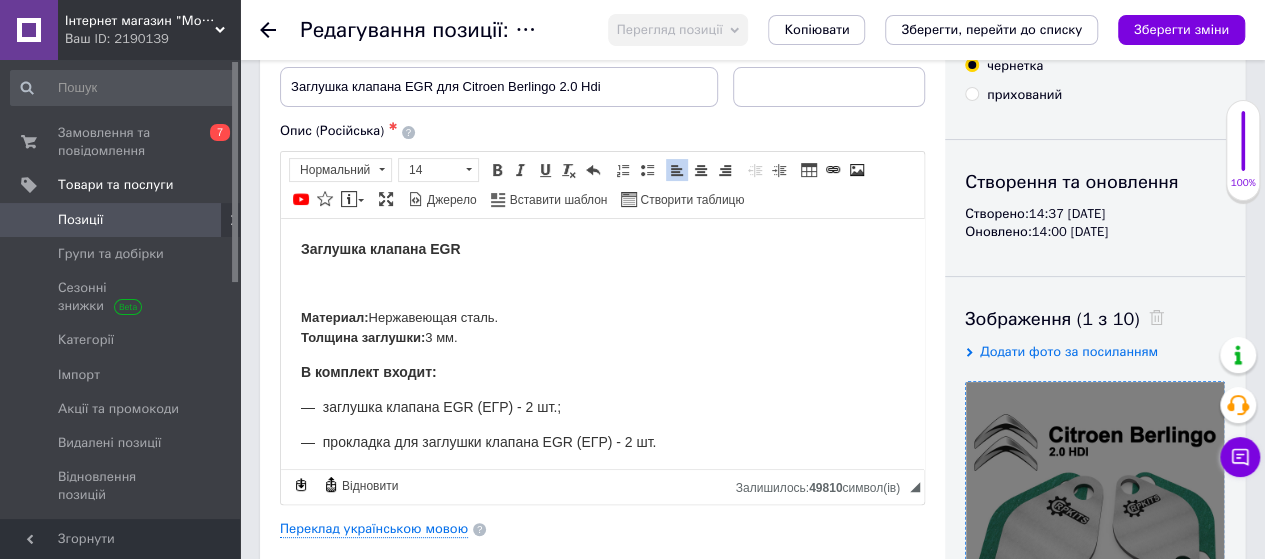 scroll, scrollTop: 0, scrollLeft: 0, axis: both 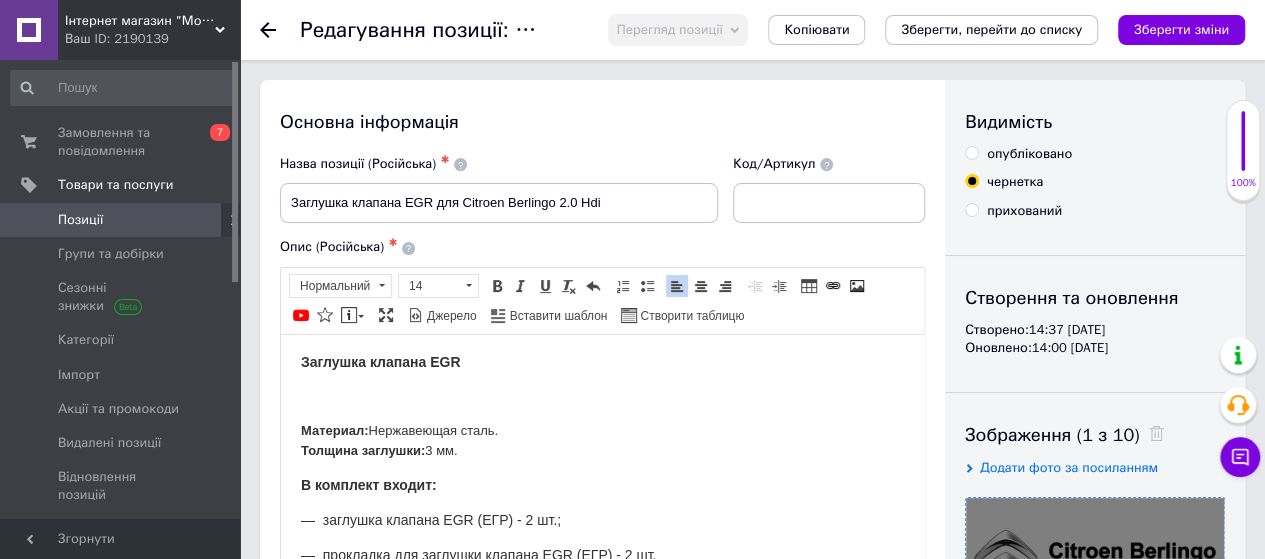 click on "Заглушка клапана EGR Материал:  Нержавеющая сталь. Толщина заглушки:  3 мм. В комплект входит: —  заглушка клапана EGR (ЕГР) - 2 шт.; —  прокладка для заглушки клапана EGR (ЕГР) - 2 шт." at bounding box center (602, 458) 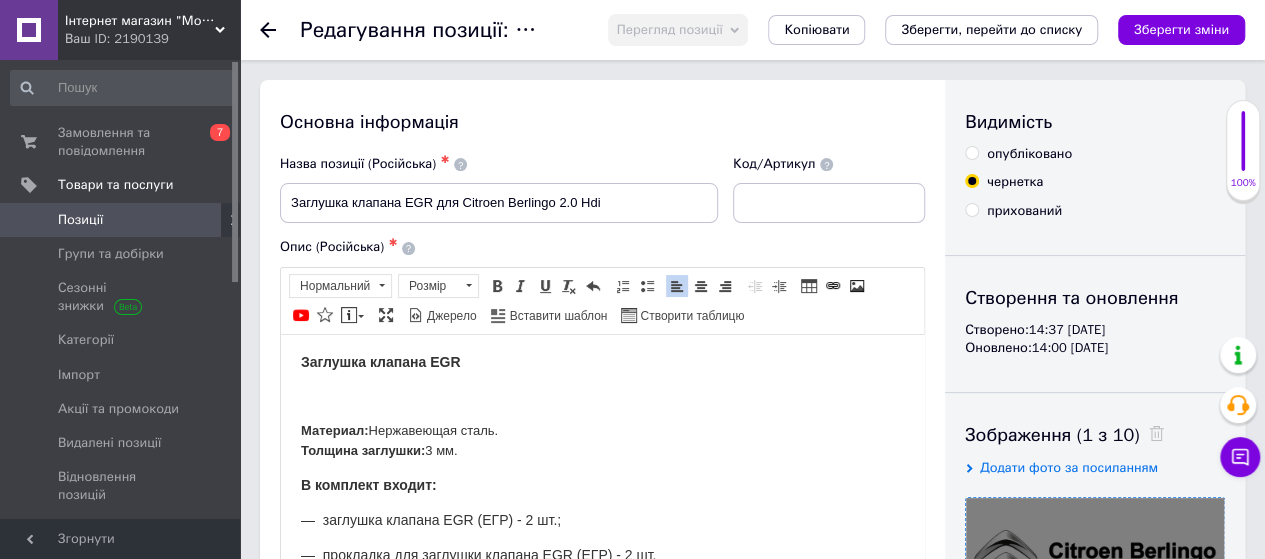 scroll, scrollTop: 0, scrollLeft: 0, axis: both 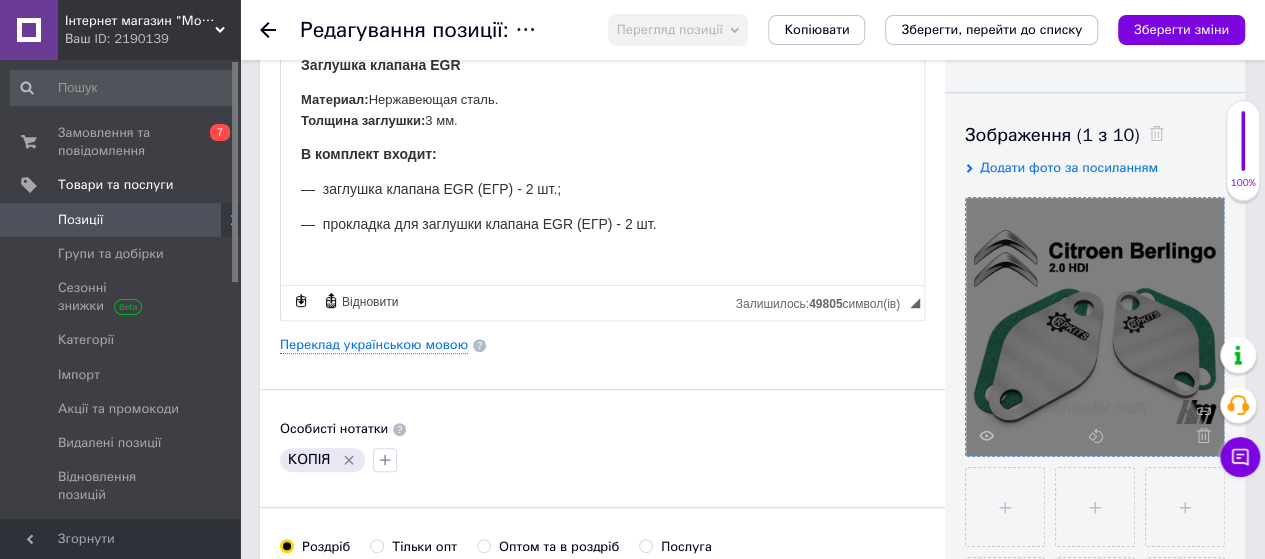 click on "Переклад українською мовою" at bounding box center (374, 345) 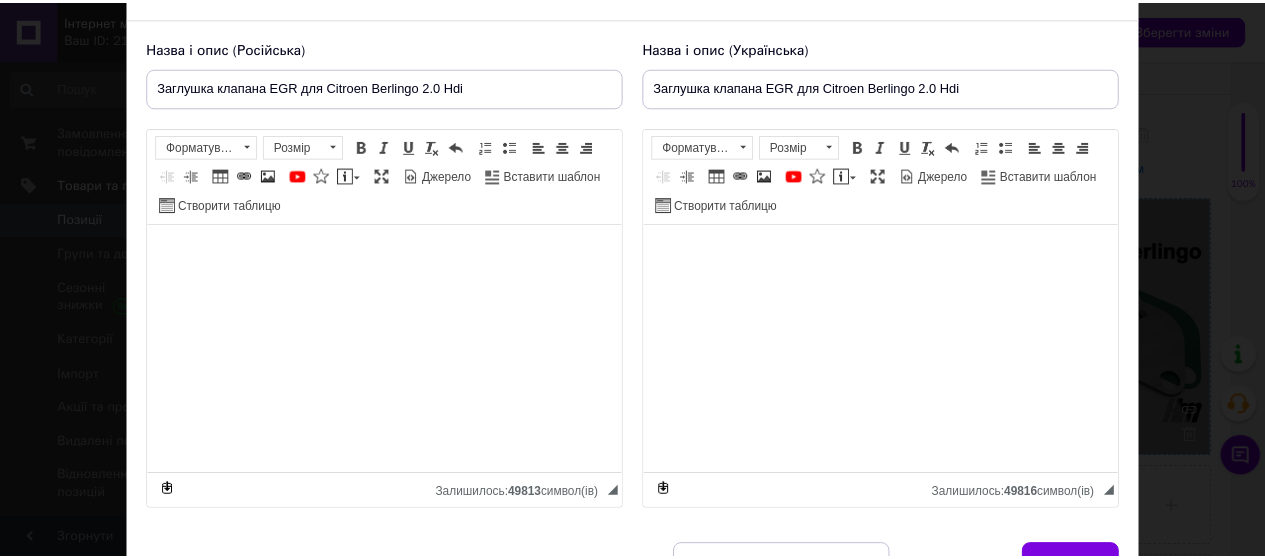 scroll, scrollTop: 235, scrollLeft: 0, axis: vertical 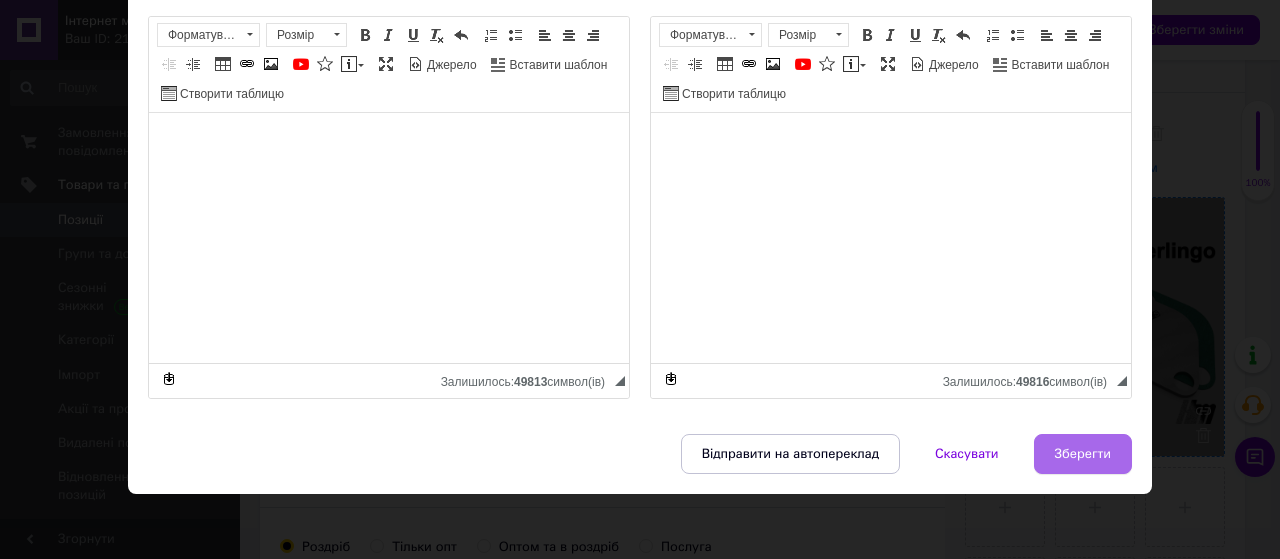 click on "Зберегти" at bounding box center [1083, 454] 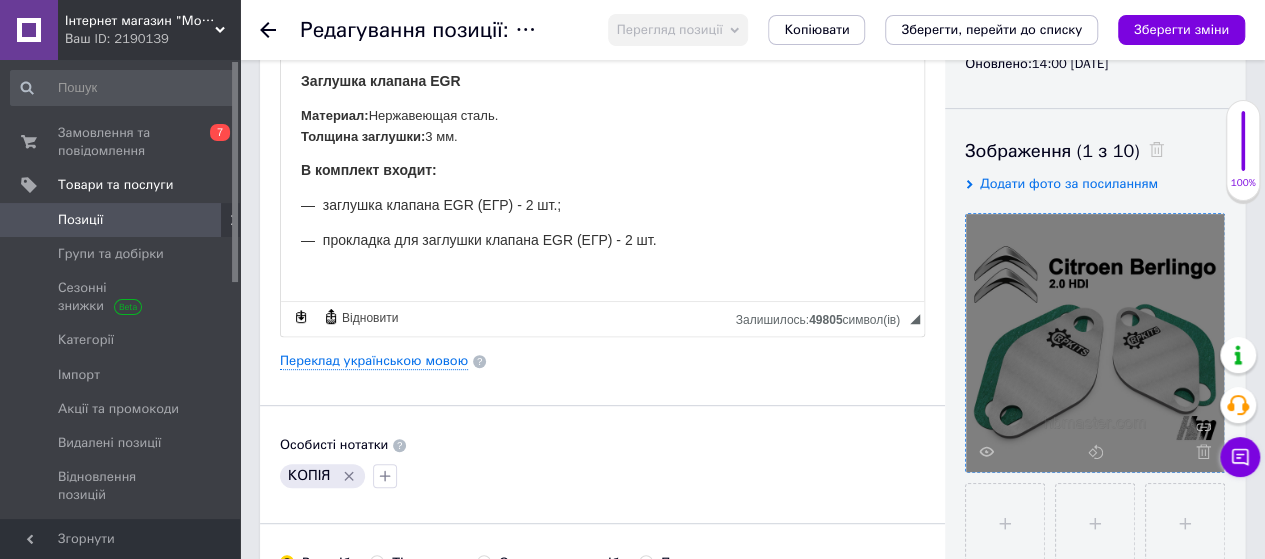 scroll, scrollTop: 0, scrollLeft: 0, axis: both 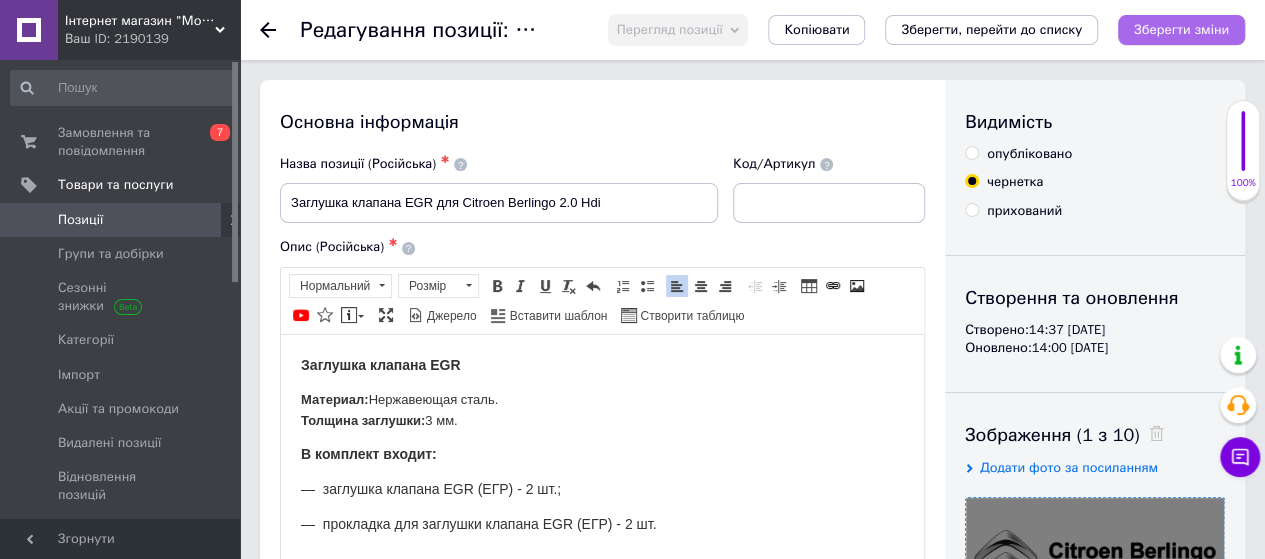 click on "Зберегти зміни" at bounding box center (1181, 29) 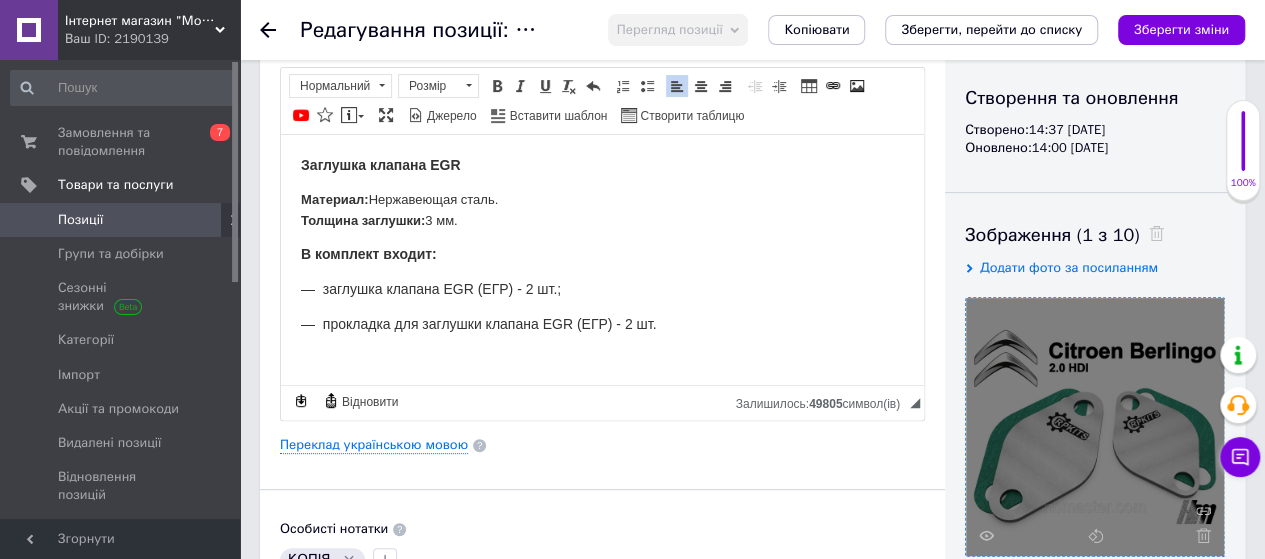 scroll, scrollTop: 0, scrollLeft: 0, axis: both 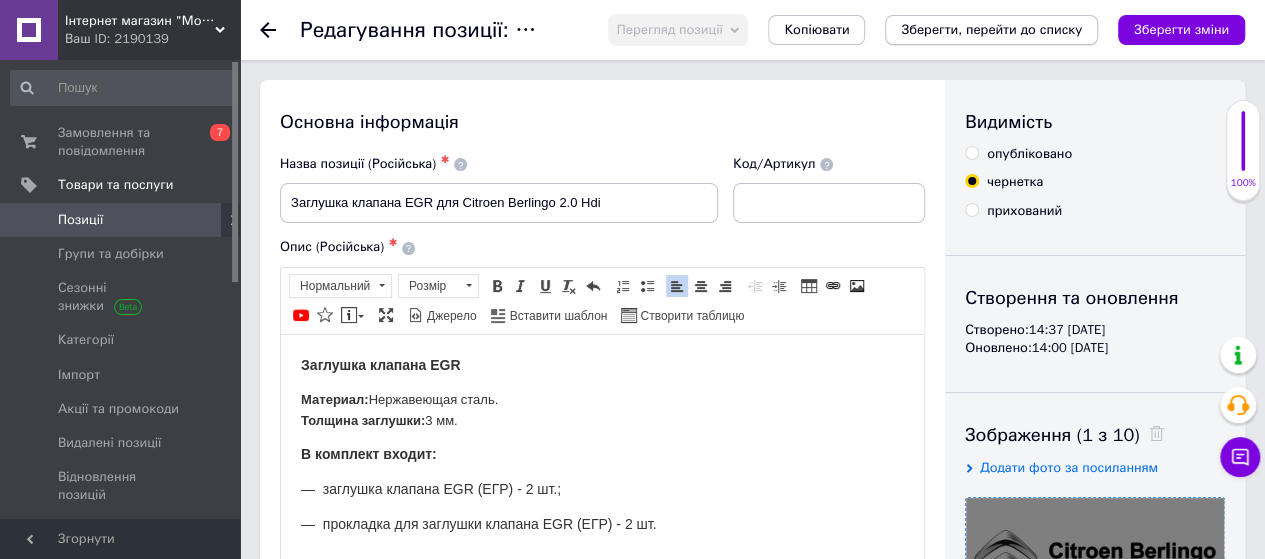 click on "Зберегти, перейти до списку" at bounding box center [991, 29] 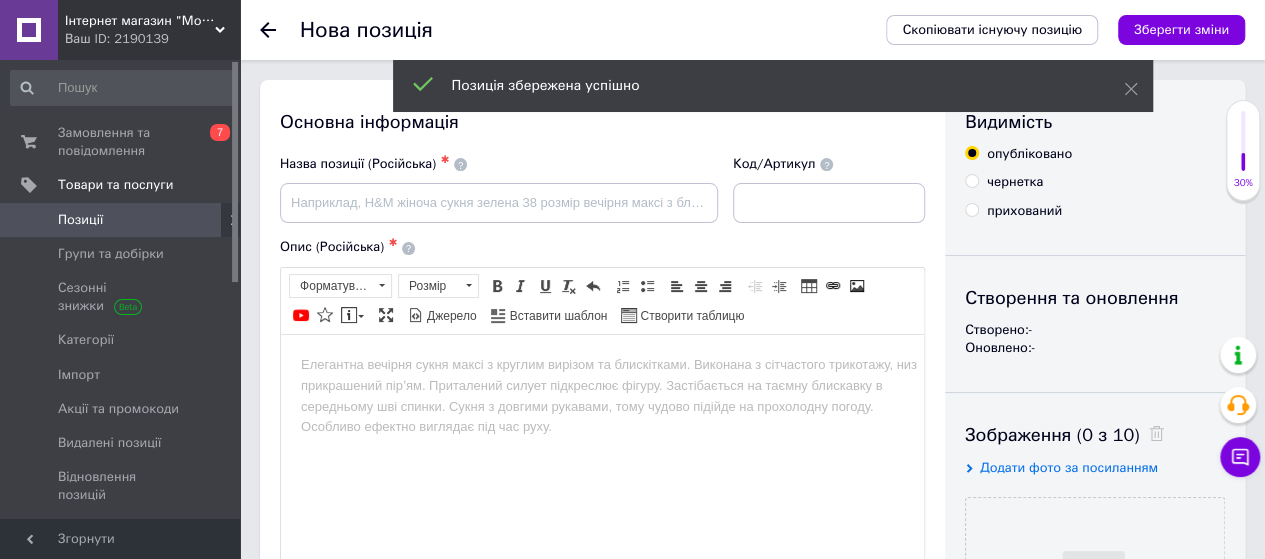 scroll, scrollTop: 0, scrollLeft: 0, axis: both 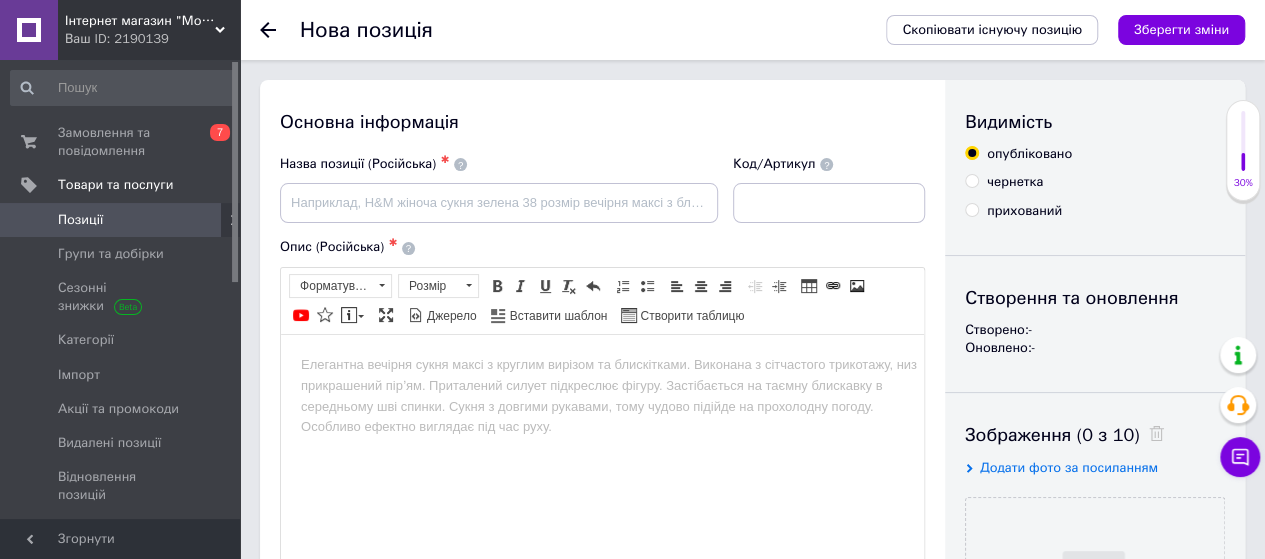 click 